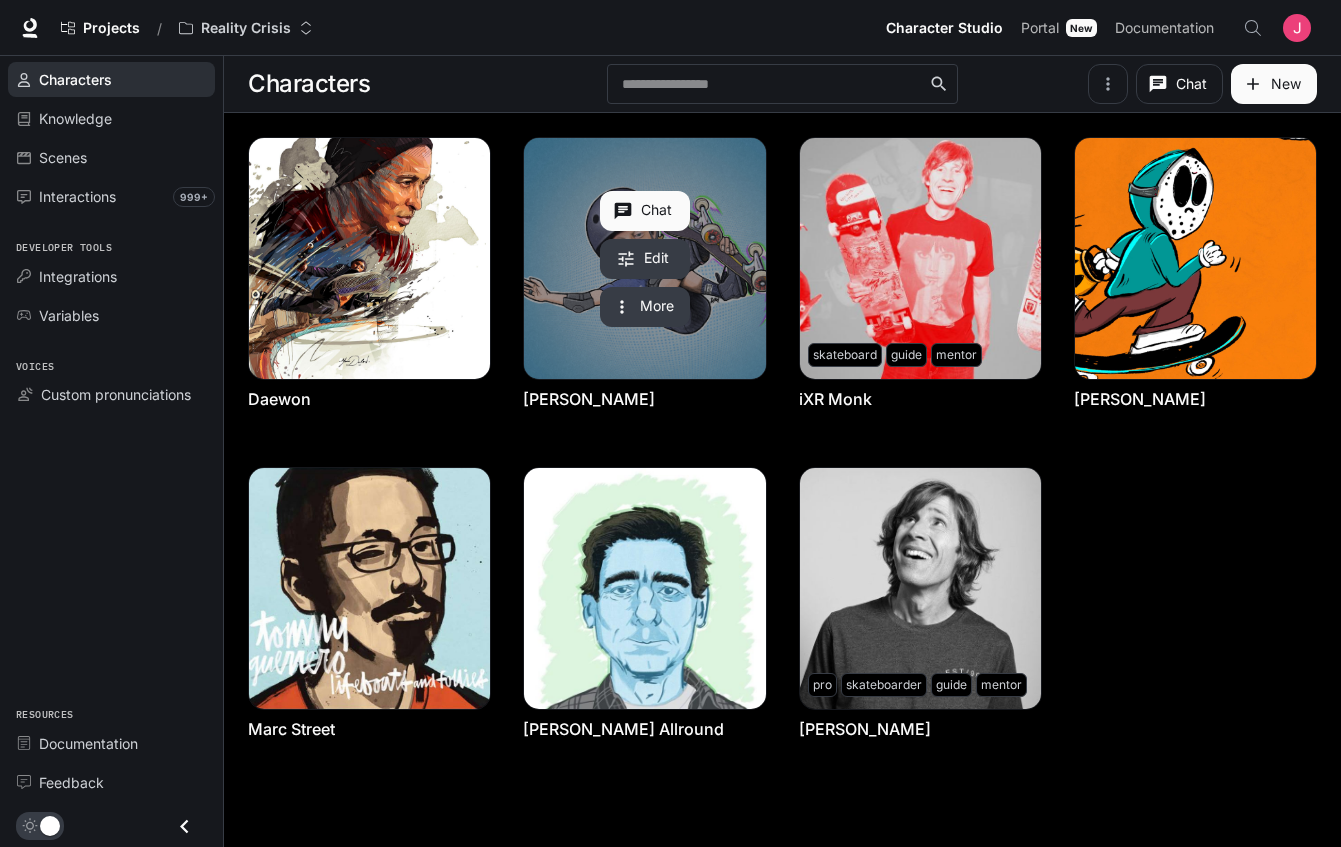 scroll, scrollTop: 0, scrollLeft: 0, axis: both 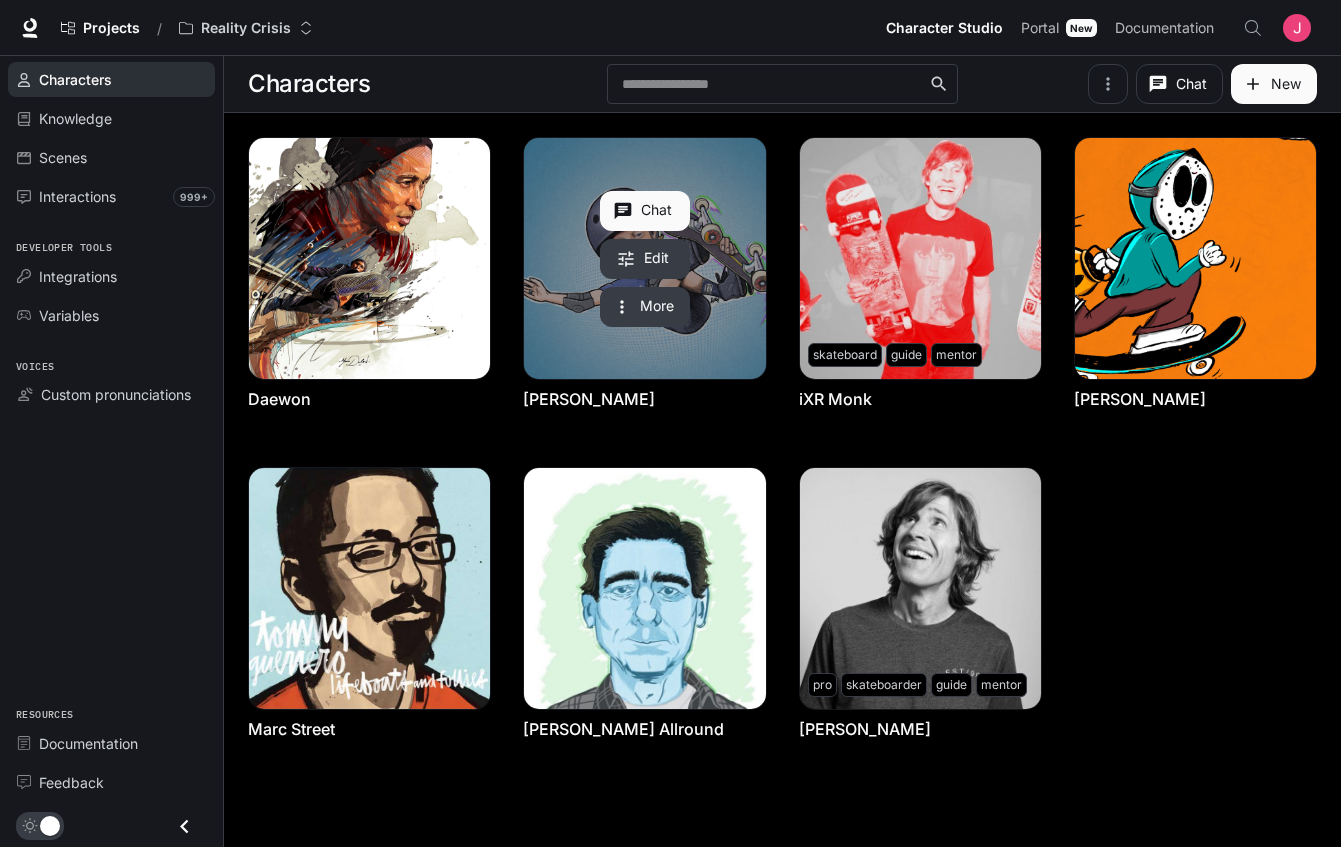click at bounding box center (644, 258) 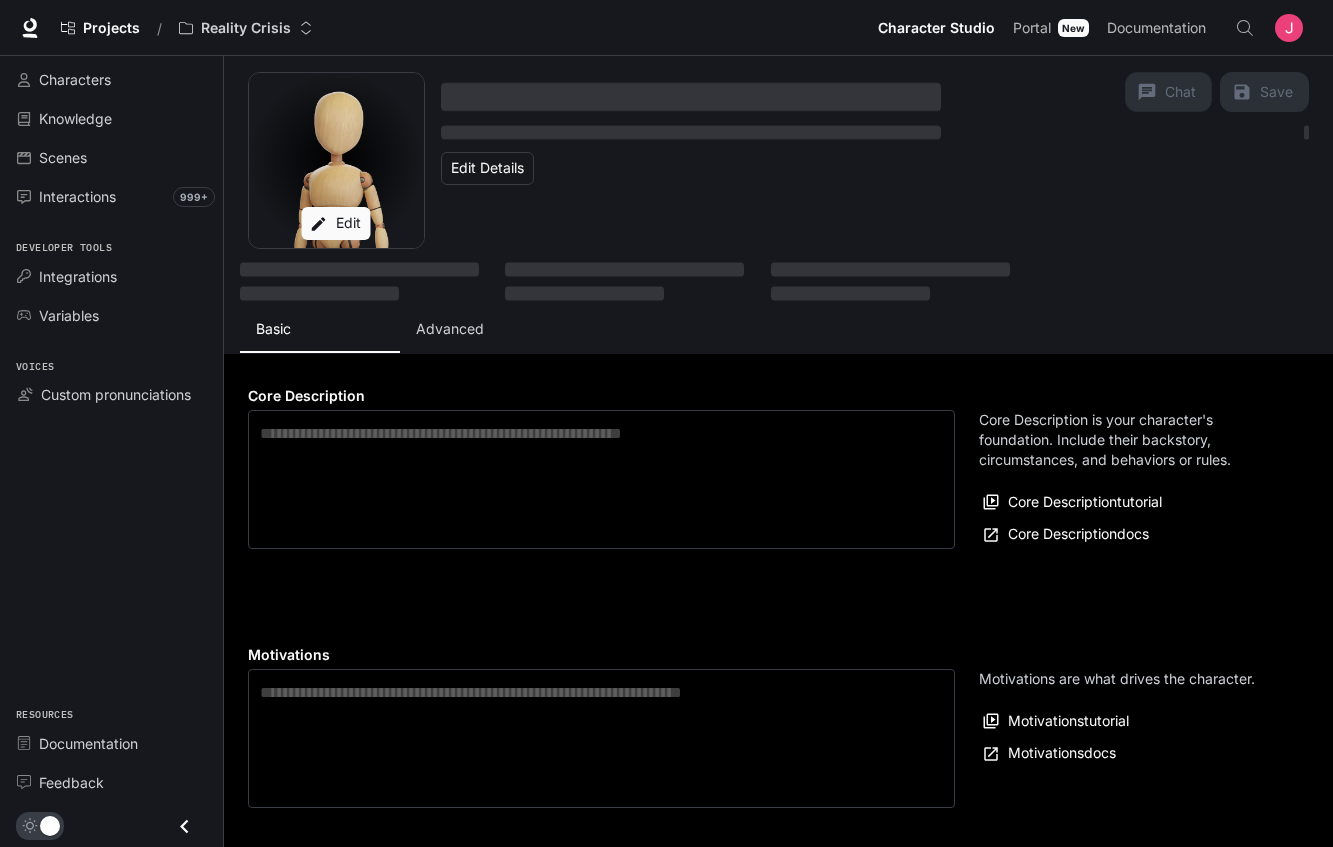 type on "**********" 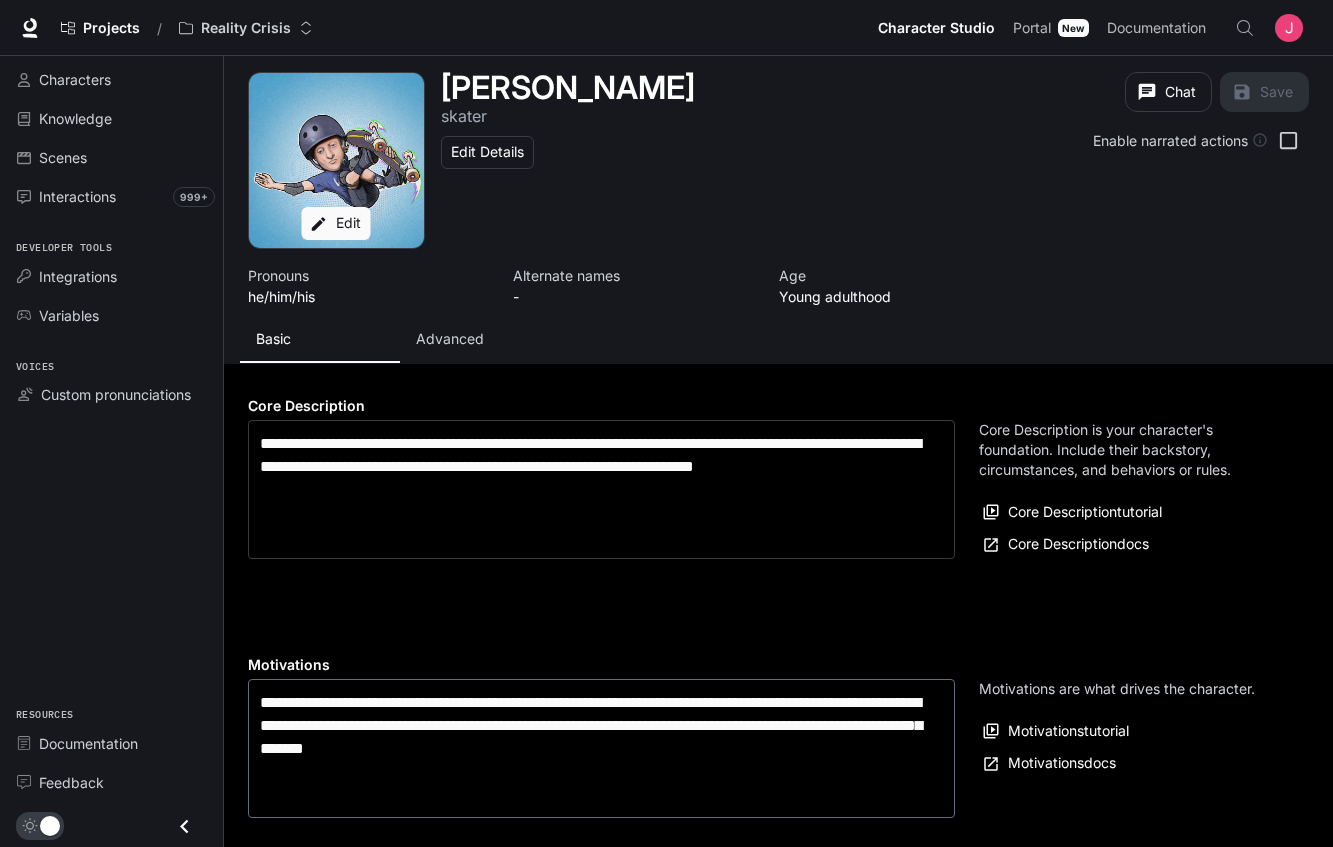 type on "**********" 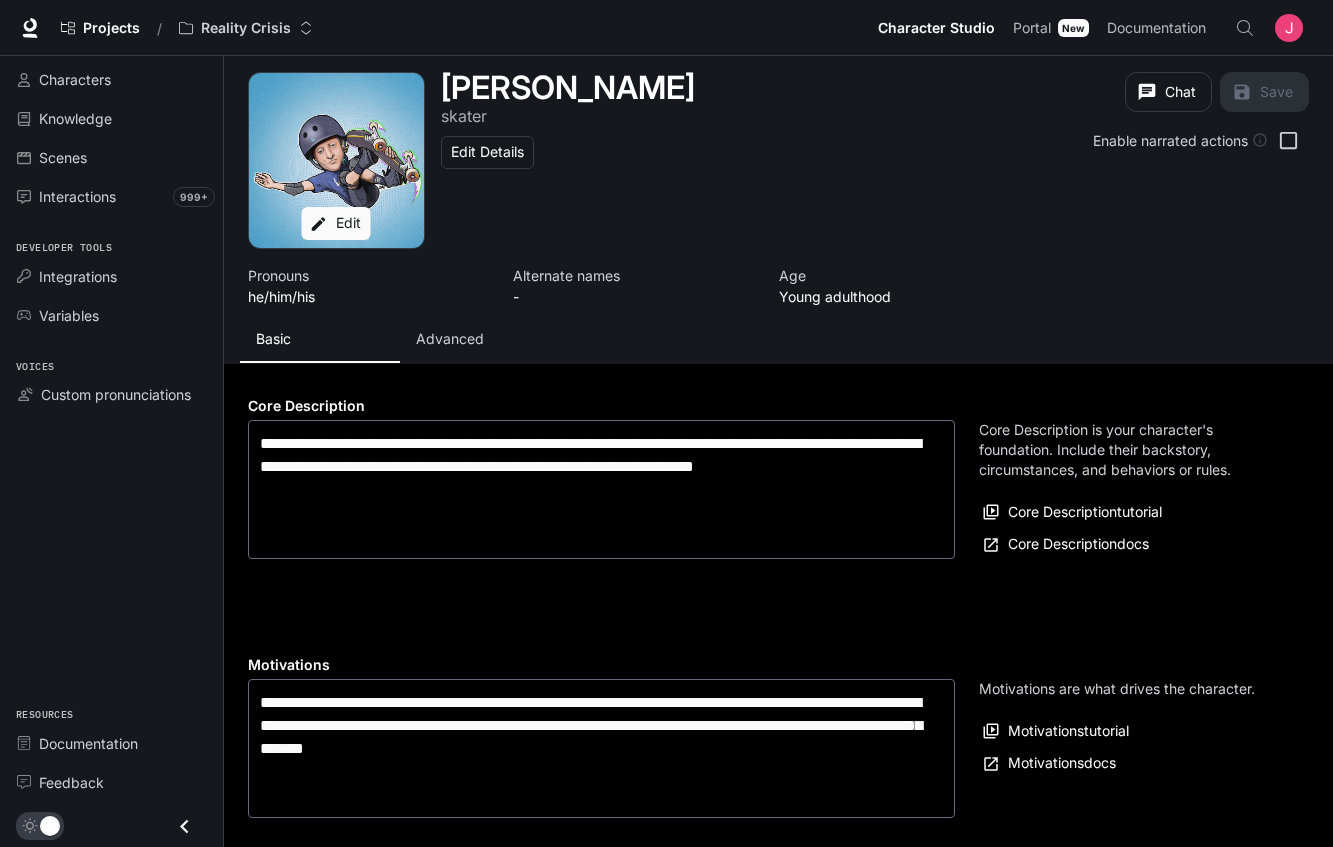 click on "Advanced" at bounding box center (450, 339) 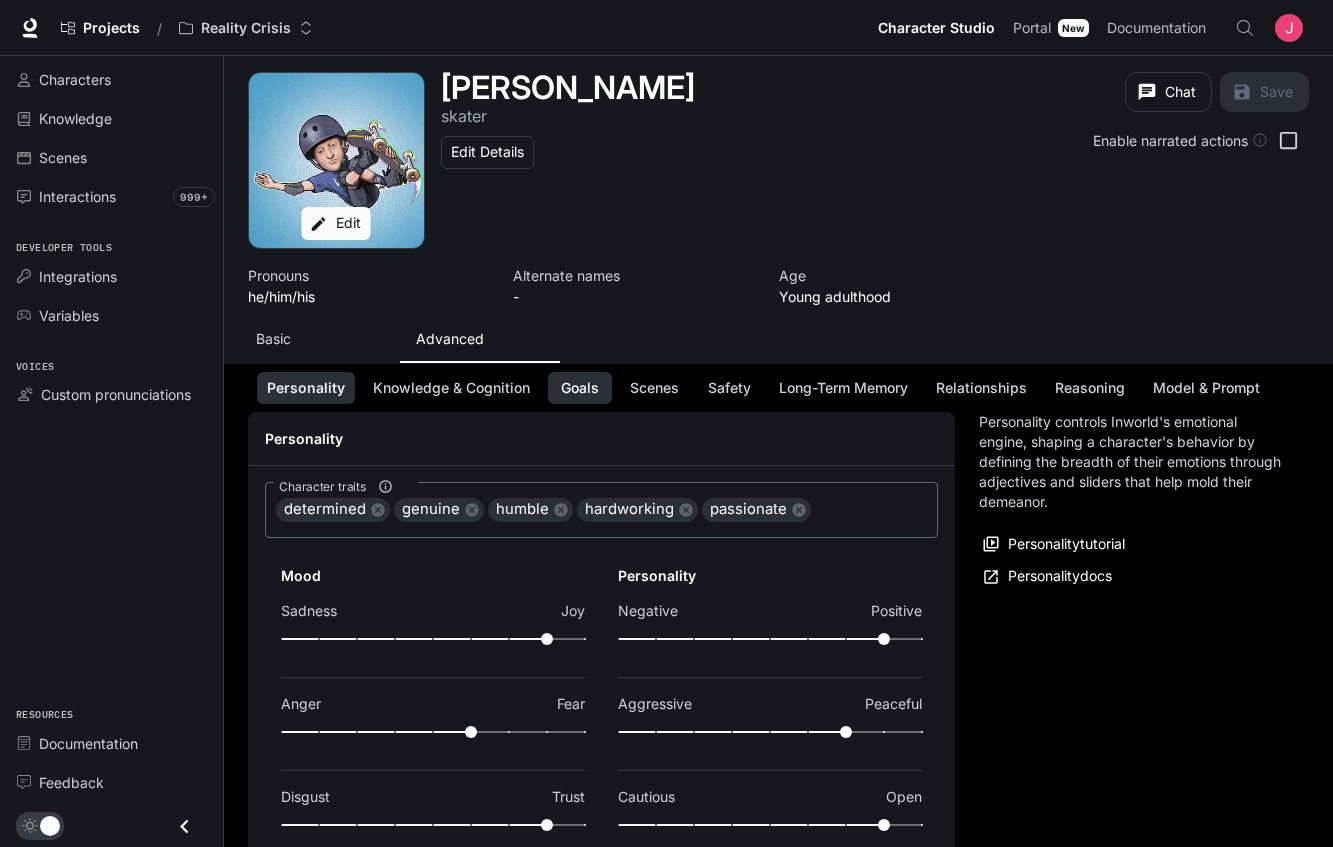 click on "Goals" at bounding box center [580, 388] 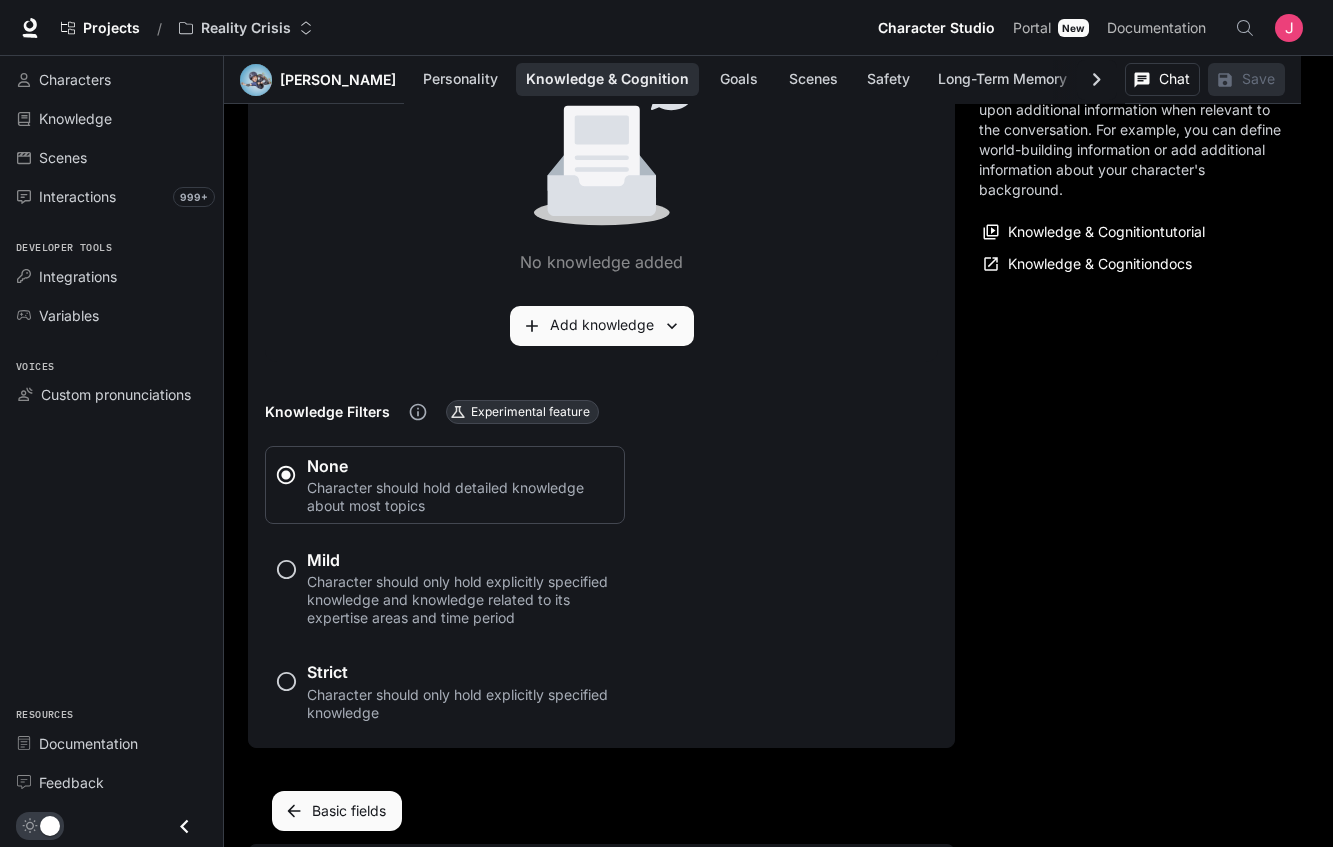 scroll, scrollTop: 1191, scrollLeft: 0, axis: vertical 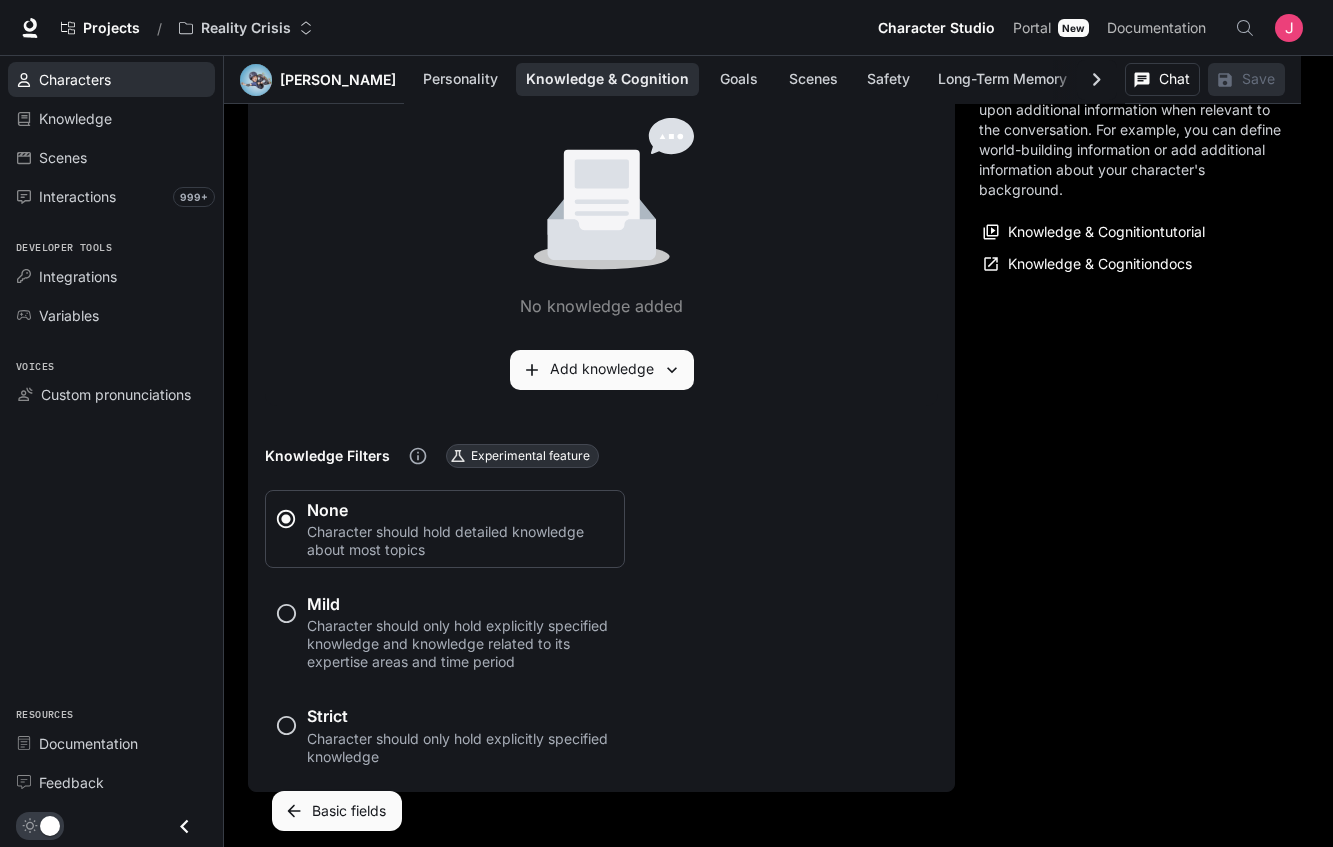 click on "Characters" at bounding box center (75, 79) 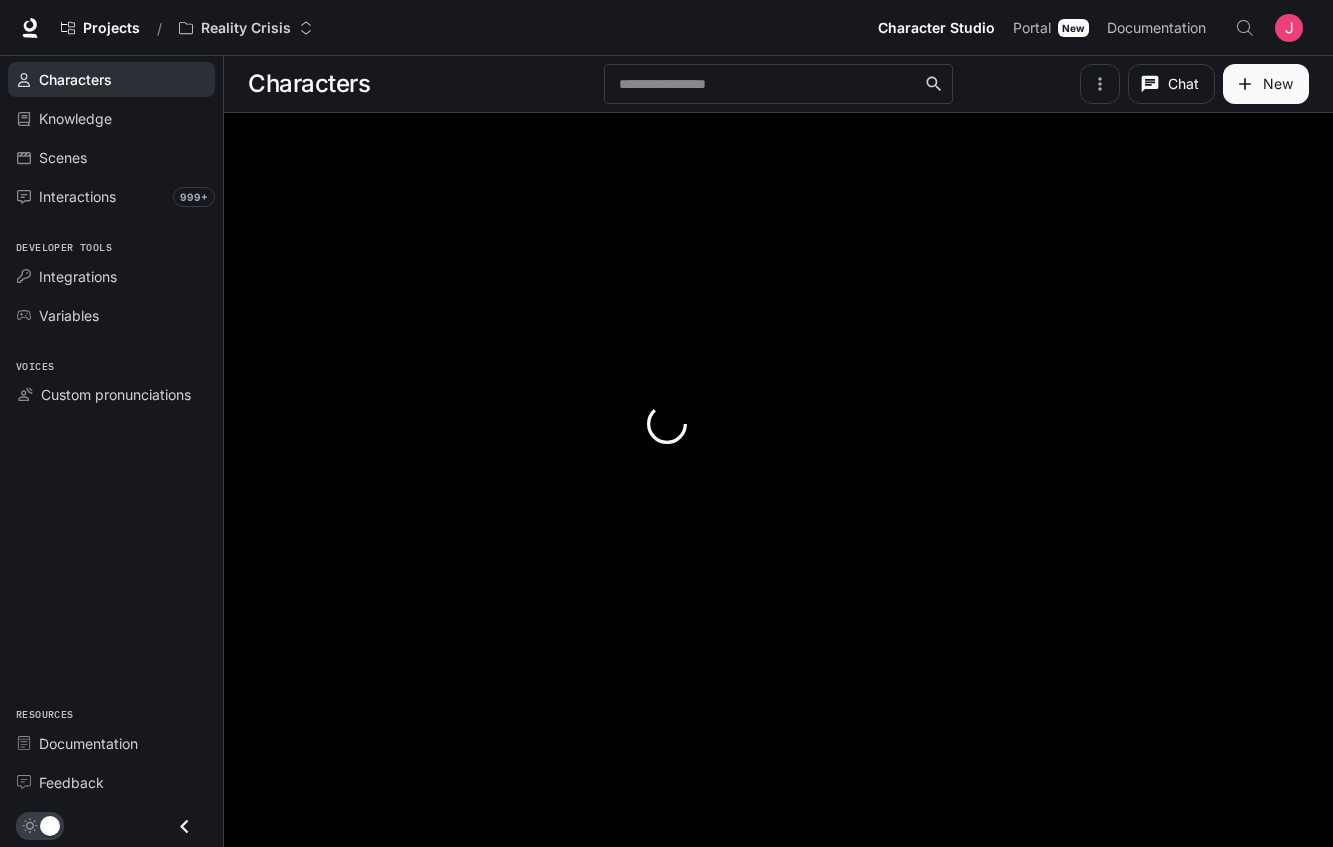 scroll, scrollTop: 0, scrollLeft: 0, axis: both 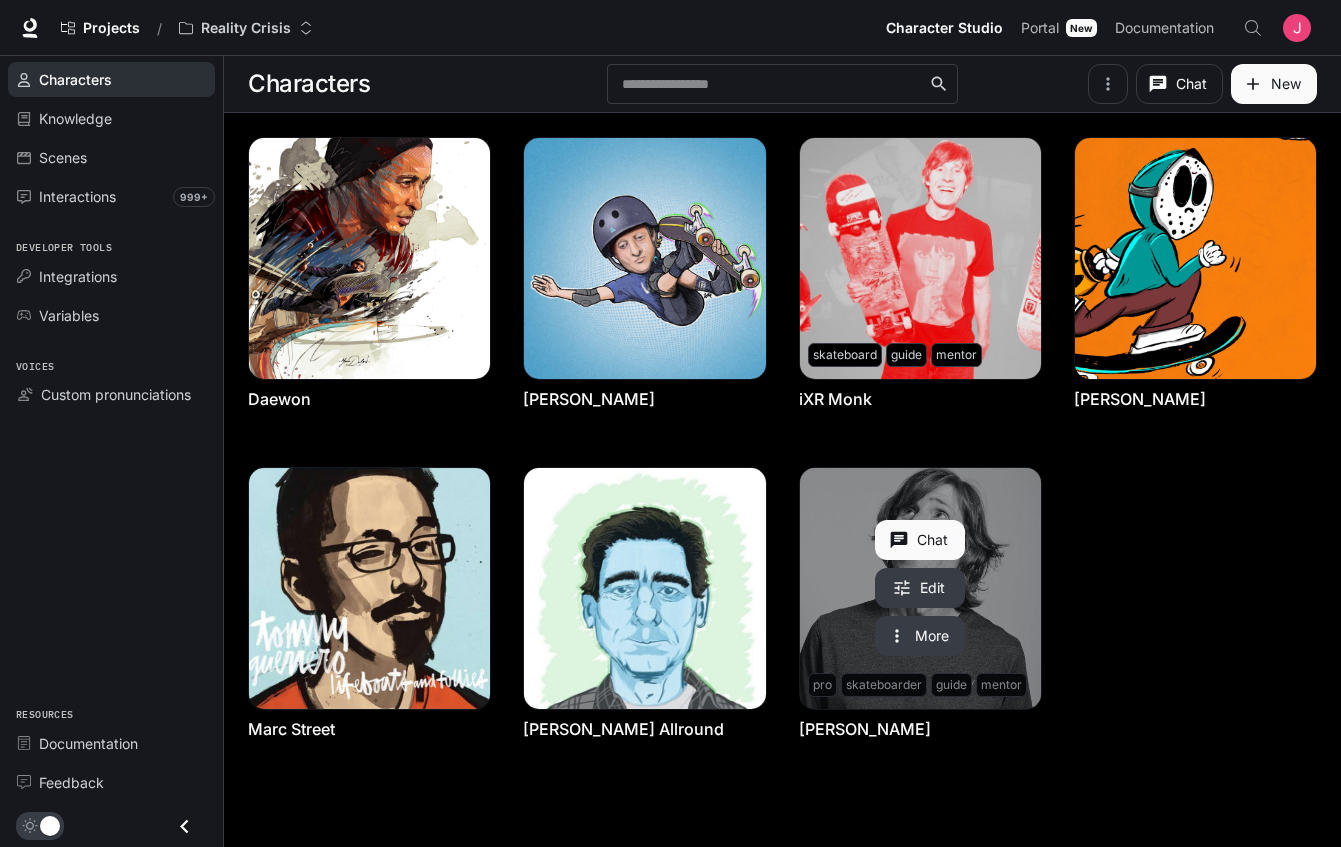 click at bounding box center (920, 588) 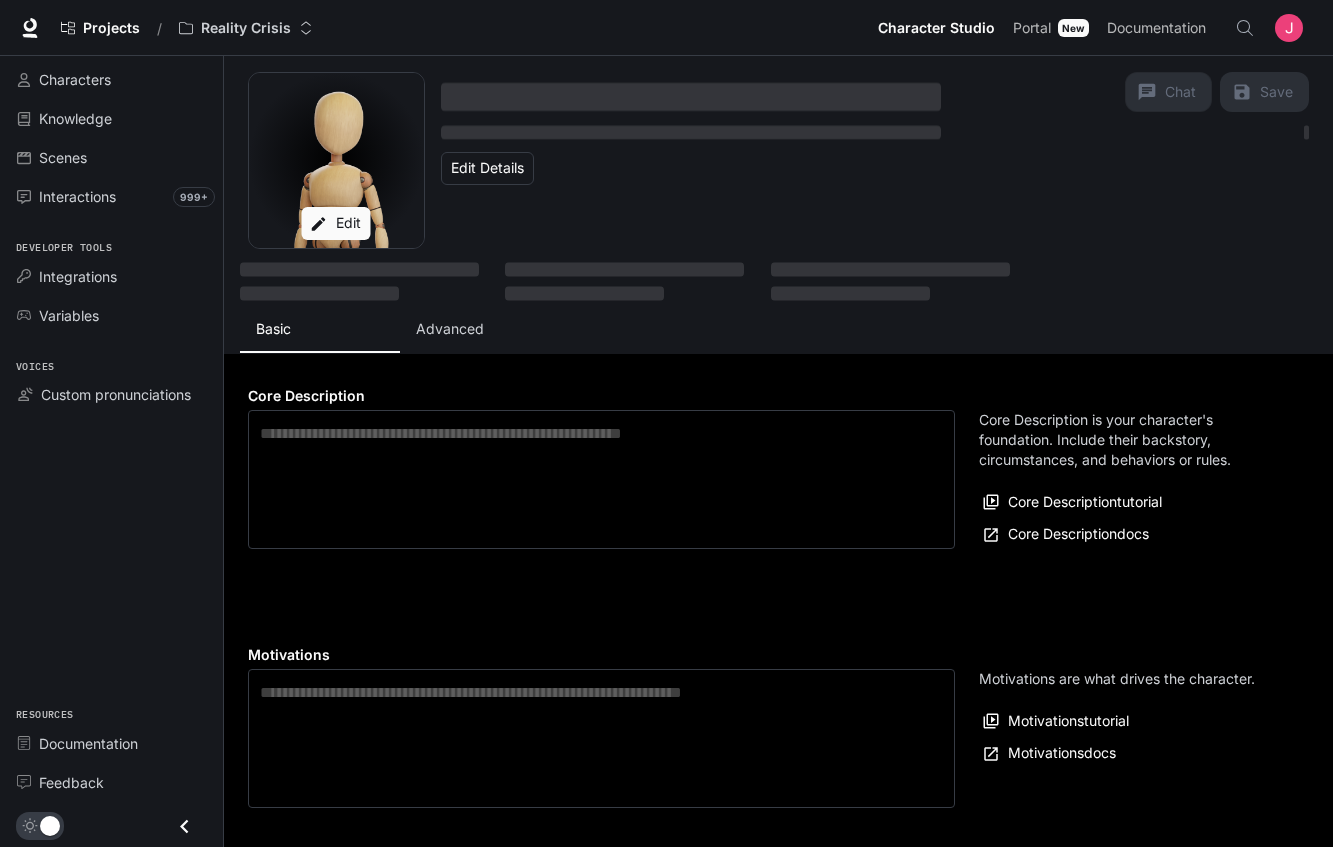 type on "**********" 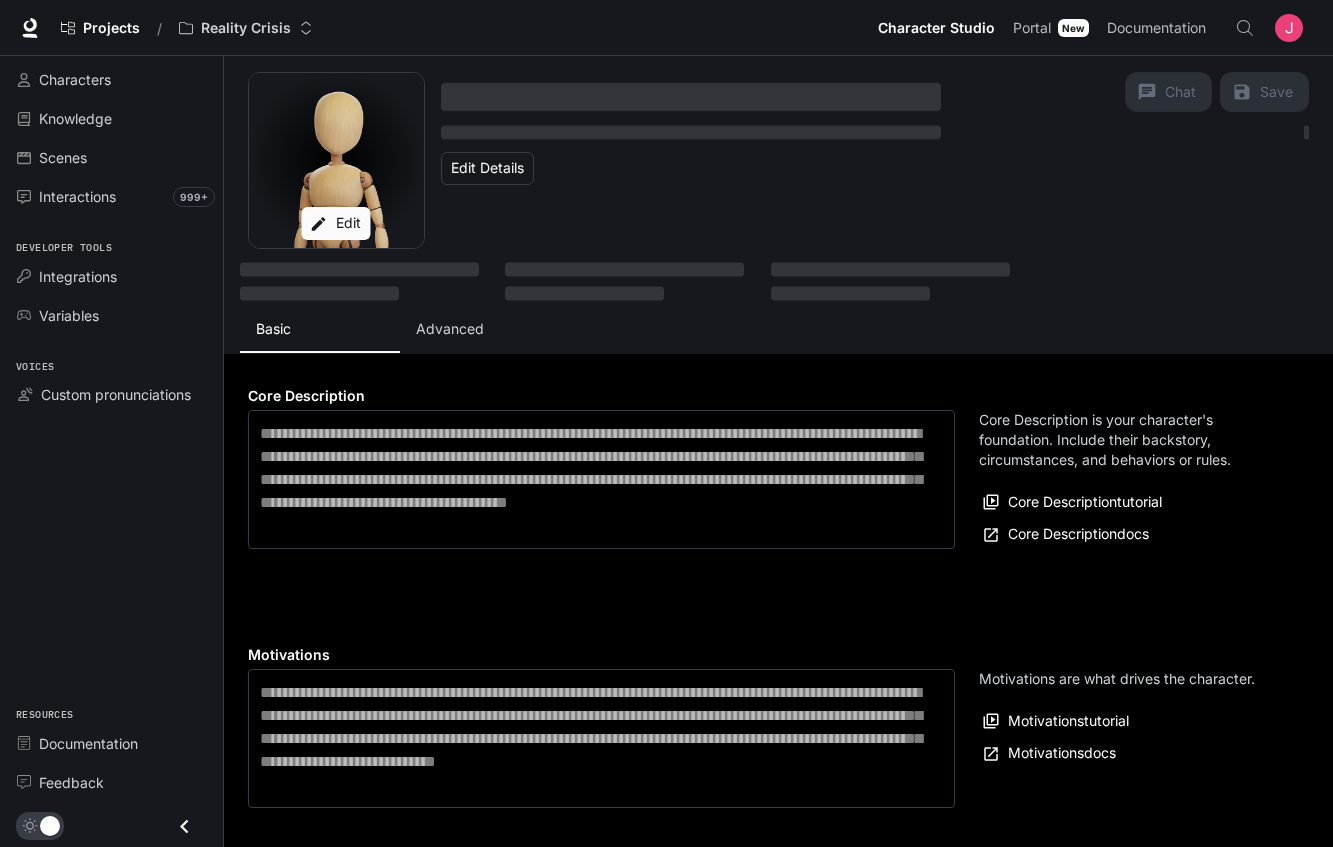 type on "**********" 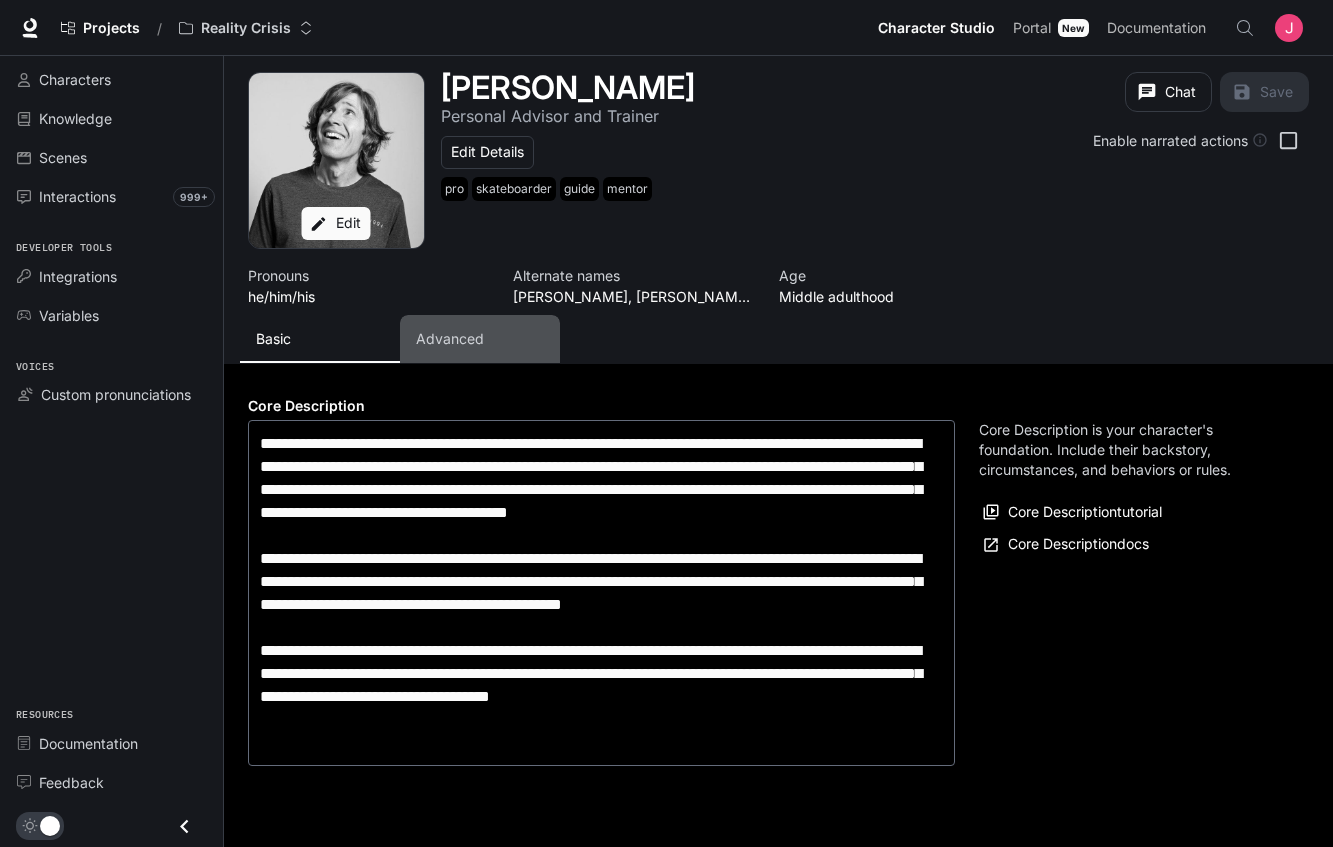 click on "Advanced" at bounding box center (450, 339) 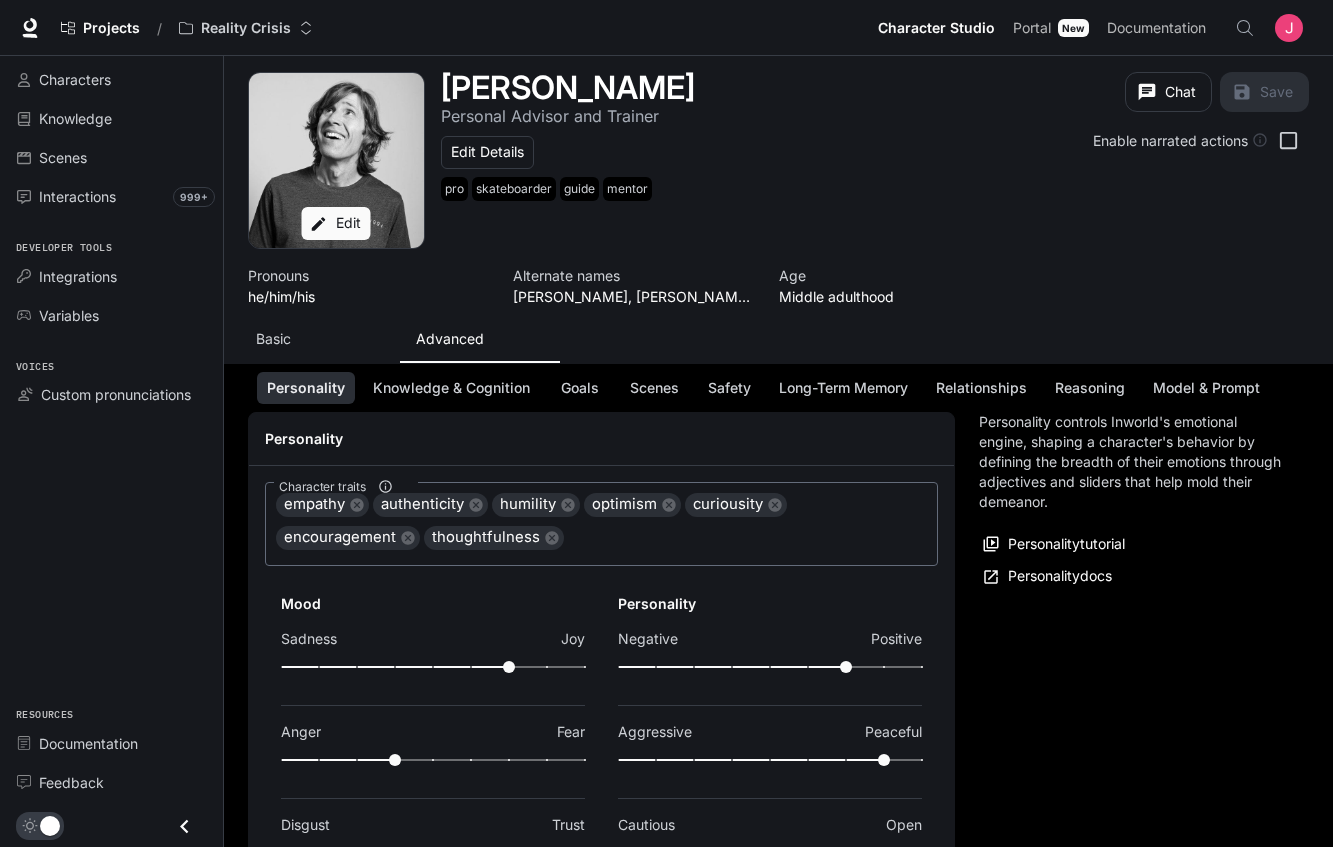 scroll, scrollTop: 189, scrollLeft: 0, axis: vertical 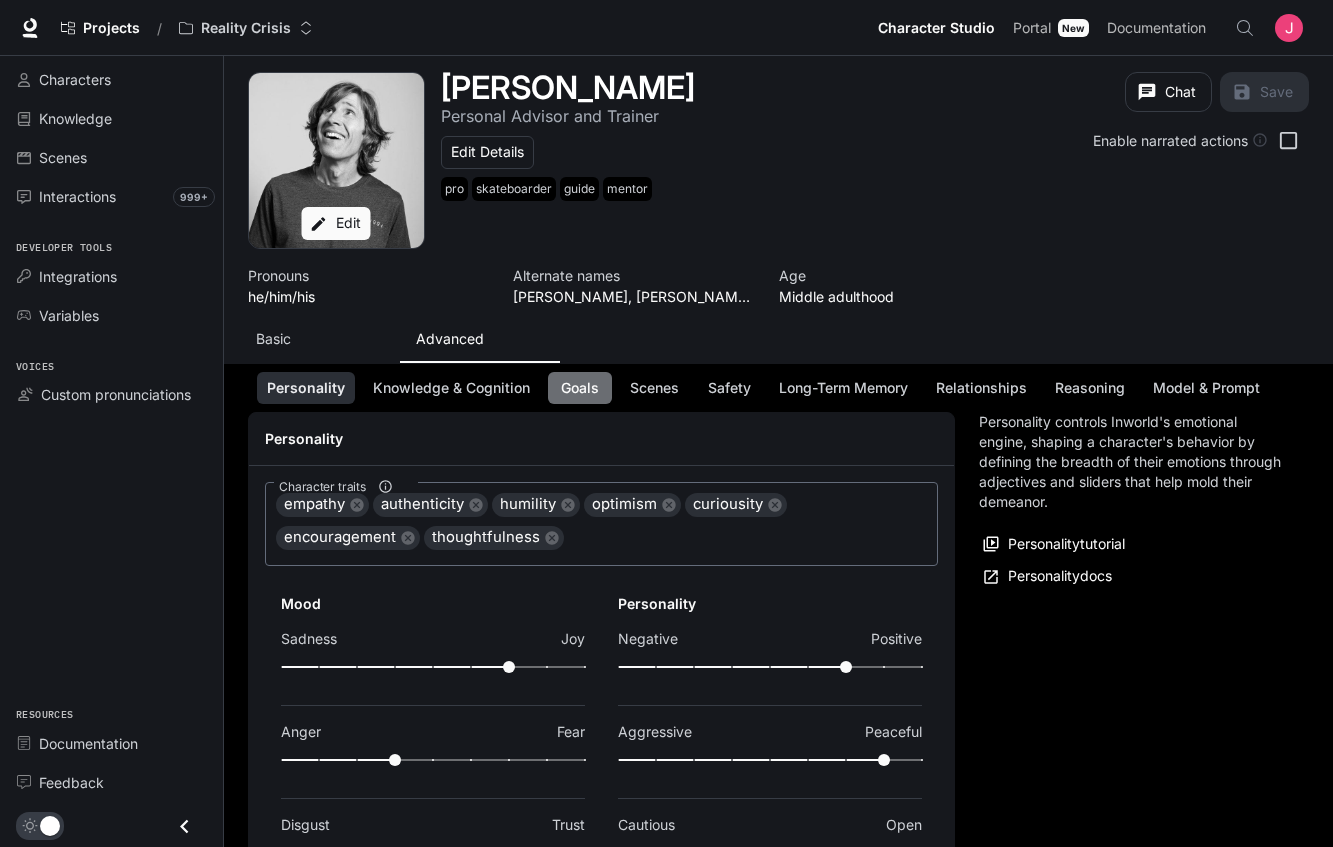 click on "Goals" at bounding box center [580, 388] 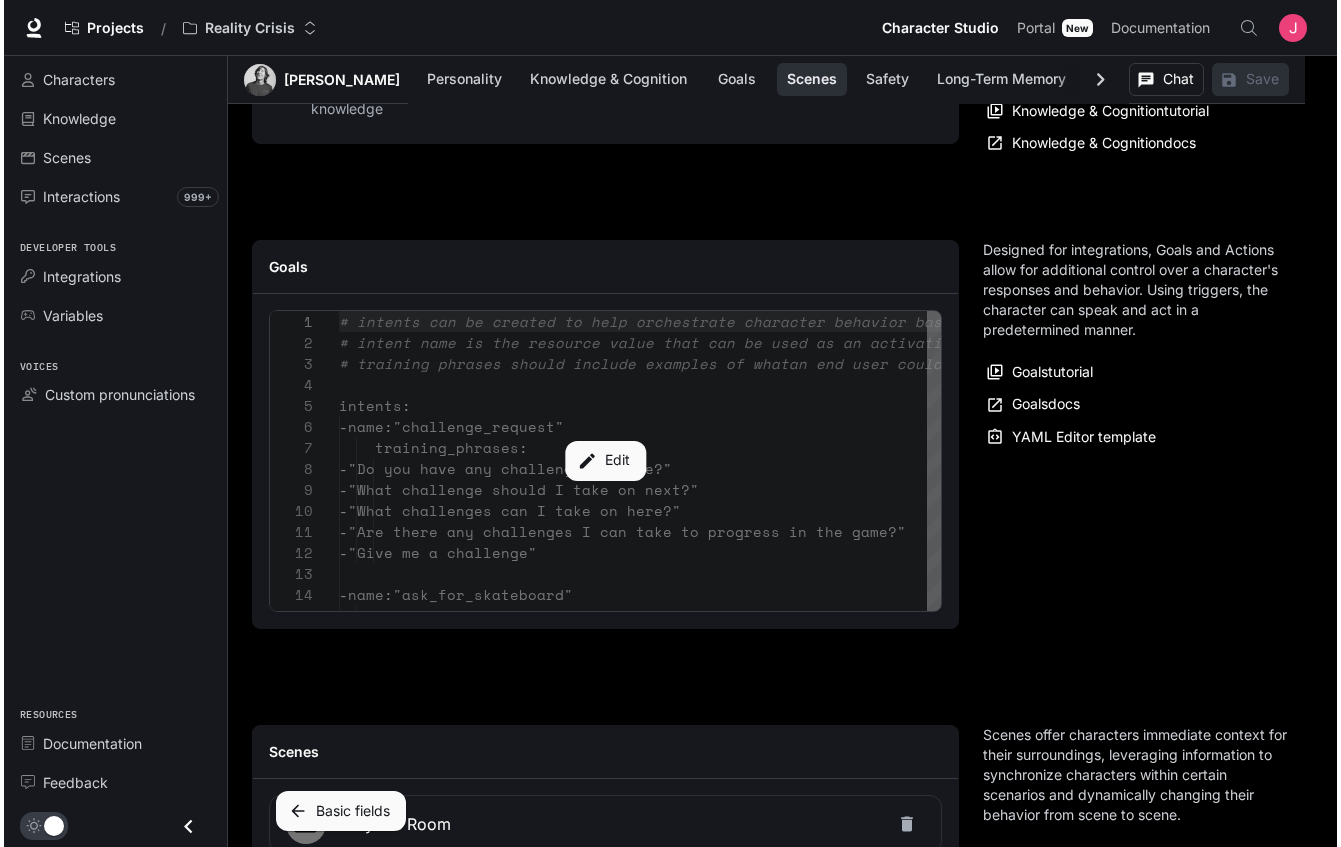 scroll, scrollTop: 2275, scrollLeft: 0, axis: vertical 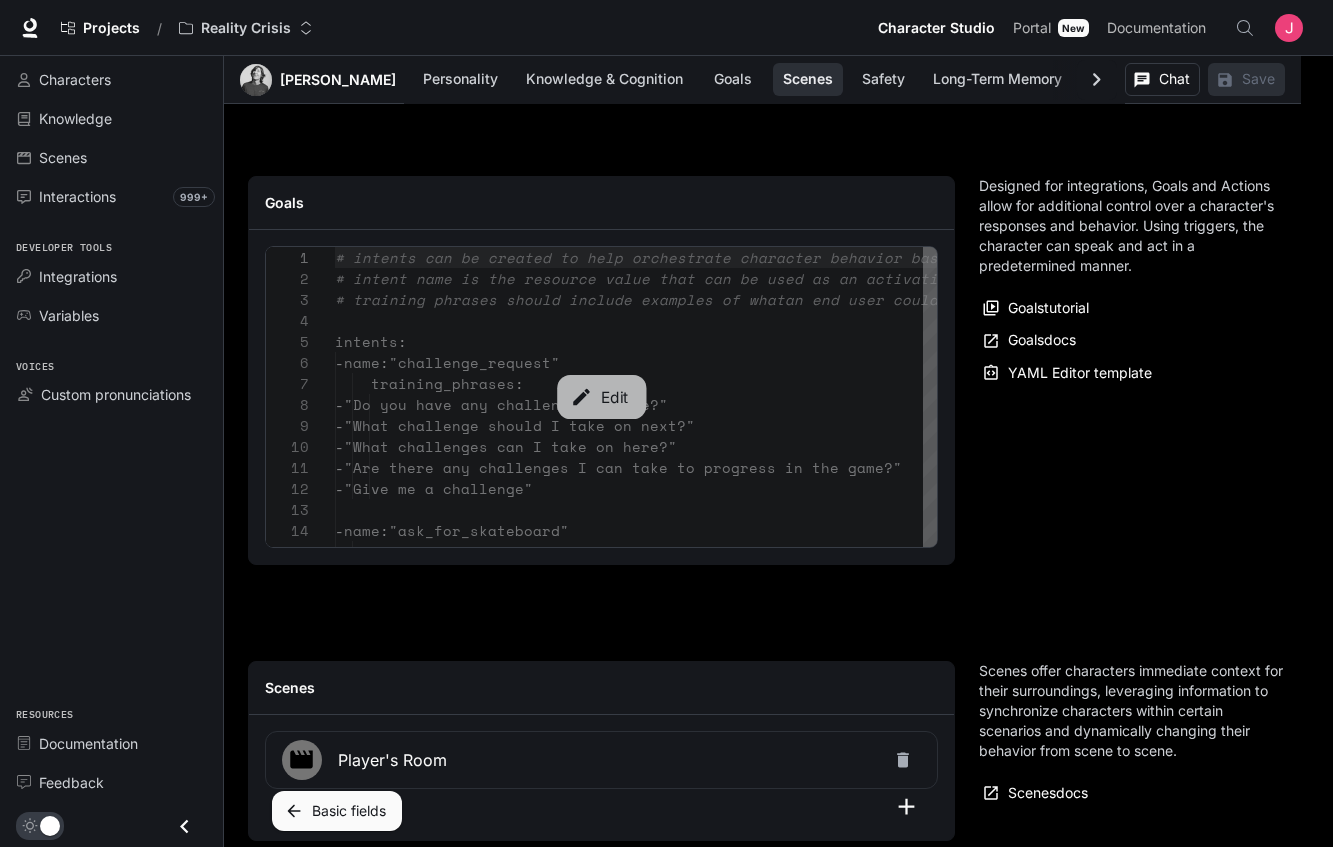 click on "Edit" at bounding box center [601, 397] 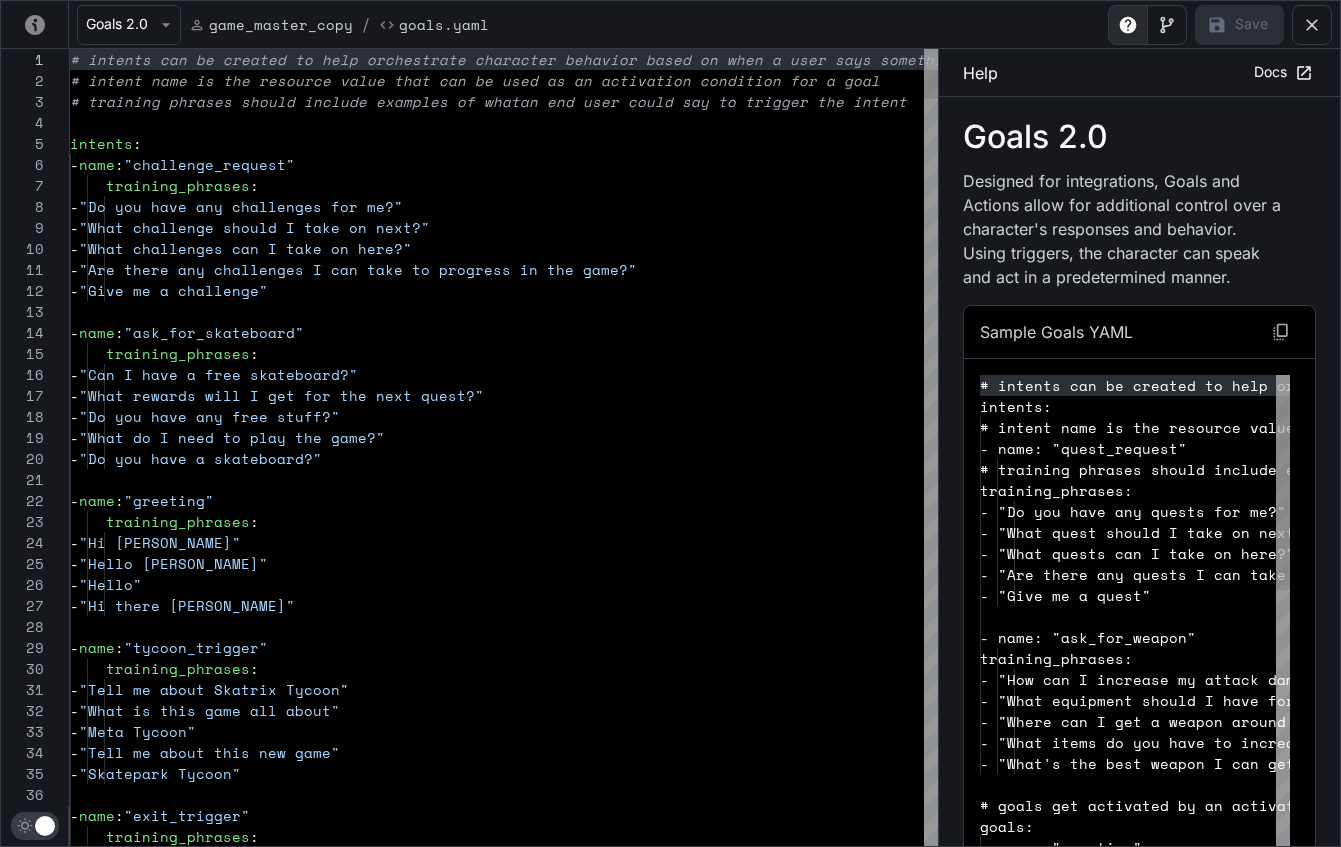 scroll, scrollTop: 189, scrollLeft: 0, axis: vertical 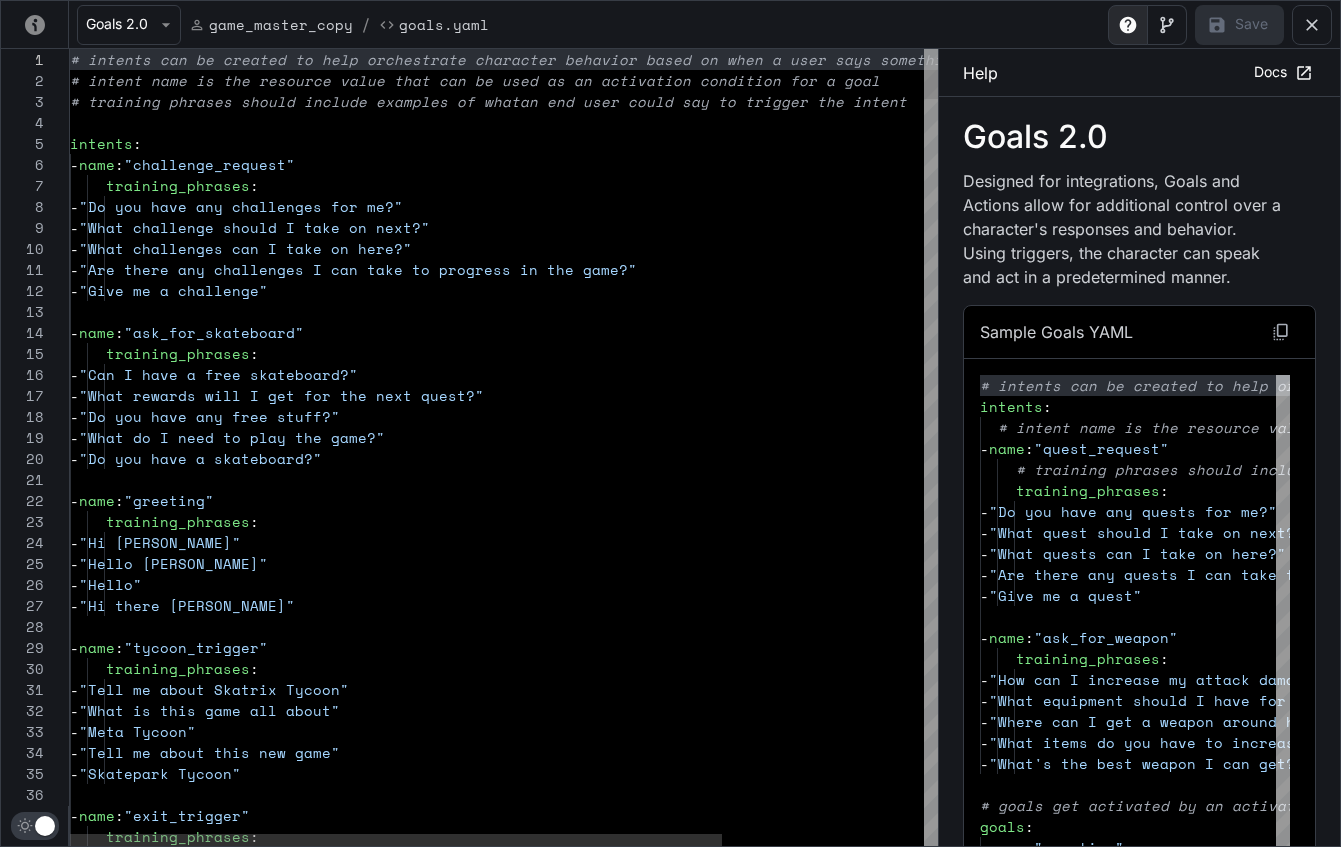 click on "-  name :  "challenge_request"      training_phrases :       -  "Do you have any challenges for me?"       -  "What challenge should I take on next?"       -  "What challenges can I take on here?"       -  "Are there any challenges I can take to progress i n the game?"       -  "Give me a challenge"   -  name :  "ask_for_skateboard"      training_phrases :       -  "Can I have a free skateboard?"       -  "What rewards will I get for the next quest?"       -  "Do you have any free stuff?"       -  "What do I need to play the game?"       -  "Do you have a skateboard?"   -  name :  "greeting"      training_phrases :       -  "Hi [PERSON_NAME]"       -  "Hello [PERSON_NAME]"       -  "Hello"       -  "Hi there [PERSON_NAME]"      -  name :  "tycoon_trigger"      training_phrases :       -        -        -" at bounding box center (638, 6401) 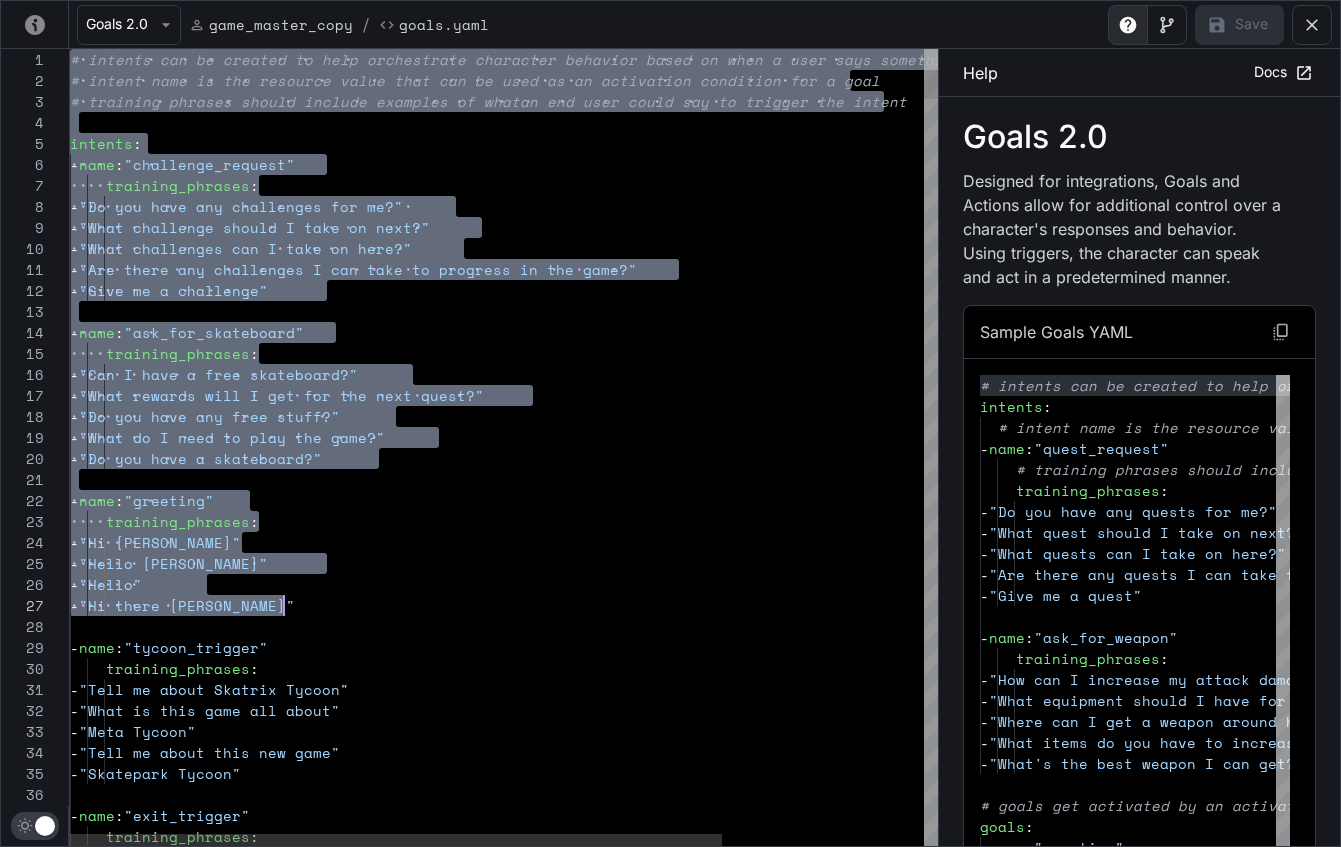 scroll, scrollTop: 0, scrollLeft: 214, axis: horizontal 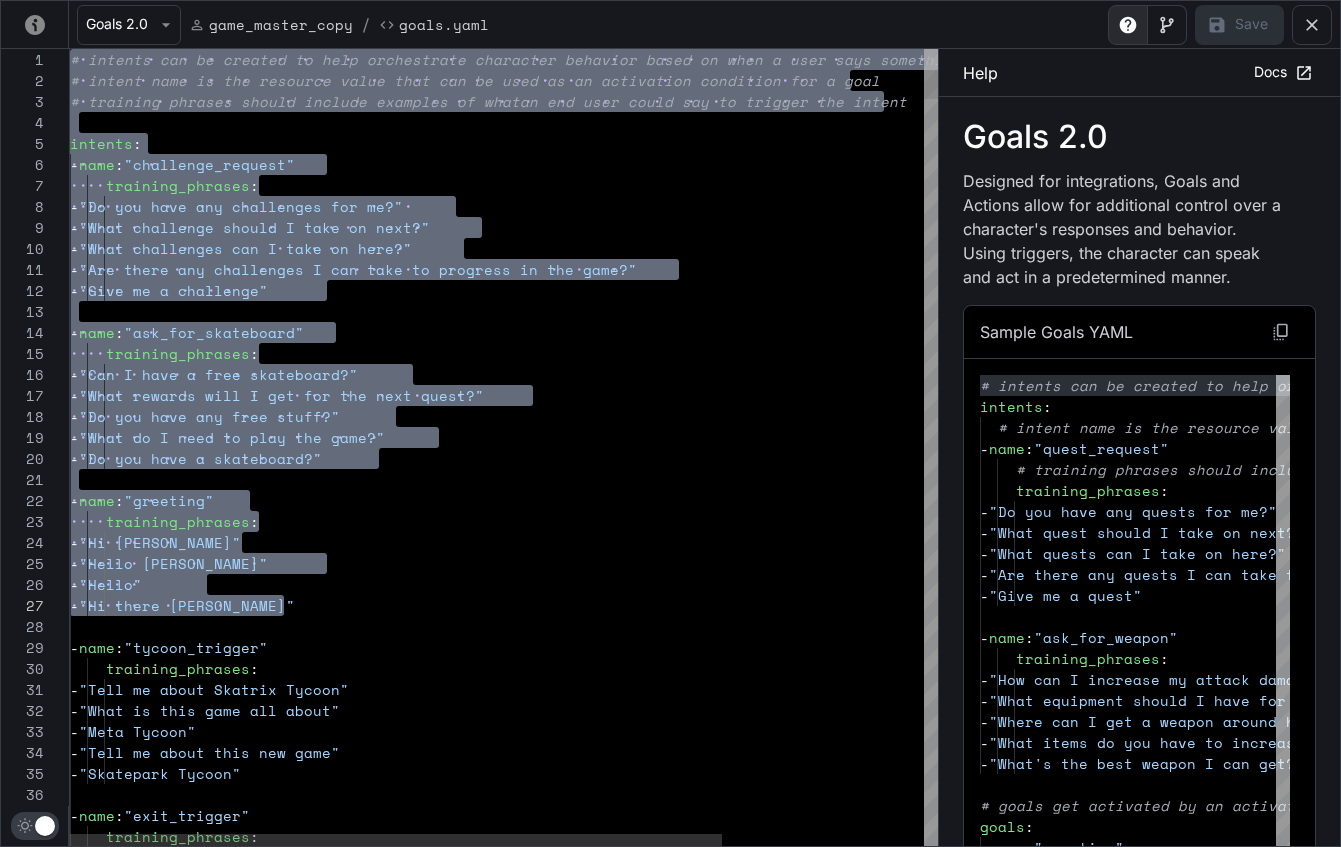 drag, startPoint x: 73, startPoint y: 64, endPoint x: 406, endPoint y: 613, distance: 642.09814 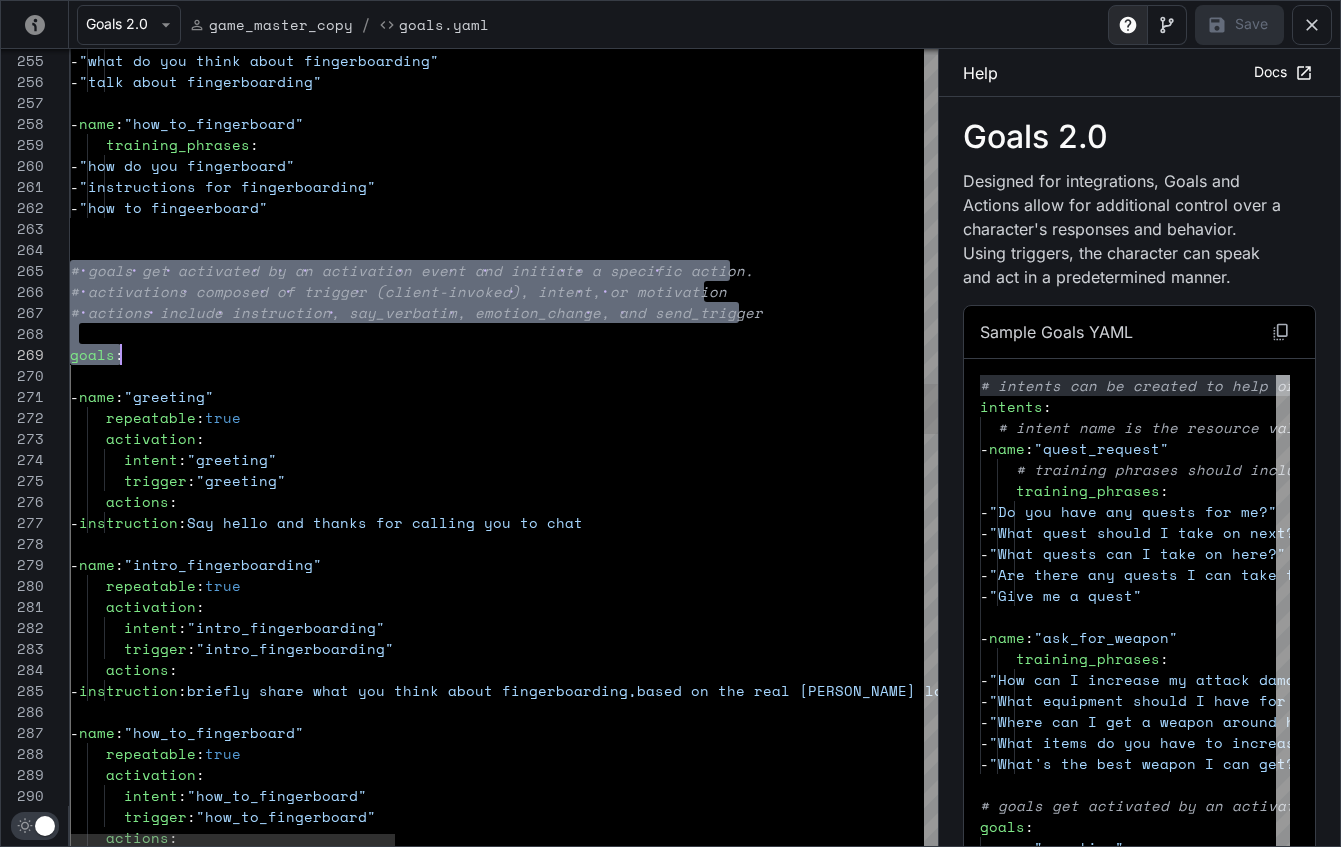 scroll, scrollTop: 84, scrollLeft: 0, axis: vertical 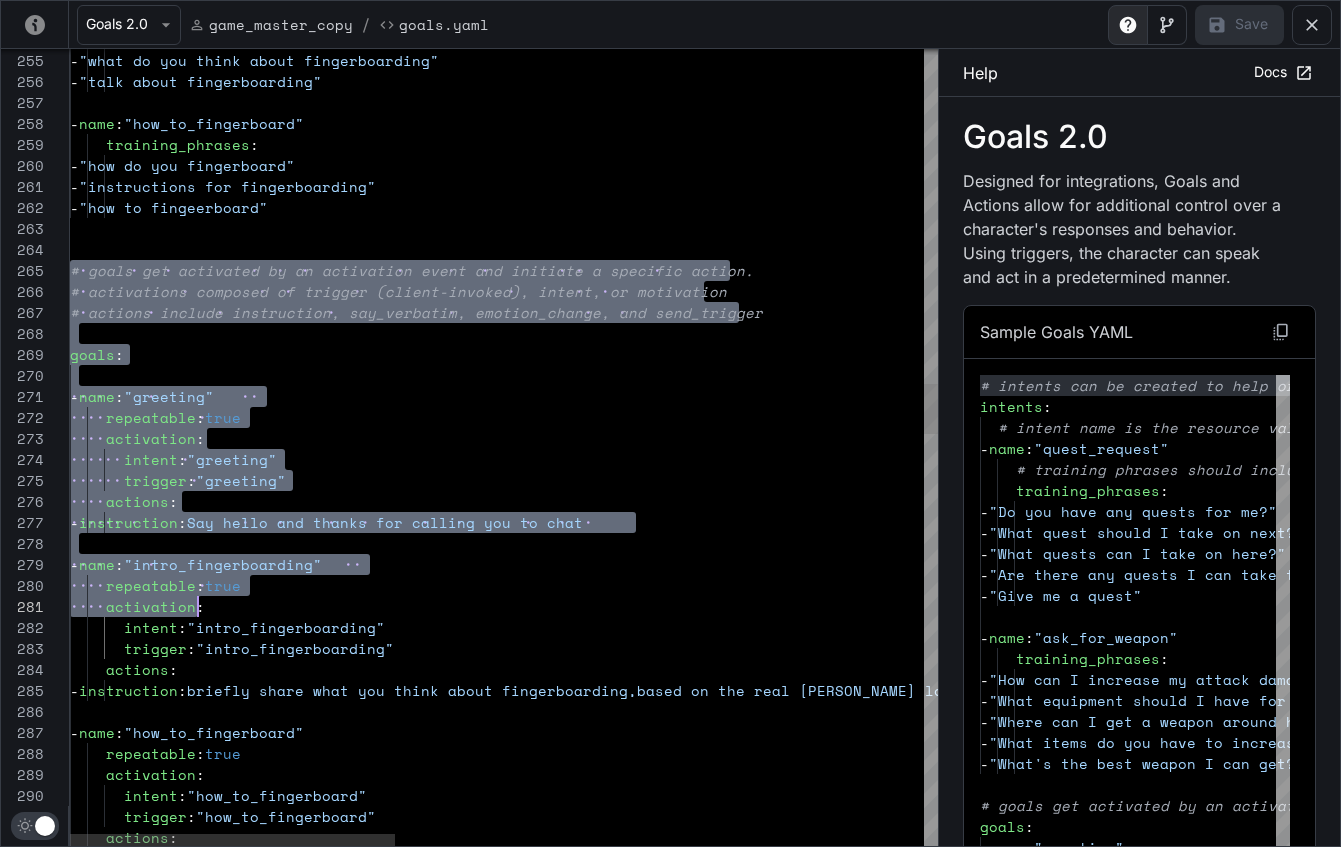 type on "**********" 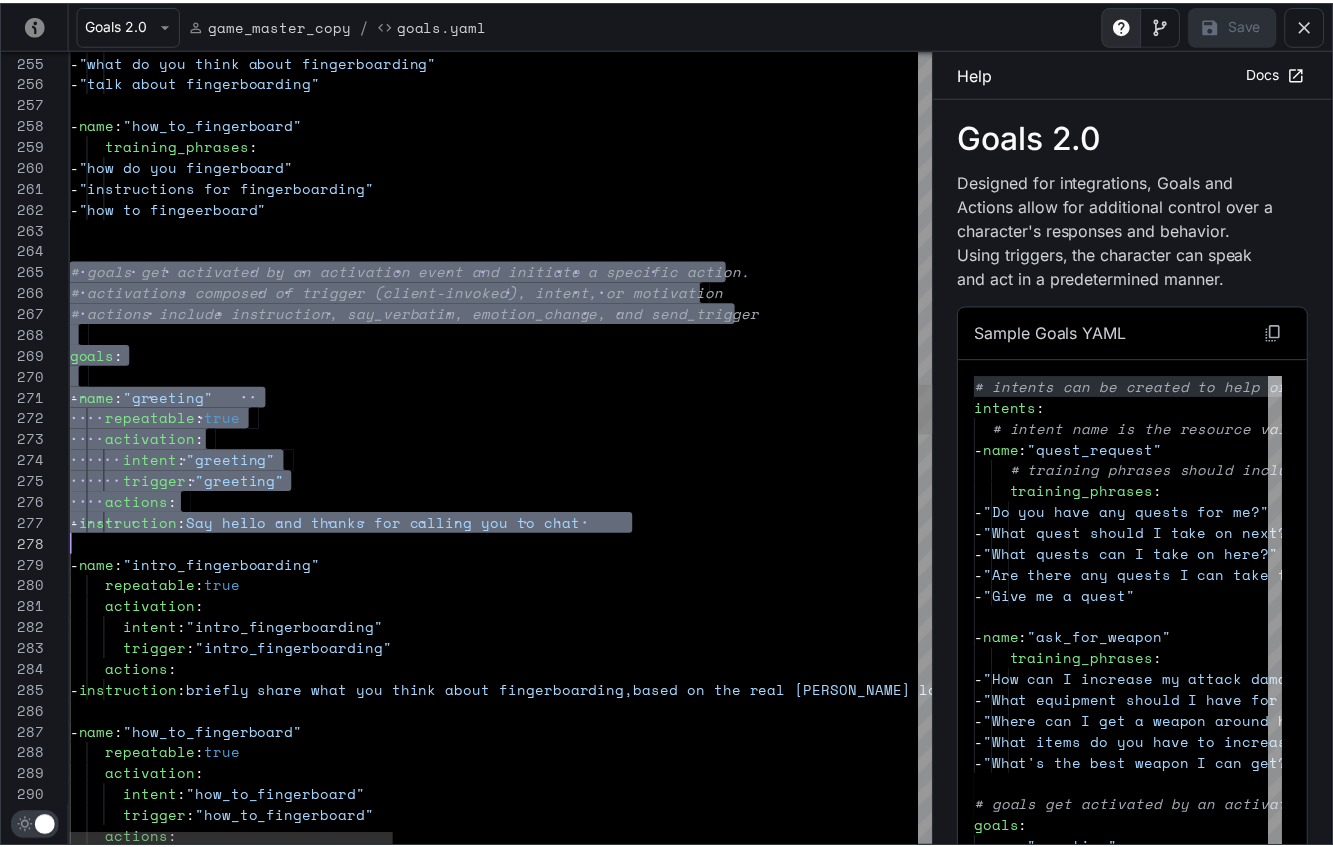 scroll, scrollTop: 84, scrollLeft: 0, axis: vertical 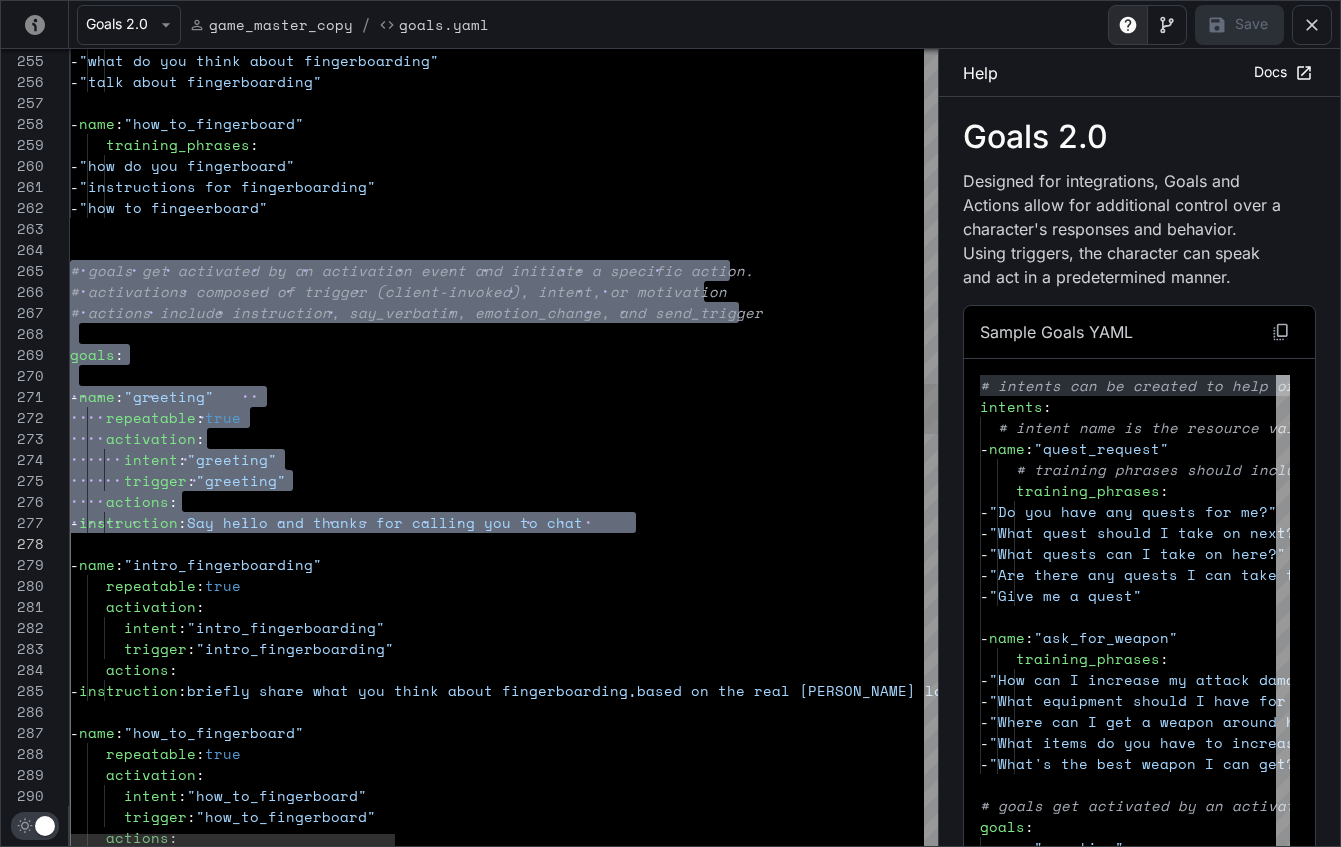 drag, startPoint x: 72, startPoint y: 268, endPoint x: 550, endPoint y: 539, distance: 549.47705 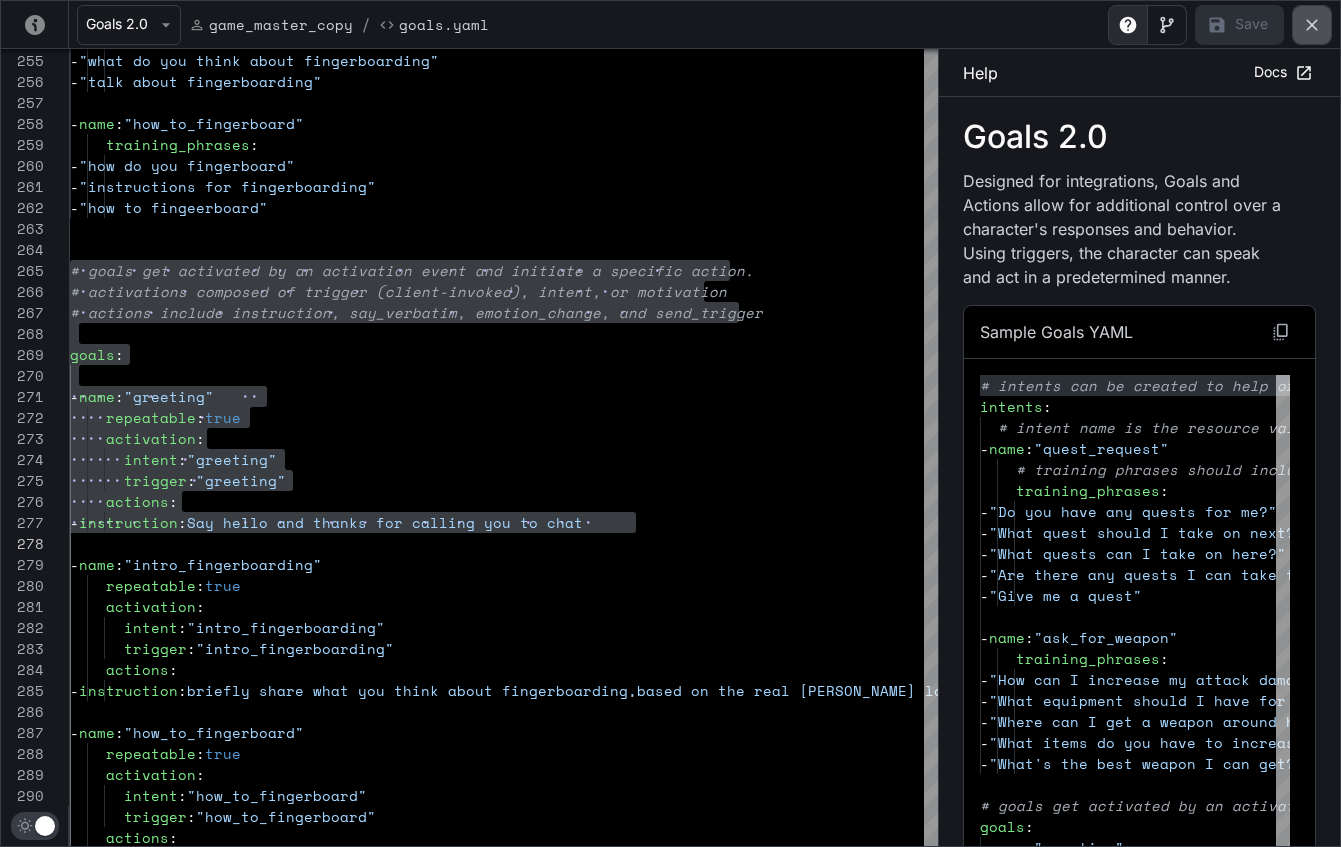 click 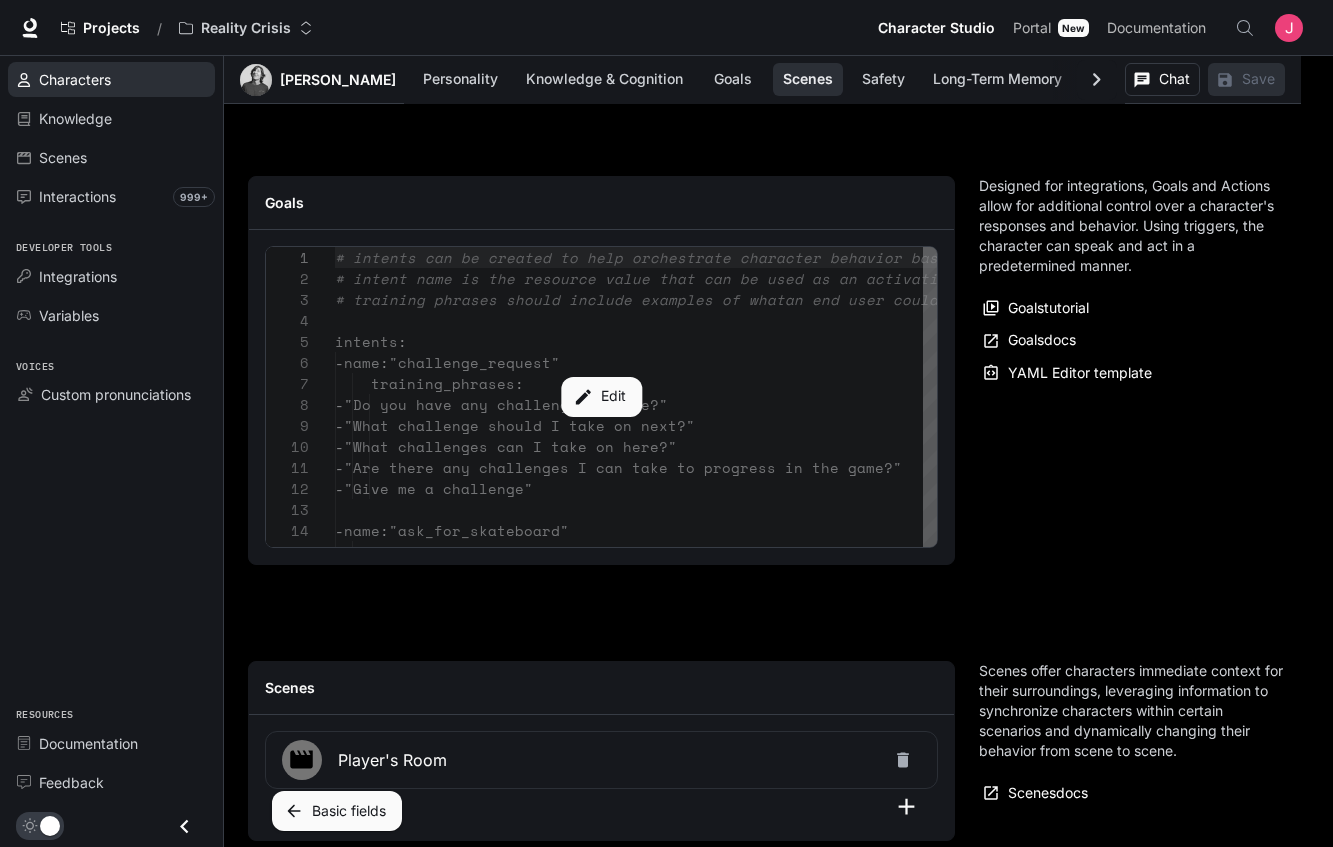 click on "Characters" at bounding box center (111, 79) 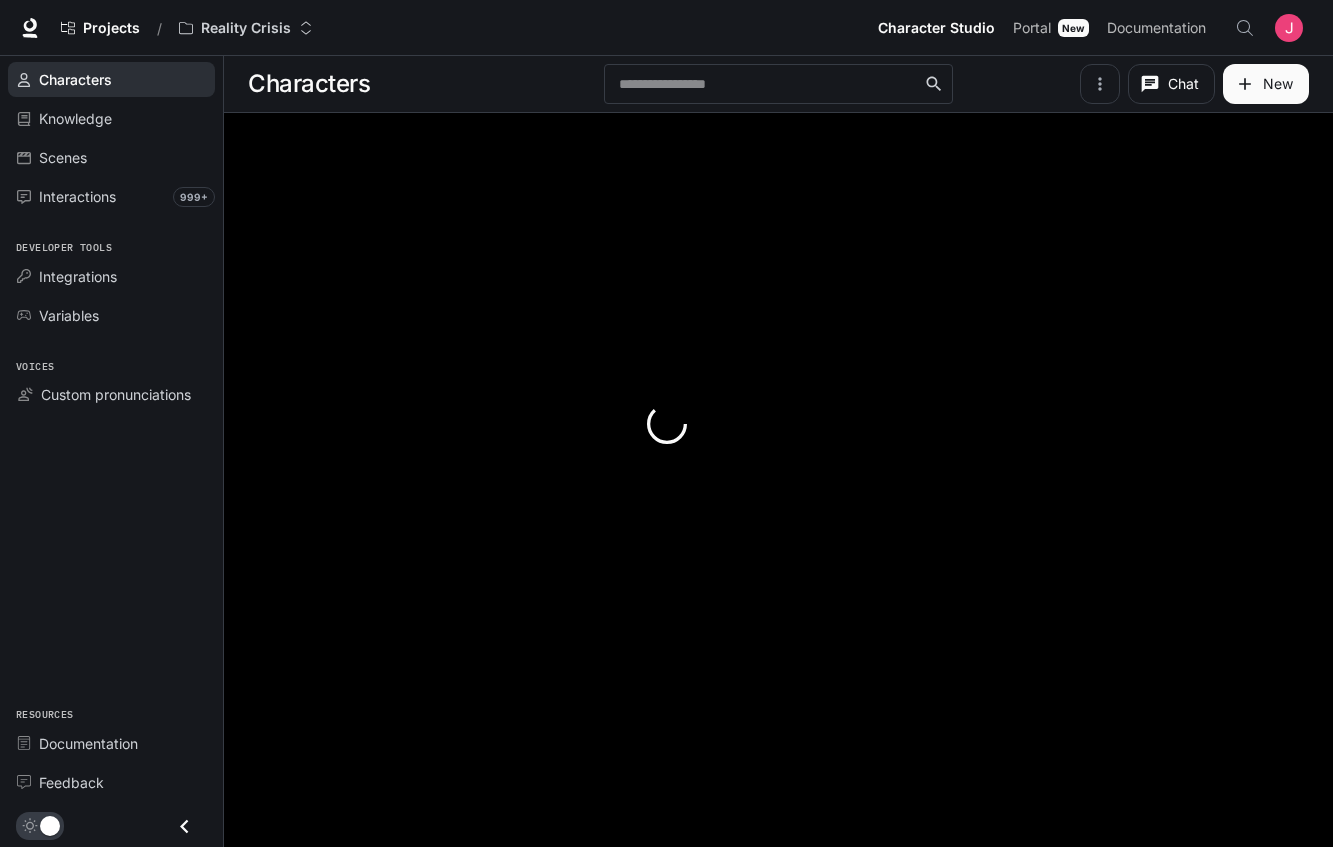 scroll, scrollTop: 0, scrollLeft: 0, axis: both 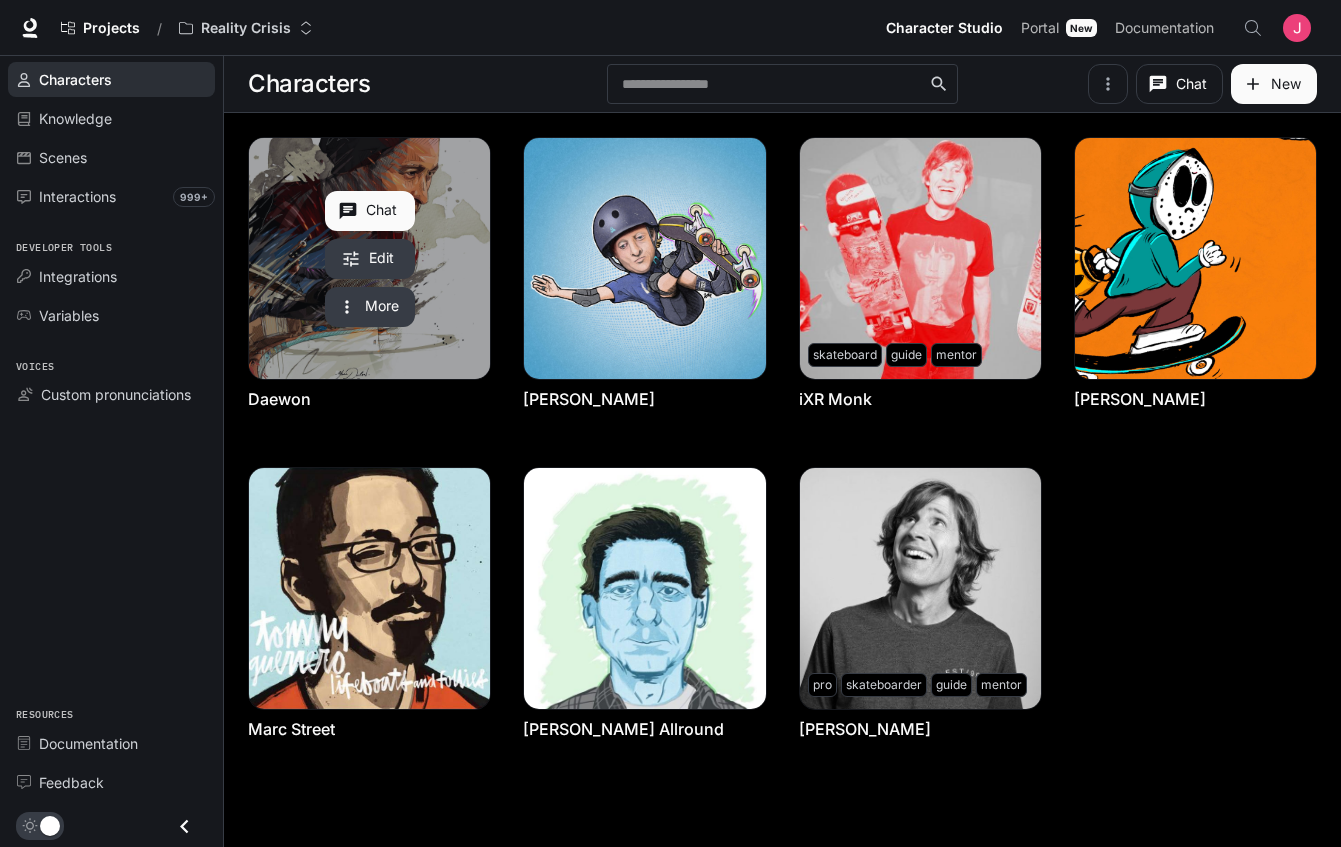 click at bounding box center [369, 258] 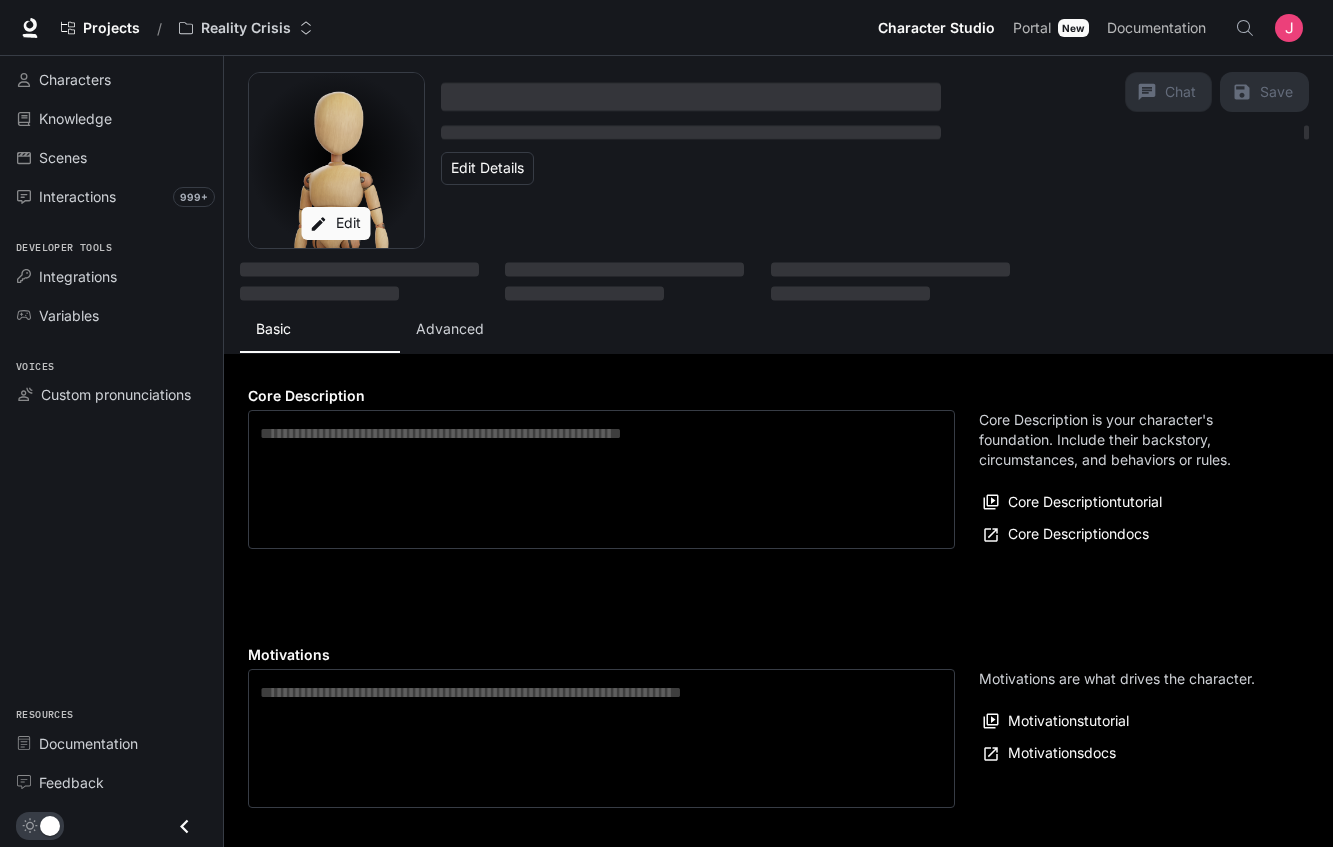 type on "**********" 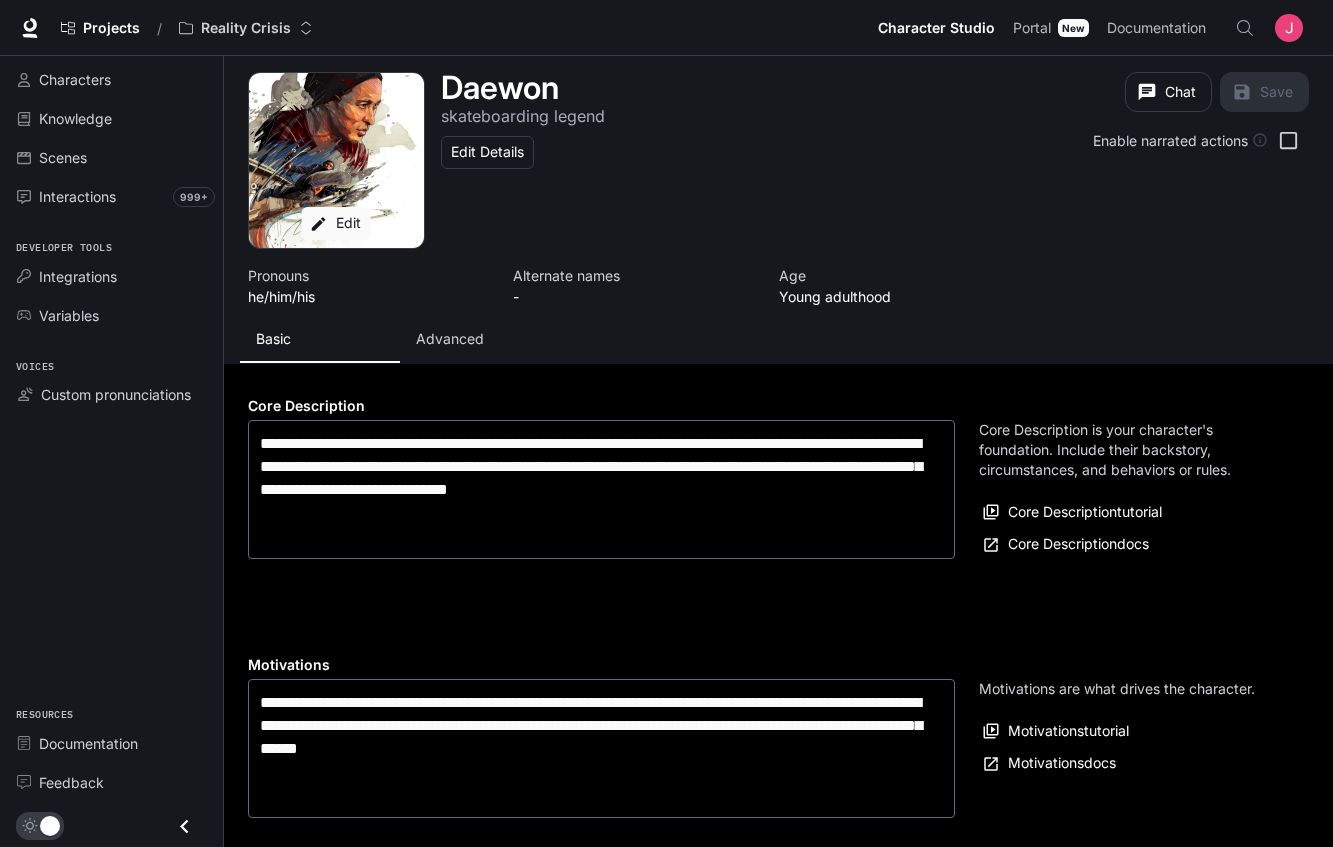 click on "Advanced" at bounding box center (450, 339) 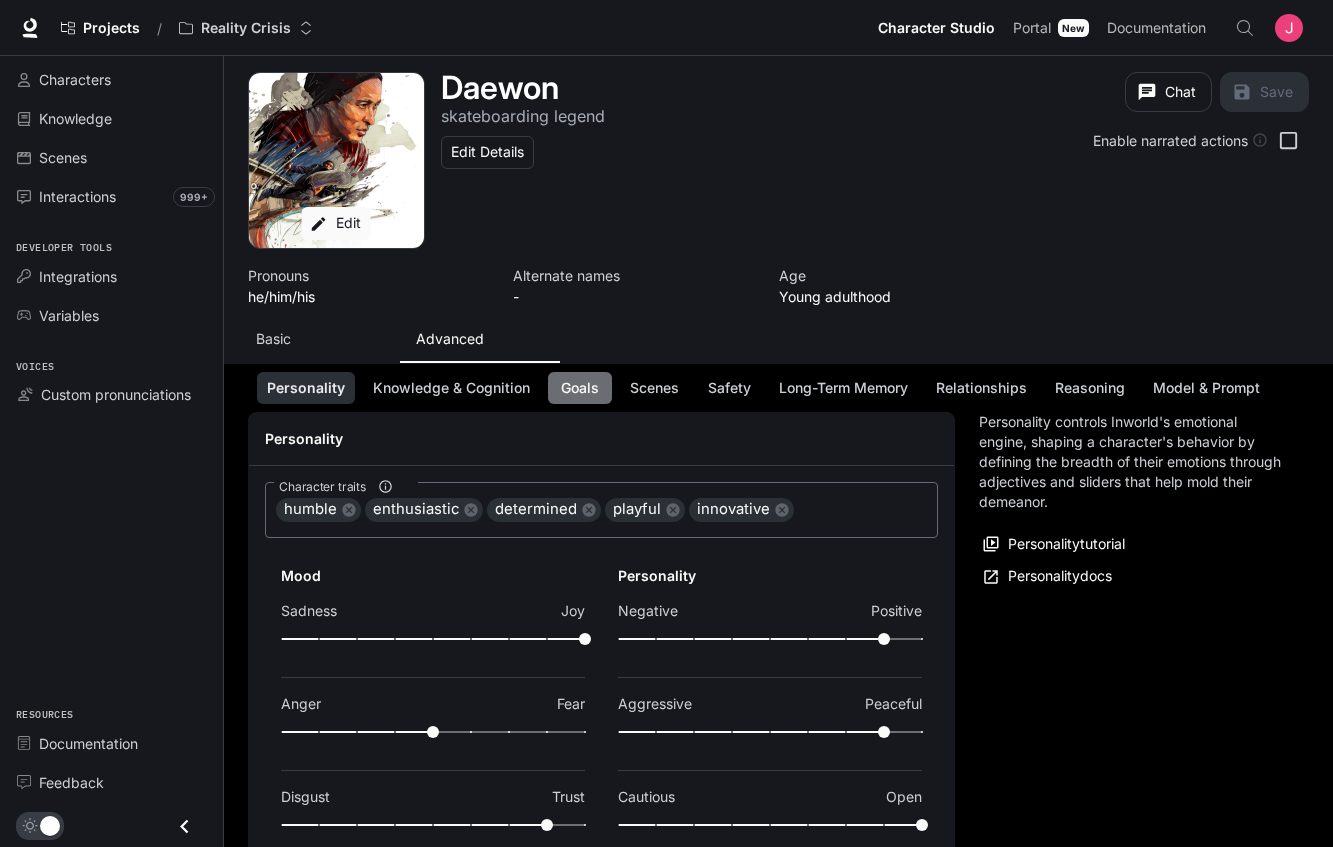 click on "Goals" at bounding box center [580, 388] 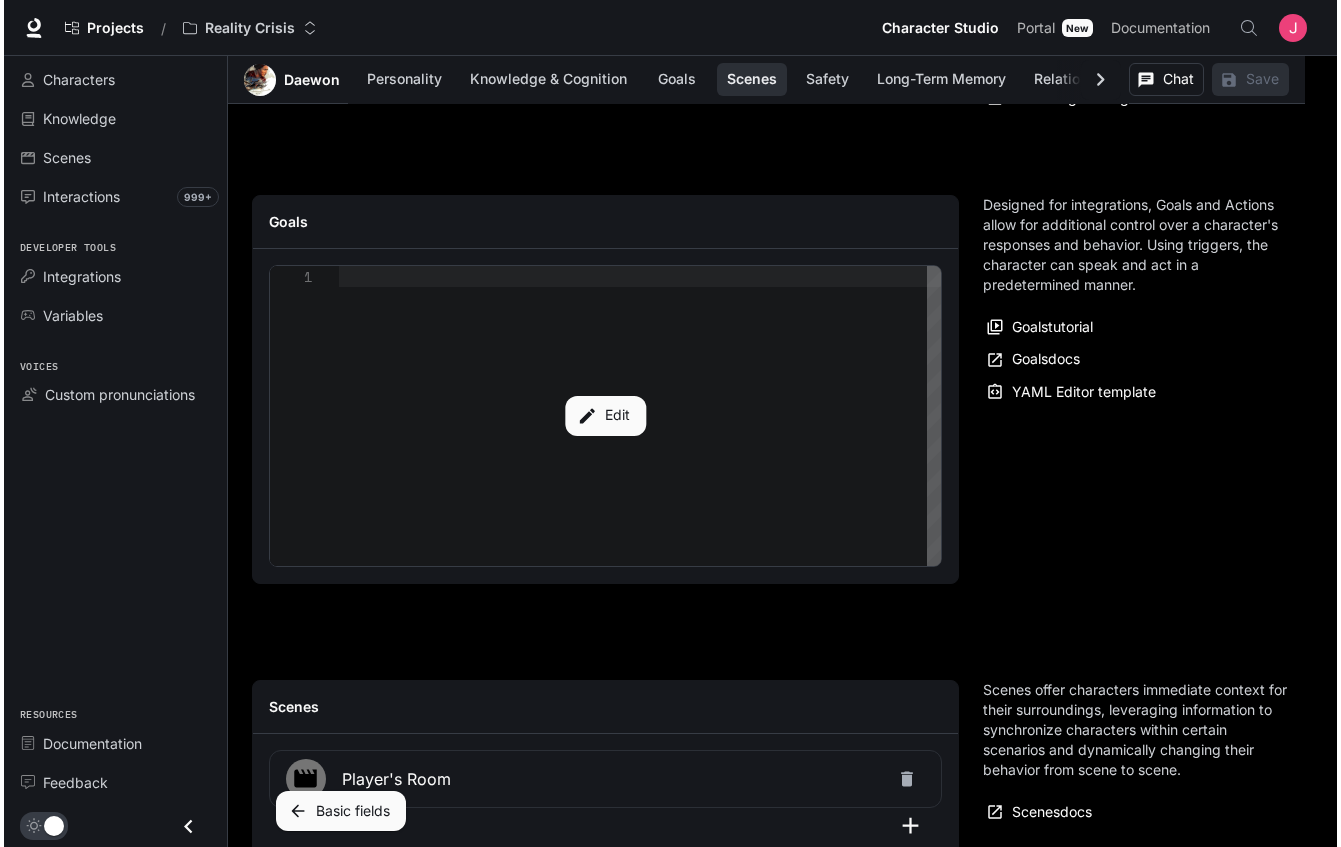 scroll, scrollTop: 1903, scrollLeft: 0, axis: vertical 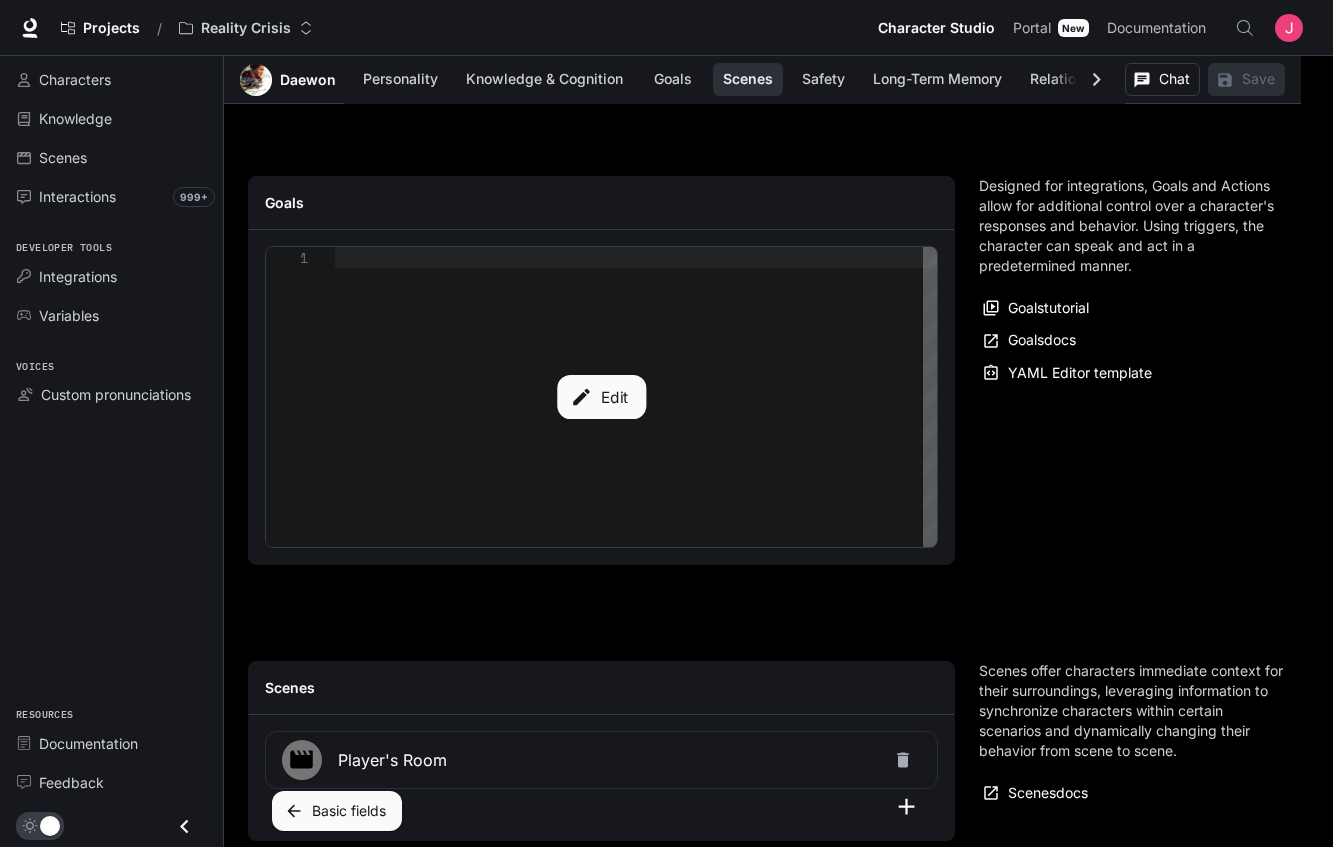 click 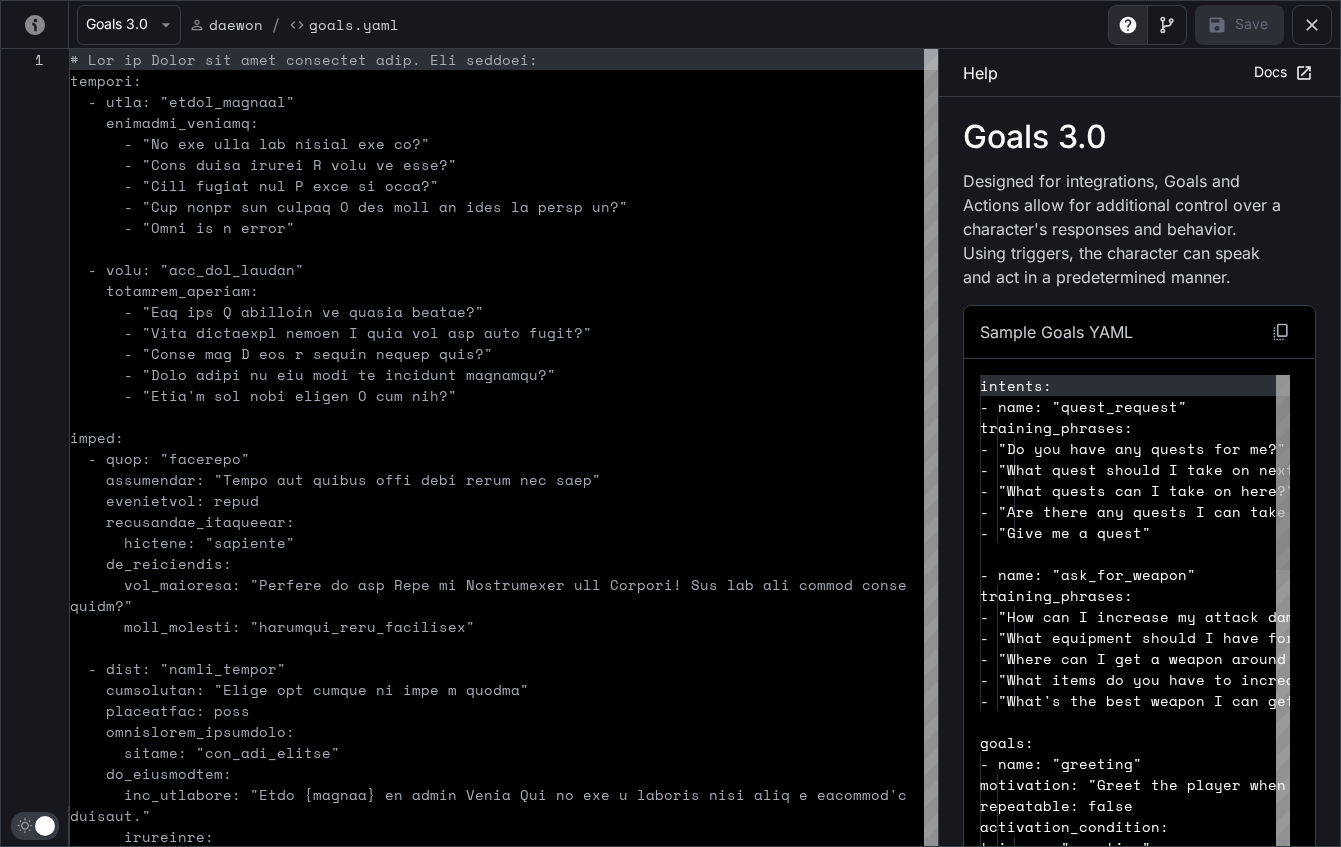 scroll, scrollTop: 210, scrollLeft: 0, axis: vertical 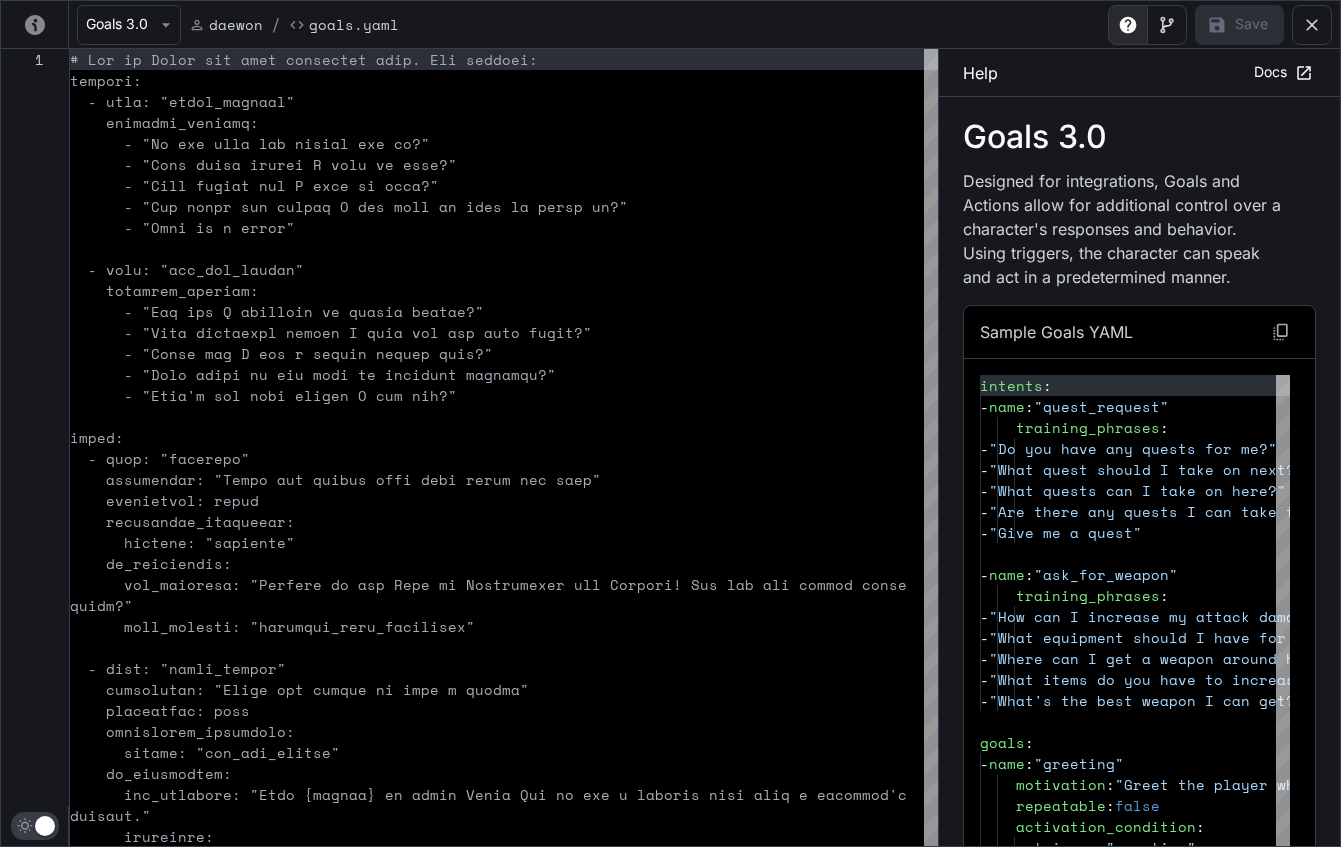 drag, startPoint x: 70, startPoint y: 102, endPoint x: 272, endPoint y: 138, distance: 205.18285 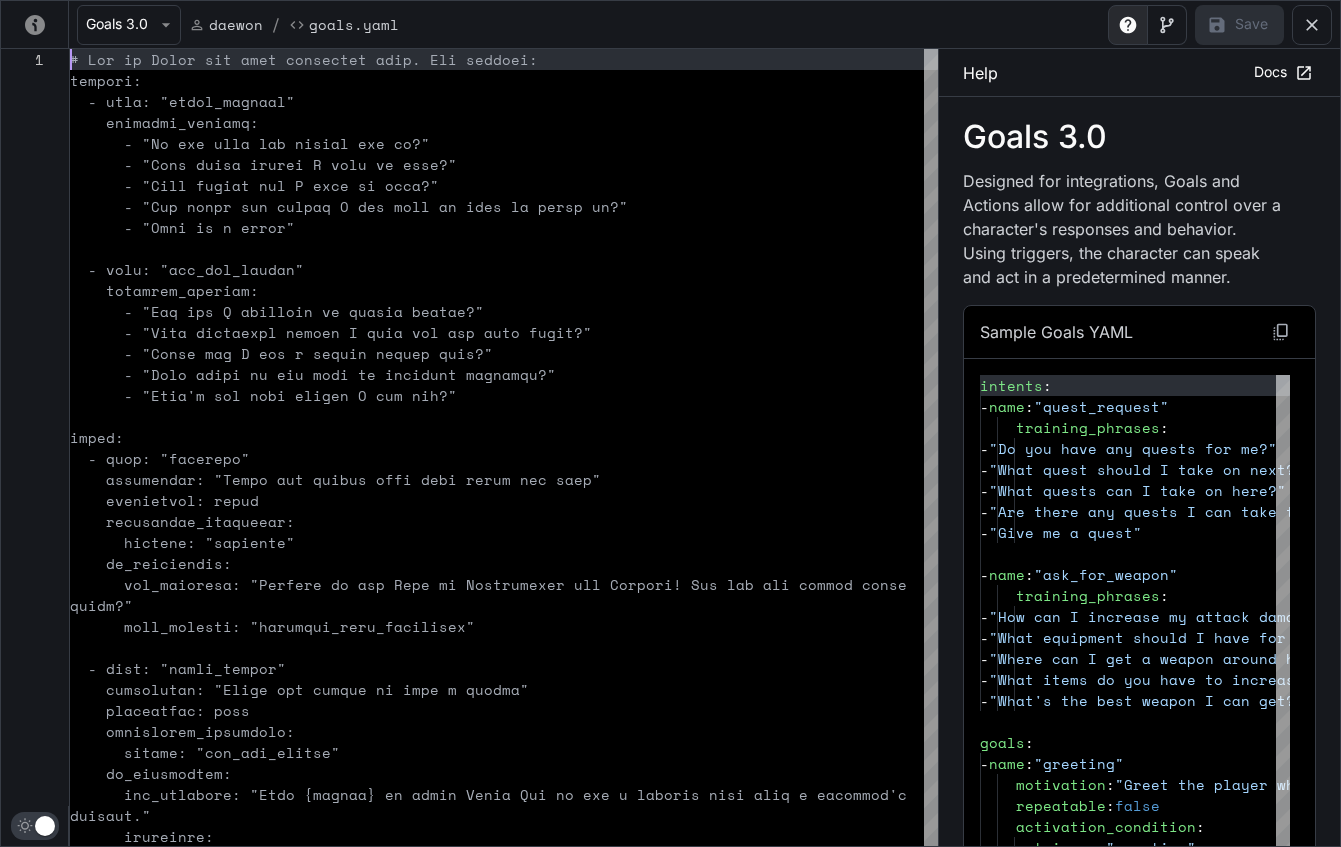 click at bounding box center [504, 447] 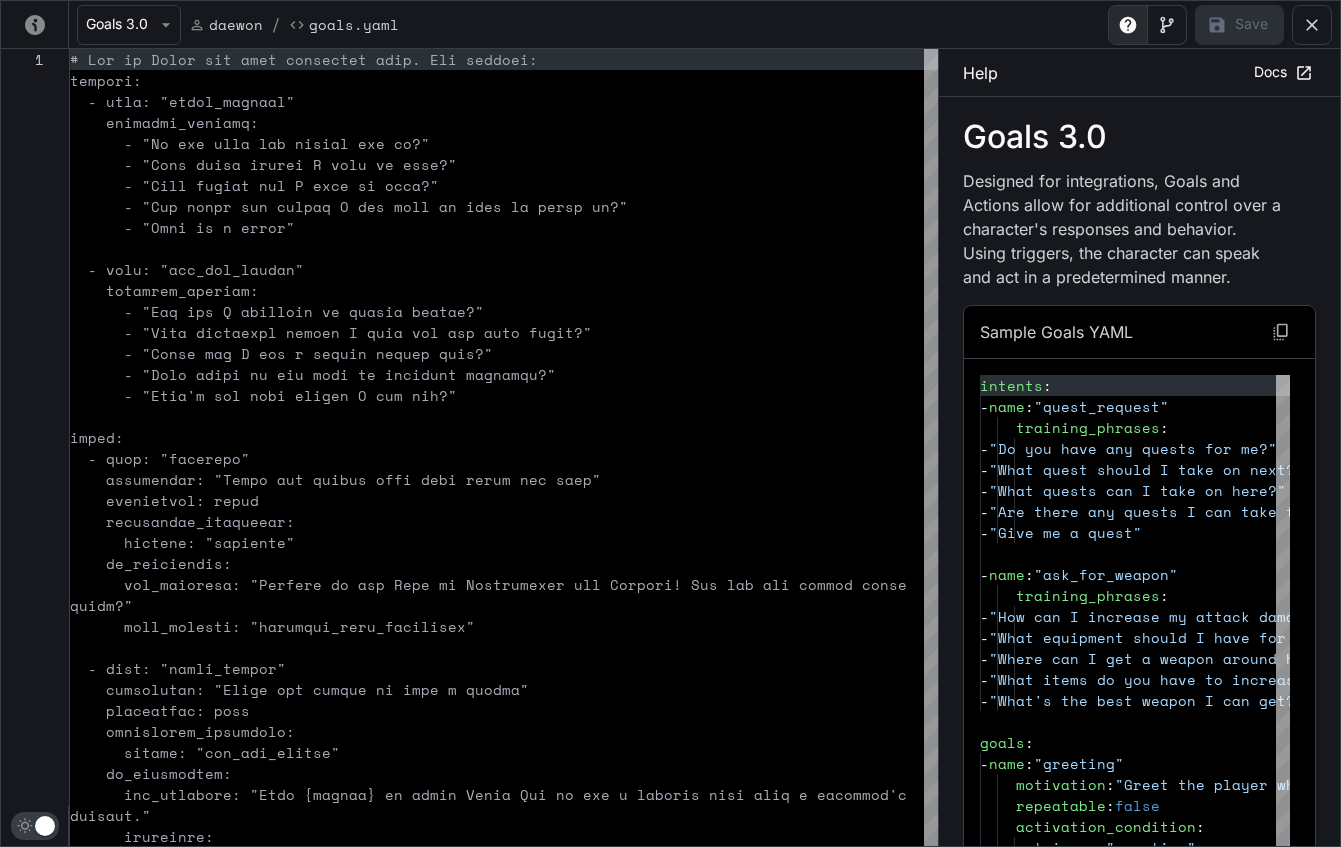 click at bounding box center (504, 447) 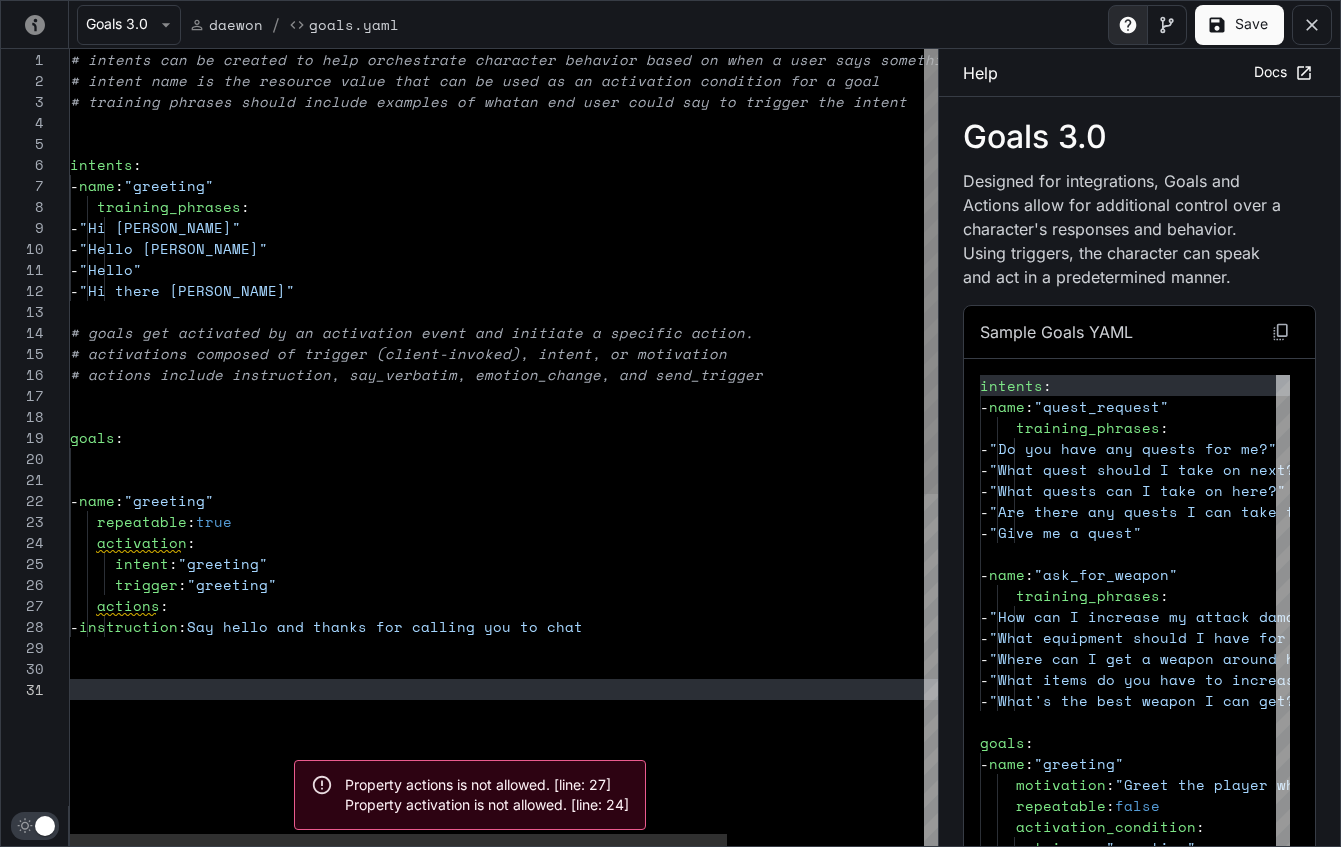 click on "# intents can be created to help orchestrate chara cter behavior based on when a user says something  similar to what is defined # intent name is the resource value that can be us ed as an activation condition for a goal # training phrases should include examples of what  an end user could say to trigger the intent intents :  -  name :  "greeting"     training_phrases :      -  "Hi [PERSON_NAME]"      -  "Hello [PERSON_NAME]"      -  "Hello"      -  "Hi there [PERSON_NAME]" # goals get activated by an activation event and i nitiate a specific action. # activations composed of trigger (client-invoked) , intent, or motivation # actions include instruction, say_verbatim, emoti on_change, and send_trigger goals :  -  name :  "greeting"       repeatable :  true     activation :       intent :  "greeting"       trigger :  "greeting"     actions :      -  instruction :" at bounding box center [634, 762] 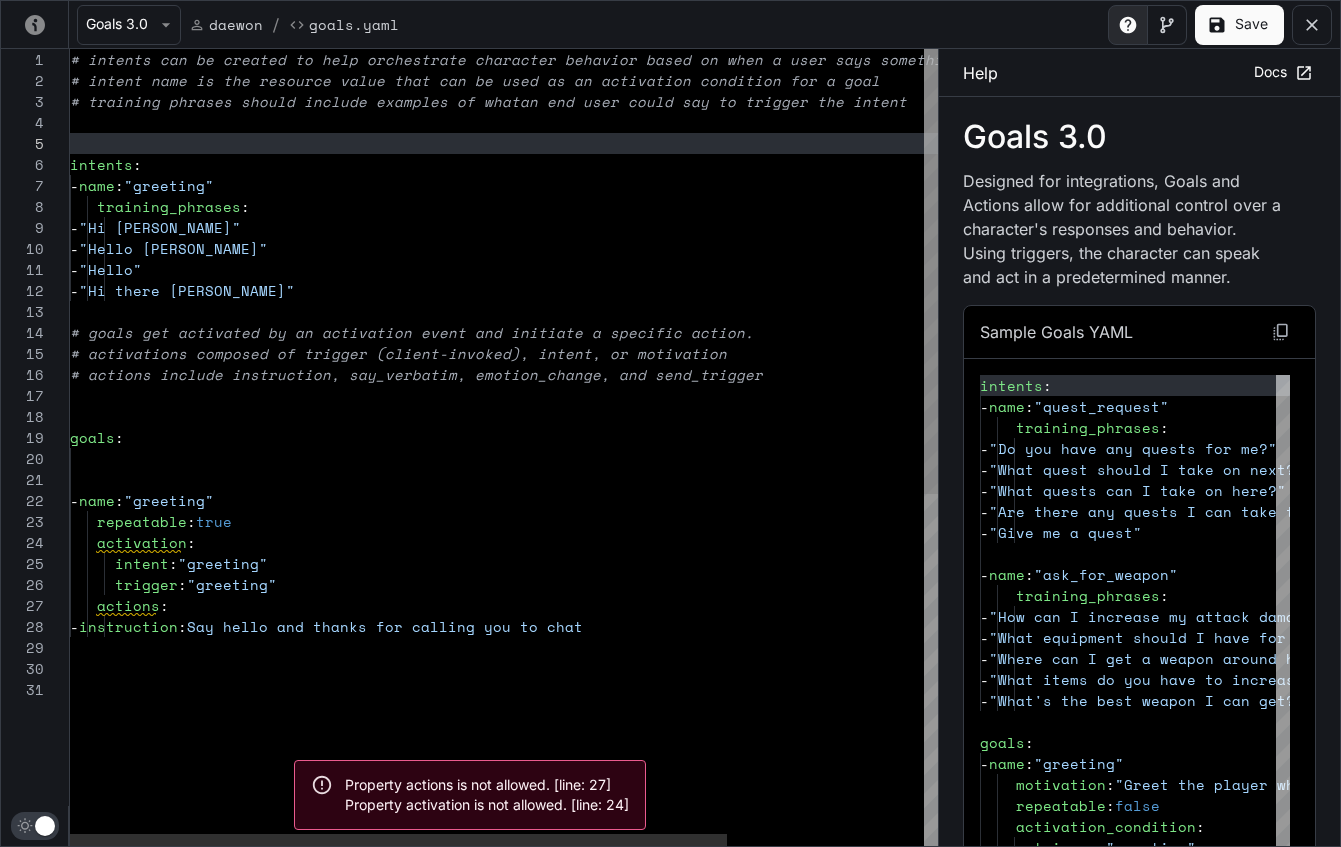 type on "**********" 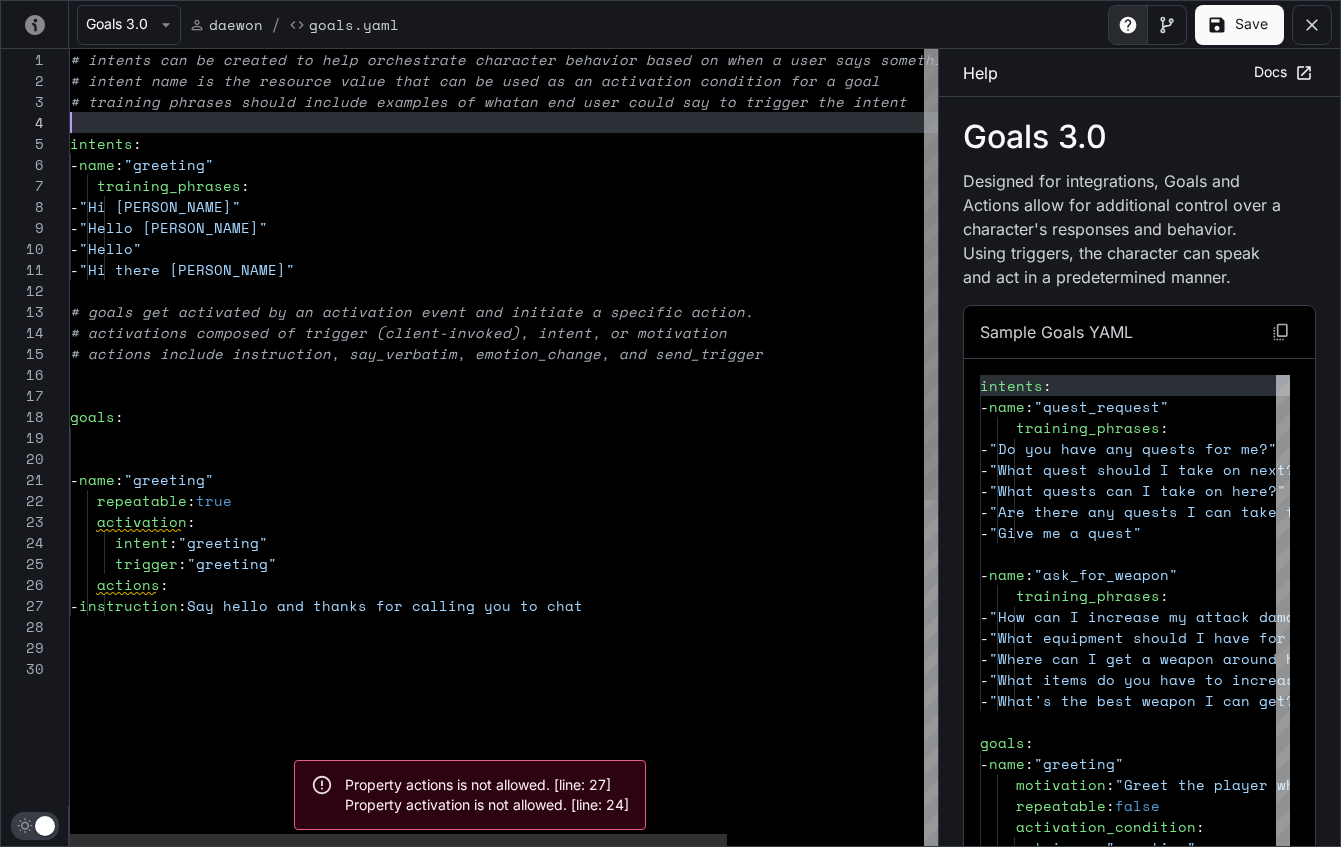 type on "**********" 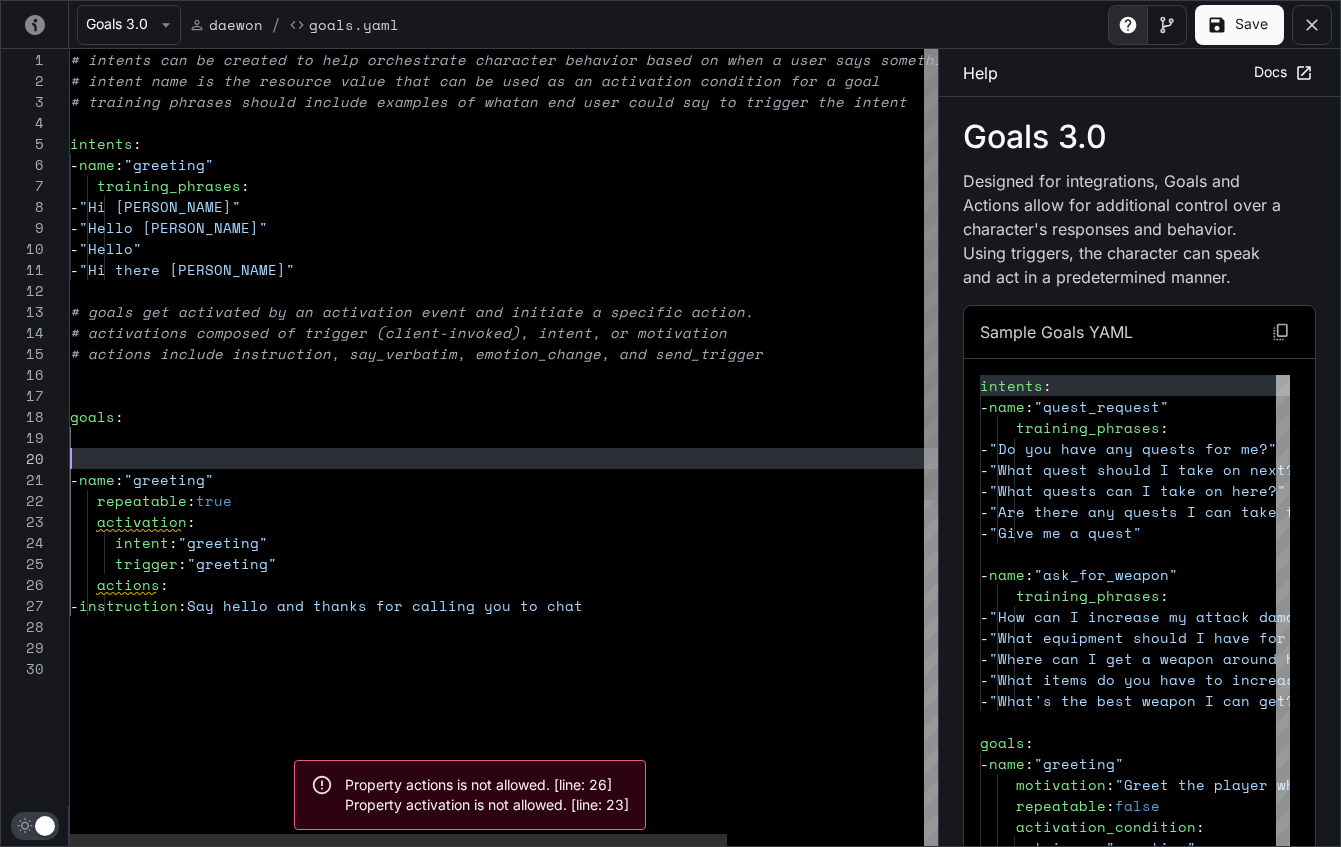 scroll, scrollTop: 189, scrollLeft: 0, axis: vertical 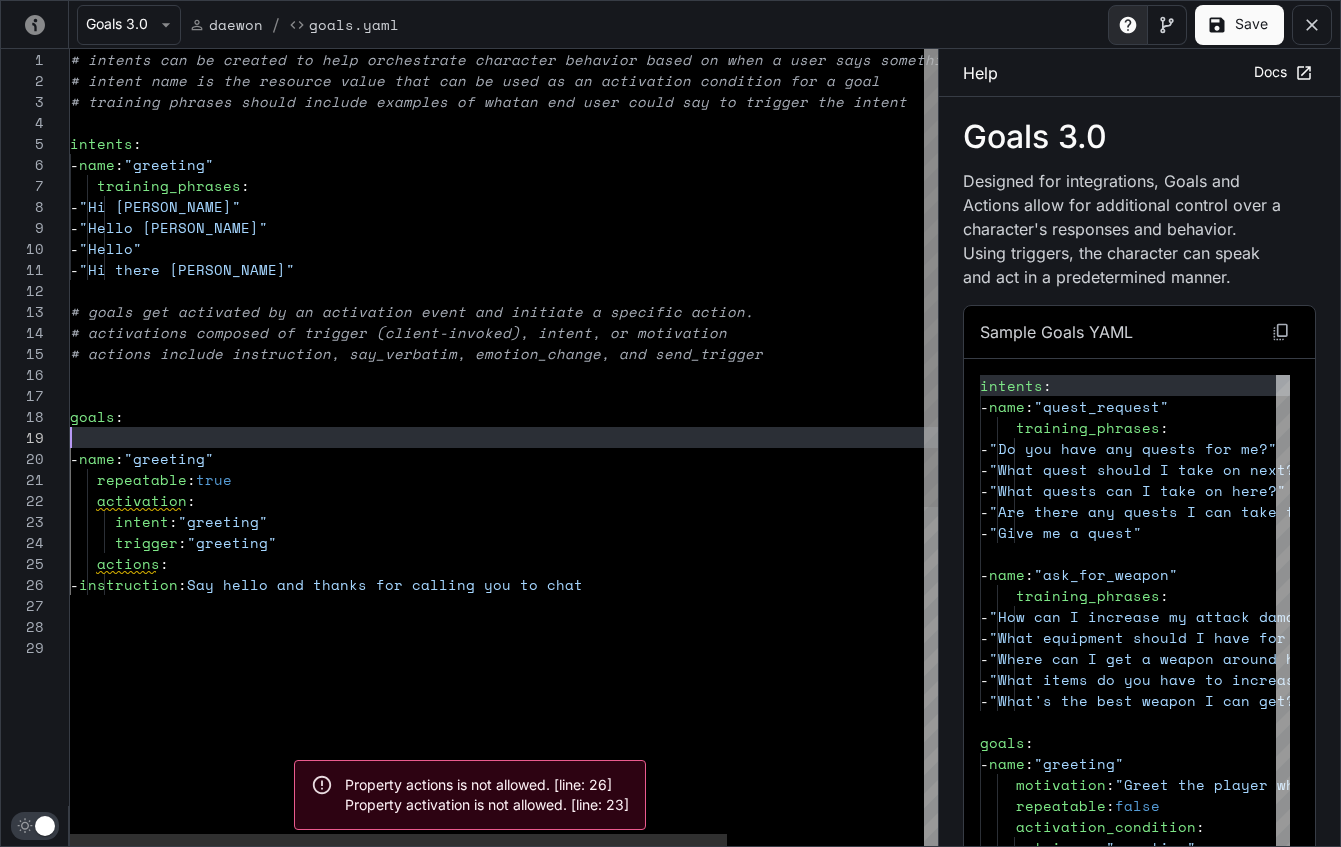 type on "**********" 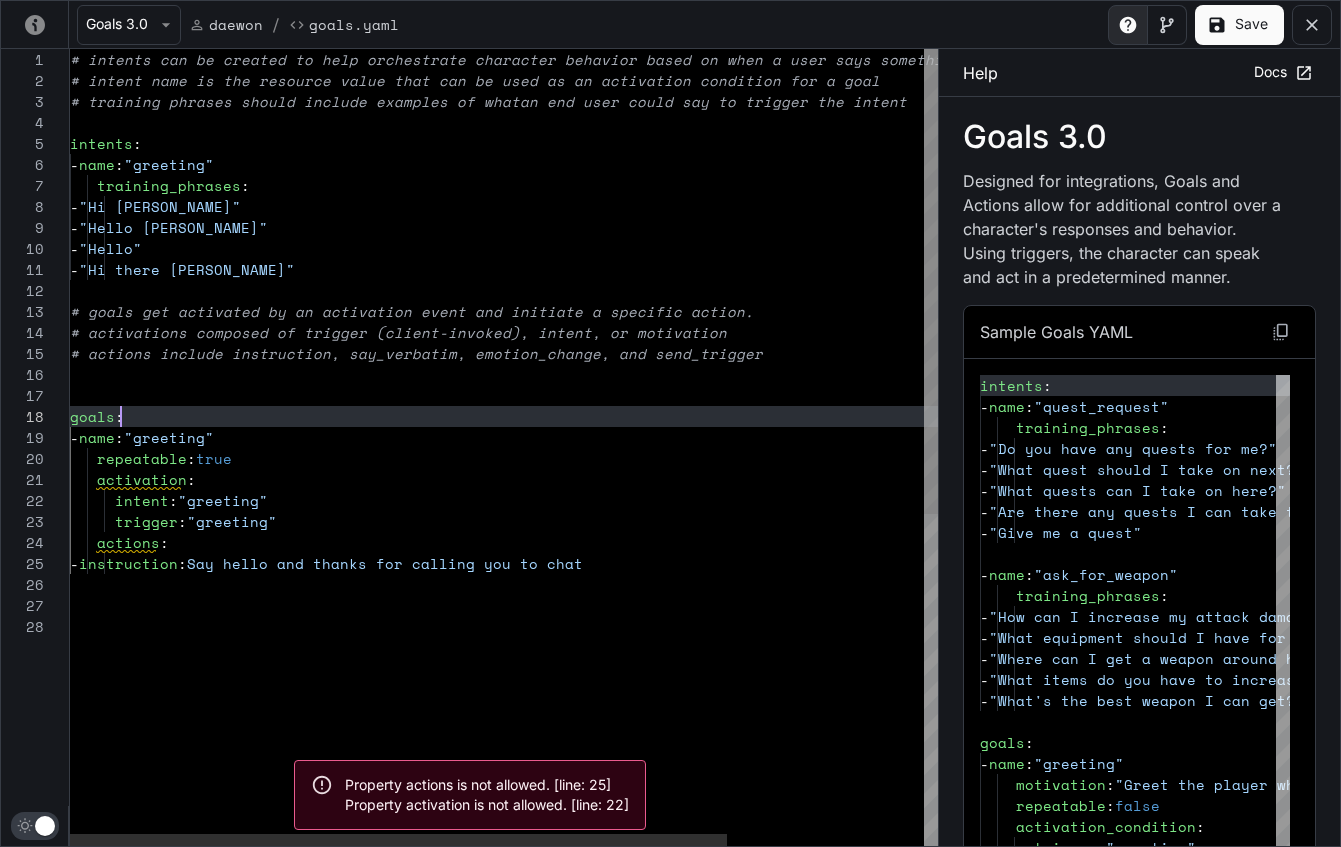 scroll, scrollTop: 147, scrollLeft: 51, axis: both 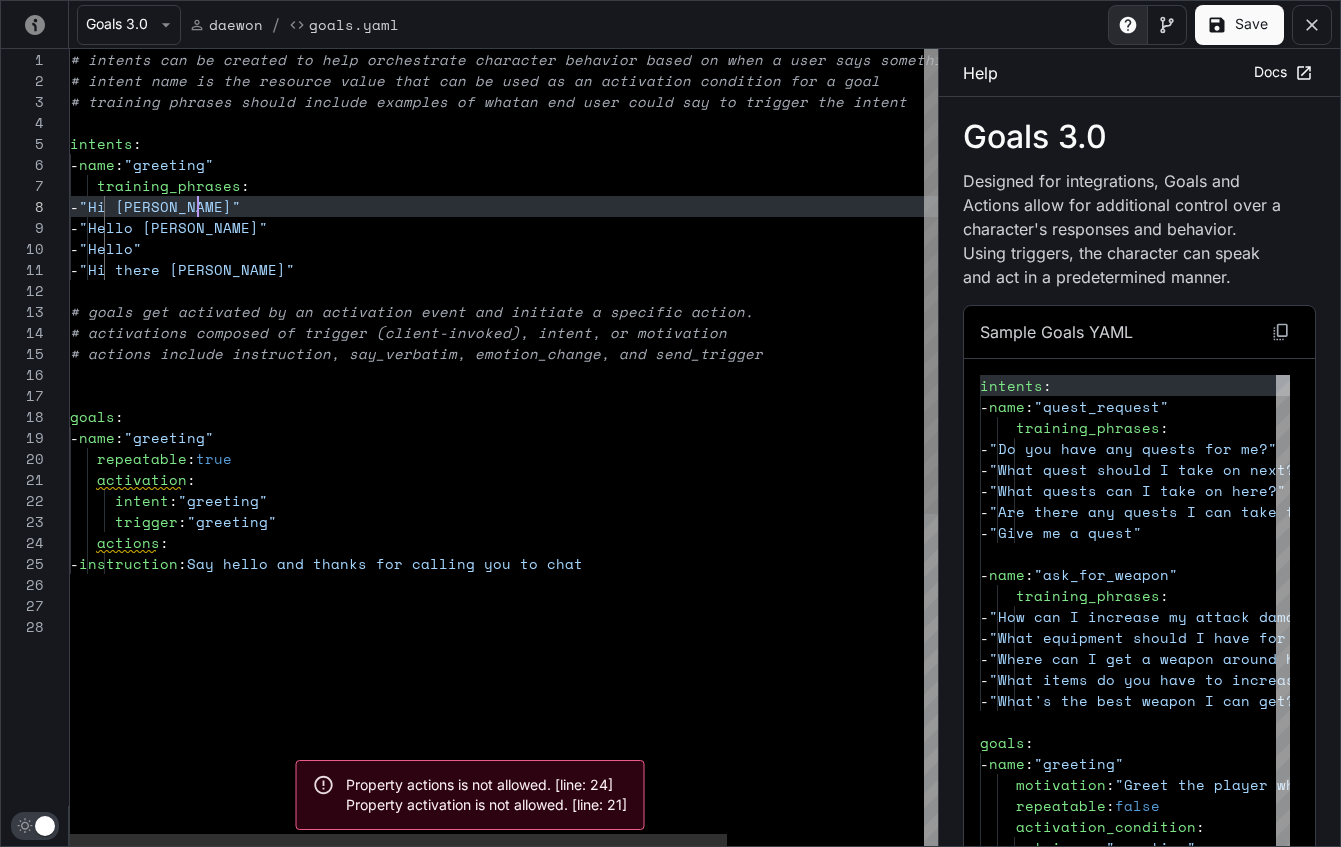 click on "# intents can be created to help orchestrate chara cter behavior based on when a user says something  similar to what is defined # intent name is the resource value that can be us ed as an activation condition for a goal # training phrases should include examples of what  an end user could say to trigger the intent intents :  -  name :  "greeting"     training_phrases :      -  "Hi [PERSON_NAME]"      -  "Hello [PERSON_NAME]"      -  "Hello"      -  "Hi there [PERSON_NAME]" # goals get activated by an activation event and i nitiate a specific action. # activations composed of trigger (client-invoked) , intent, or motivation # actions include instruction, say_verbatim, emoti on_change, and send_trigger goals :  -  name :  "greeting"       repeatable :  true     activation :       intent :  "greeting"       trigger :  "greeting"     actions :      -  instruction :" at bounding box center [634, 731] 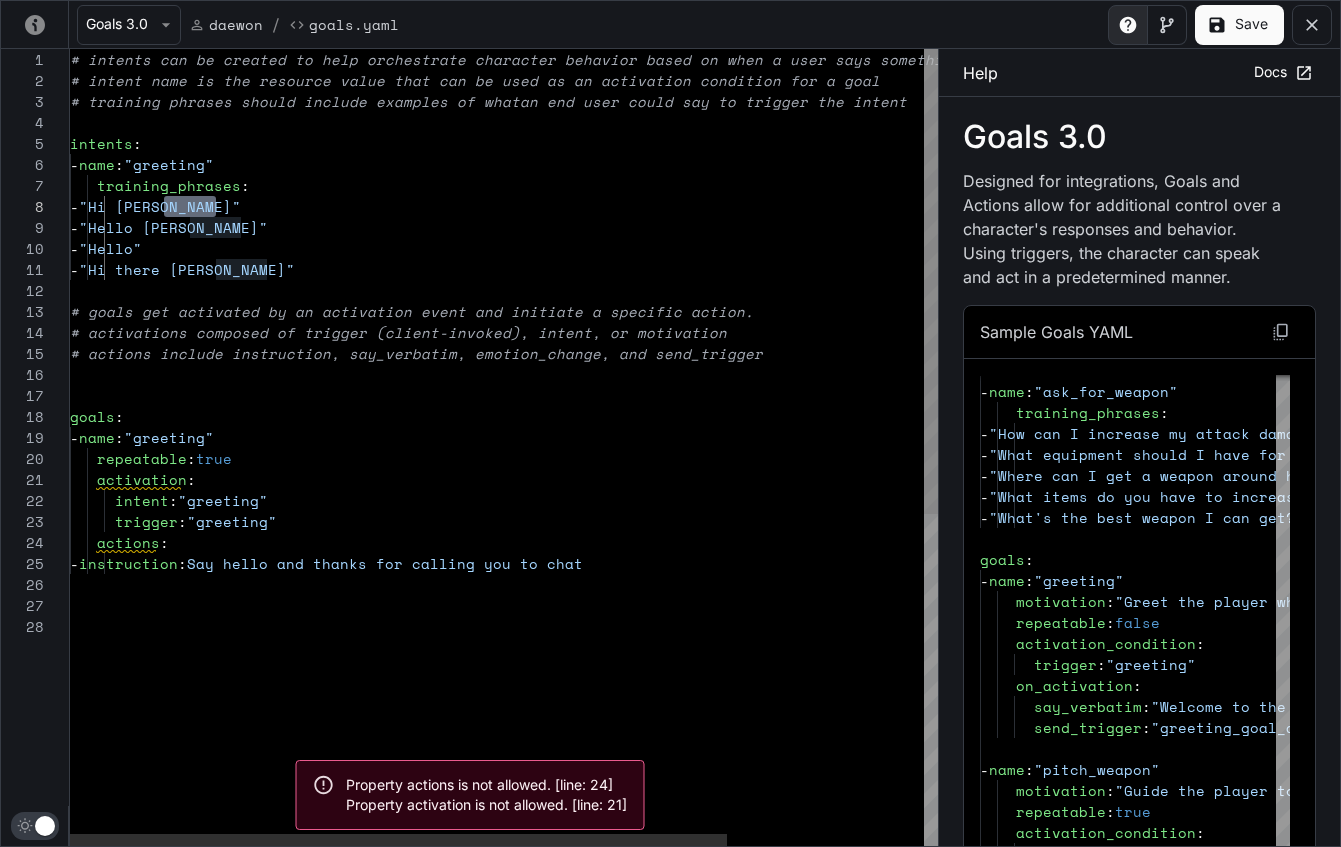 click on "# intents can be created to help orchestrate chara cter behavior based on when a user says something  similar to what is defined # intent name is the resource value that can be us ed as an activation condition for a goal # training phrases should include examples of what  an end user could say to trigger the intent intents :  -  name :  "greeting"     training_phrases :      -  "Hi [PERSON_NAME]"      -  "Hello [PERSON_NAME]"      -  "Hello"      -  "Hi there [PERSON_NAME]" # goals get activated by an activation event and i nitiate a specific action. # activations composed of trigger (client-invoked) , intent, or motivation # actions include instruction, say_verbatim, emoti on_change, and send_trigger goals :  -  name :  "greeting"       repeatable :  true     activation :       intent :  "greeting"       trigger :  "greeting"     actions :      -  instruction :" at bounding box center (634, 731) 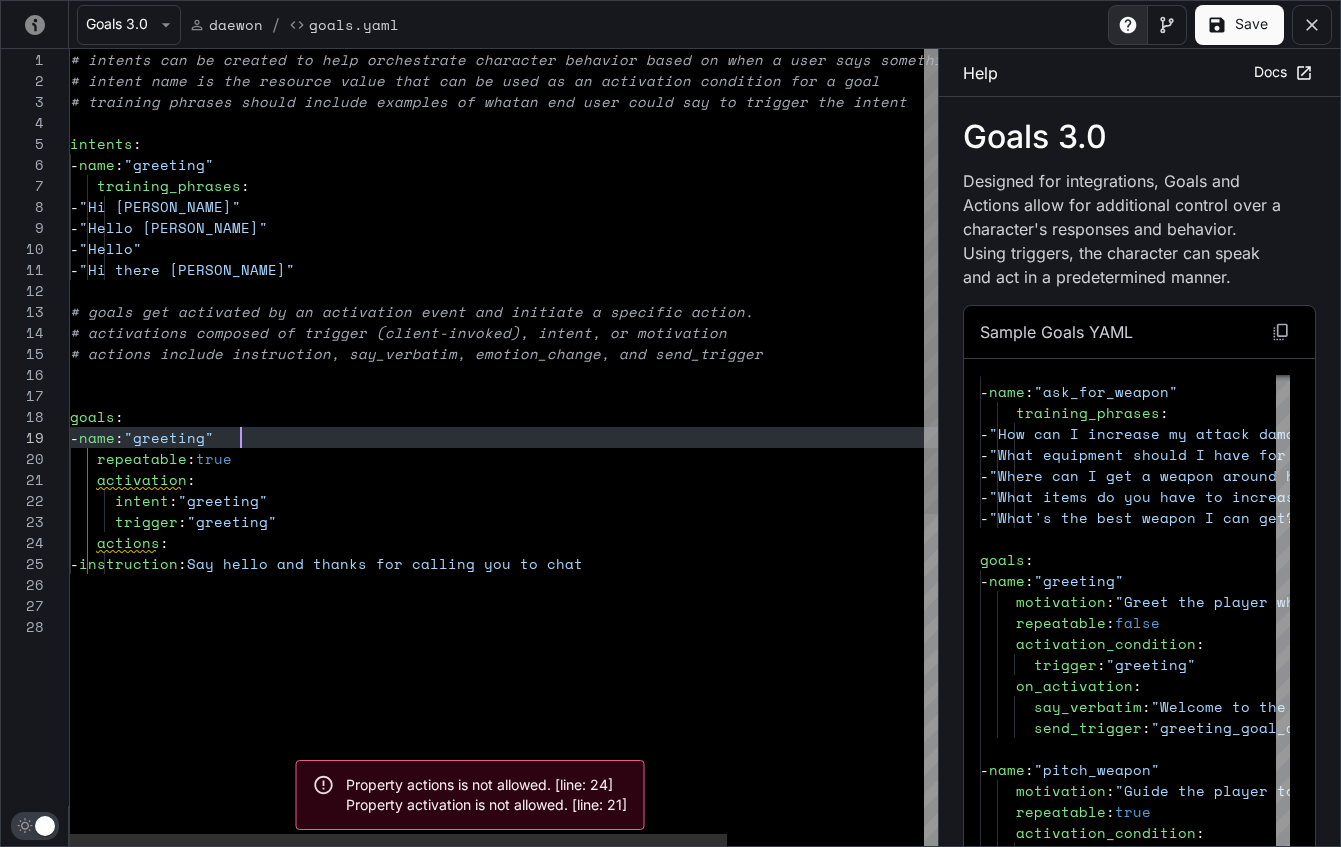 scroll, scrollTop: 168, scrollLeft: 163, axis: both 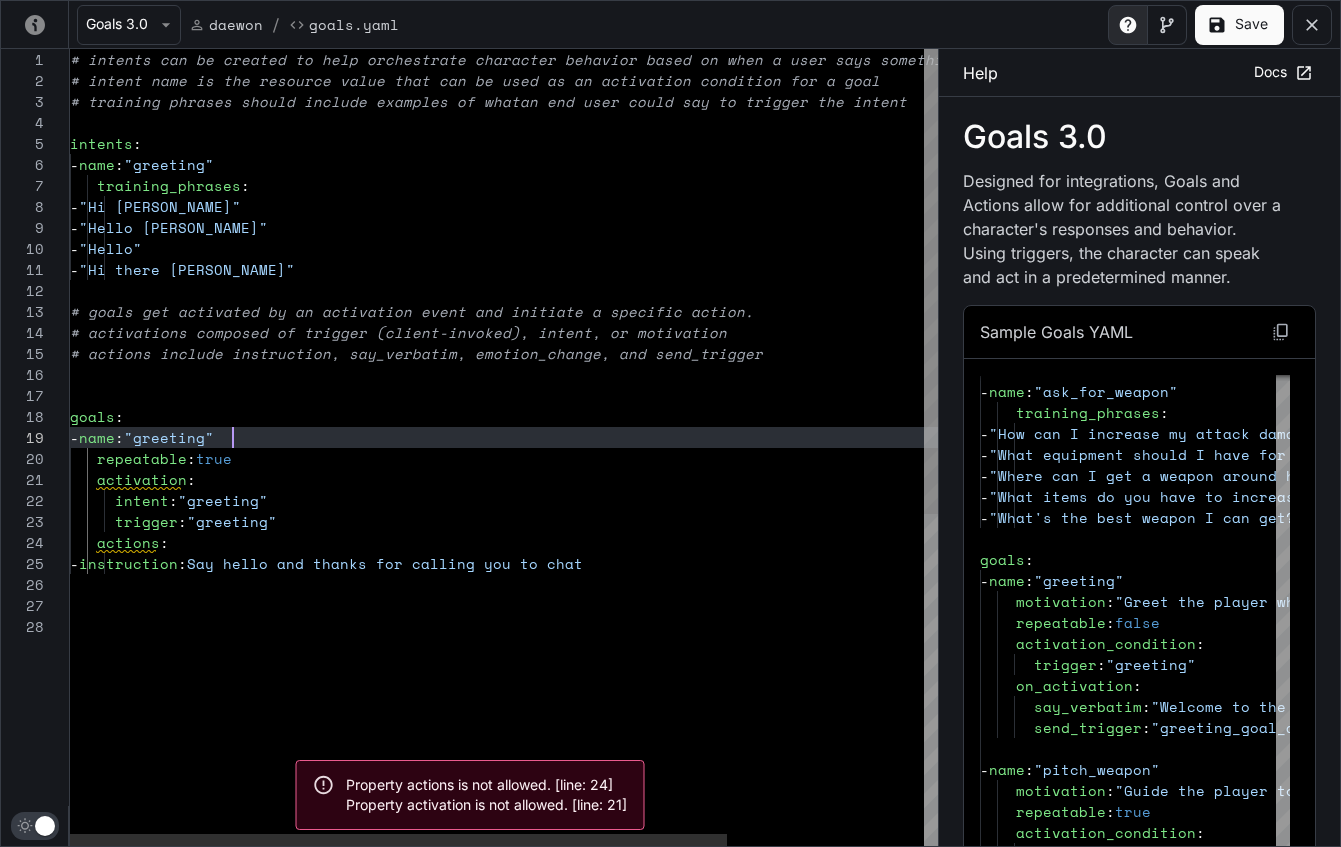 type on "**********" 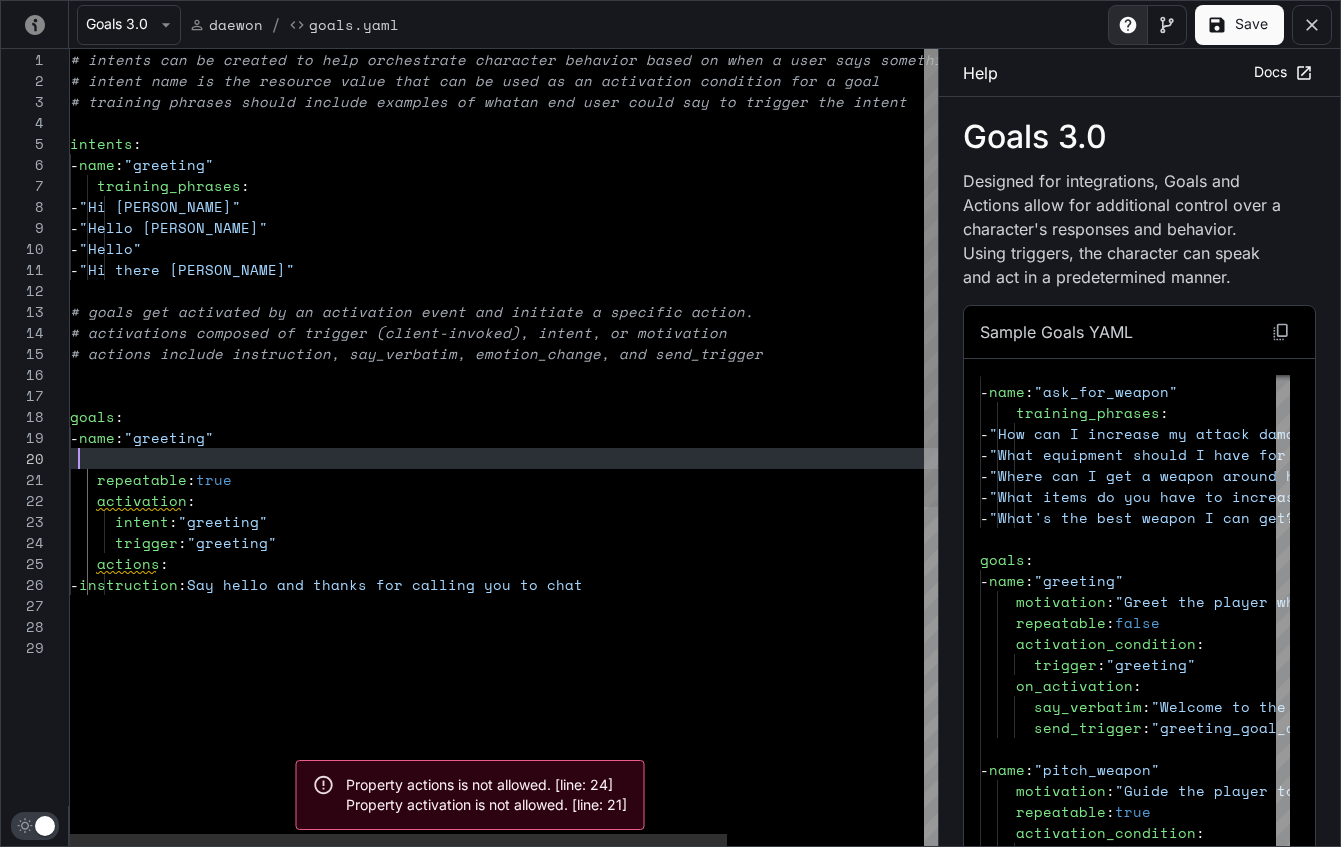 scroll, scrollTop: 189, scrollLeft: 9, axis: both 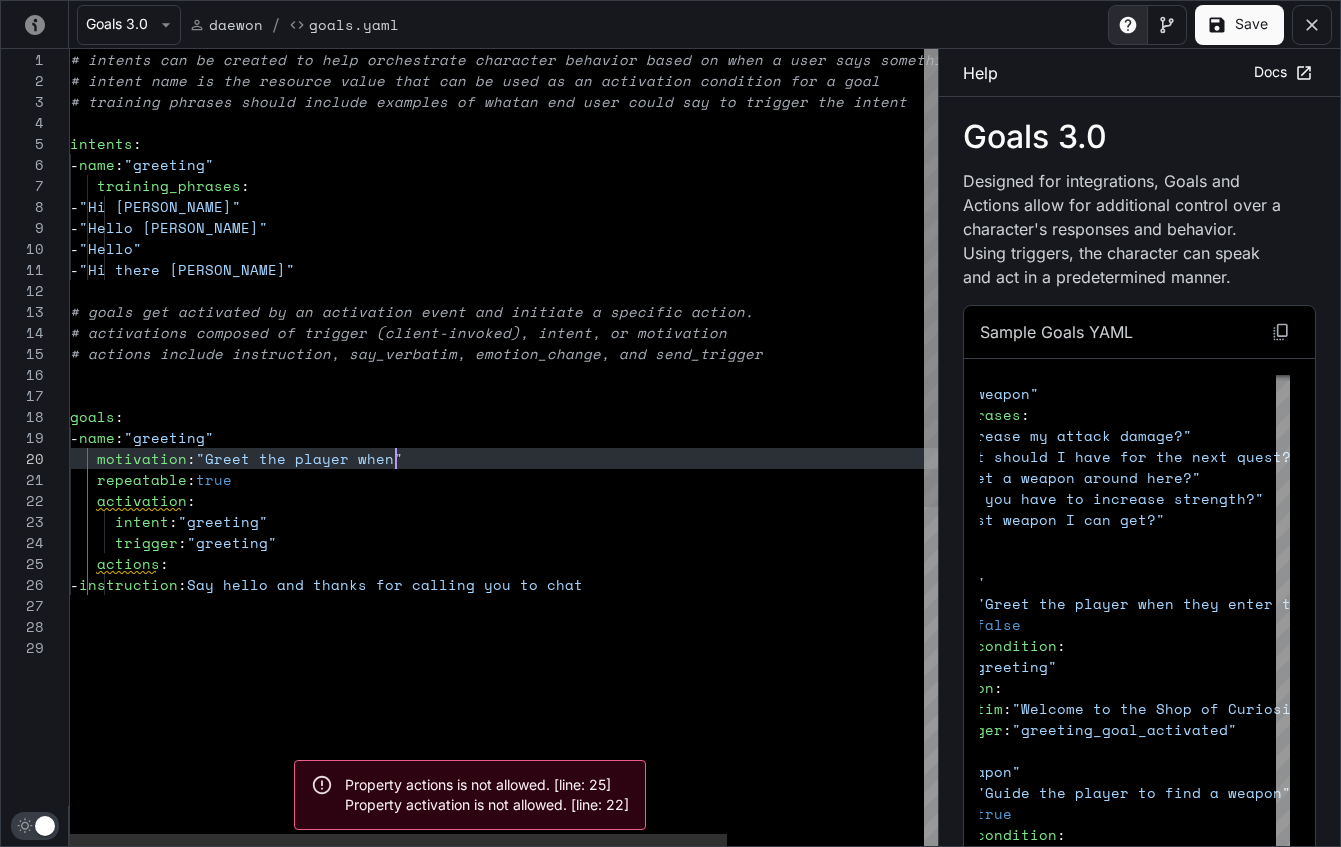 click on "# intents can be created to help orchestrate chara cter behavior based on when a user says something  similar to what is defined # intent name is the resource value that can be us ed as an activation condition for a goal # training phrases should include examples of what  an end user could say to trigger the intent intents :  -  name :  "greeting"     training_phrases :      -  "Hi [PERSON_NAME]"      -  "Hello [PERSON_NAME]"      -  "Hello"      -  "Hi there [PERSON_NAME]" # goals get activated by an activation event and i nitiate a specific action. # activations composed of trigger (client-invoked) , intent, or motivation # actions include instruction, say_verbatim, emoti on_change, and send_trigger goals :  -  name :  "greeting"     repeatable :  true     activation :       intent :  "greeting"       trigger :  "greeting"     actions :      -  instruction :      :  "" at bounding box center (634, 741) 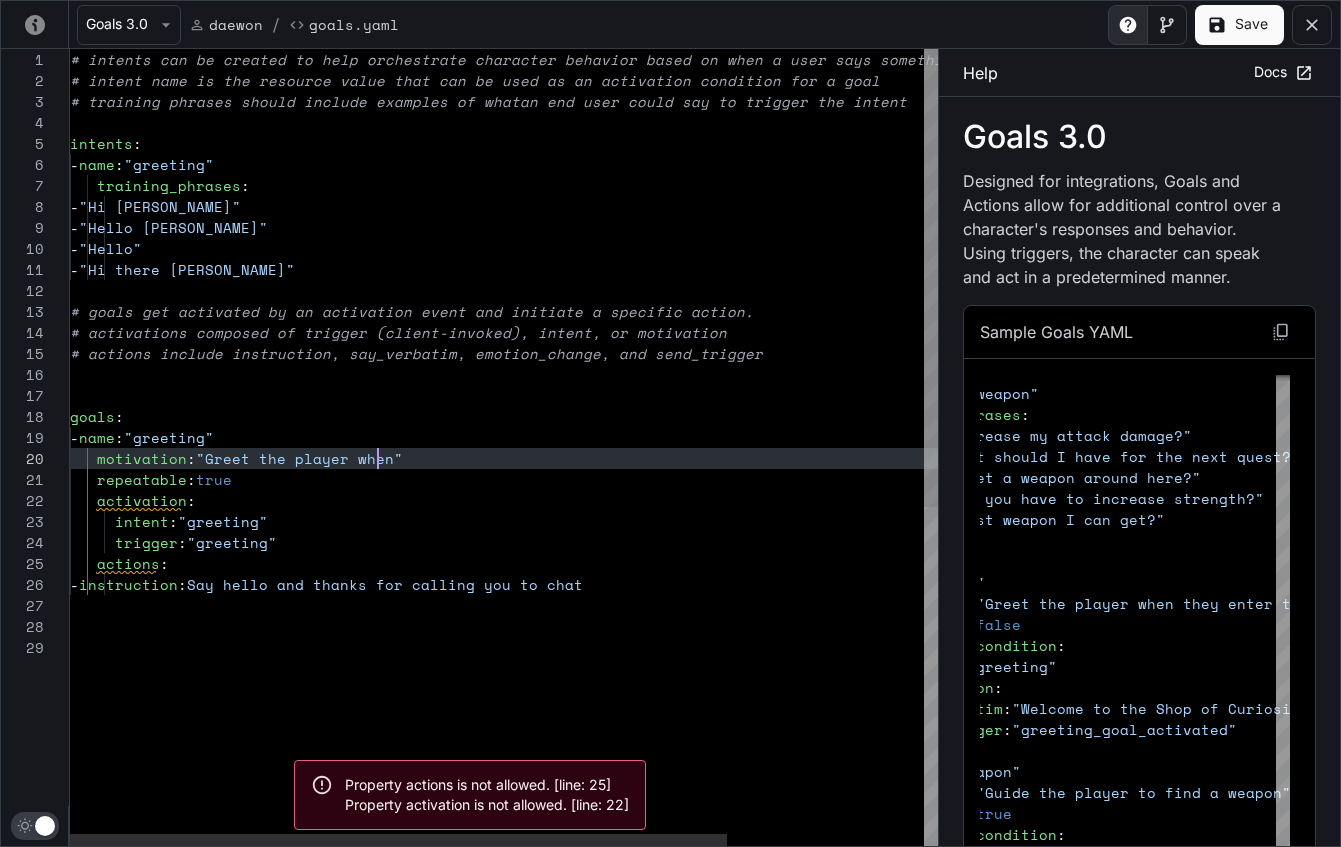 click on "# intents can be created to help orchestrate chara cter behavior based on when a user says something  similar to what is defined # intent name is the resource value that can be us ed as an activation condition for a goal # training phrases should include examples of what  an end user could say to trigger the intent intents :  -  name :  "greeting"     training_phrases :      -  "Hi [PERSON_NAME]"      -  "Hello [PERSON_NAME]"      -  "Hello"      -  "Hi there [PERSON_NAME]" # goals get activated by an activation event and i nitiate a specific action. # activations composed of trigger (client-invoked) , intent, or motivation # actions include instruction, say_verbatim, emoti on_change, and send_trigger goals :  -  name :  "greeting"     repeatable :  true     activation :       intent :  "greeting"       trigger :  "greeting"     actions :      -  instruction :      :  "" at bounding box center [634, 741] 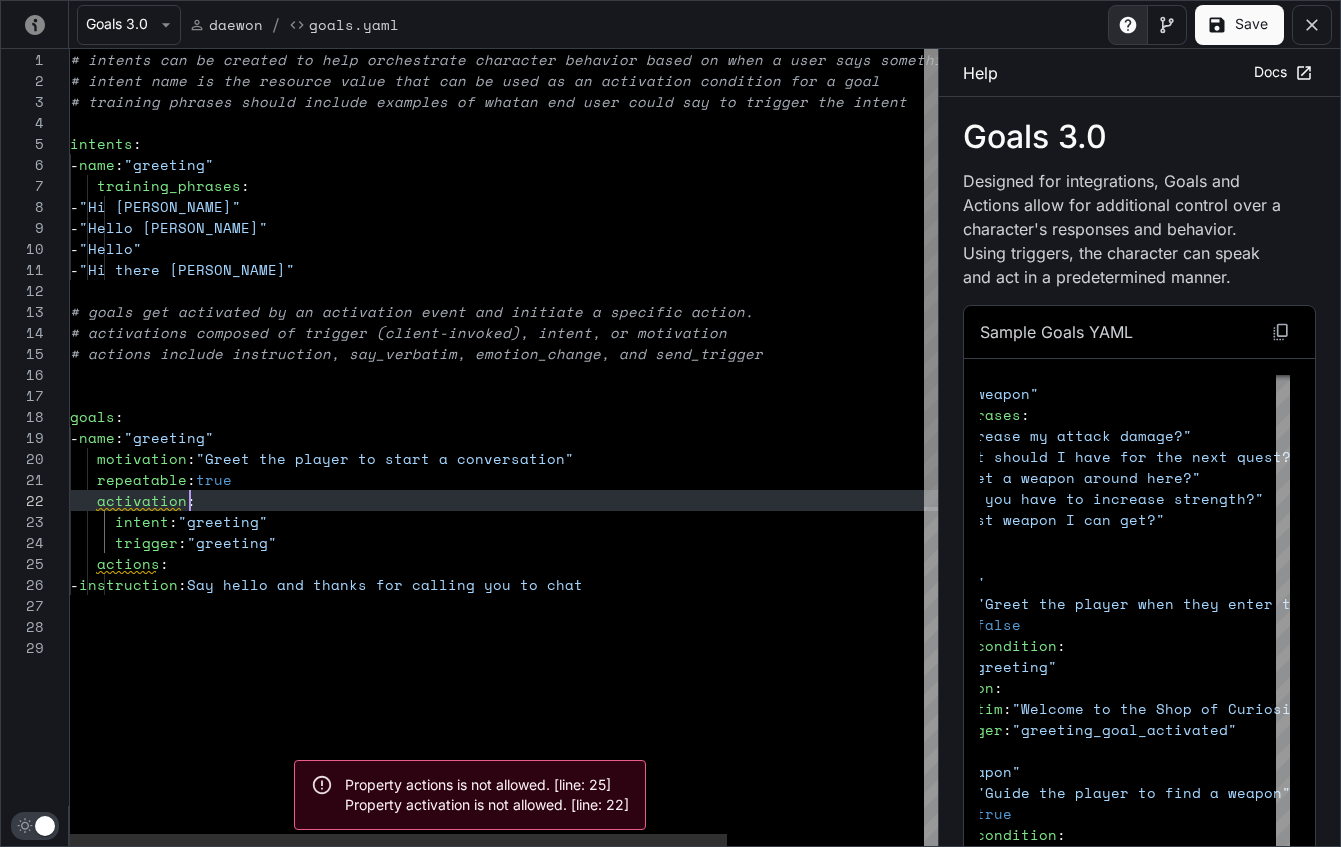 scroll, scrollTop: 21, scrollLeft: 120, axis: both 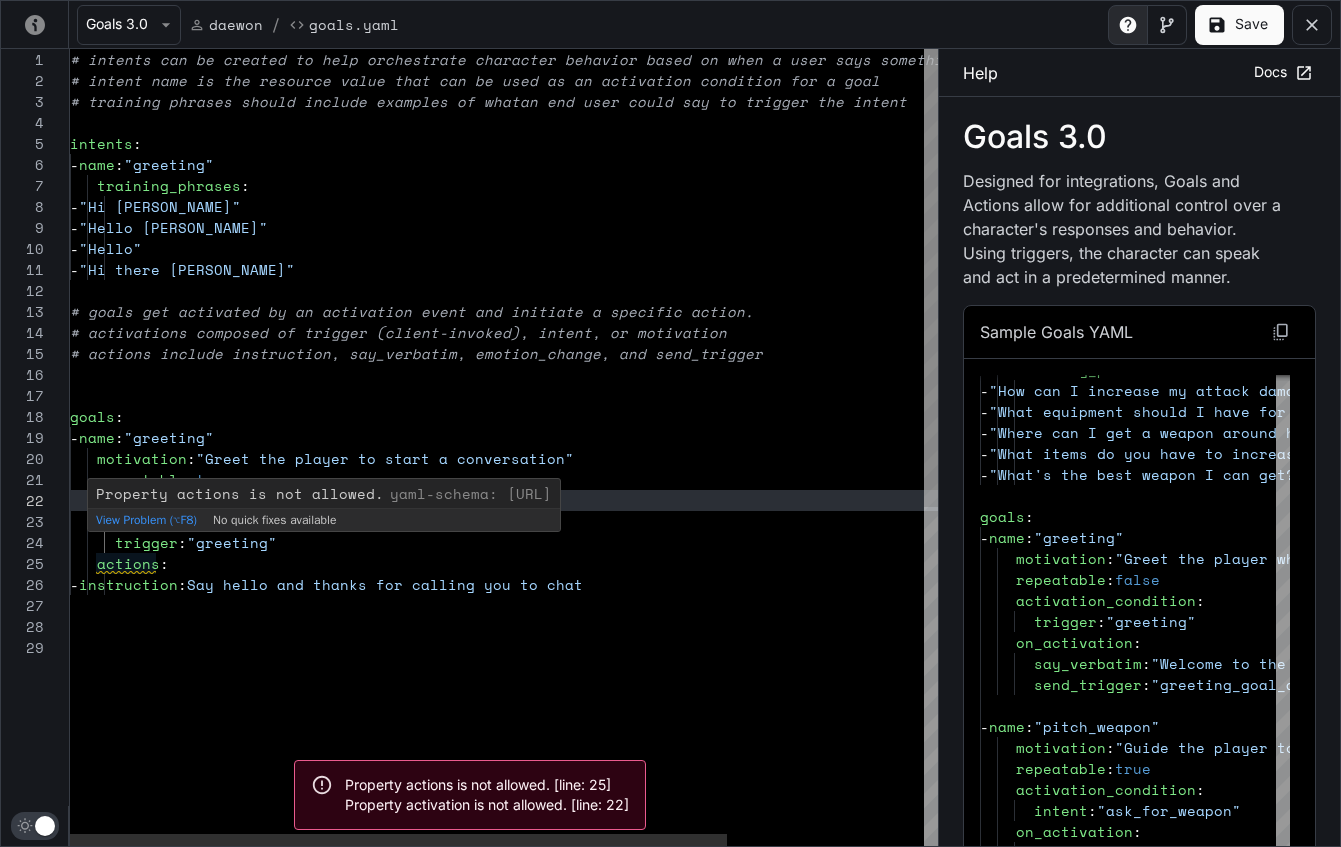 click on "# intents can be created to help orchestrate chara cter behavior based on when a user says something  similar to what is defined # intent name is the resource value that can be us ed as an activation condition for a goal # training phrases should include examples of what  an end user could say to trigger the intent intents :  -  name :  "greeting"     training_phrases :      -  "Hi [PERSON_NAME]"      -  "Hello [PERSON_NAME]"      -  "Hello"      -  "Hi there [PERSON_NAME]" # goals get activated by an activation event and i nitiate a specific action. # activations composed of trigger (client-invoked) , intent, or motivation # actions include instruction, say_verbatim, emoti on_change, and send_trigger goals :  -  name :  "greeting"     repeatable :  true     activation :       intent :  "greeting"       trigger :  "greeting"     actions :      -  instruction :      :" at bounding box center (634, 741) 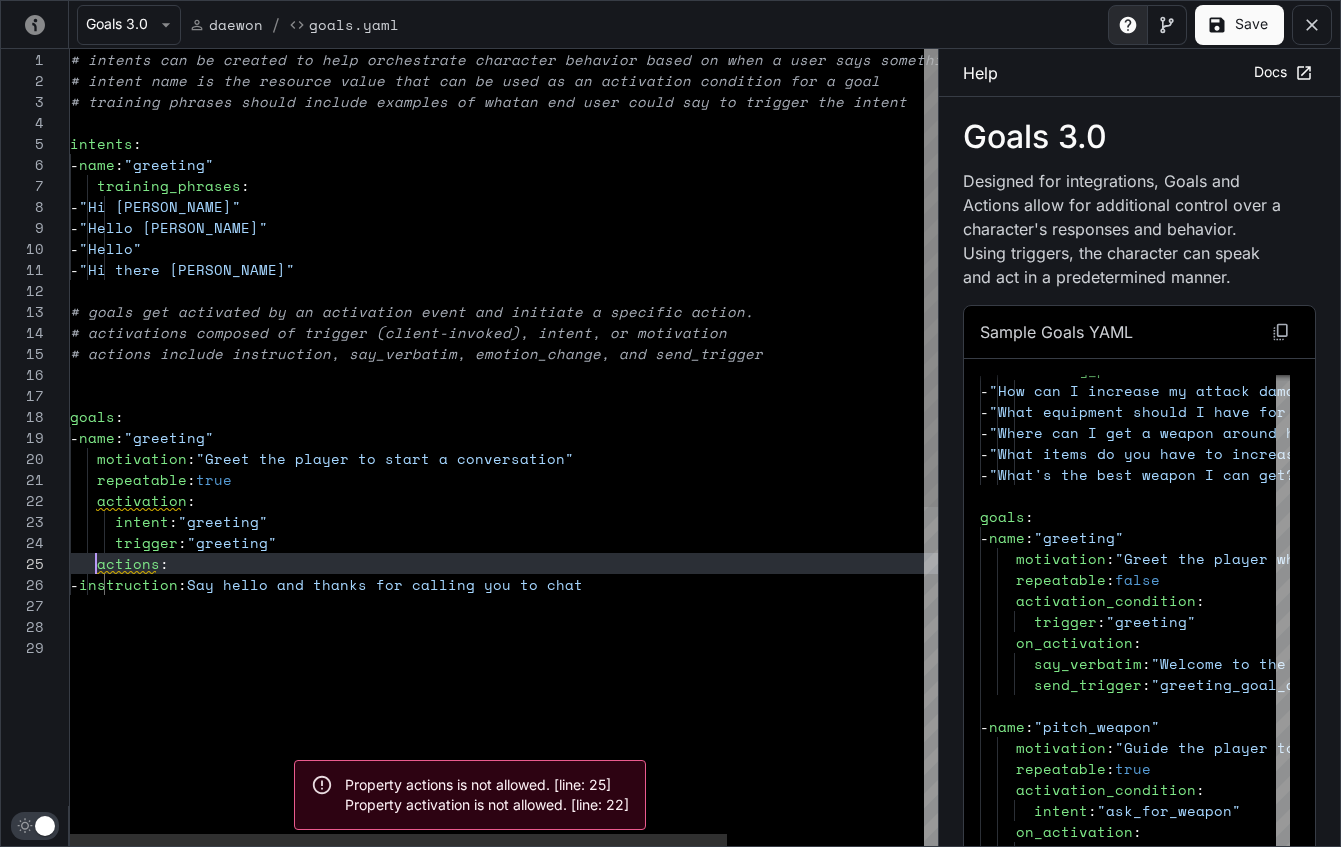 scroll, scrollTop: 84, scrollLeft: 26, axis: both 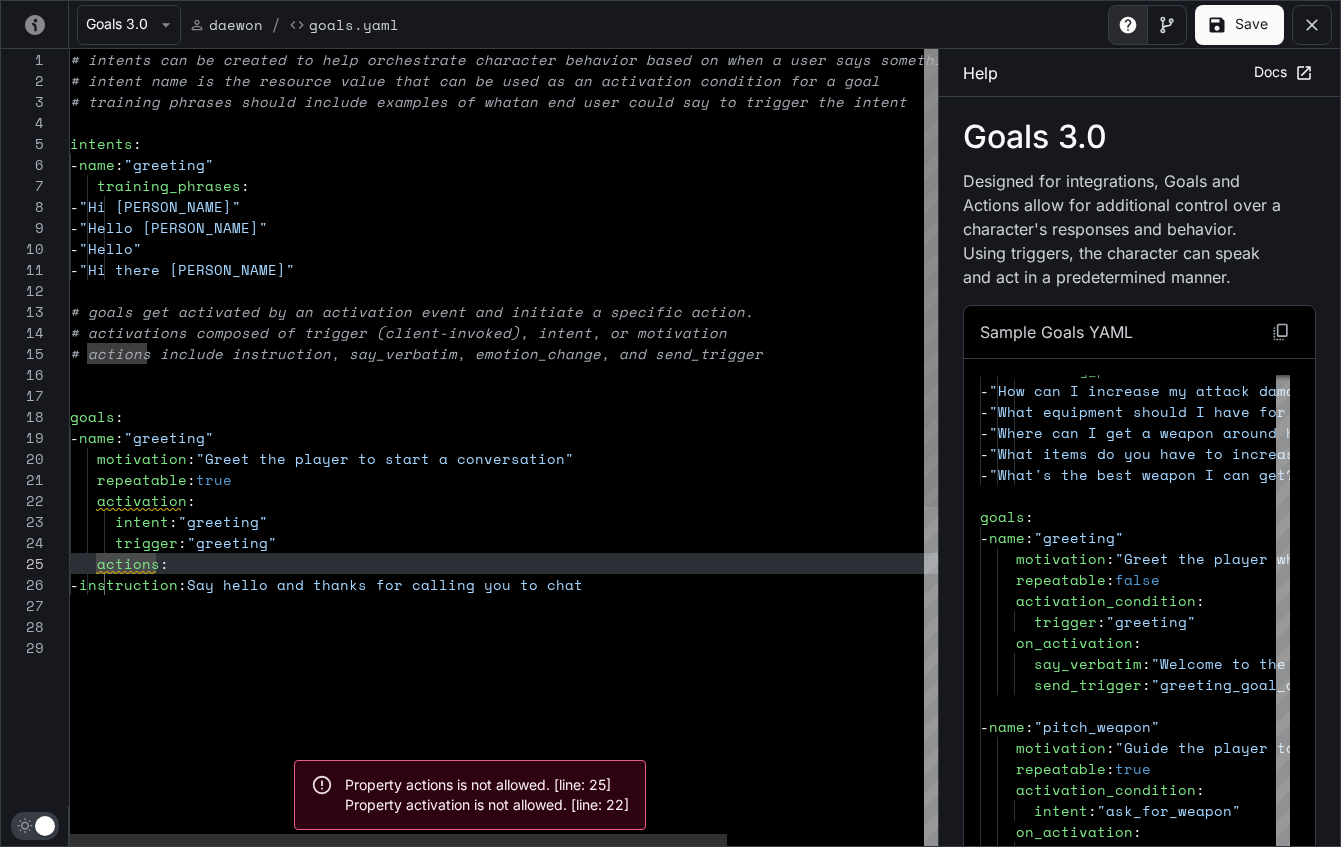 type on "**********" 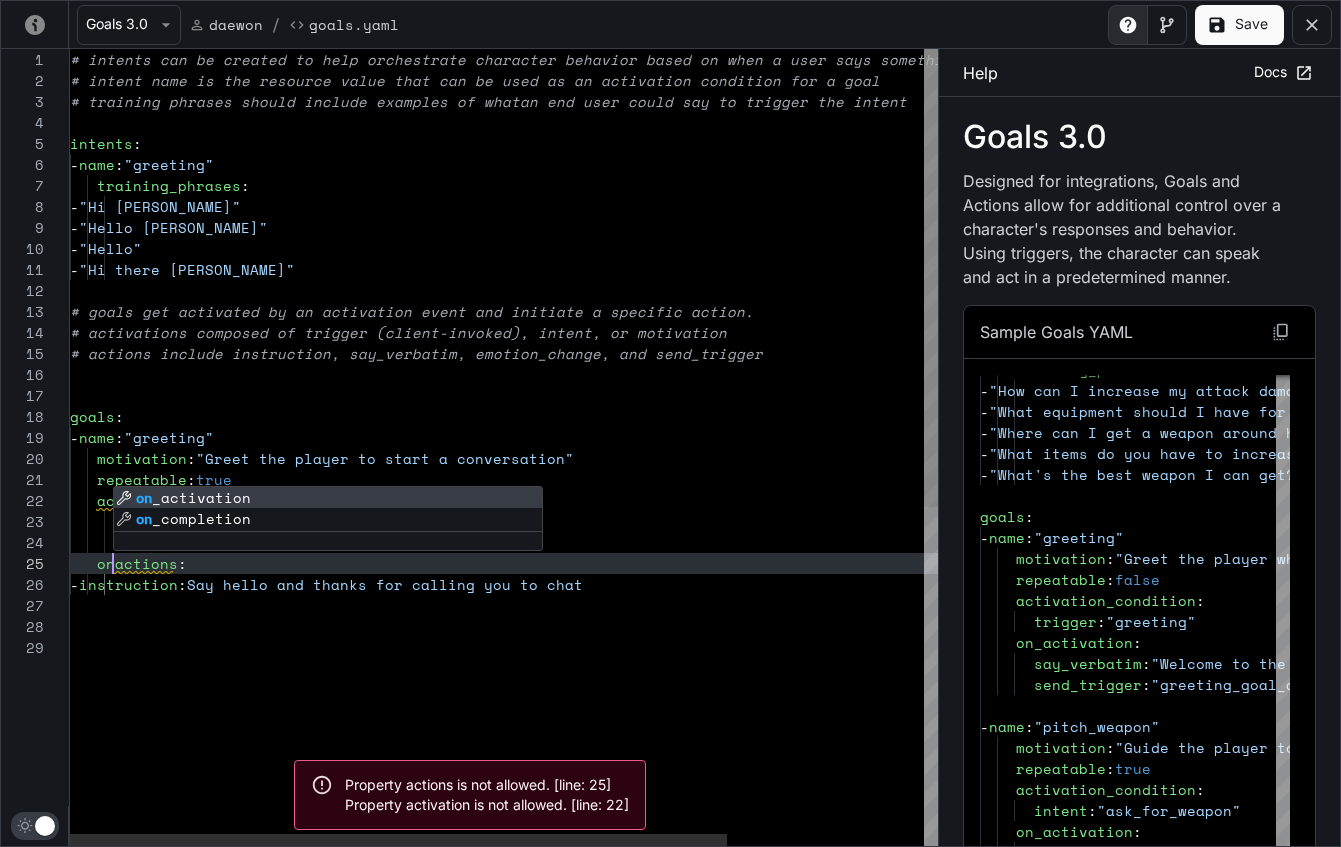 type on "**********" 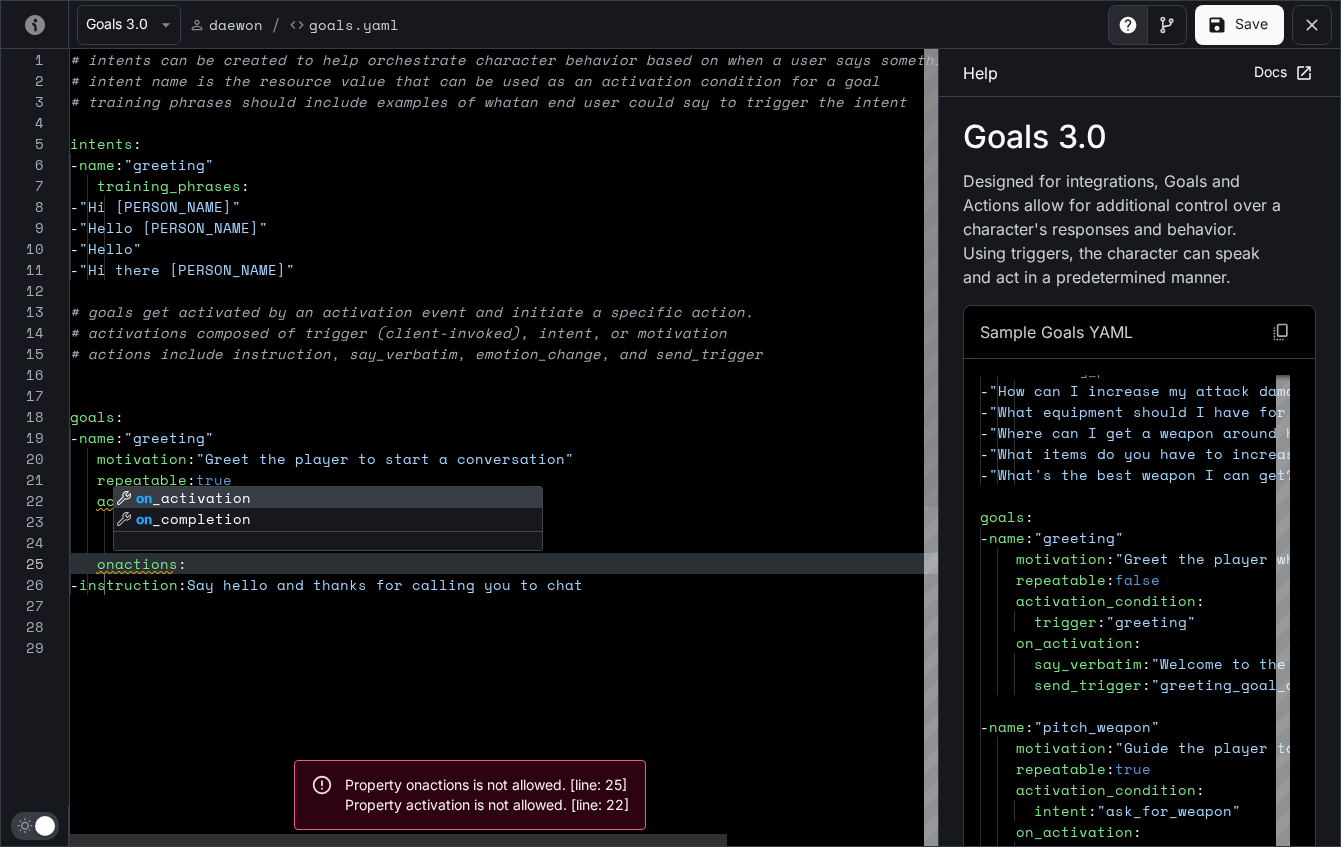 type on "**********" 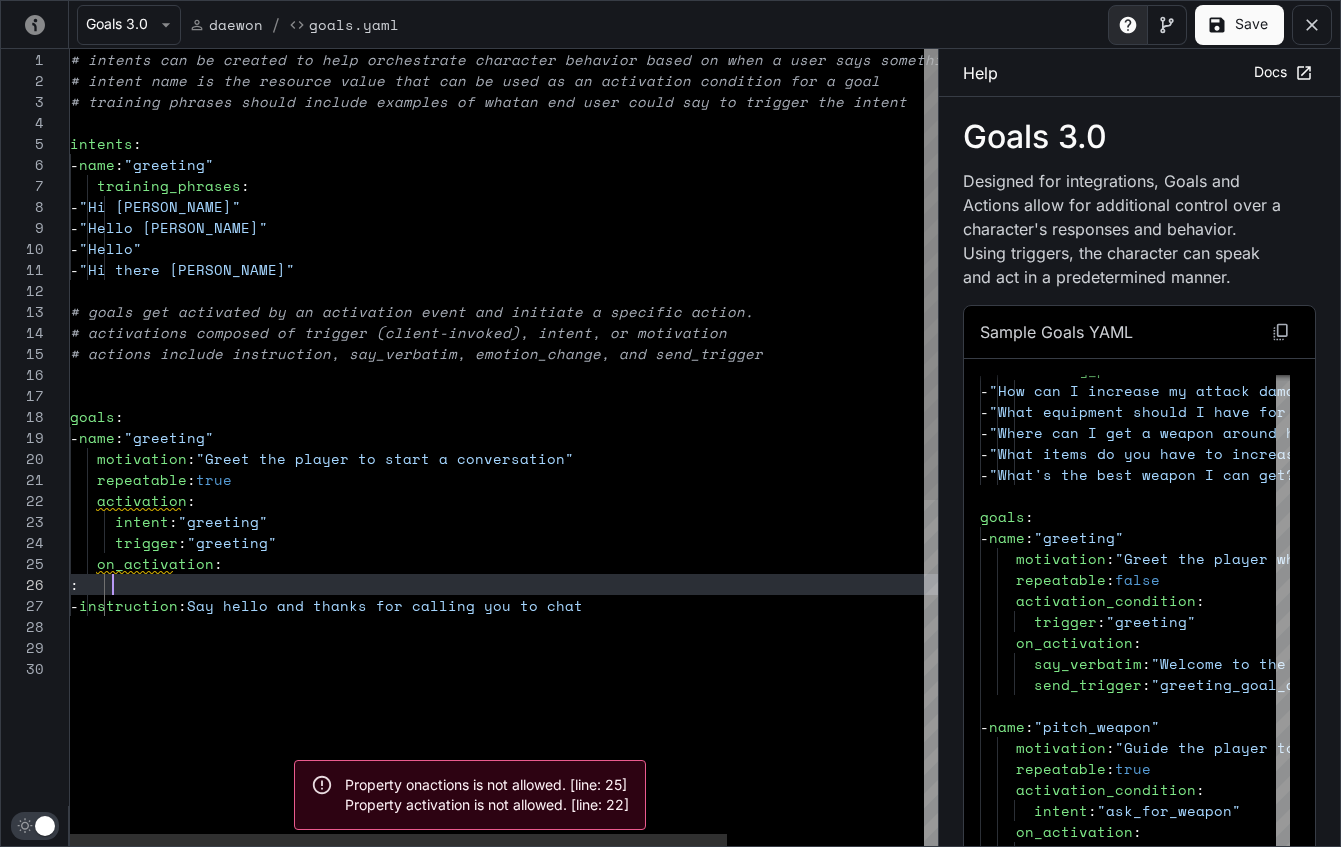 type on "**********" 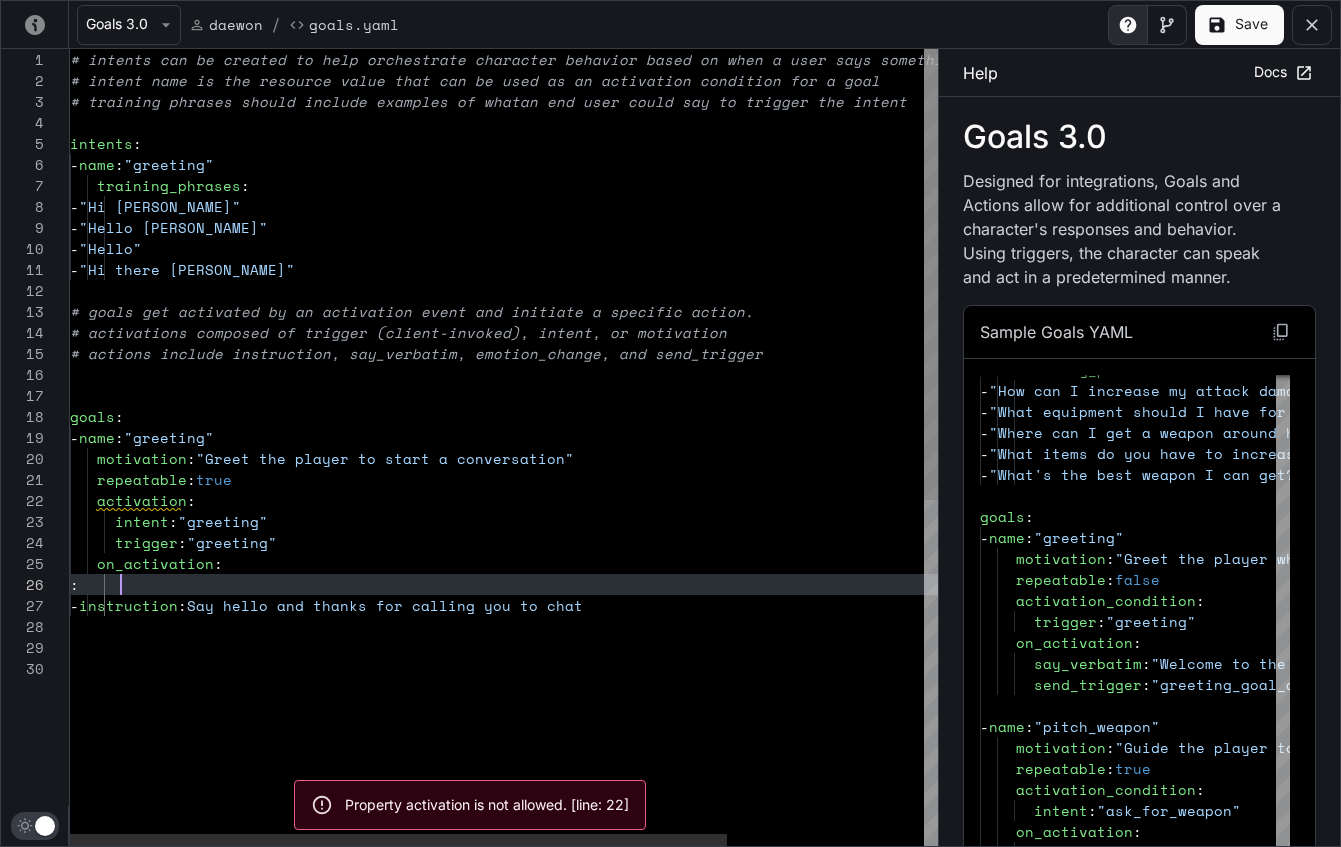 type on "**********" 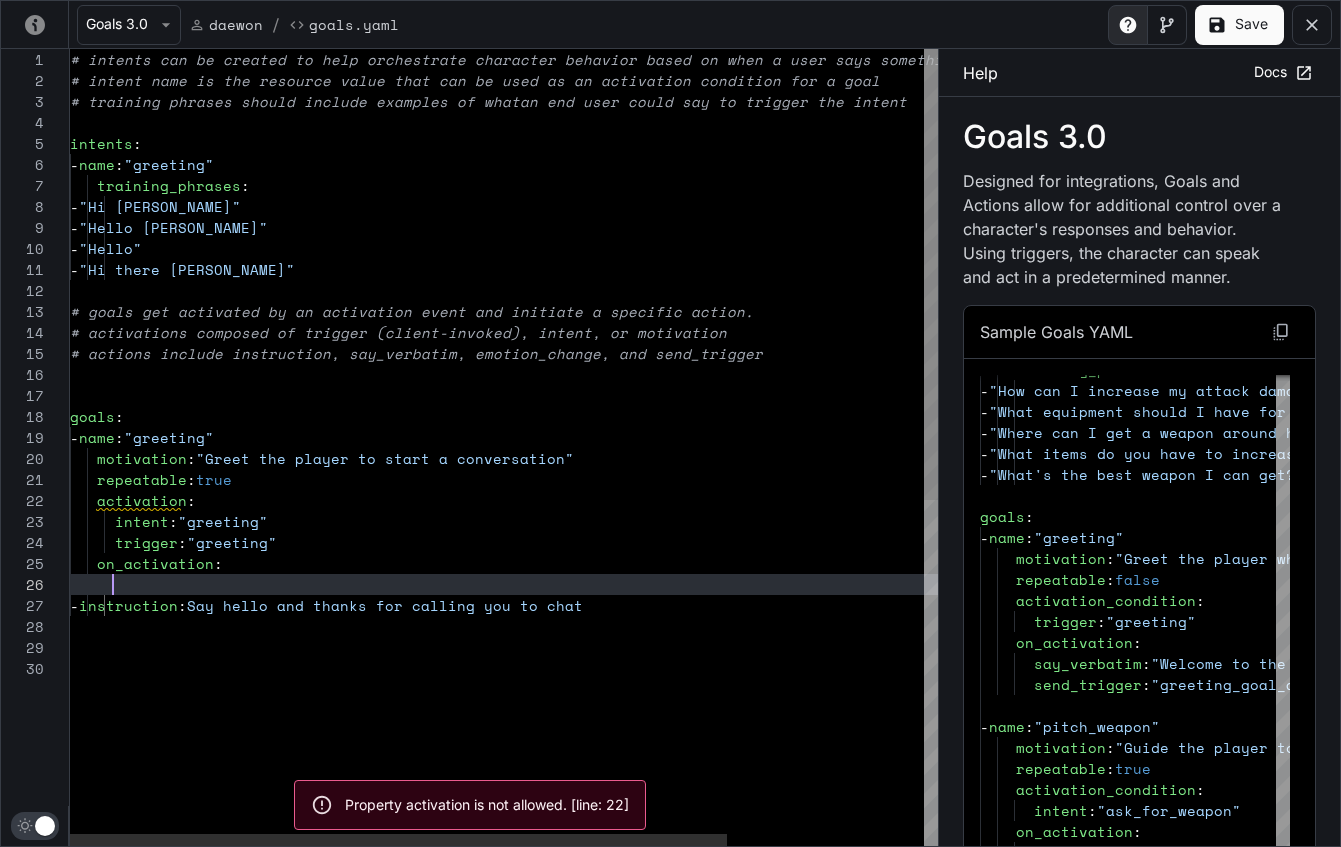 type on "**********" 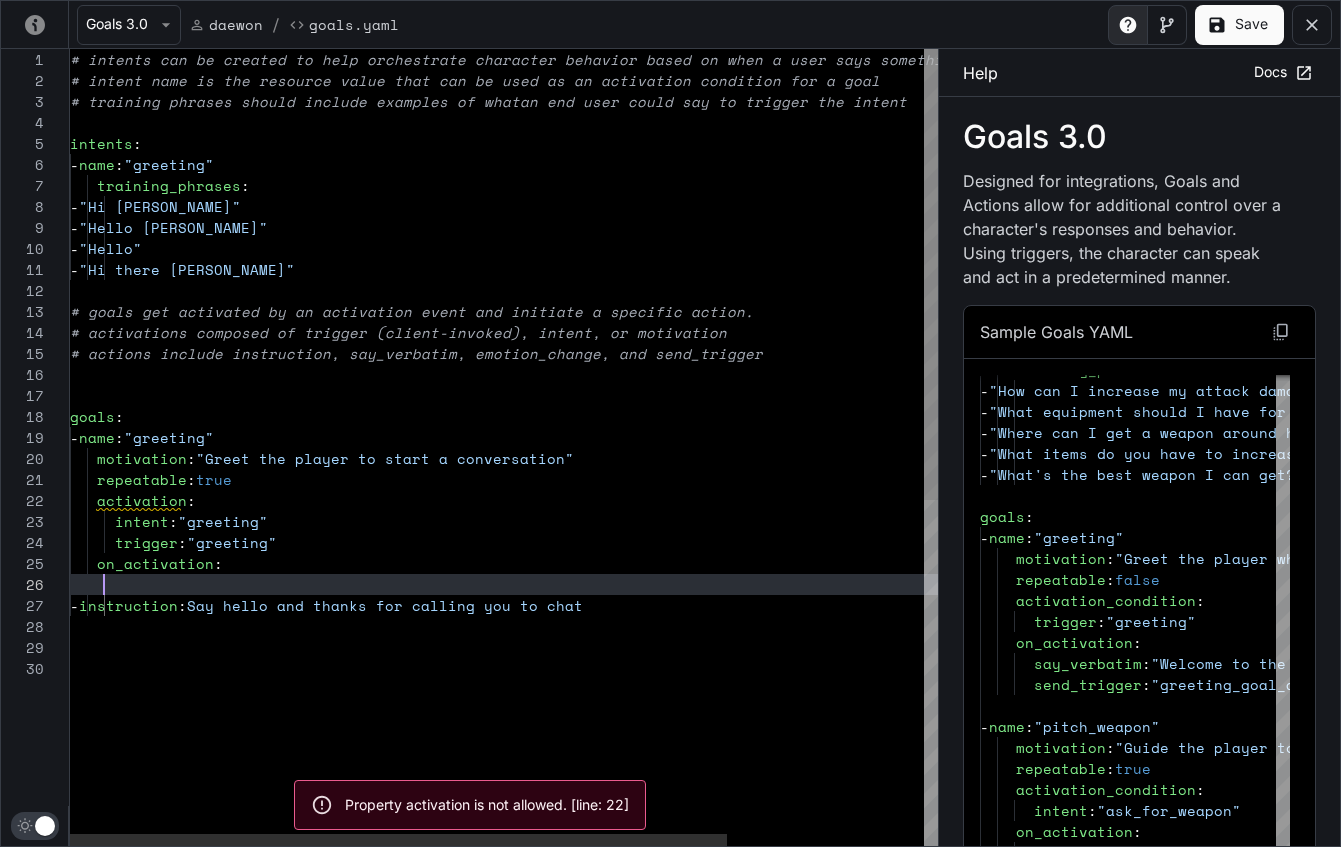 type on "**********" 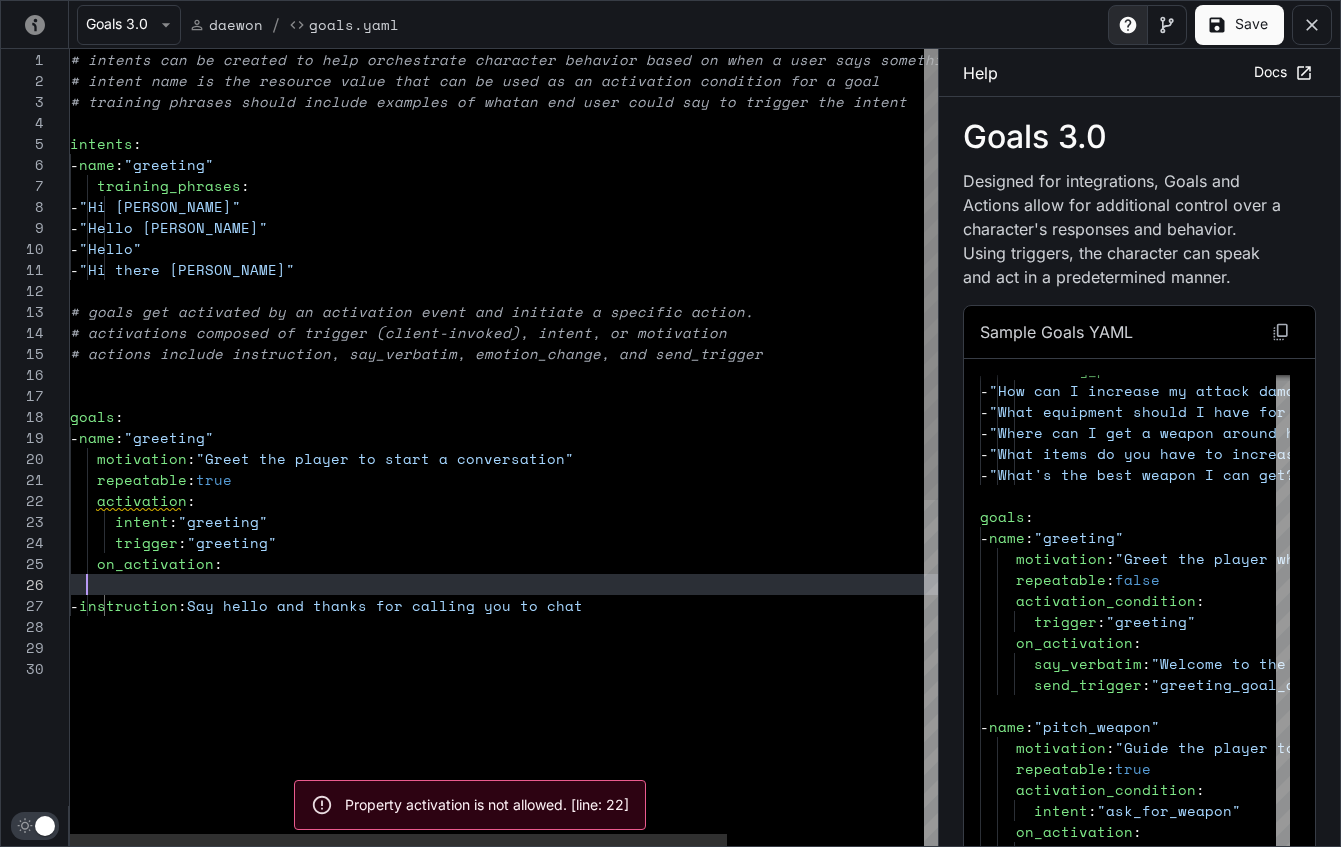 type on "**********" 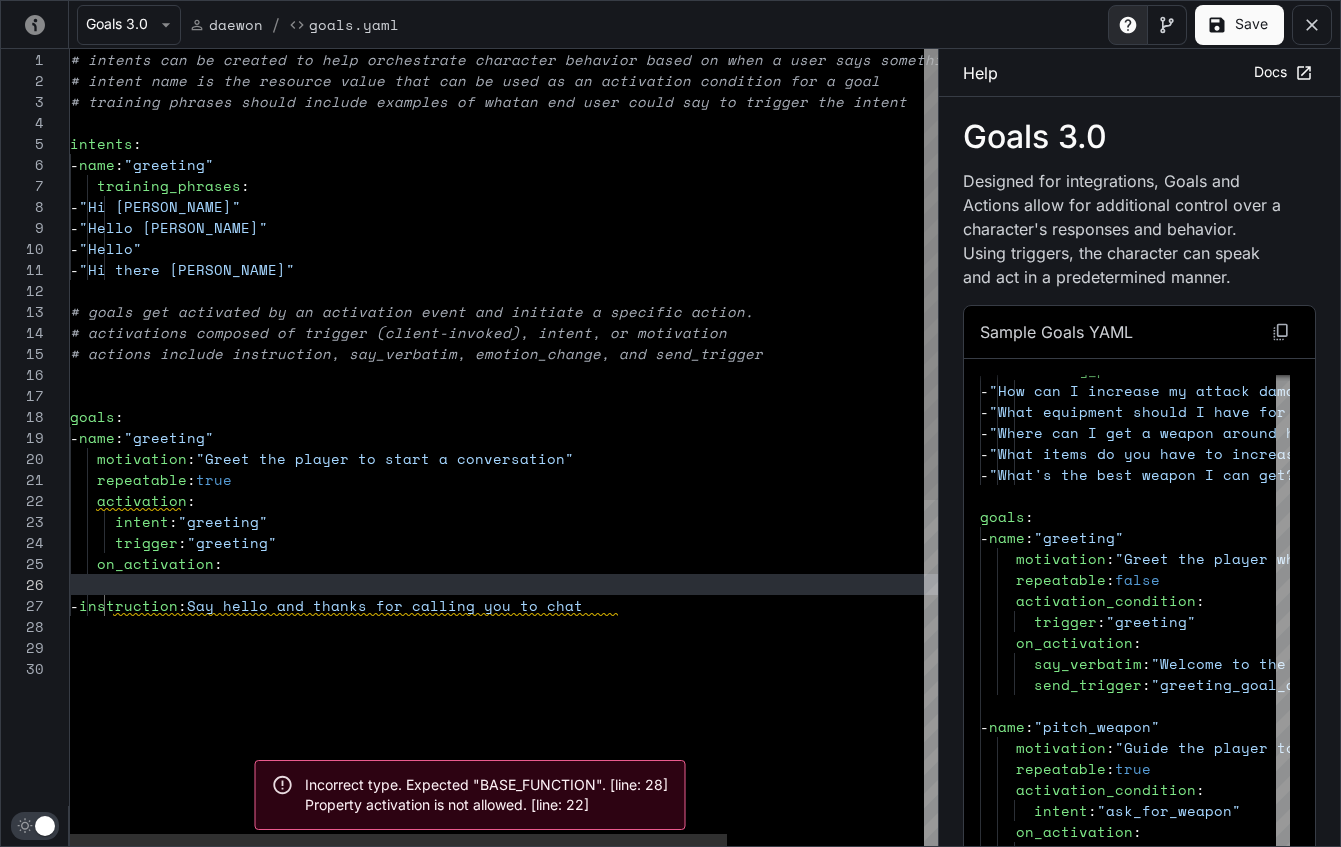 type on "**********" 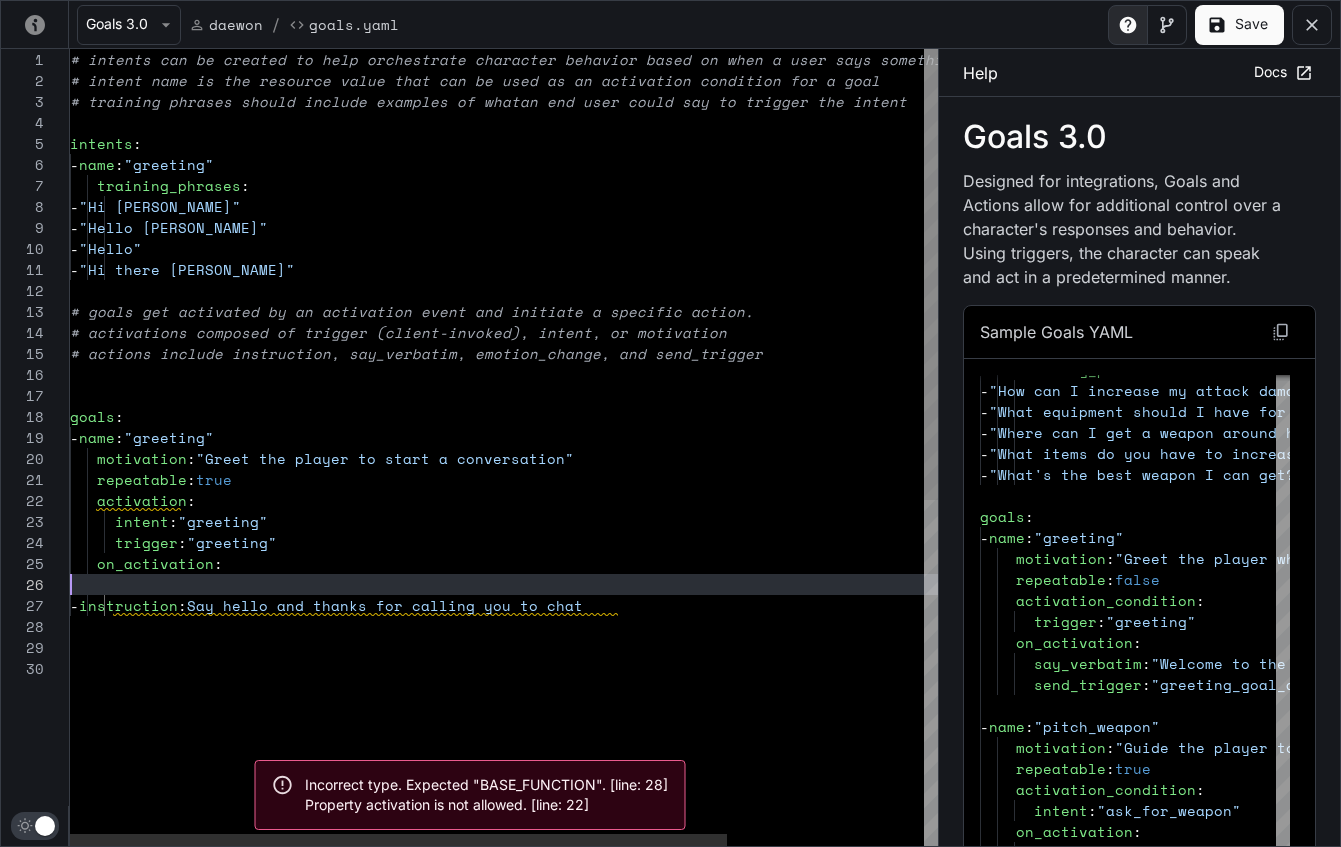 type on "**********" 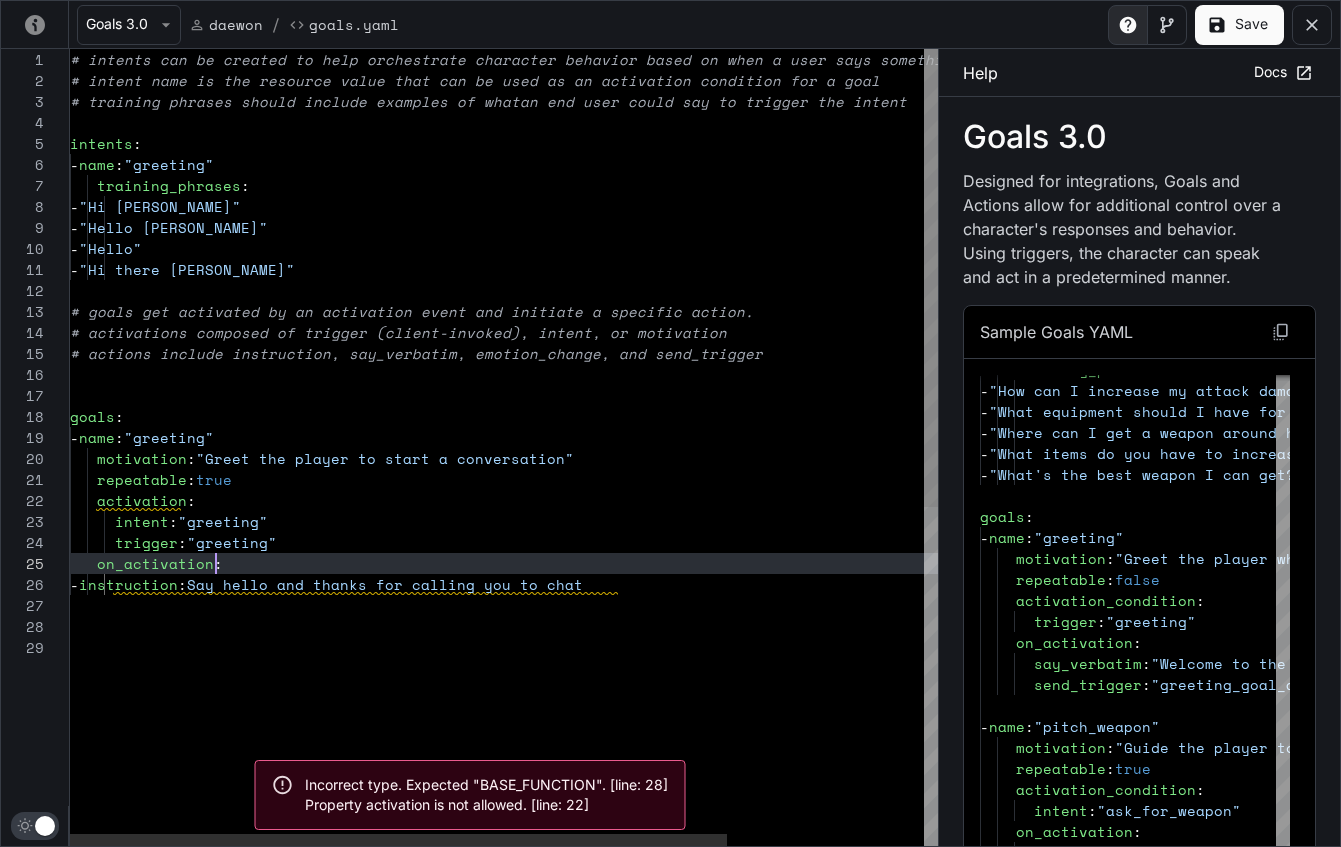 scroll, scrollTop: 84, scrollLeft: 146, axis: both 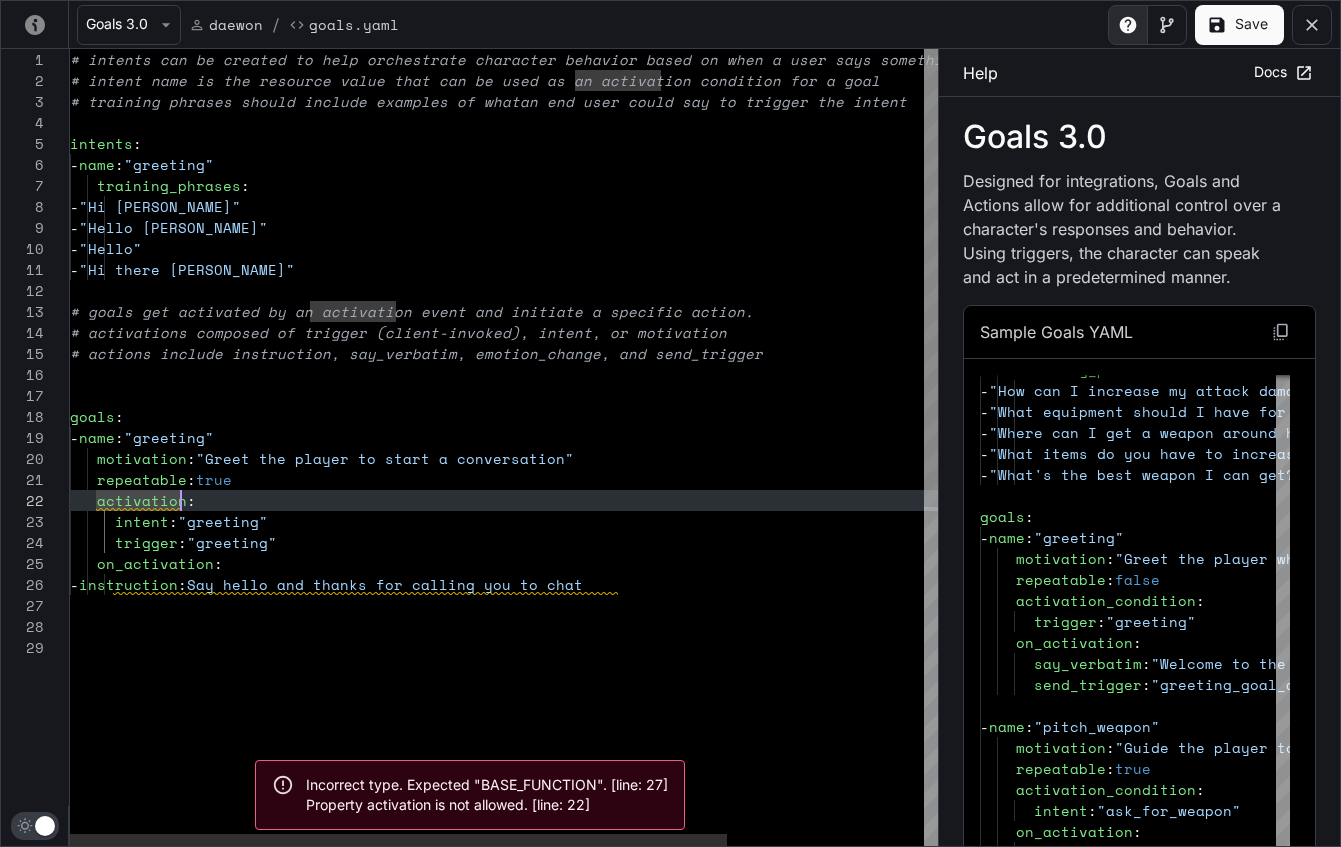 type on "**********" 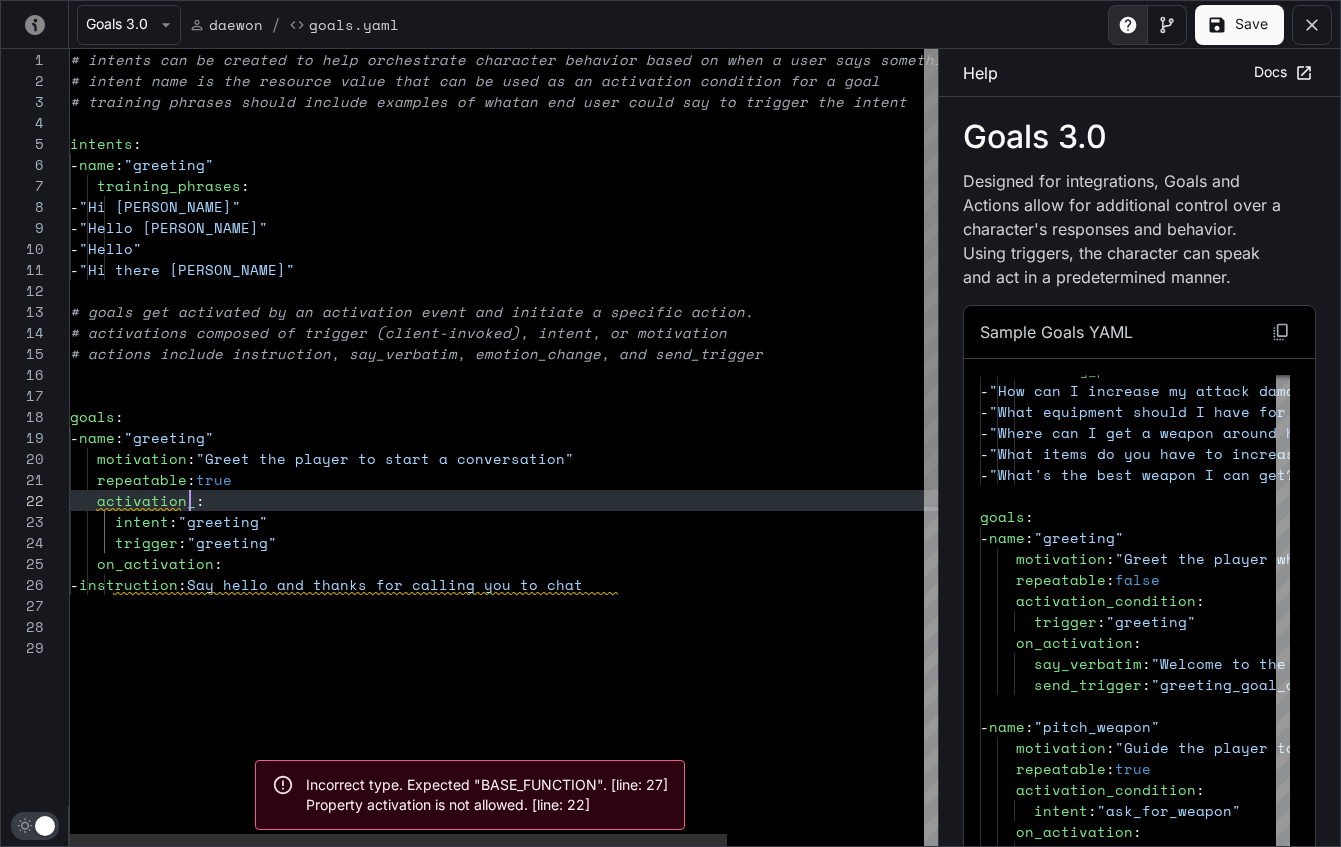 scroll, scrollTop: 21, scrollLeft: 120, axis: both 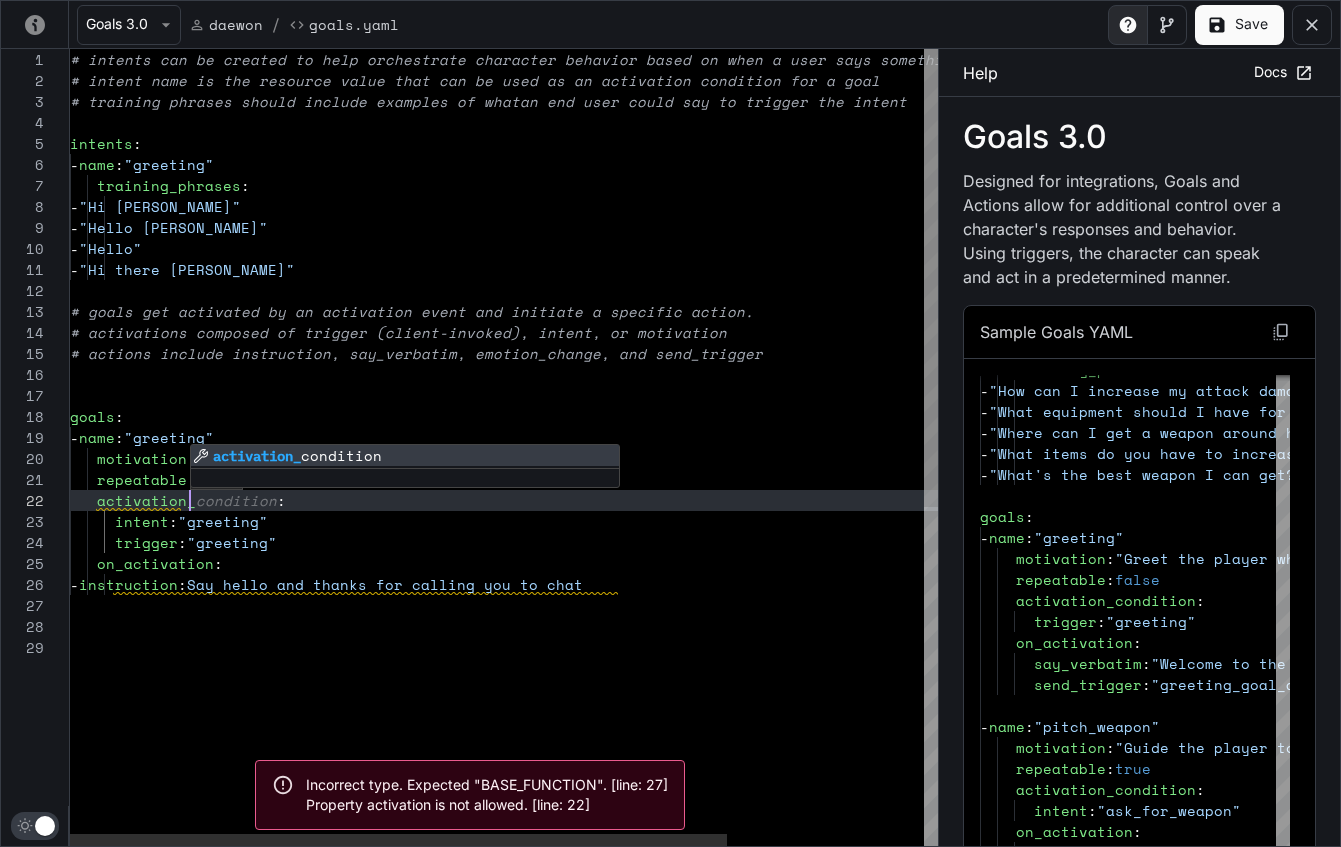 type on "**********" 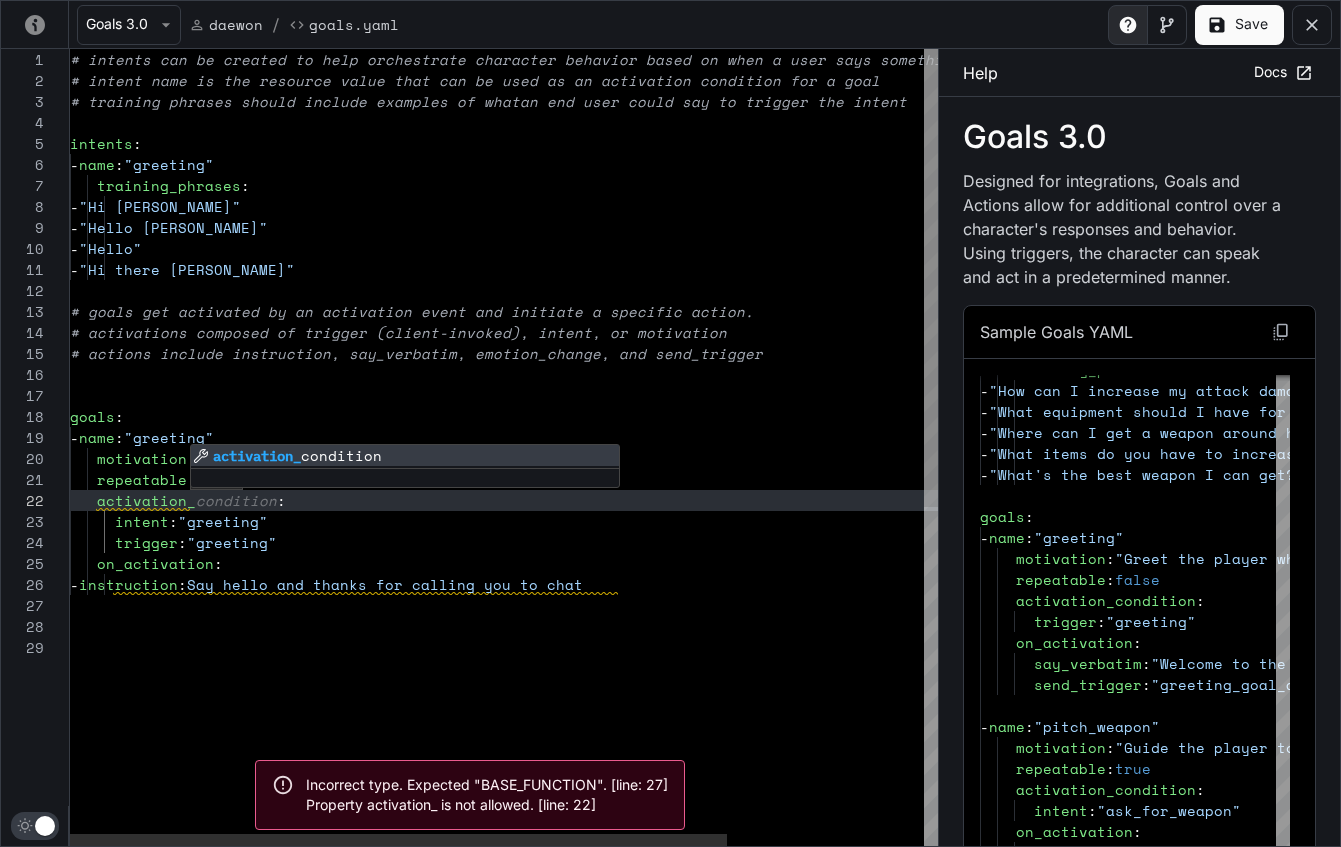 type on "**********" 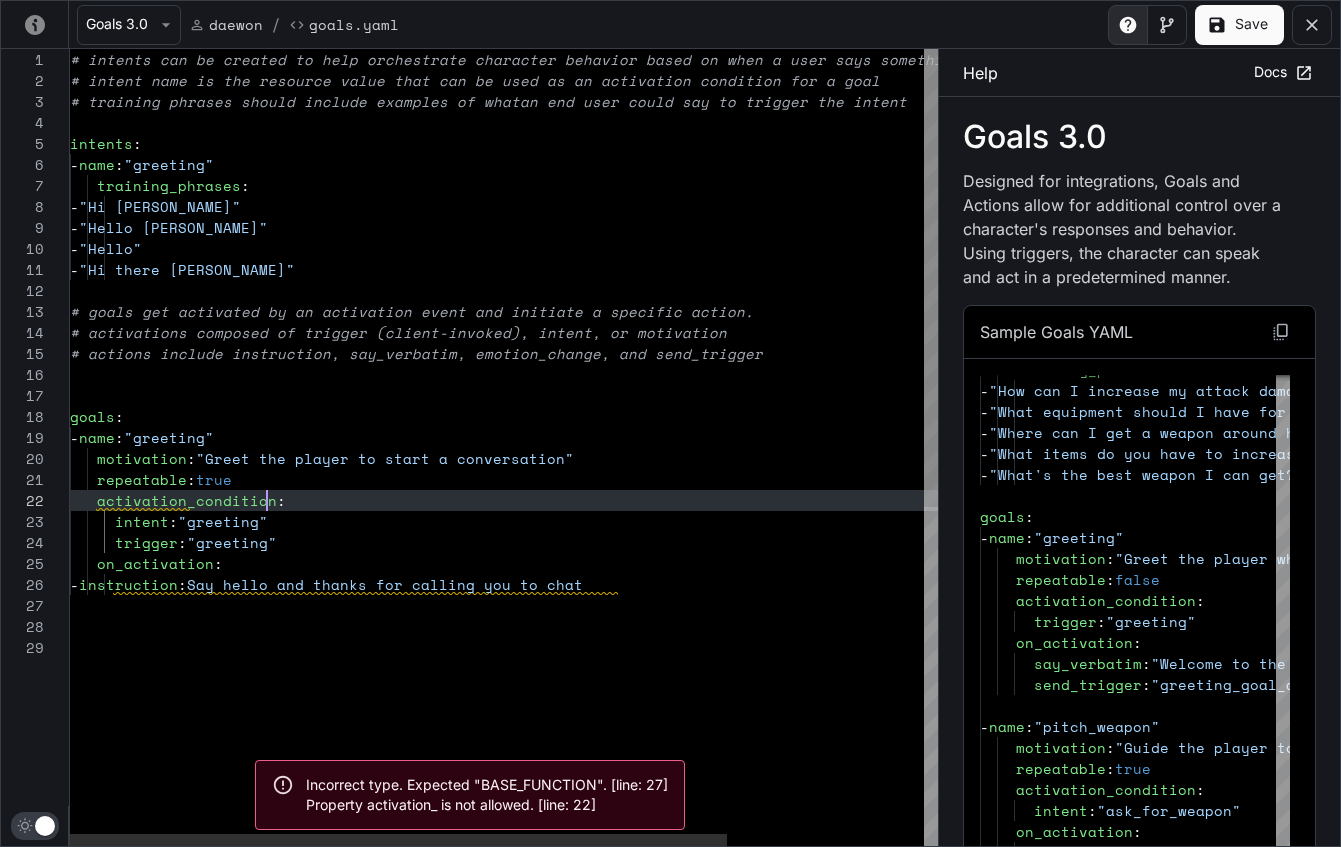 scroll, scrollTop: 21, scrollLeft: 197, axis: both 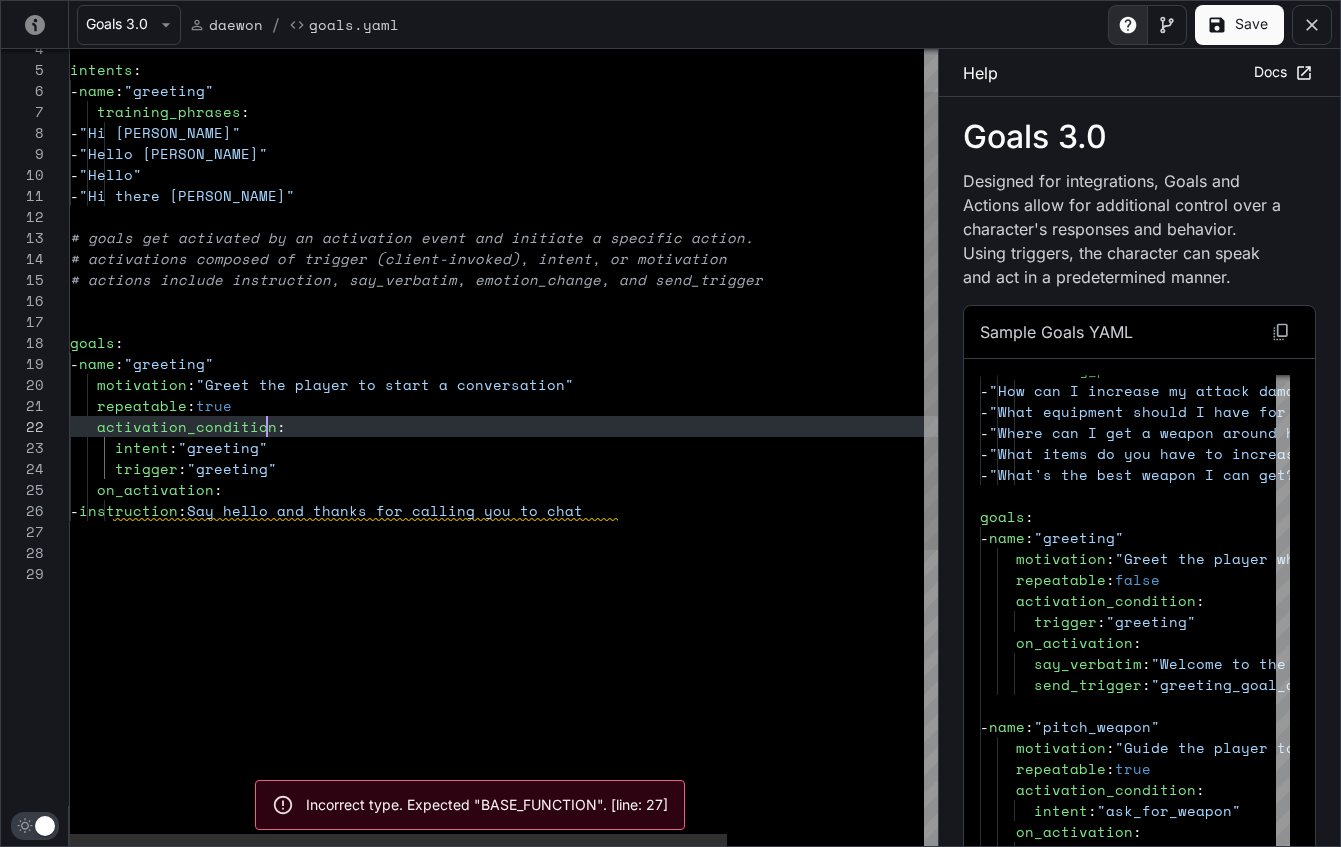 click on "intents :  -  name :  "greeting"     training_phrases :      -  "Hi [PERSON_NAME]"      -  "Hello [PERSON_NAME]"      -  "Hello"      -  "Hi there [PERSON_NAME]" # goals get activated by an activation event and i nitiate a specific action. # activations composed of trigger (client-invoked) , intent, or motivation # actions include instruction, say_verbatim, emoti on_change, and send_trigger goals :  -  name :  "greeting"     repeatable :  true     activation_condition :       intent :  "greeting"       trigger :  "greeting"     on_activation :      -  instruction :  Say hello and thanks for calling you to chat     motivation :  "Greet the player to start a conversation"" at bounding box center [634, 667] 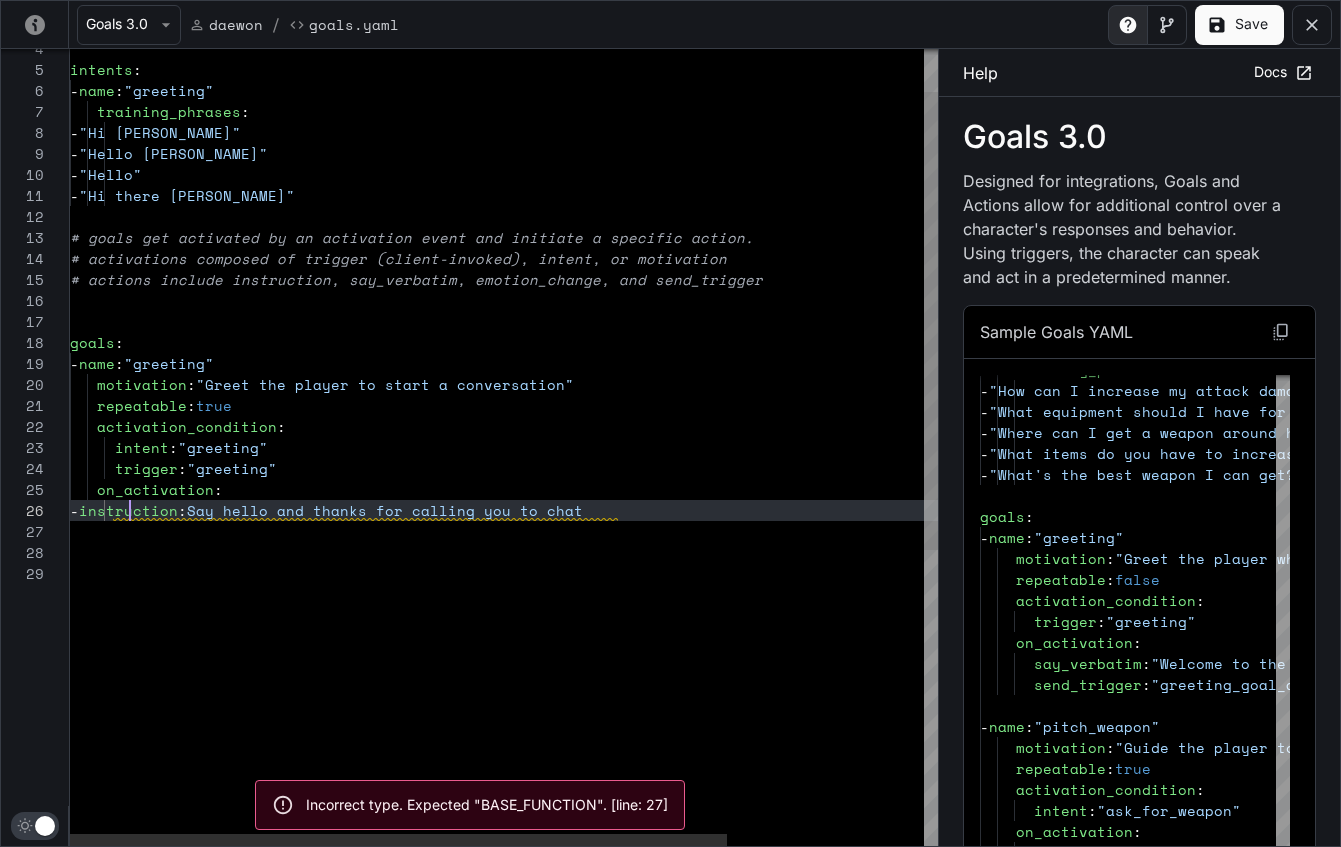 scroll, scrollTop: 105, scrollLeft: 60, axis: both 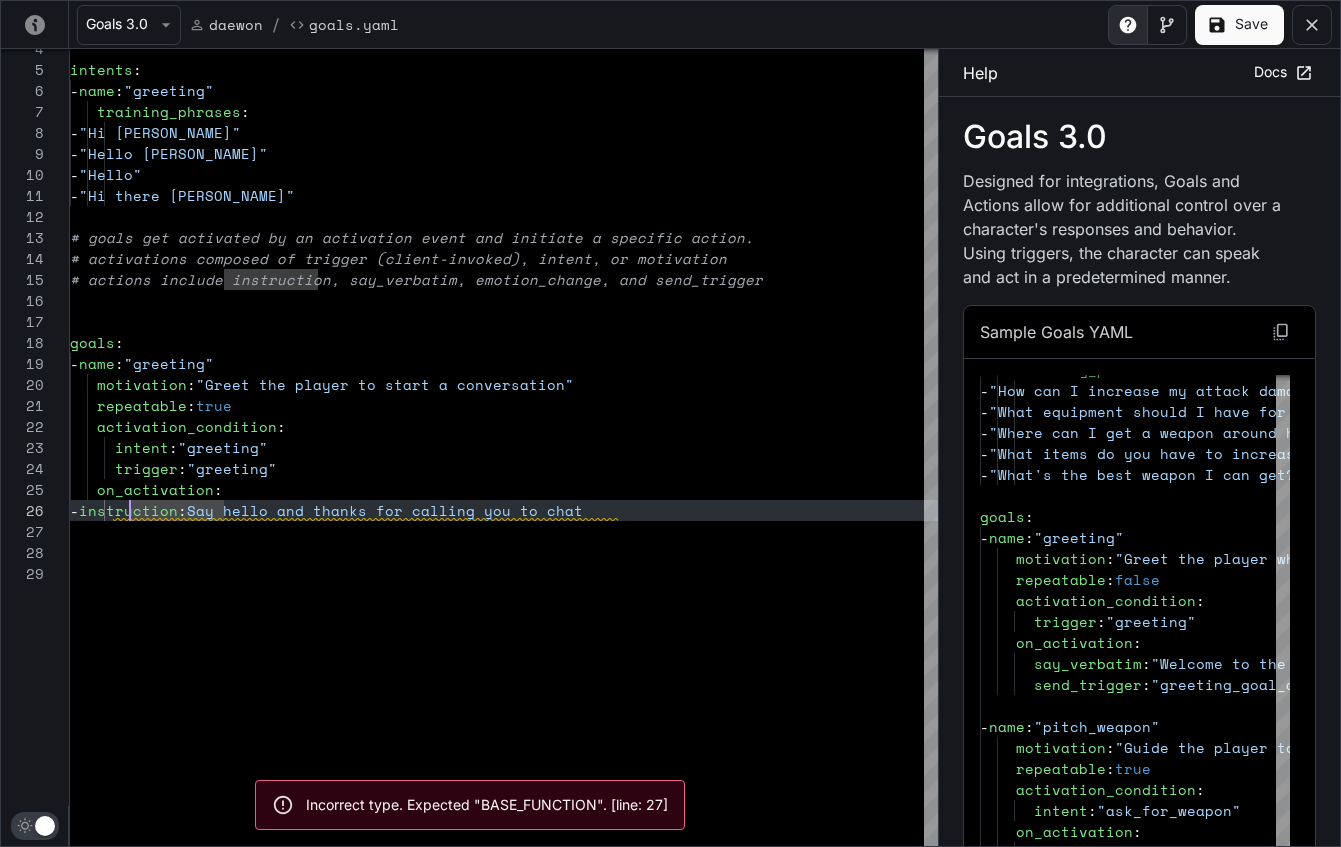 type on "**********" 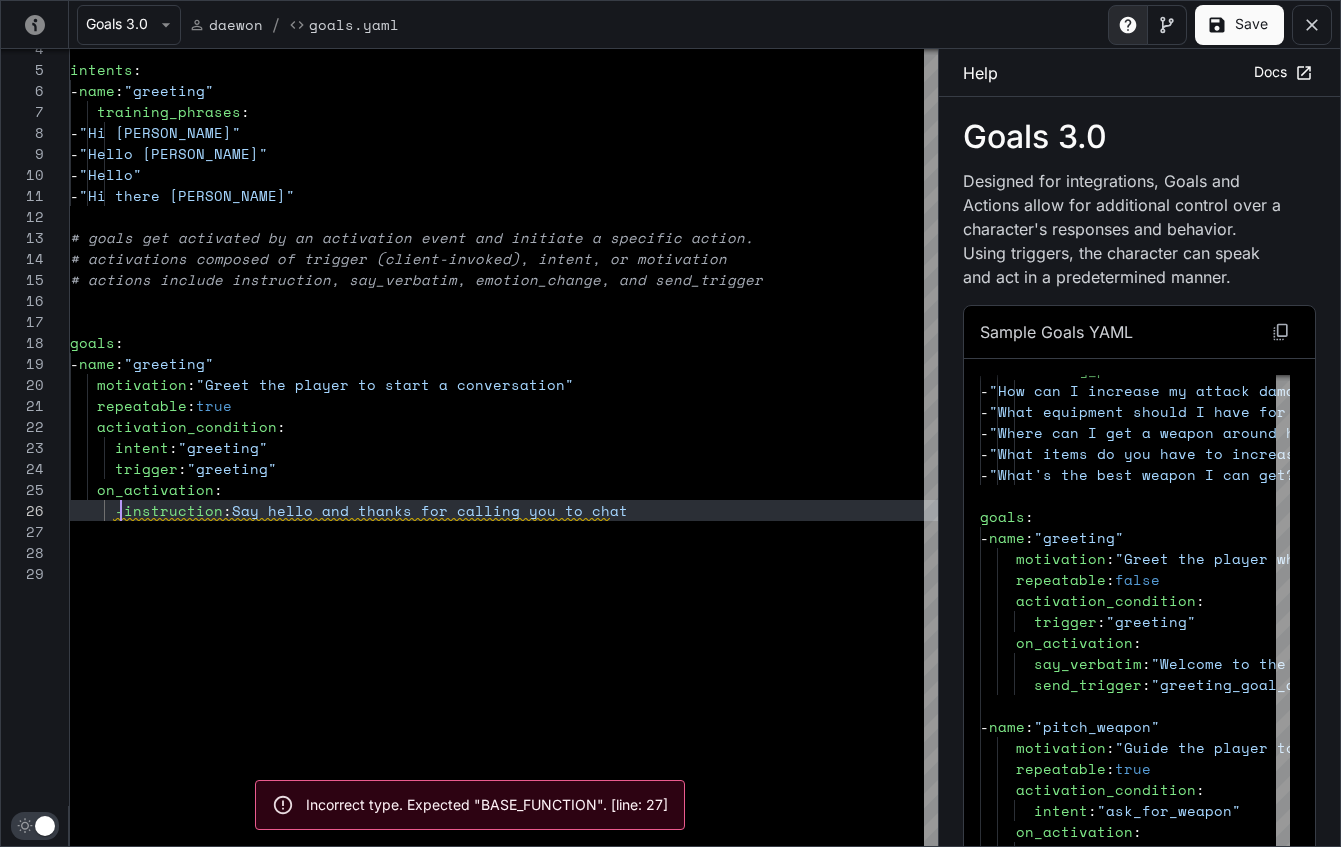 type on "**********" 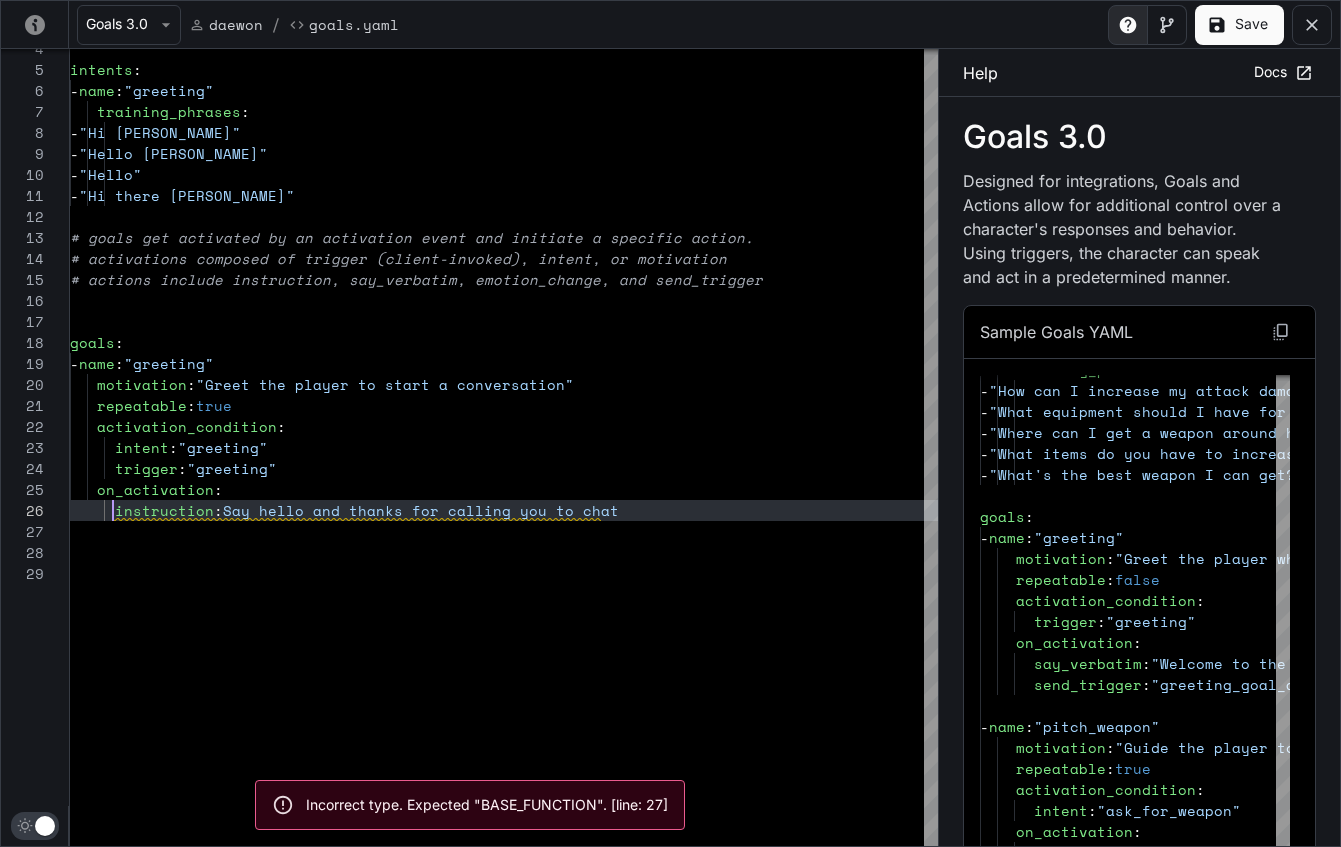 scroll, scrollTop: 105, scrollLeft: 43, axis: both 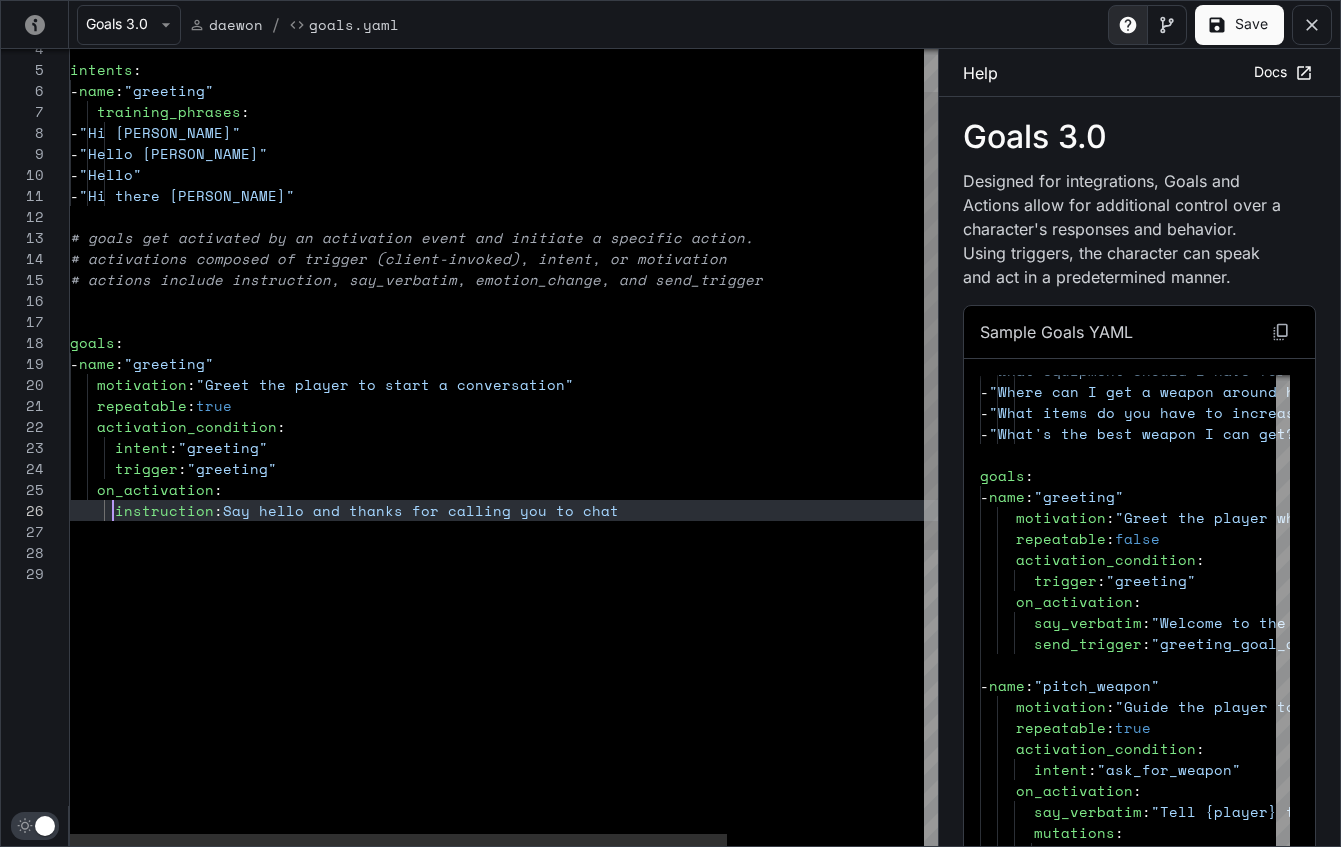 click on "intents :  -  name :  "greeting"     training_phrases :      -  "Hi [PERSON_NAME]"      -  "Hello [PERSON_NAME]"      -  "Hello"      -  "Hi there [PERSON_NAME]" # goals get activated by an activation event and i nitiate a specific action. # activations composed of trigger (client-invoked) , intent, or motivation # actions include instruction, say_verbatim, emoti on_change, and send_trigger goals :  -  name :  "greeting"     repeatable :  true     activation_condition :       intent :  "greeting"       trigger :  "greeting"     on_activation :       instruction :  Say hello and thanks for calling you to chat     motivation :  "Greet the player to start a conversation"" at bounding box center [634, 667] 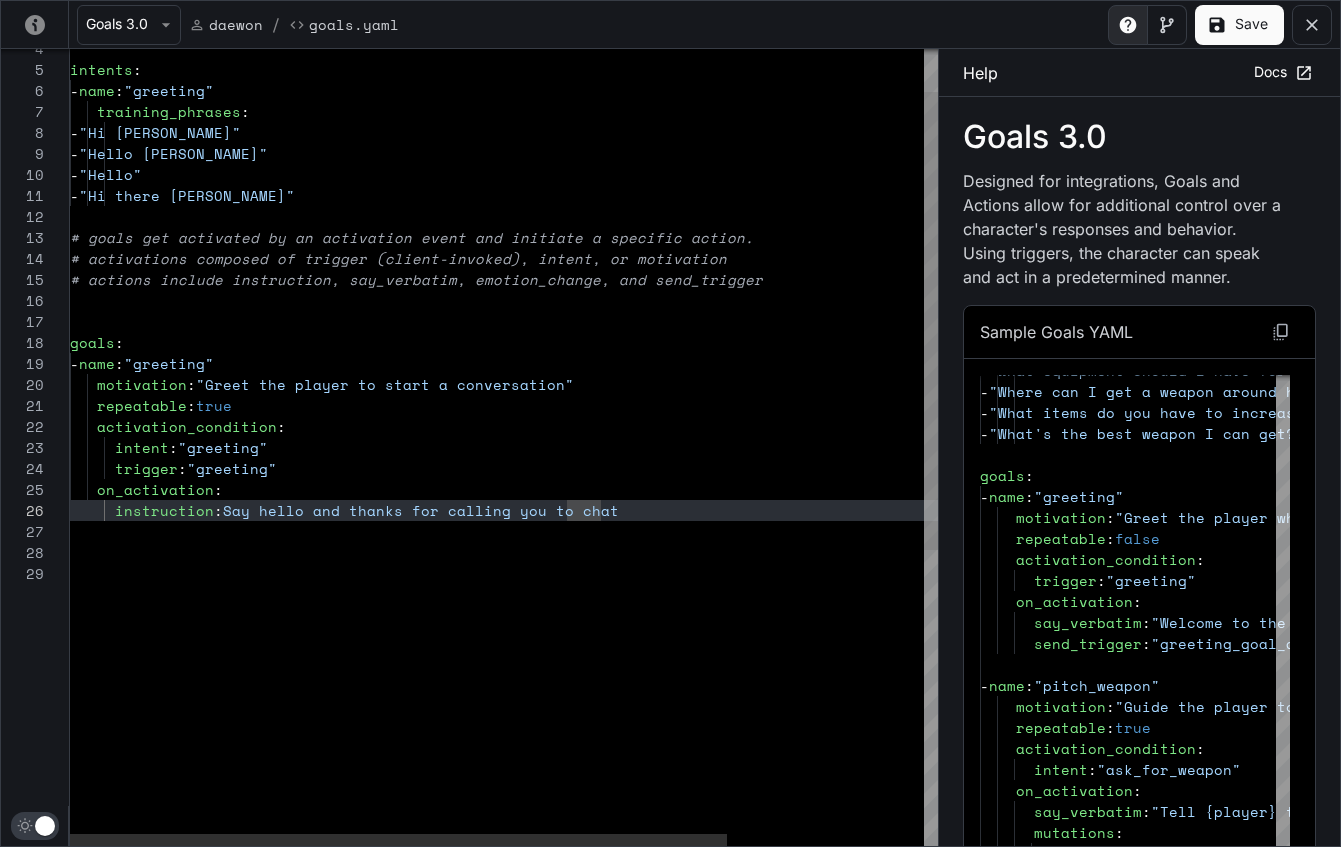 type on "**********" 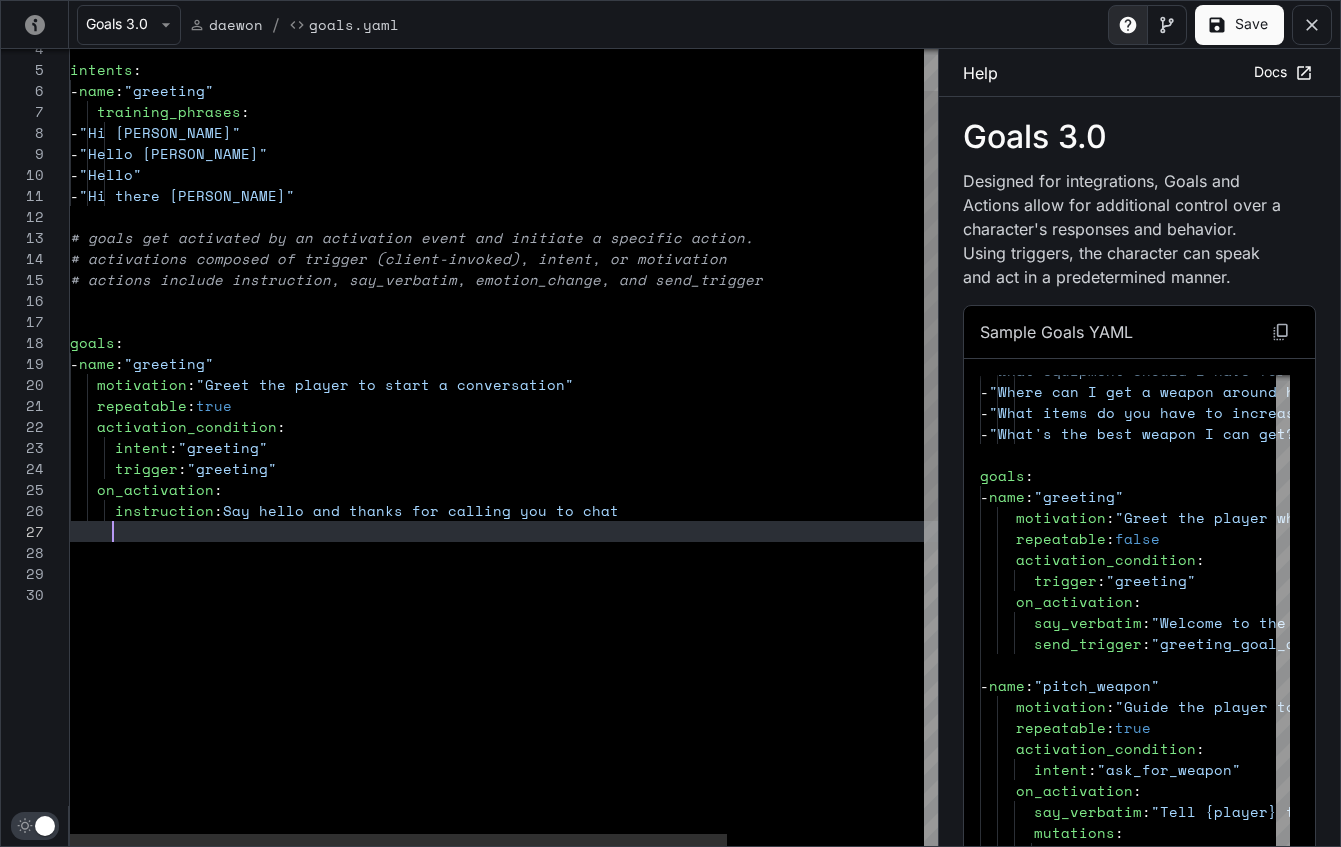 type on "**********" 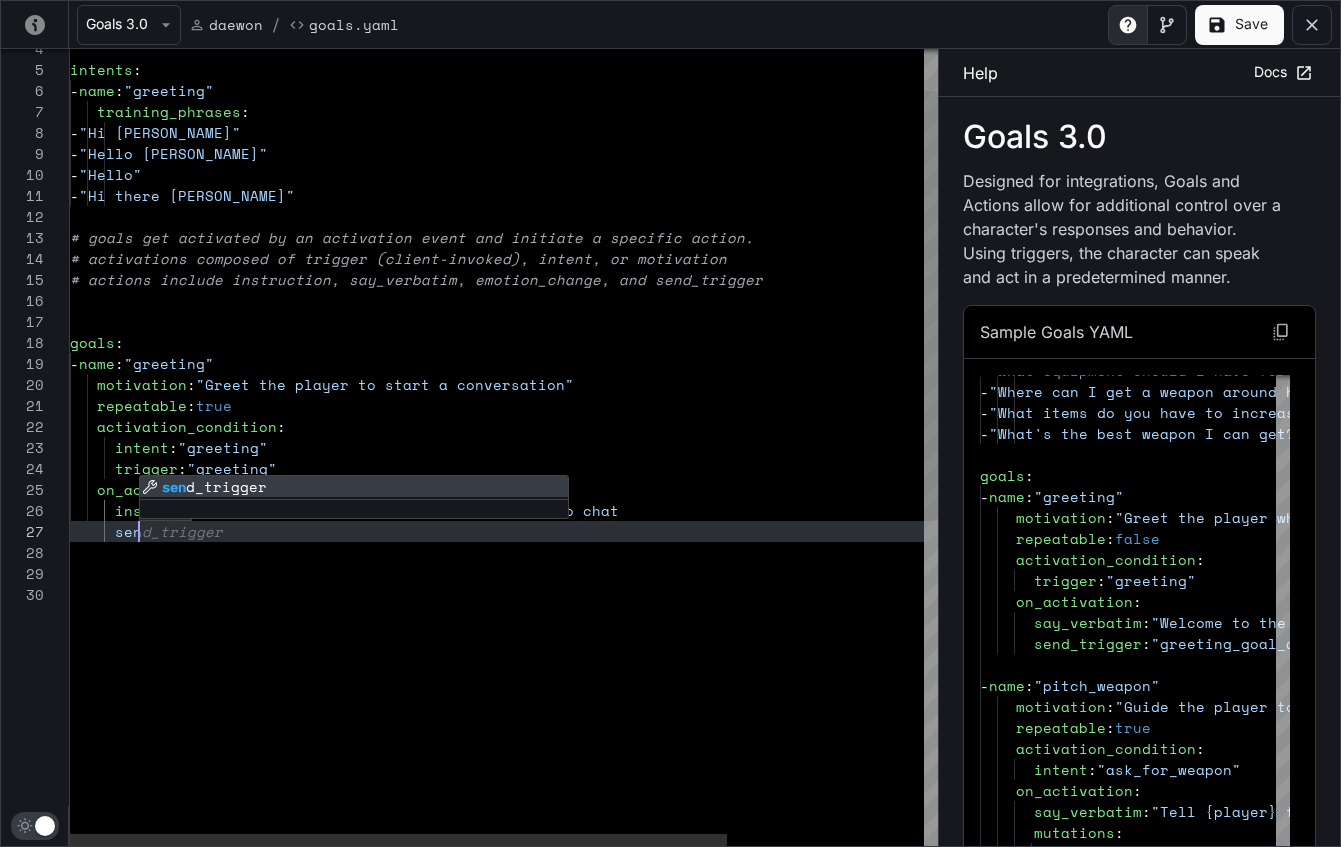 type on "**********" 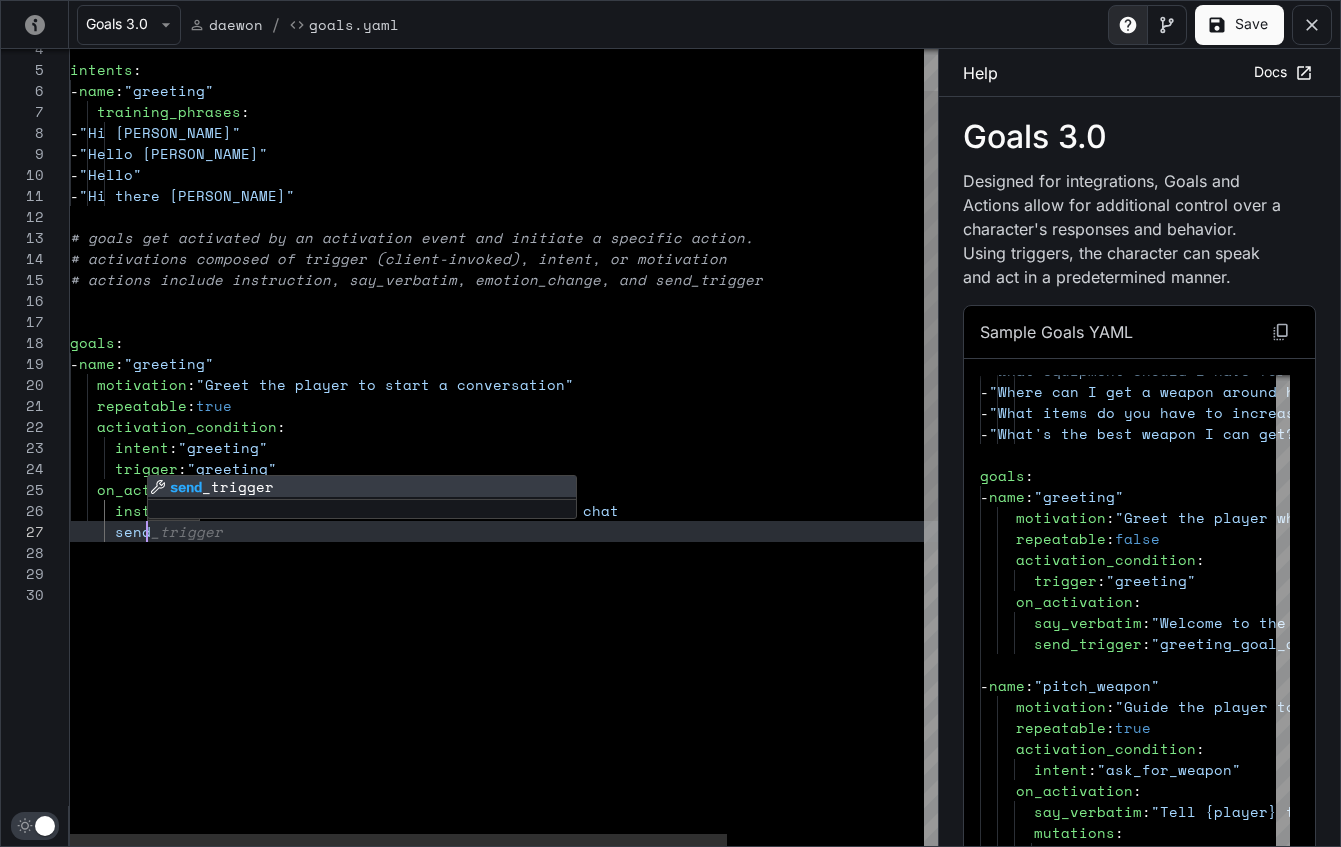 type on "**********" 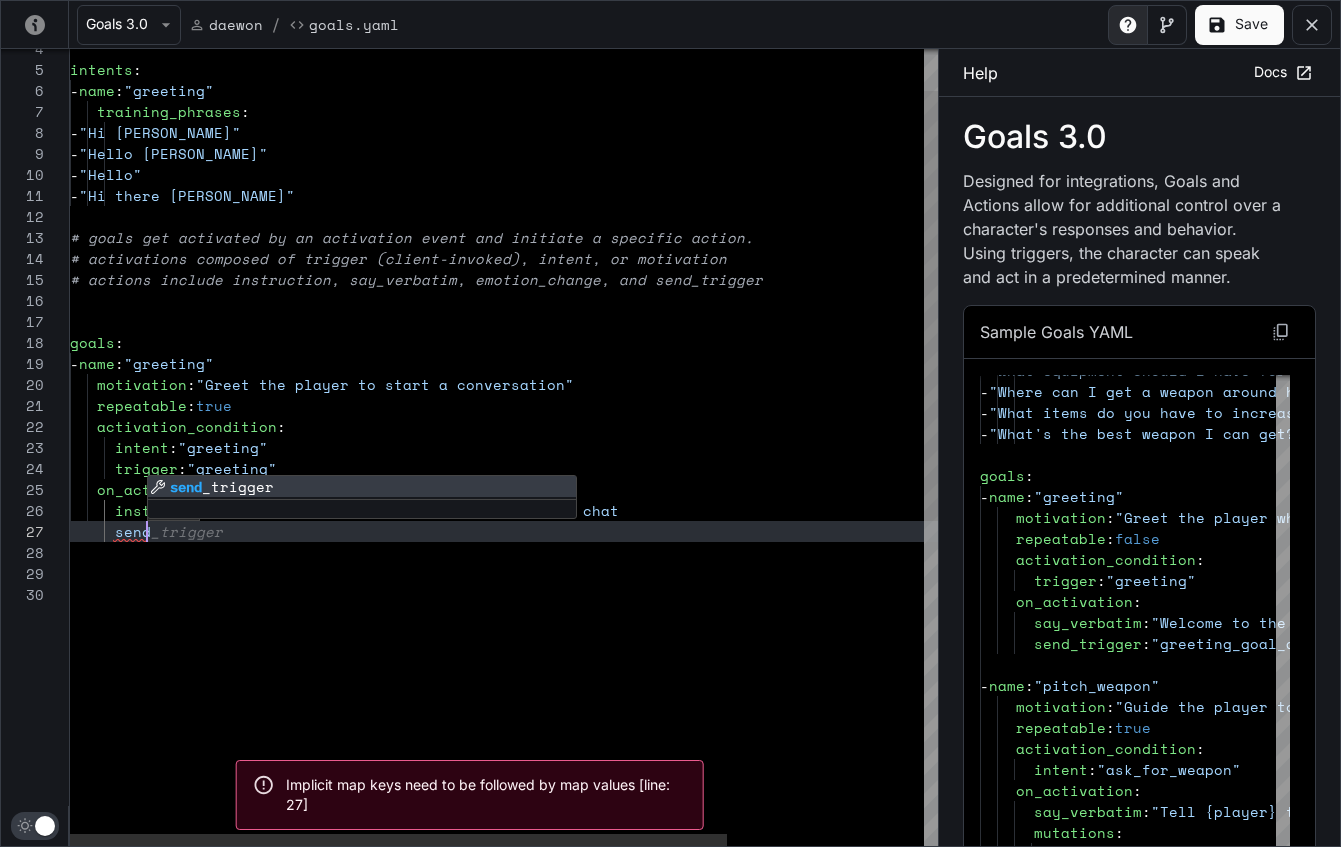 type on "**********" 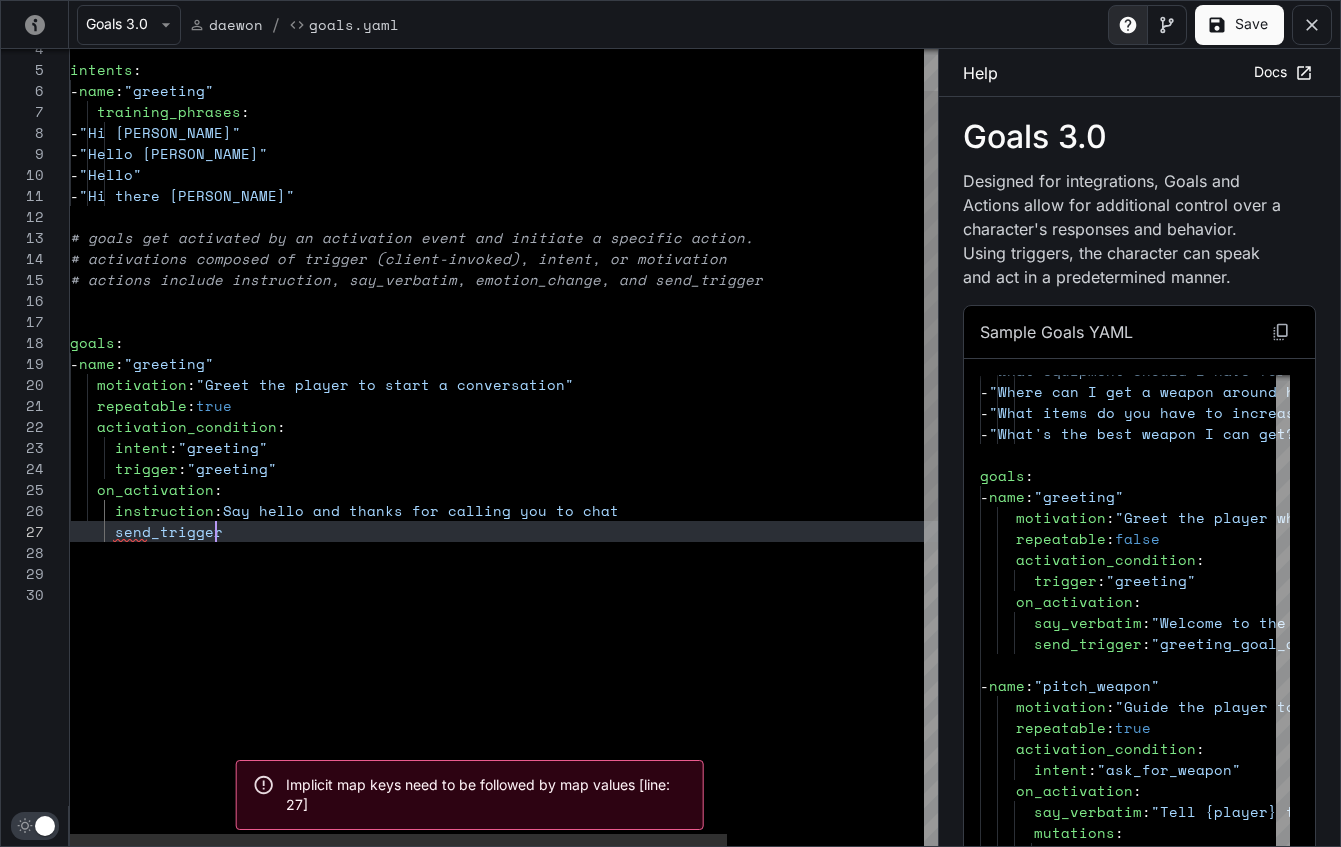 scroll, scrollTop: 126, scrollLeft: 146, axis: both 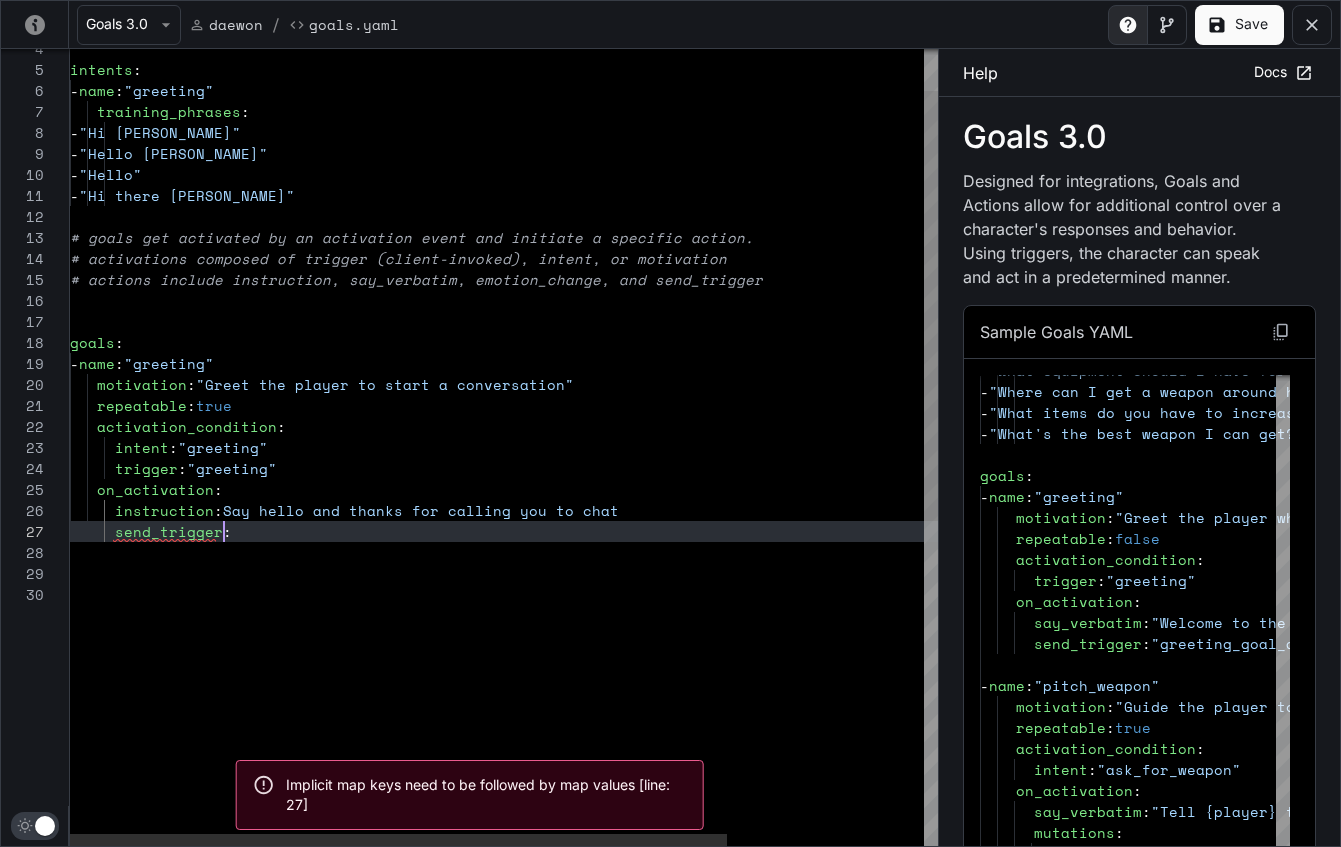 type on "**********" 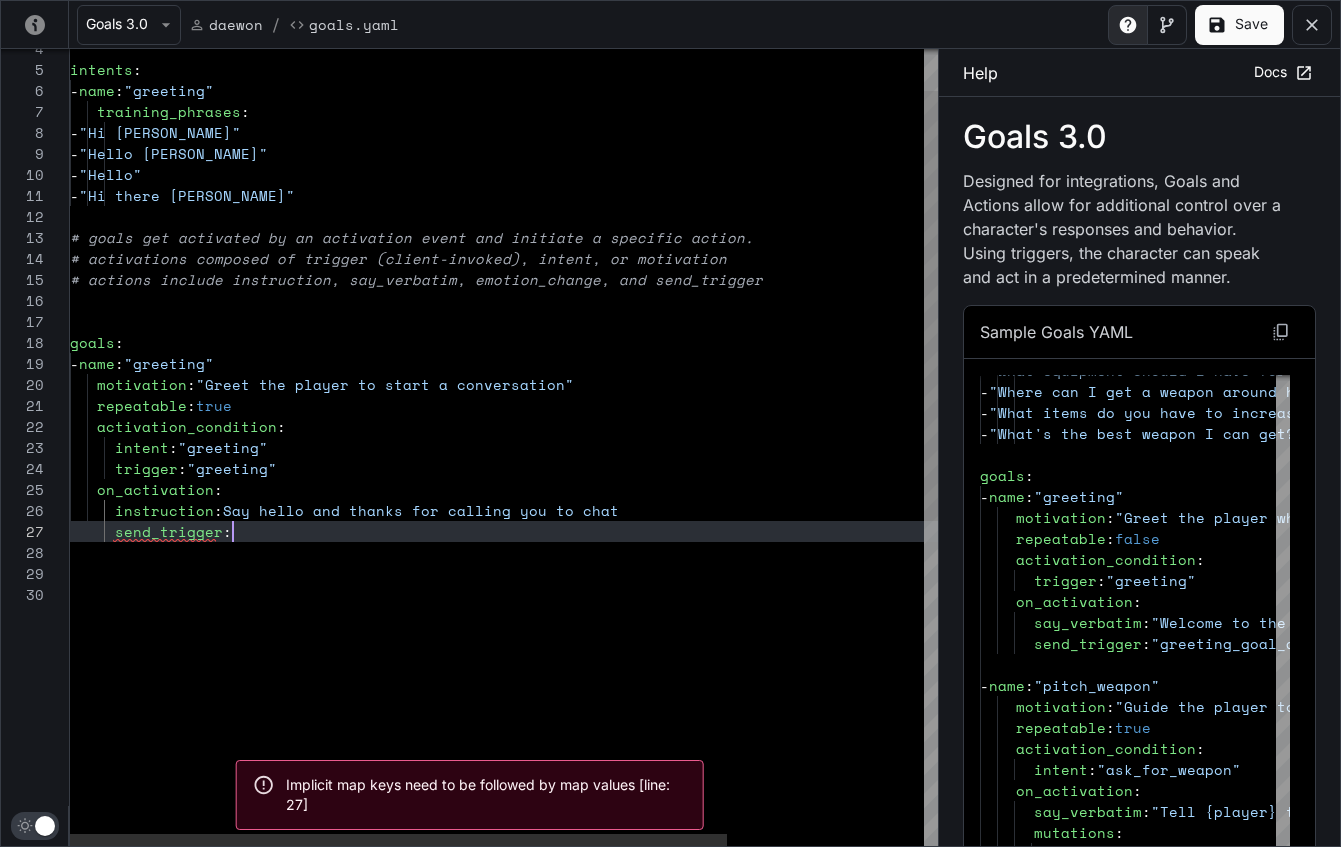 type on "**********" 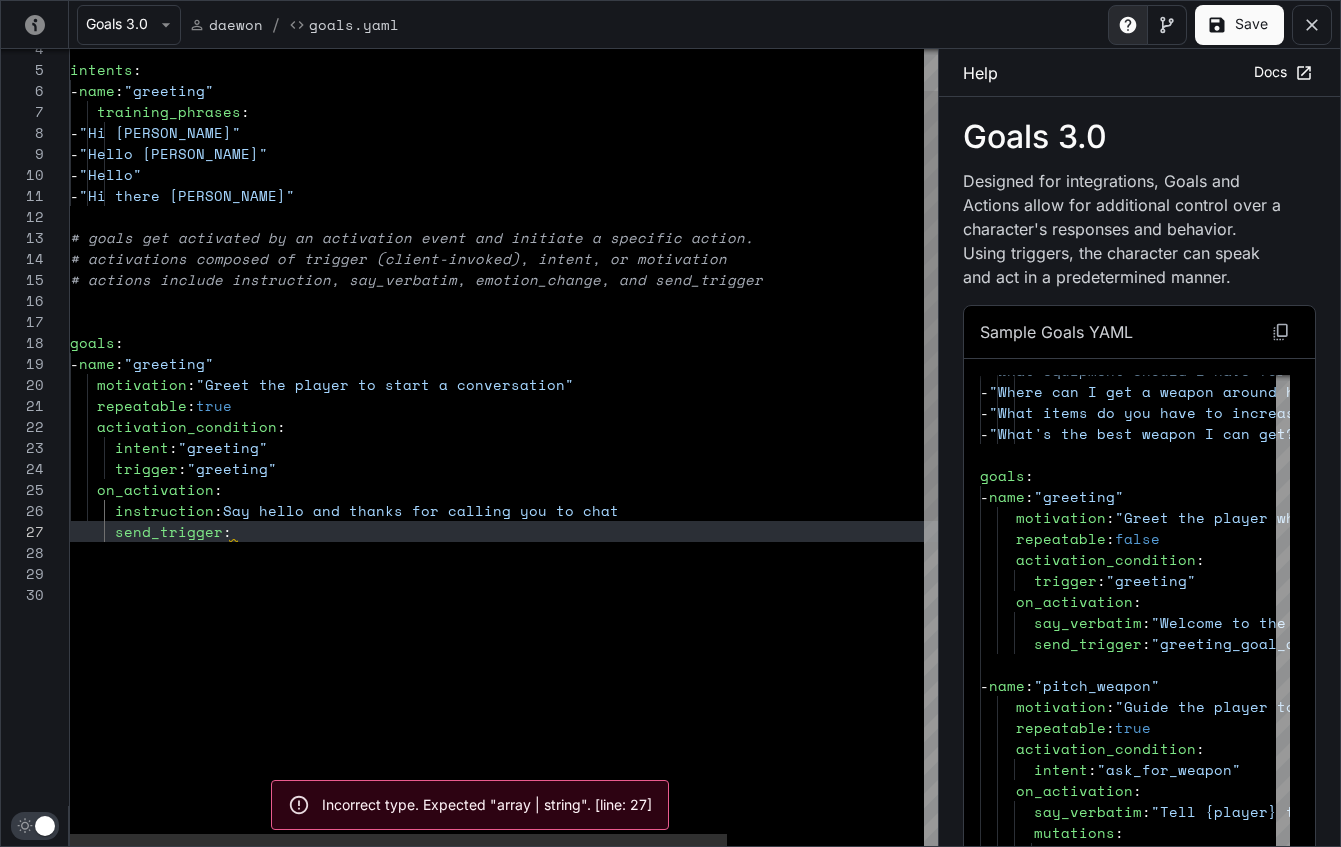 type on "**********" 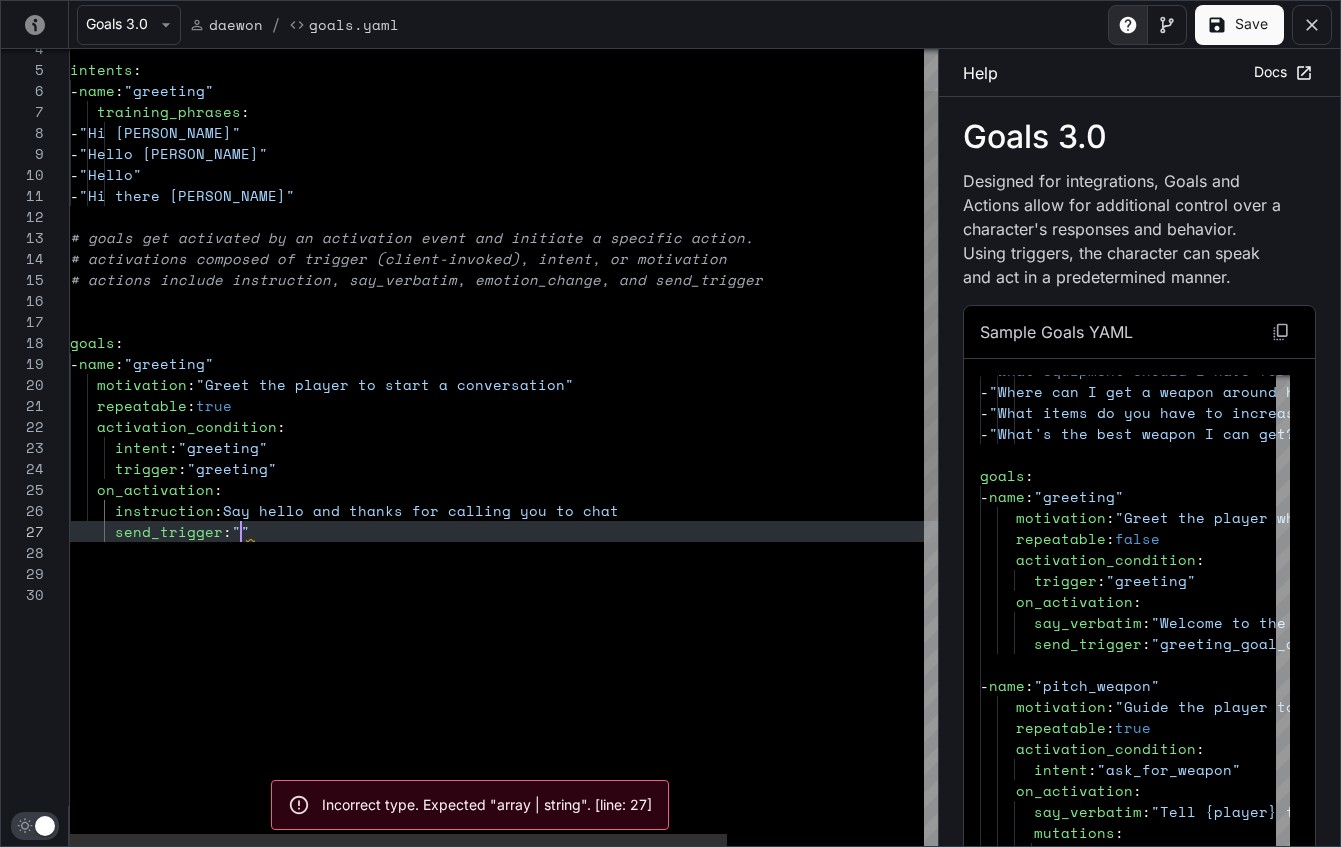 type on "**********" 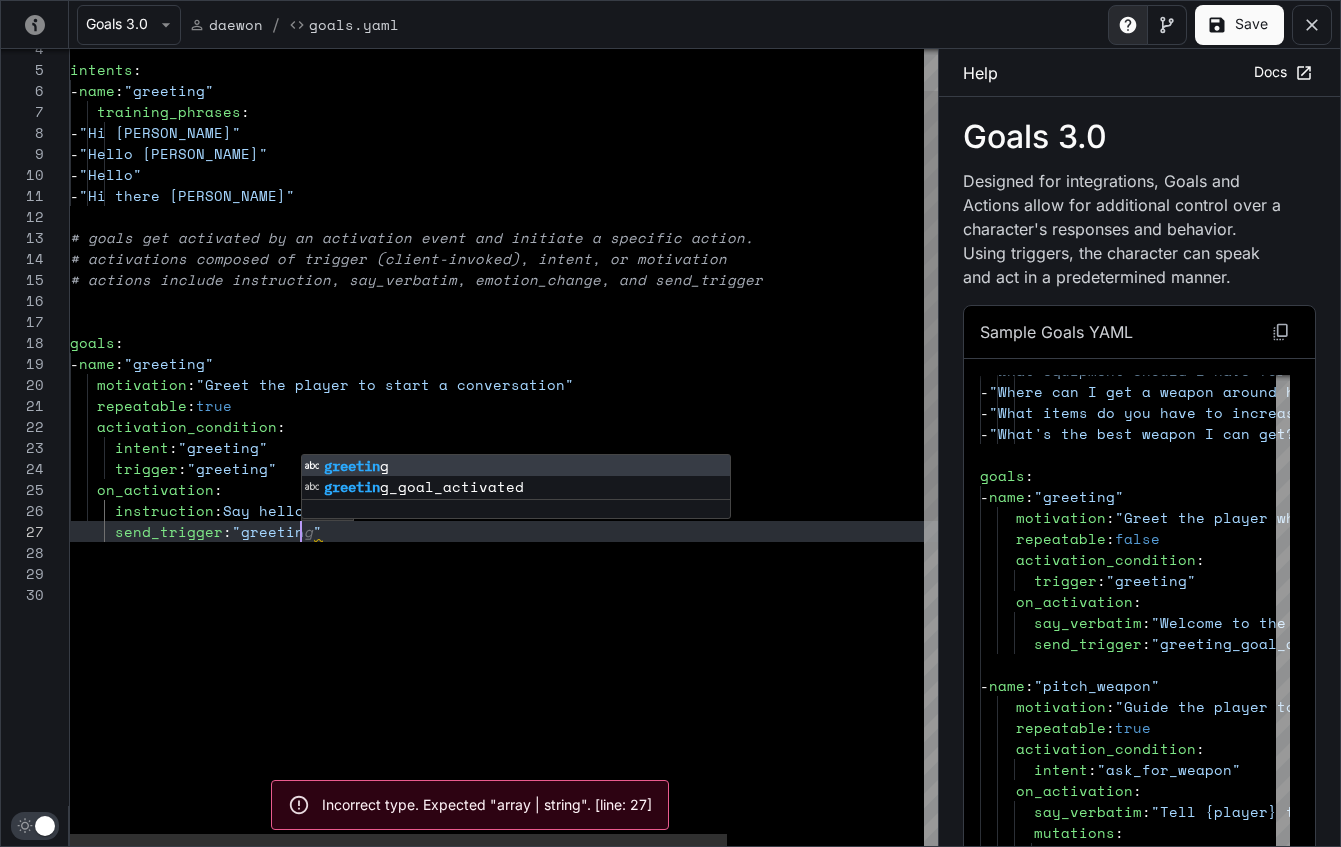type on "**********" 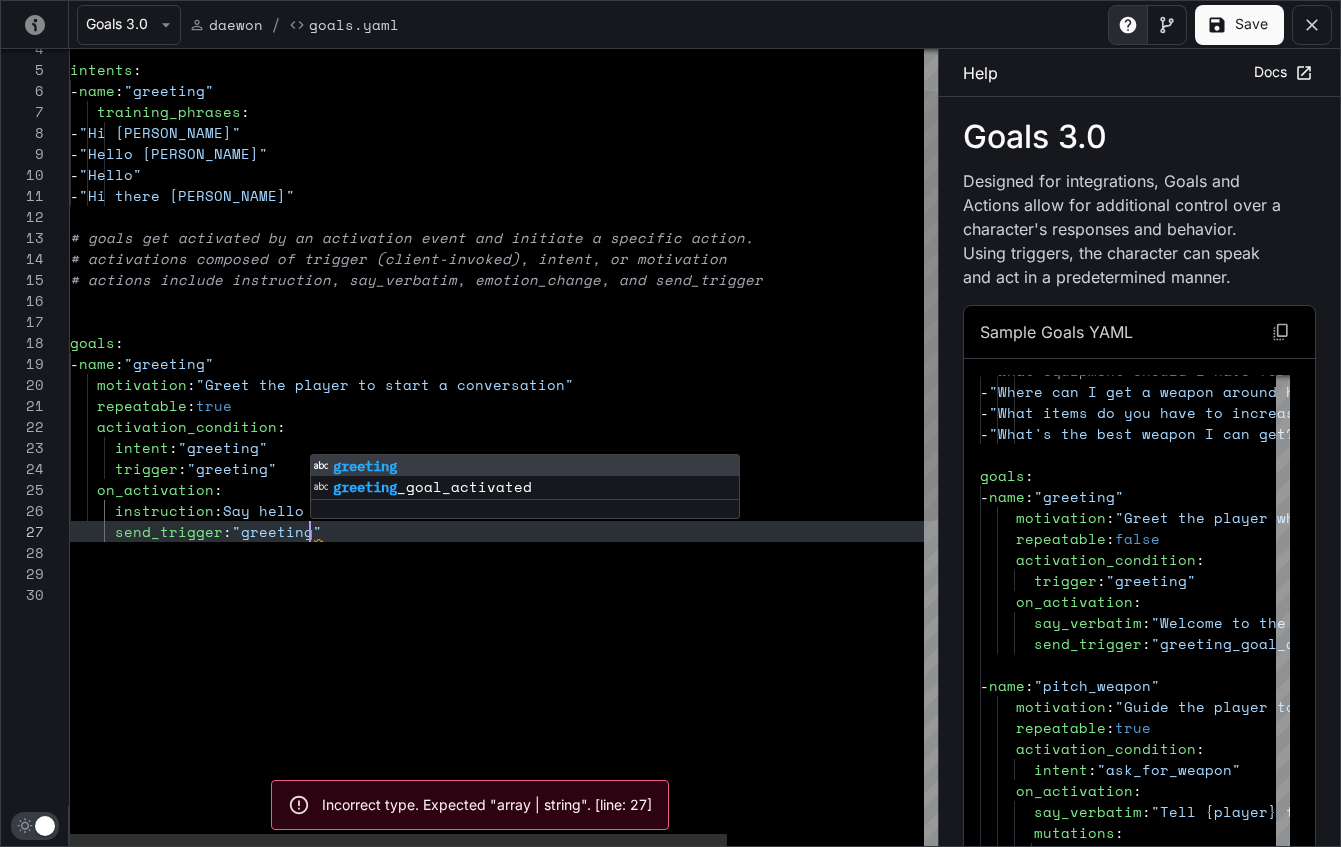 type on "**********" 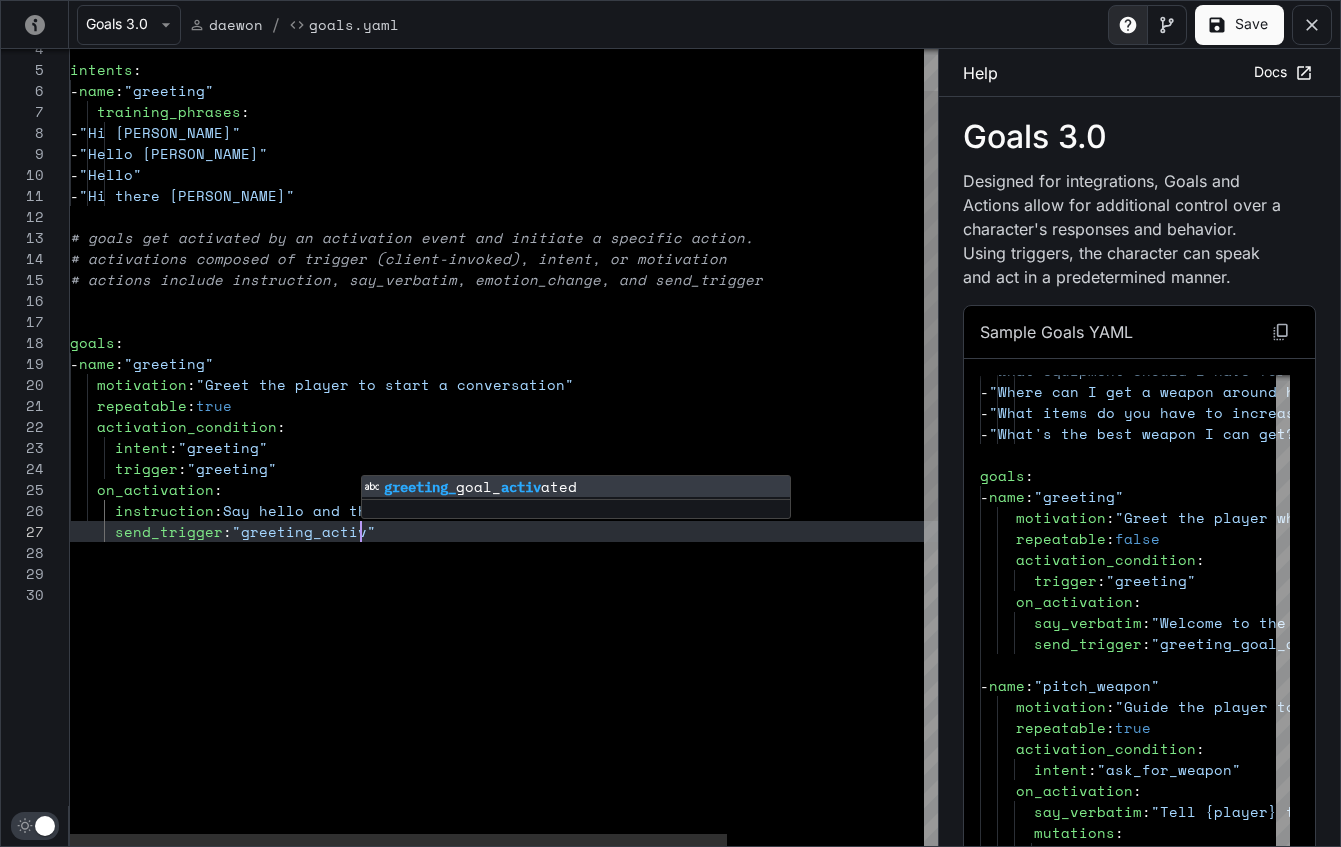 type on "**********" 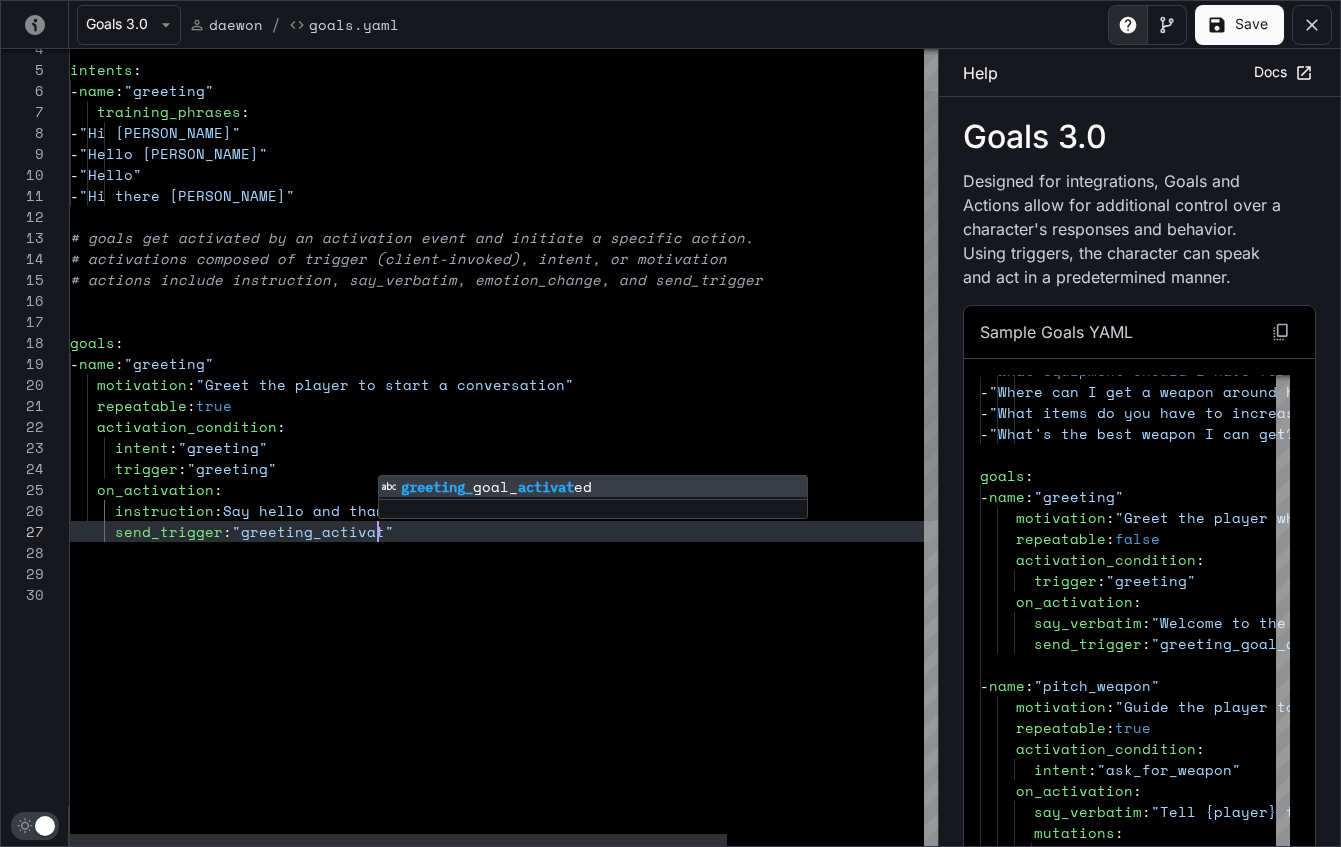 type on "**********" 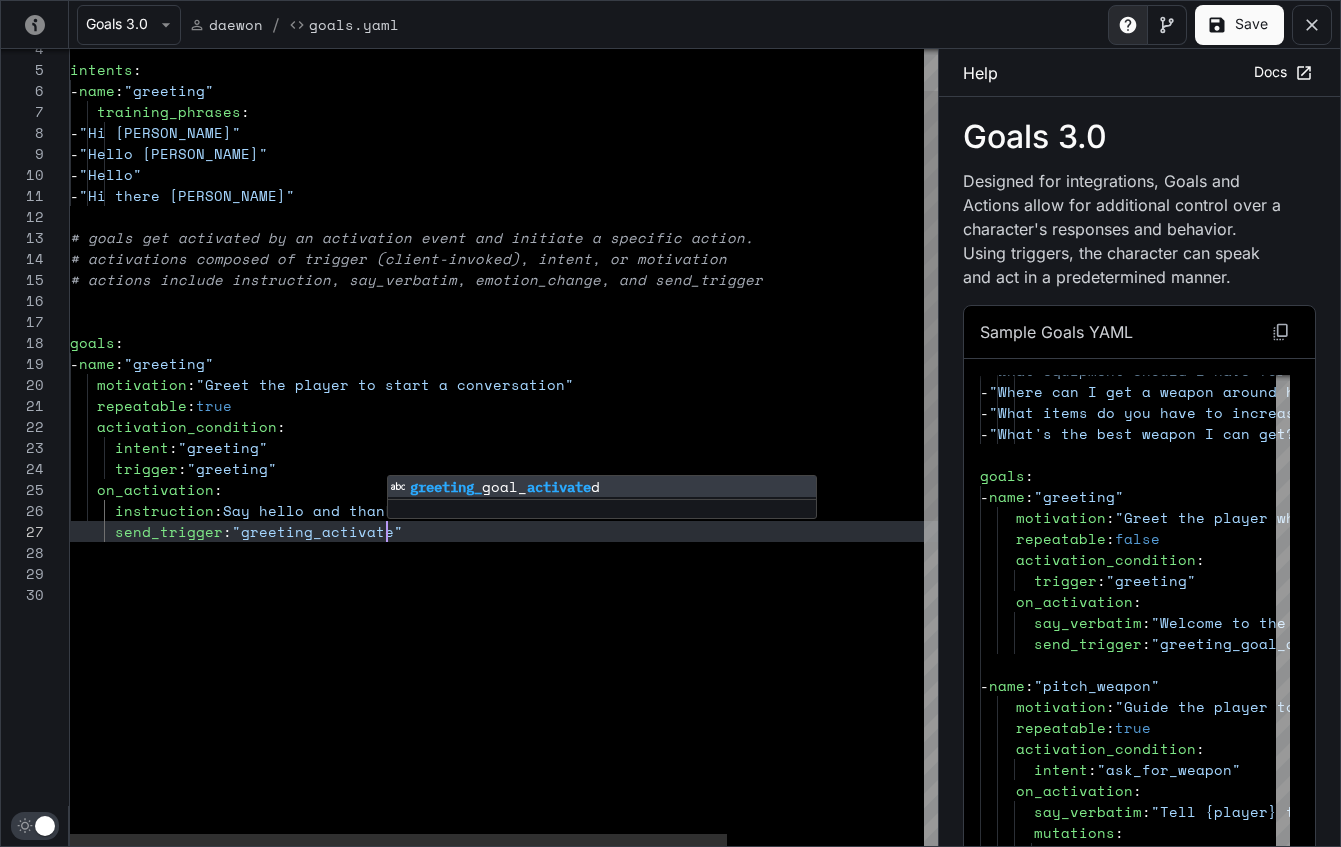 scroll, scrollTop: 126, scrollLeft: 326, axis: both 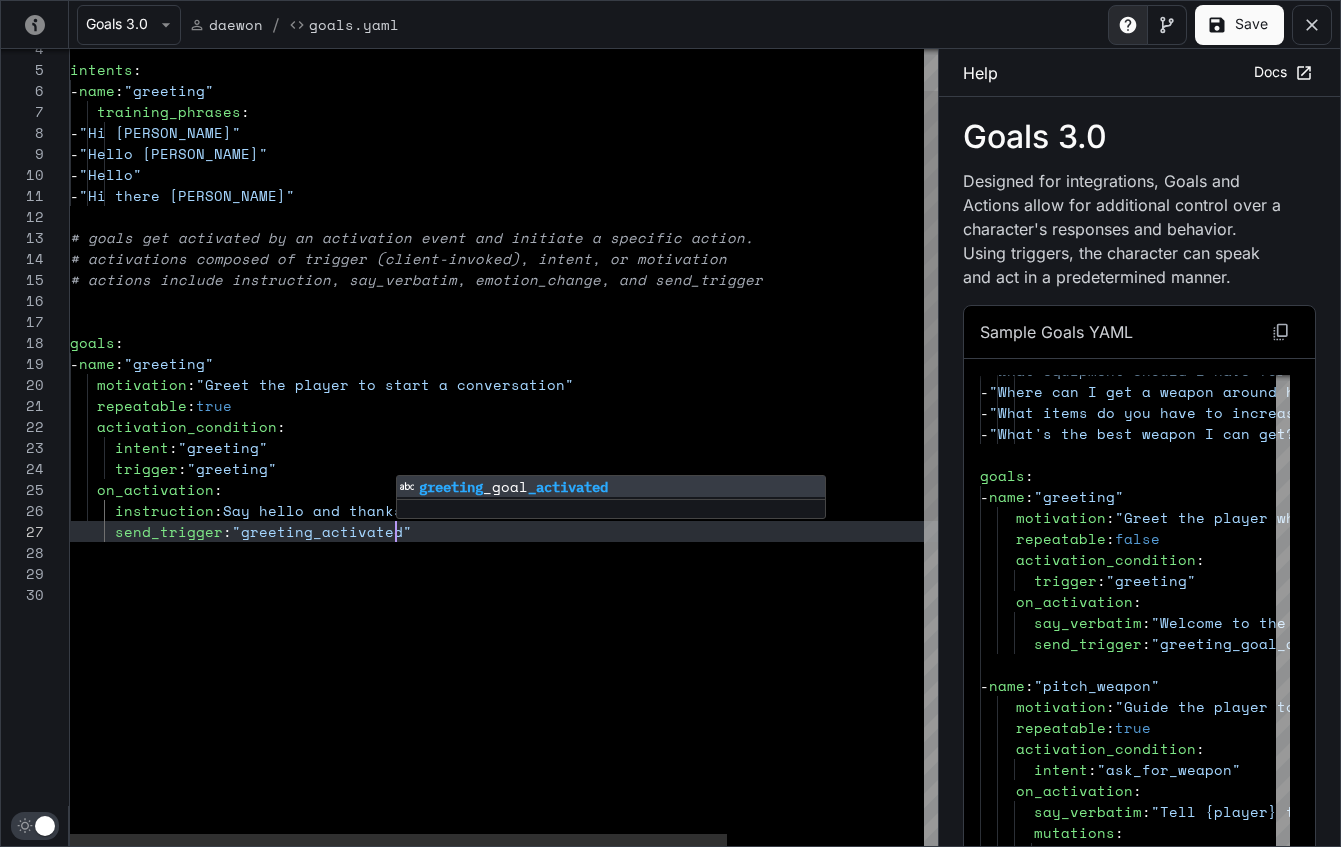 type on "**********" 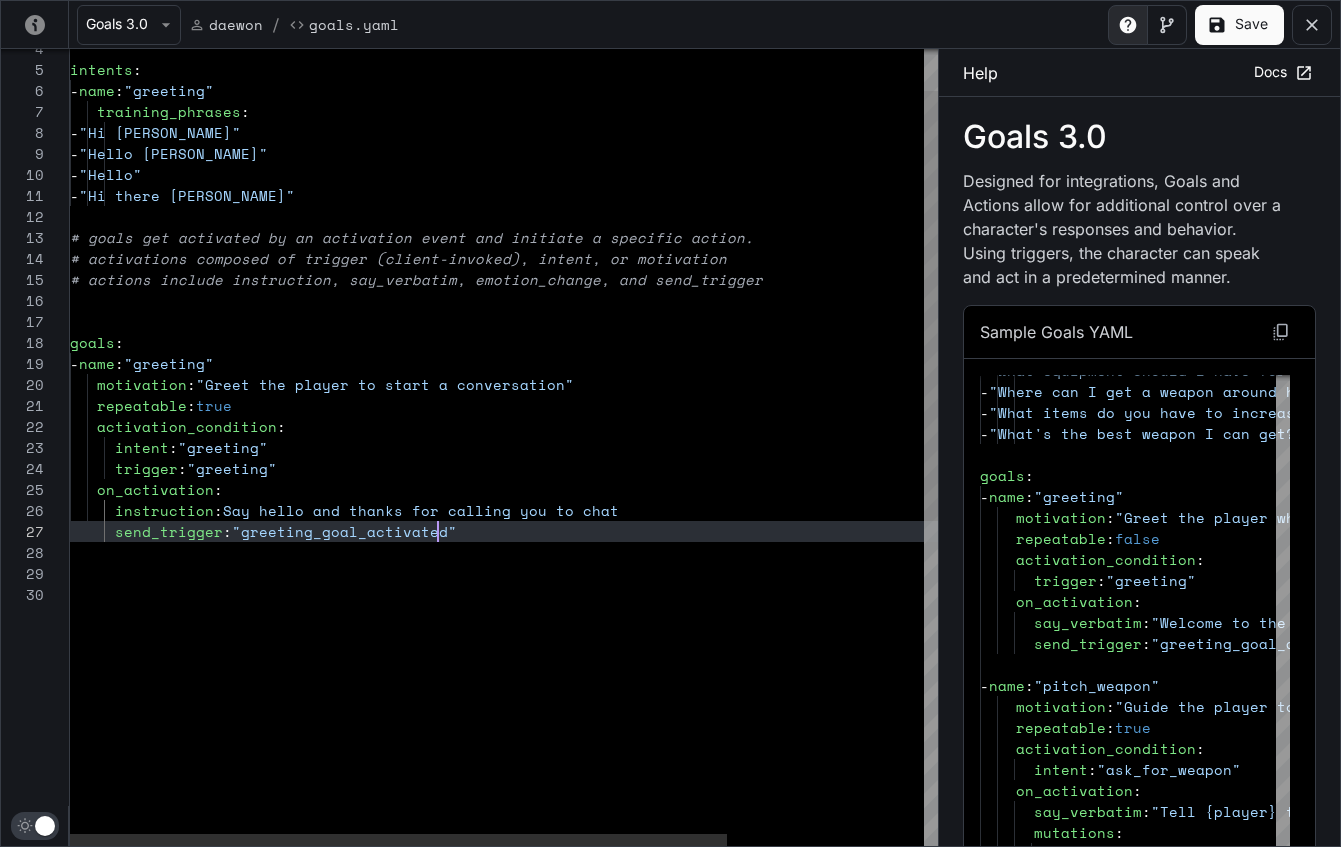 scroll, scrollTop: 126, scrollLeft: 368, axis: both 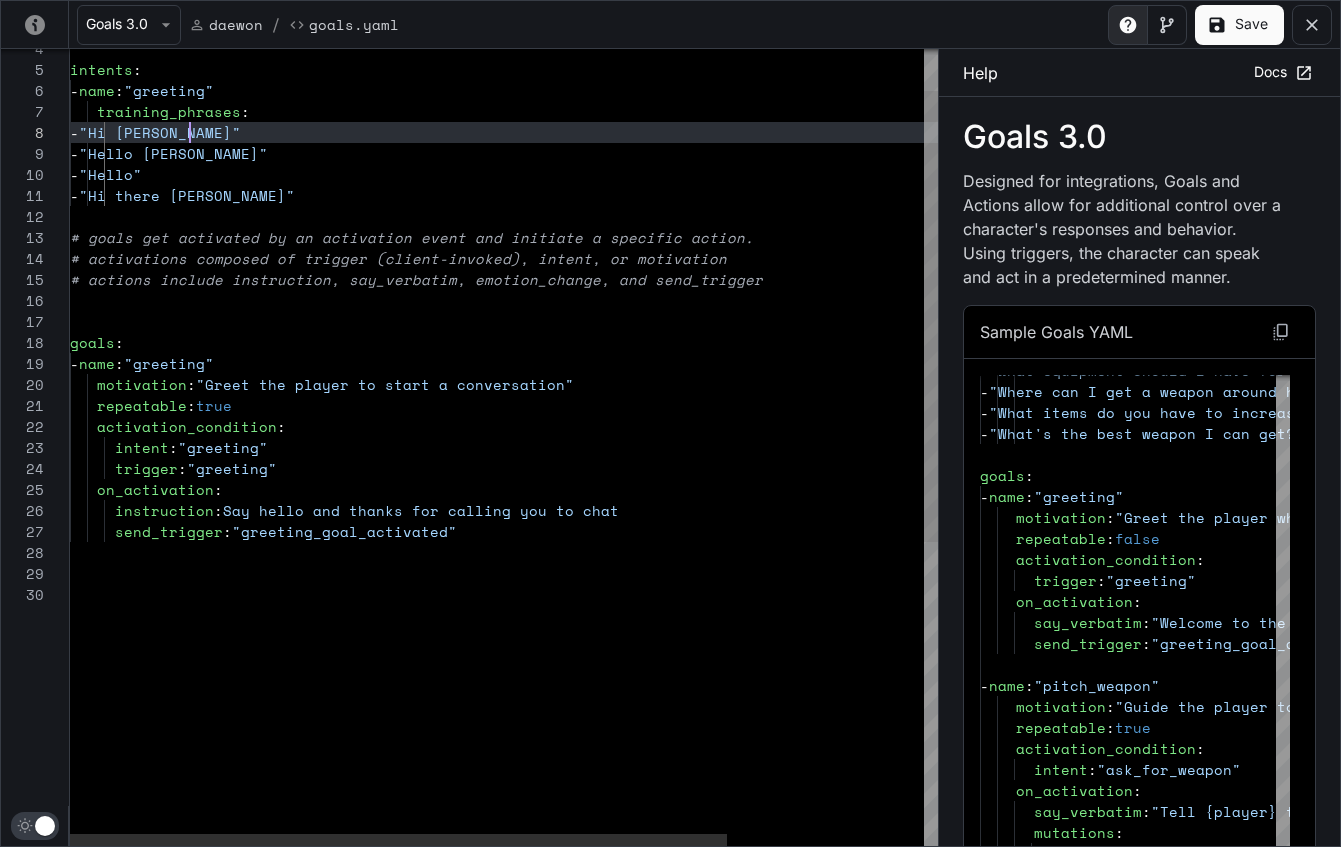 click on "intents :  -  name :  "greeting"     training_phrases :      -  "Hi [PERSON_NAME]"      -  "Hello [PERSON_NAME]"      -  "Hello"      -  "Hi there [PERSON_NAME]" # goals get activated by an activation event and i nitiate a specific action. # activations composed of trigger (client-invoked) , intent, or motivation # actions include instruction, say_verbatim, emoti on_change, and send_trigger goals :  -  name :  "greeting"     repeatable :  true     activation_condition :       intent :  "greeting"       trigger :  "greeting"     on_activation :       instruction :  Say hello and thanks for calling you to chat     motivation :  "Greet the player to start a conversation"       send_trigger :  "greeting_goal_activated"" at bounding box center [634, 678] 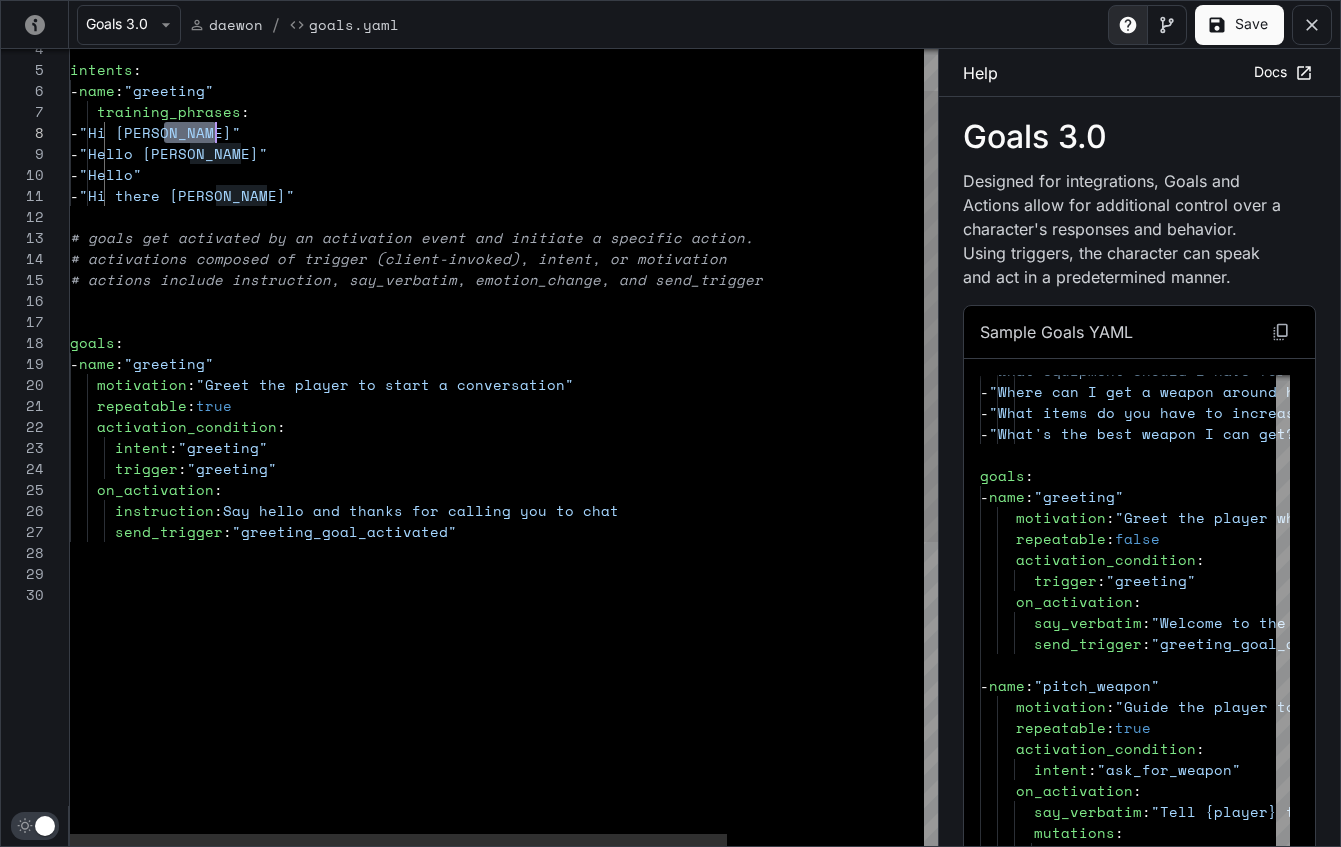 click on "intents :  -  name :  "greeting"     training_phrases :      -  "Hi [PERSON_NAME]"      -  "Hello [PERSON_NAME]"      -  "Hello"      -  "Hi there [PERSON_NAME]" # goals get activated by an activation event and i nitiate a specific action. # activations composed of trigger (client-invoked) , intent, or motivation # actions include instruction, say_verbatim, emoti on_change, and send_trigger goals :  -  name :  "greeting"     repeatable :  true     activation_condition :       intent :  "greeting"       trigger :  "greeting"     on_activation :       instruction :  Say hello and thanks for calling you to chat     motivation :  "Greet the player to start a conversation"       send_trigger :  "greeting_goal_activated"" at bounding box center (634, 678) 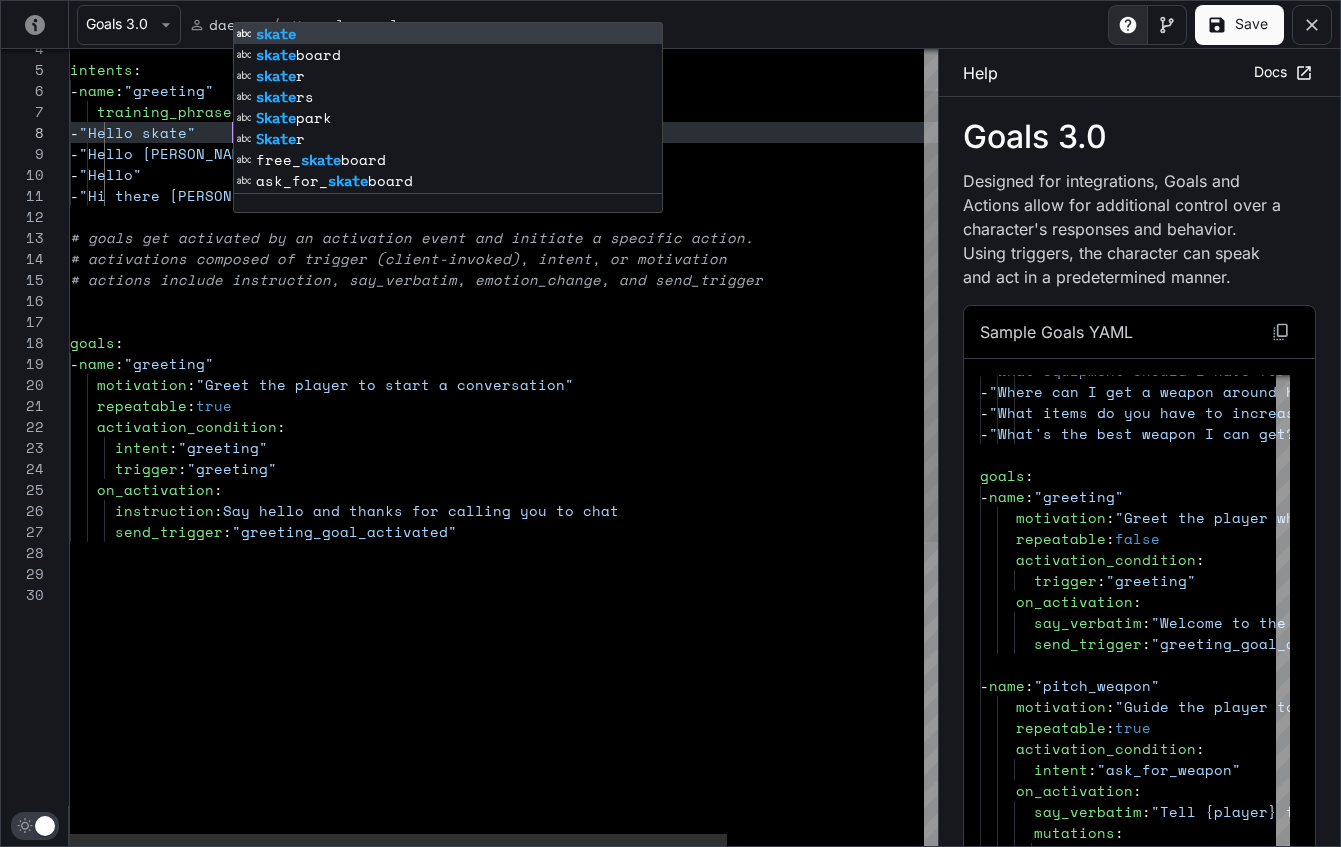 scroll, scrollTop: 147, scrollLeft: 171, axis: both 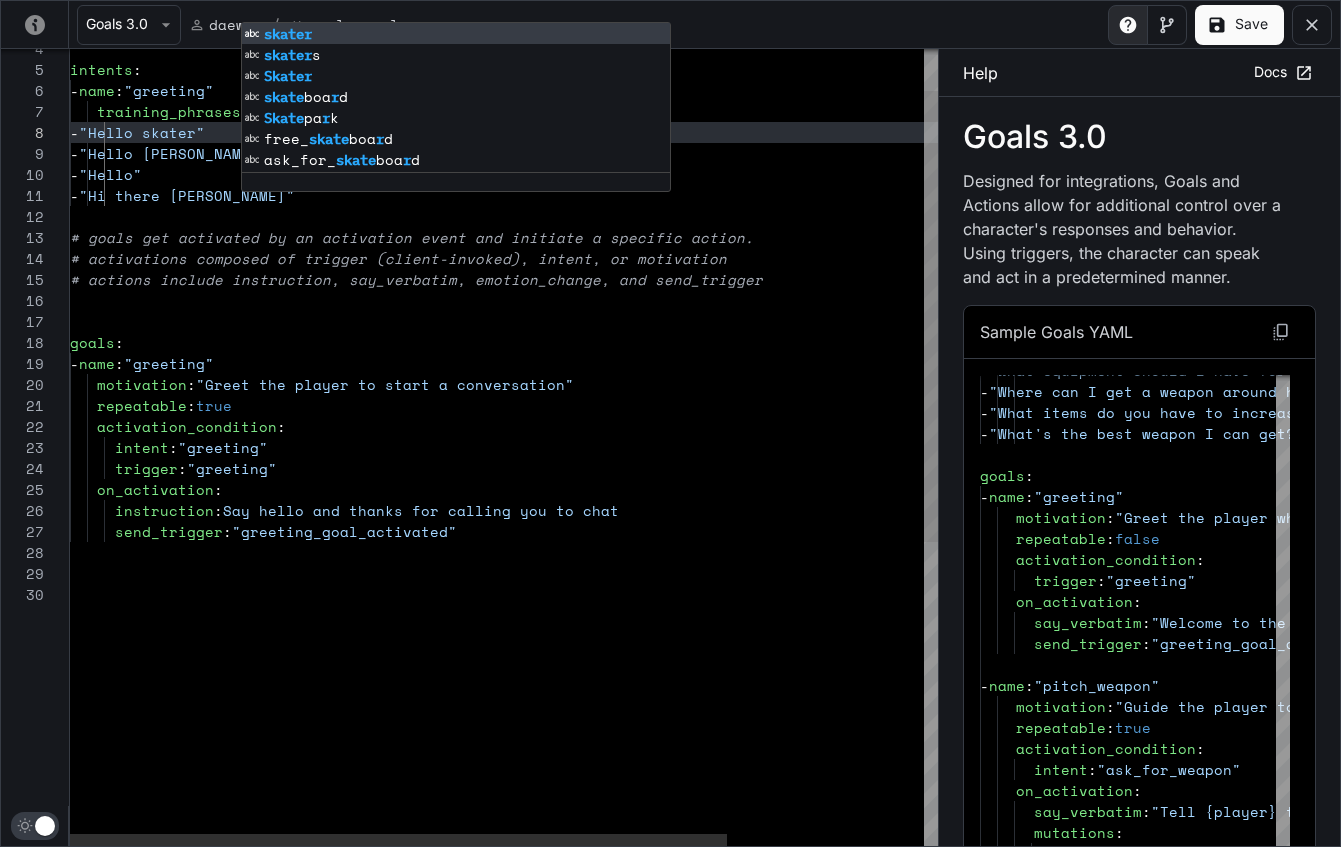 click on "intents :  -  name :  "greeting"     training_phrases :      -  "Hello skater"      -  "Hello [PERSON_NAME]"      -  "Hello"      -  "Hi there [PERSON_NAME]" # goals get activated by an activation event and i nitiate a specific action. # activations composed of trigger (client-invoked) , intent, or motivation # actions include instruction, say_verbatim, emoti on_change, and send_trigger goals :  -  name :  "greeting"     repeatable :  true     activation_condition :       intent :  "greeting"       trigger :  "greeting"     on_activation :       instruction :  Say hello and thanks for calling you to chat     motivation :  "Greet the player to start a conversation"       send_trigger :  "greeting_goal_activated"" at bounding box center (634, 678) 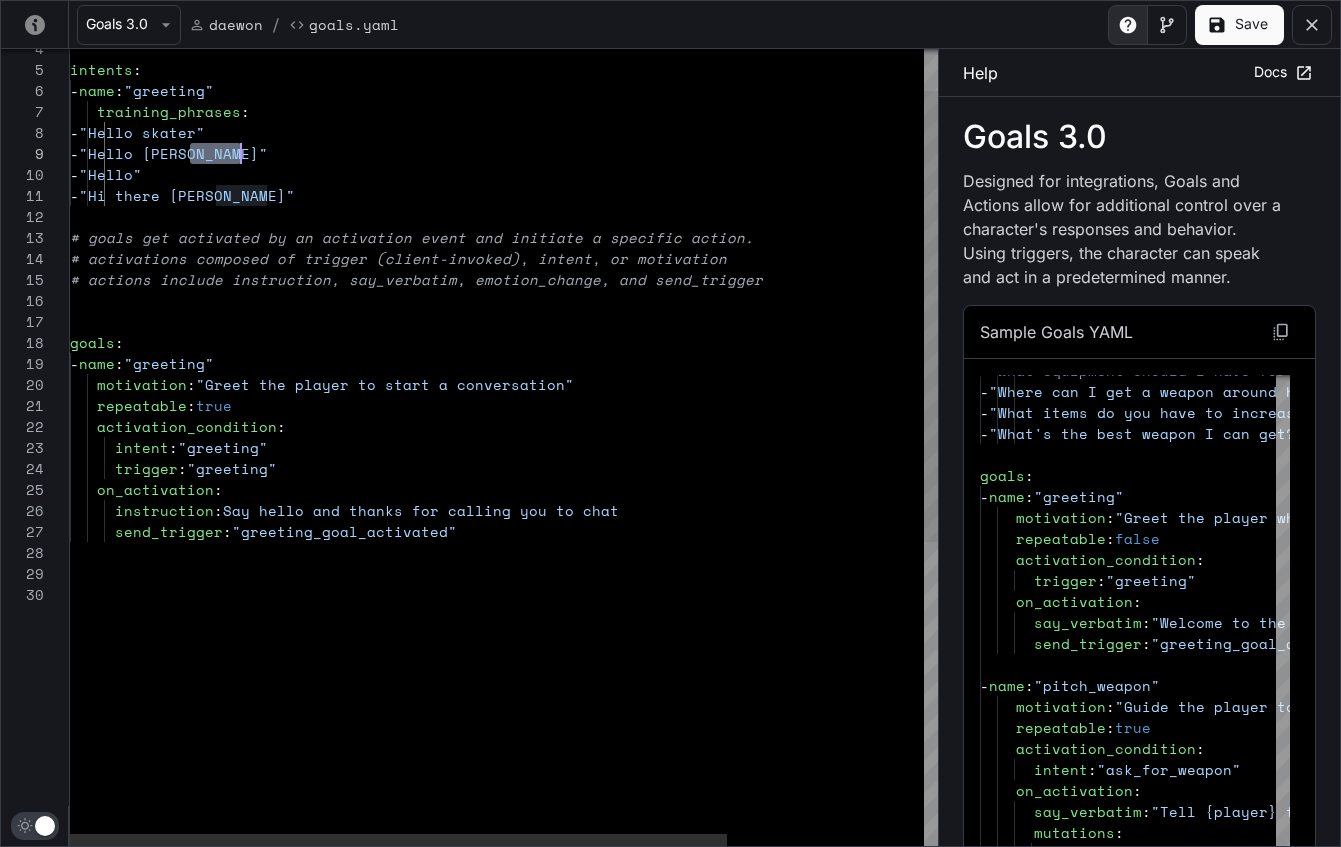 click on "intents :  -  name :  "greeting"     training_phrases :      -  "Hello skater"      -  "Hello [PERSON_NAME]"      -  "Hello"      -  "Hi there [PERSON_NAME]" # goals get activated by an activation event and i nitiate a specific action. # activations composed of trigger (client-invoked) , intent, or motivation # actions include instruction, say_verbatim, emoti on_change, and send_trigger goals :  -  name :  "greeting"     repeatable :  true     activation_condition :       intent :  "greeting"       trigger :  "greeting"     on_activation :       instruction :  Say hello and thanks for calling you to chat     motivation :  "Greet the player to start a conversation"       send_trigger :  "greeting_goal_activated"" at bounding box center (634, 678) 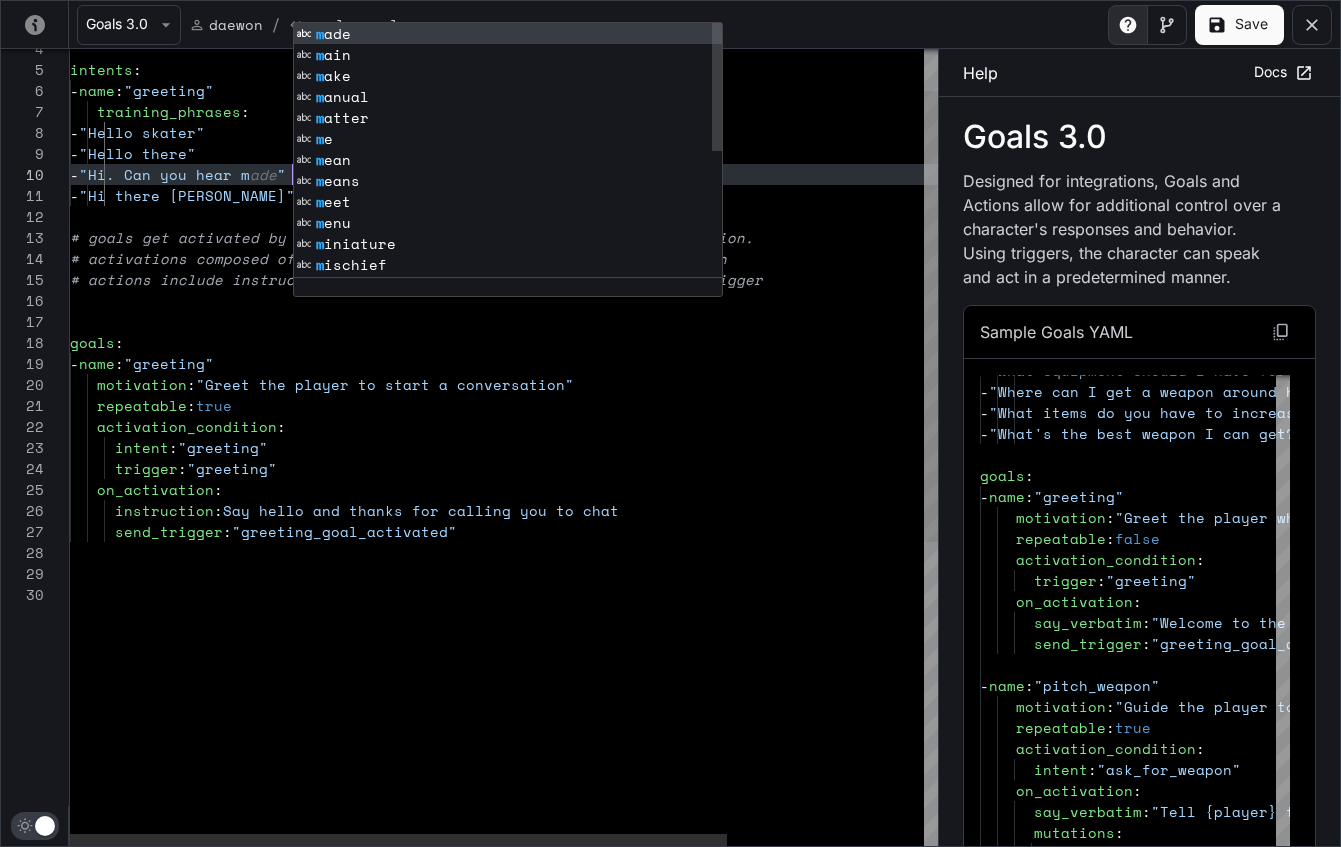 scroll, scrollTop: 189, scrollLeft: 231, axis: both 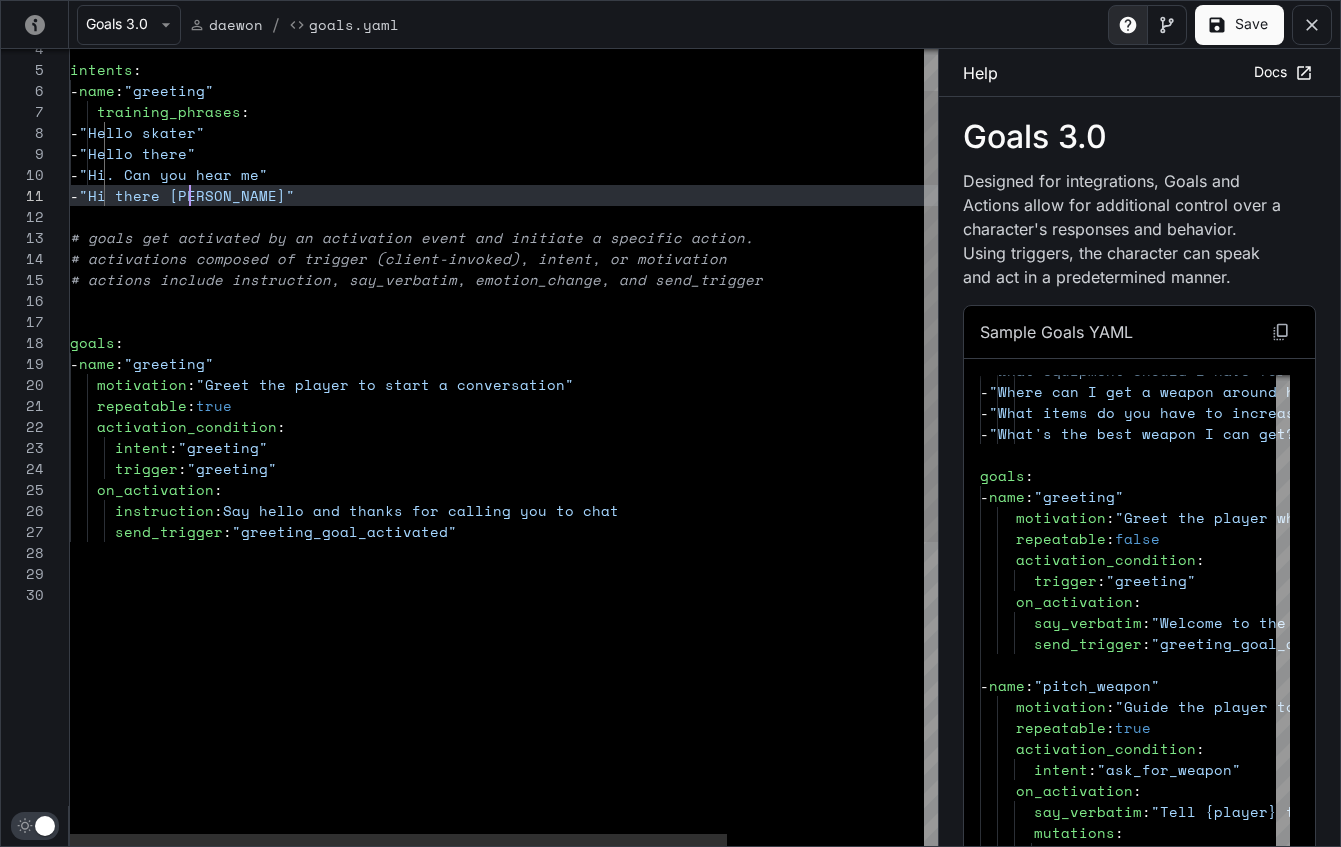 click on "intents :  -  name :  "greeting"     training_phrases :      -  "Hello skater"      -  "Hello there"      -  "Hi. Can you hear me"      -  "Hi there [PERSON_NAME]" # goals get activated by an activation event and i nitiate a specific action. # activations composed of trigger (client-invoked) , intent, or motivation # actions include instruction, say_verbatim, emoti on_change, and send_trigger goals :  -  name :  "greeting"     repeatable :  true     activation_condition :       intent :  "greeting"       trigger :  "greeting"     on_activation :       instruction :  Say hello and thanks for calling you to chat     motivation :  "Greet the player to start a conversation"       send_trigger :  "greeting_goal_activated"" at bounding box center [634, 678] 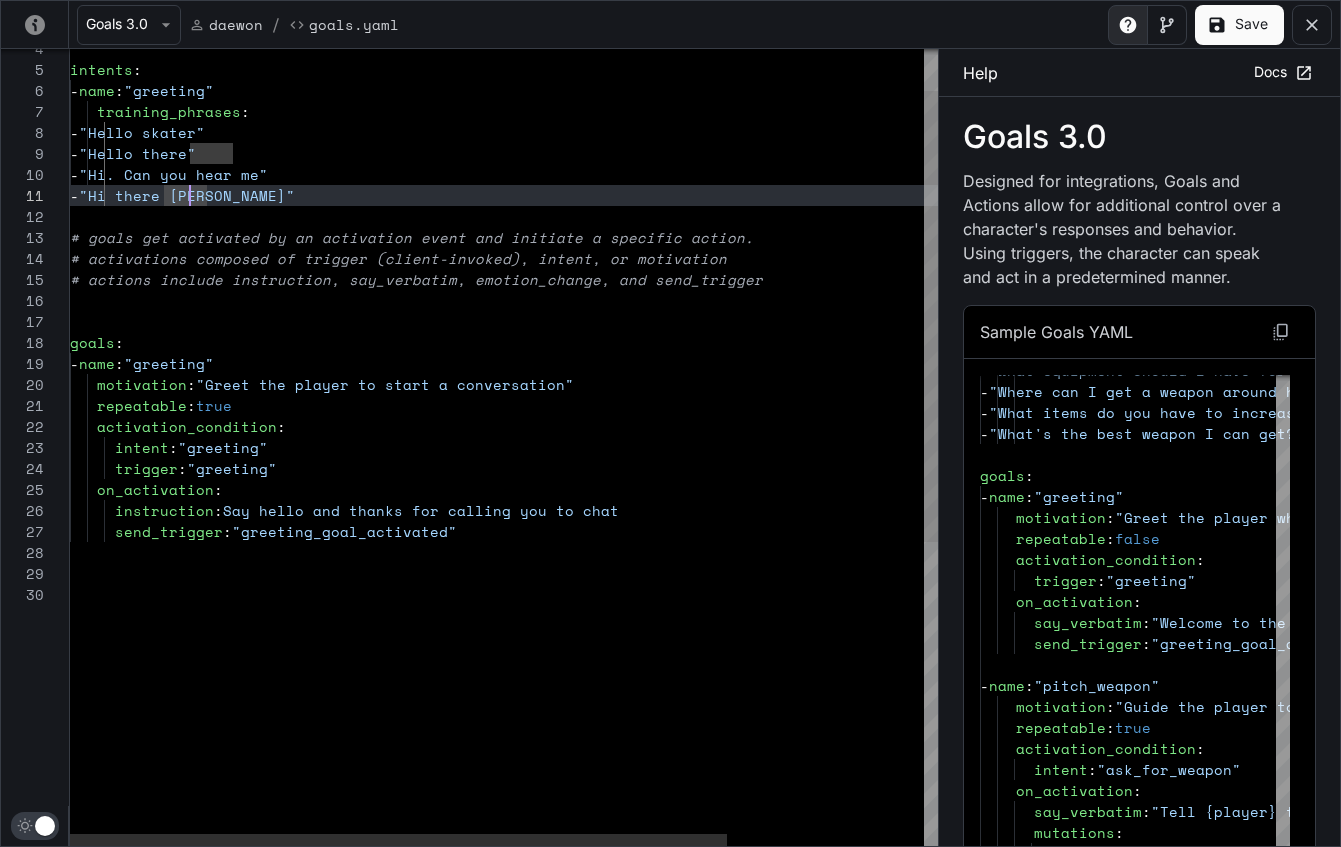 click on "intents :  -  name :  "greeting"     training_phrases :      -  "Hello skater"      -  "Hello there"      -  "Hi. Can you hear me"      -  "Hi there [PERSON_NAME]" # goals get activated by an activation event and i nitiate a specific action. # activations composed of trigger (client-invoked) , intent, or motivation # actions include instruction, say_verbatim, emoti on_change, and send_trigger goals :  -  name :  "greeting"     repeatable :  true     activation_condition :       intent :  "greeting"       trigger :  "greeting"     on_activation :       instruction :  Say hello and thanks for calling you to chat     motivation :  "Greet the player to start a conversation"       send_trigger :  "greeting_goal_activated"" at bounding box center (634, 678) 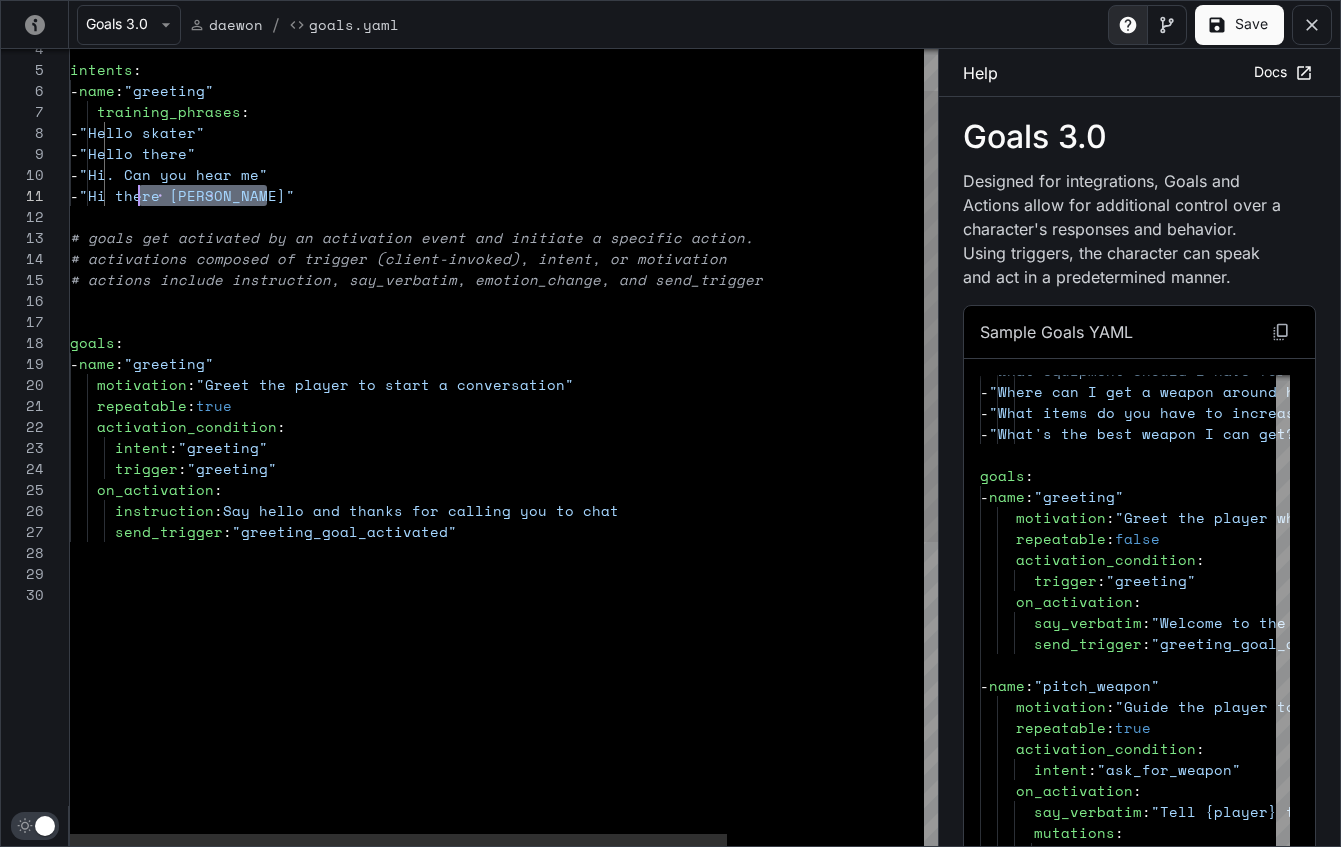 scroll, scrollTop: 0, scrollLeft: 69, axis: horizontal 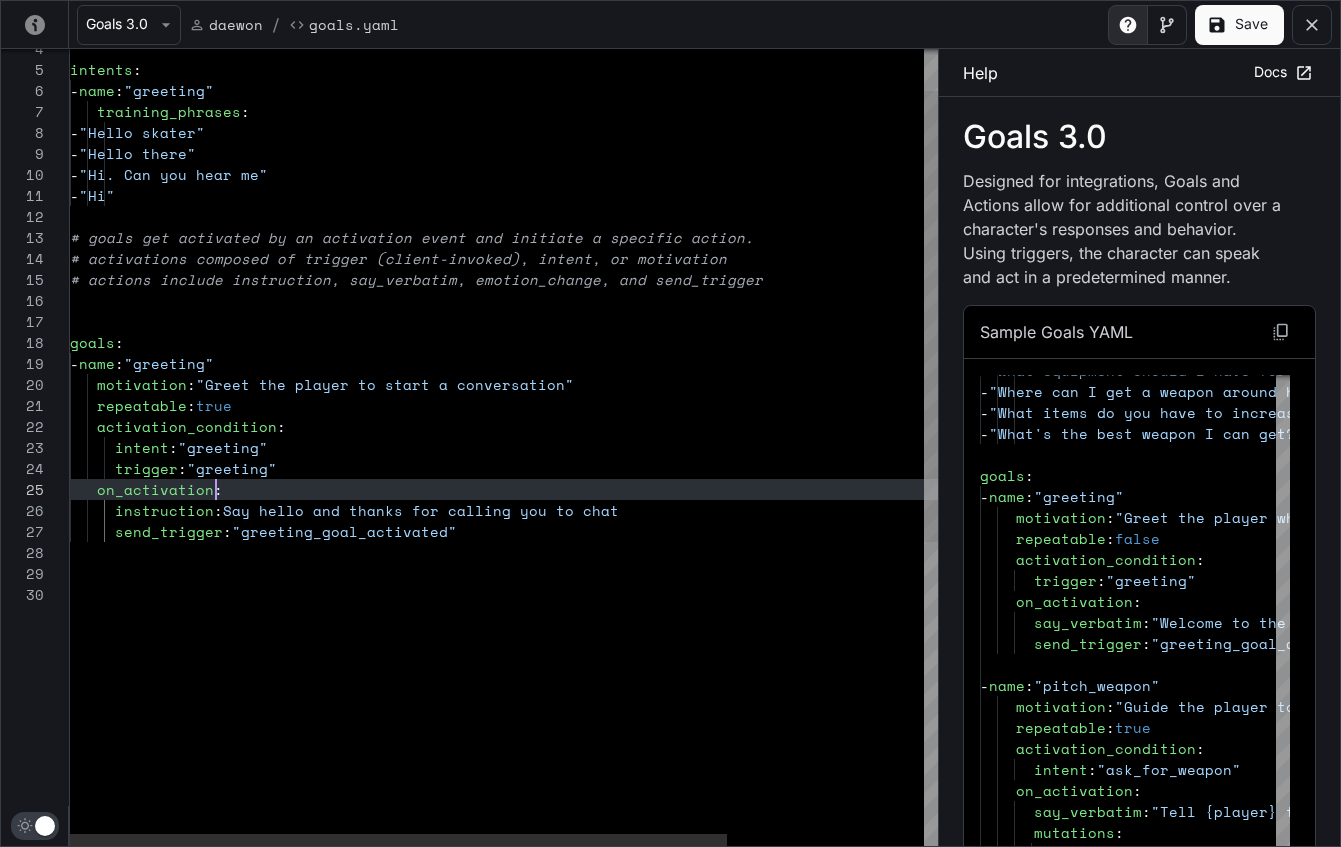 click on "intents :  -  name :  "greeting"     training_phrases :      -  "Hello skater"      -  "Hello there"      -  "Hi. Can you hear me"      -  "Hi" # goals get activated by an activation event and i nitiate a specific action. # activations composed of trigger (client-invoked) , intent, or motivation # actions include instruction, say_verbatim, emoti on_change, and send_trigger goals :  -  name :  "greeting"     repeatable :  true     activation_condition :       intent :  "greeting"       trigger :  "greeting"     on_activation :       instruction :  Say hello and thanks for calling you to chat     motivation :  "Greet the player to start a conversation"       send_trigger :  "greeting_goal_activated"" at bounding box center [634, 678] 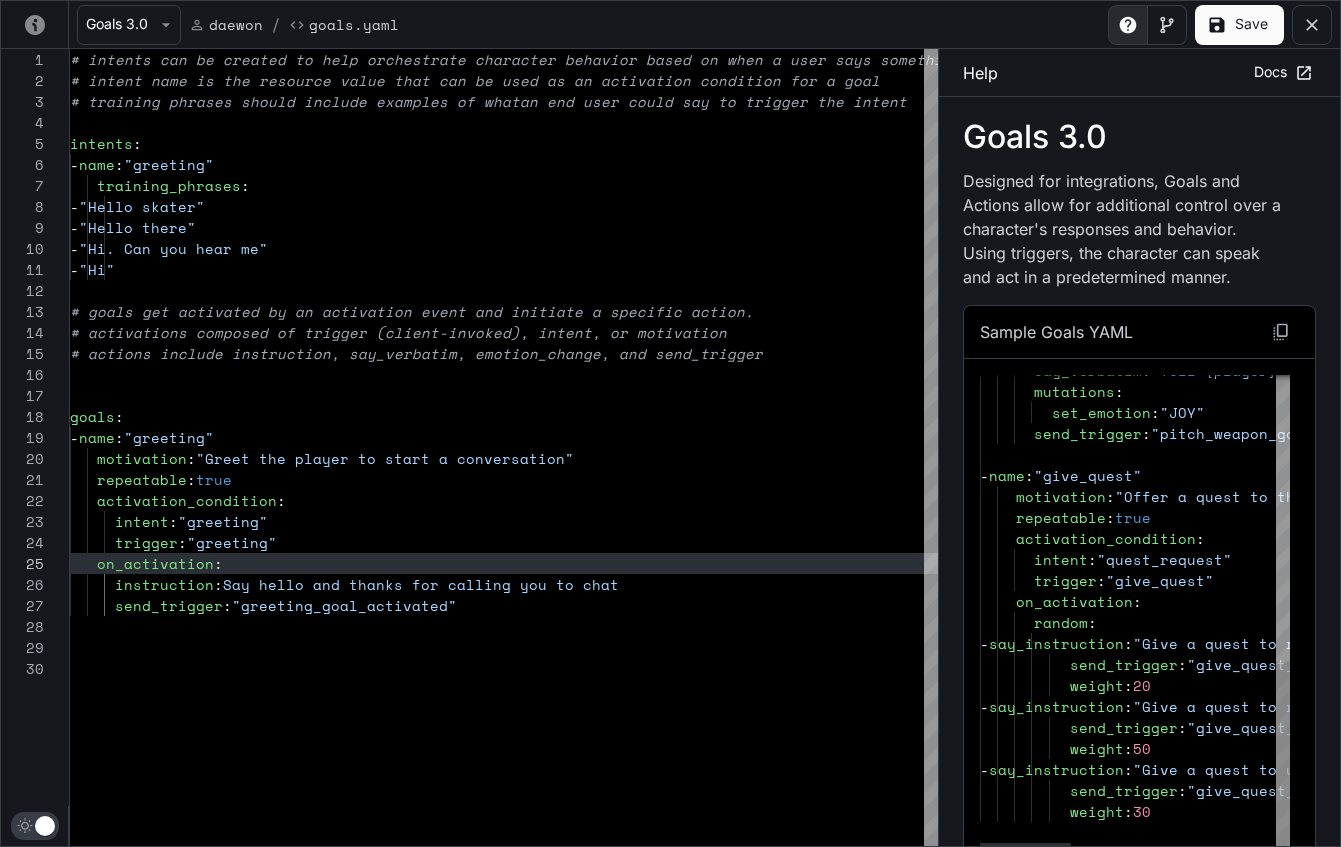type on "**********" 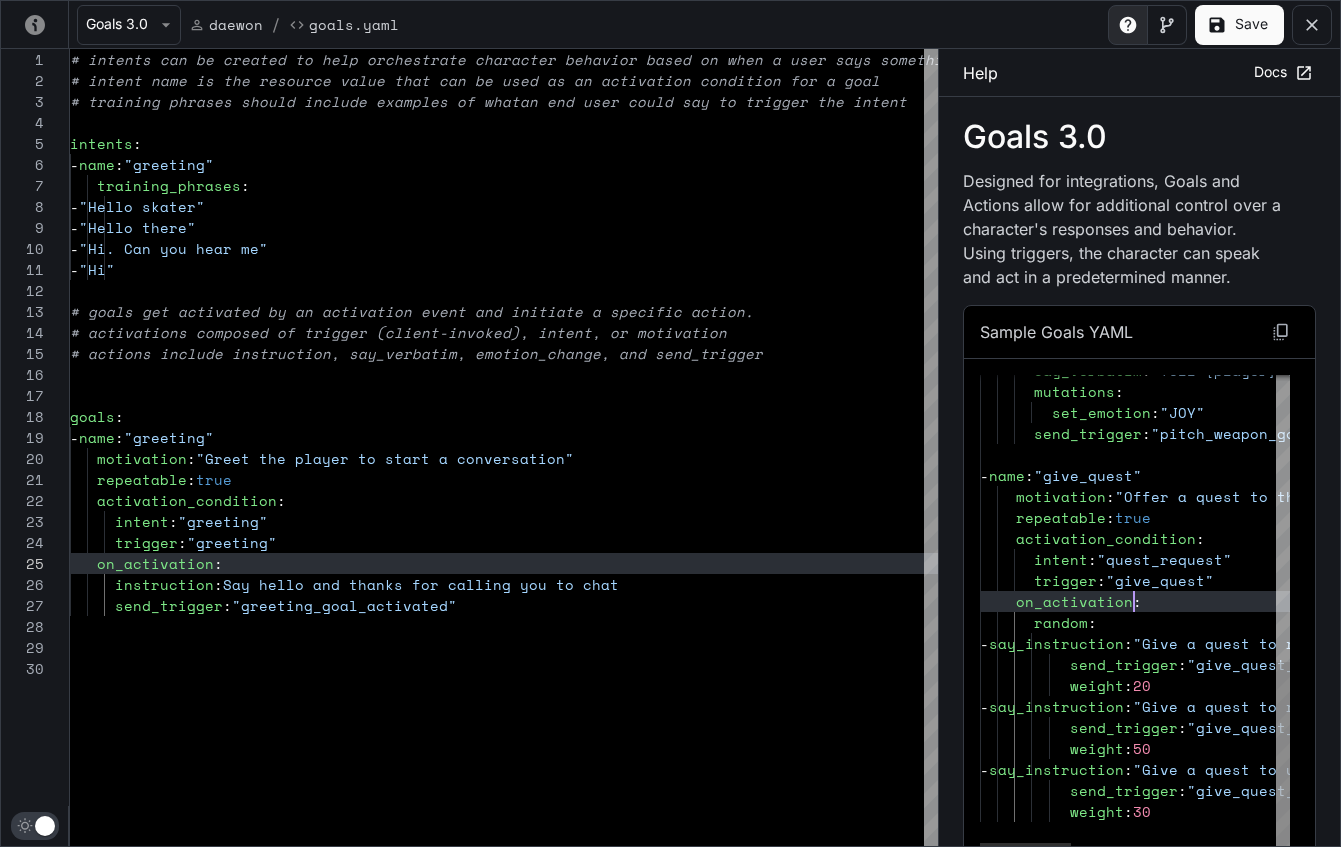 type on "**********" 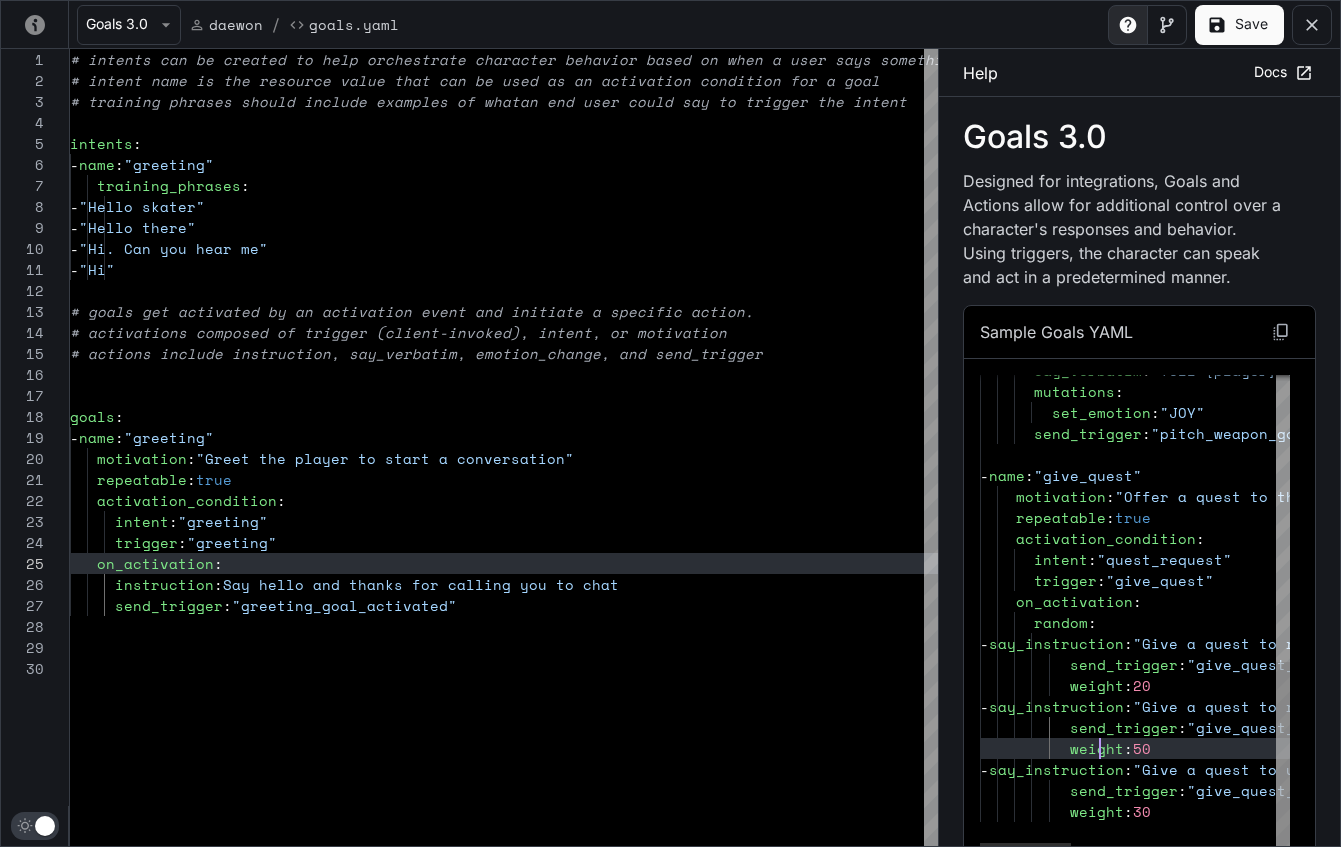 scroll, scrollTop: 21, scrollLeft: 120, axis: both 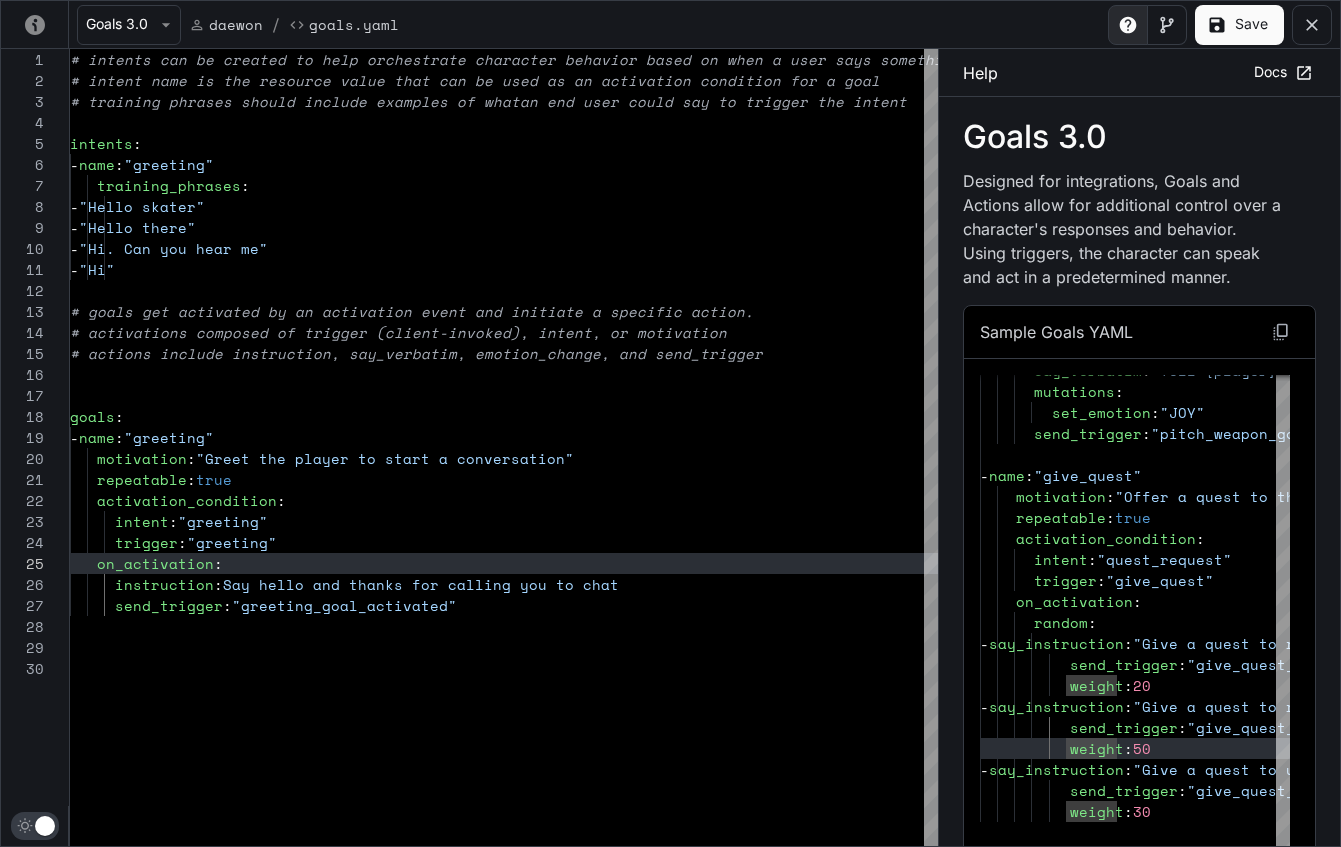 drag, startPoint x: 1330, startPoint y: 677, endPoint x: 1330, endPoint y: 693, distance: 16 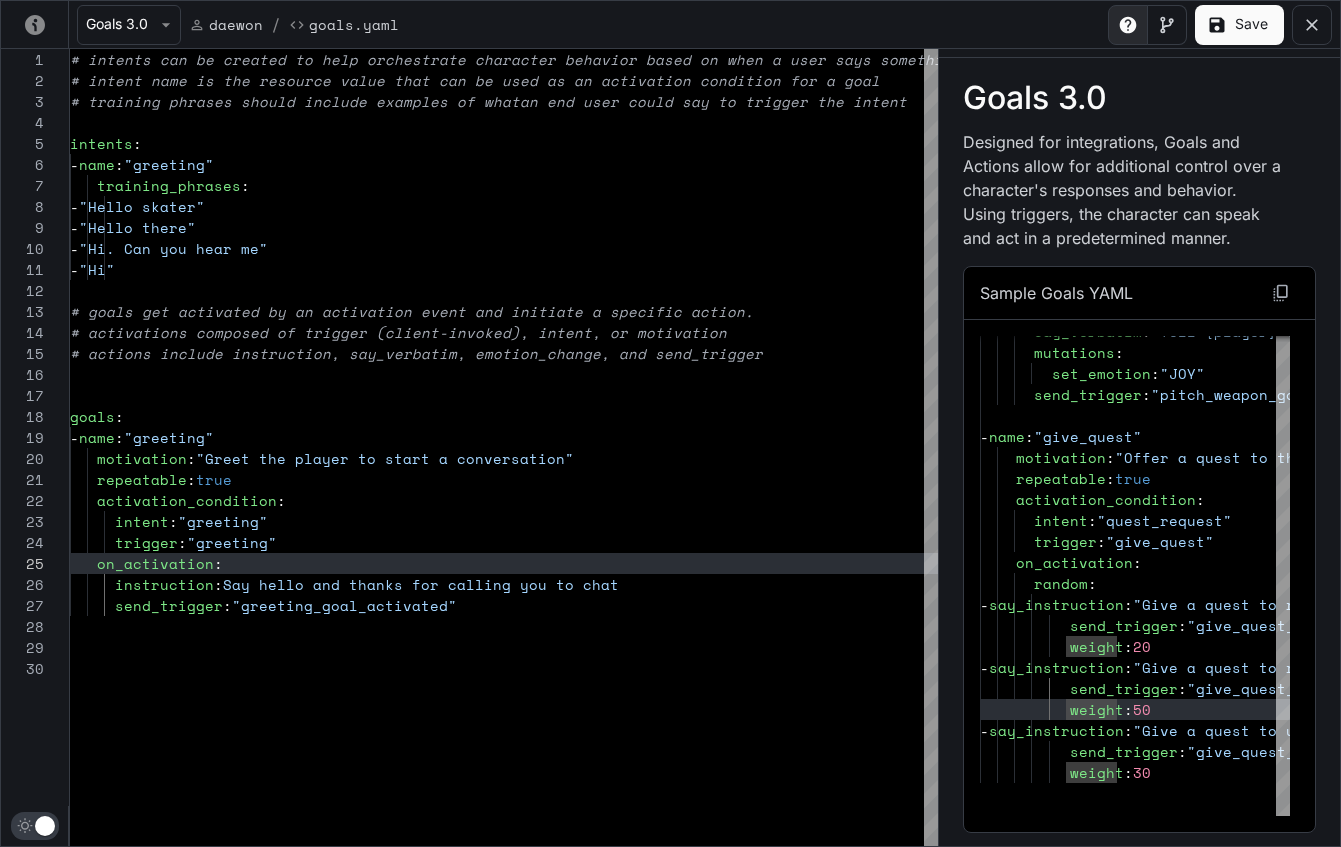 scroll, scrollTop: 48, scrollLeft: 0, axis: vertical 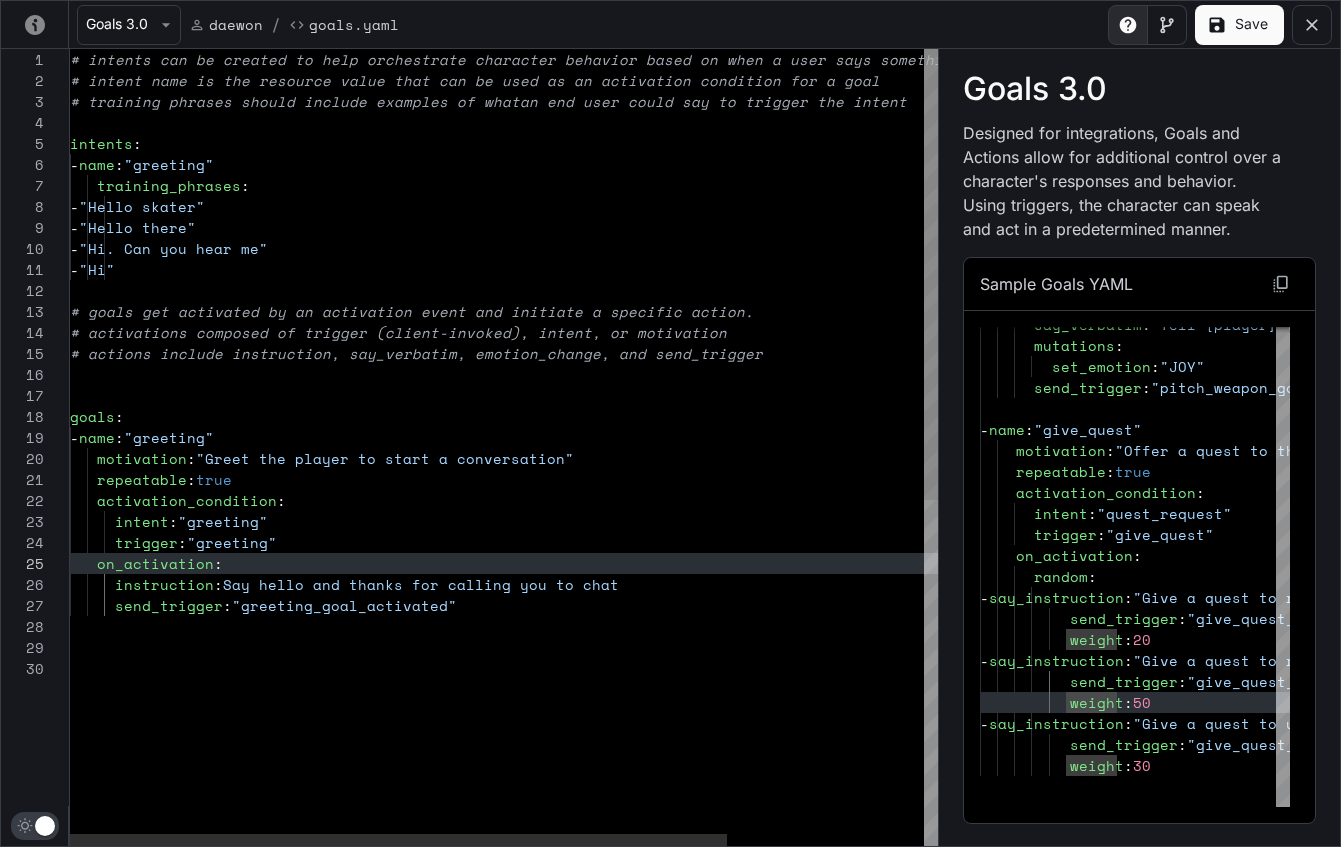 click on "intents :  -  name :  "greeting"     training_phrases :      -  "Hello skater"      -  "Hello there"      -  "Hi. Can you hear me"      -  "Hi" # goals get activated by an activation event and i nitiate a specific action. # activations composed of trigger (client-invoked) , intent, or motivation # actions include instruction, say_verbatim, emoti on_change, and send_trigger goals :  -  name :  "greeting"     repeatable :  true     activation_condition :       intent :  "greeting"       trigger :  "greeting"     on_activation :       instruction :  Say hello and thanks for calling you to chat     motivation :  "Greet the player to start a conversation"       send_trigger :  "greeting_goal_activated" # training phrases should include examples of what  an end user could say to trigger the intent # intent name is the resource value that can be us" at bounding box center (634, 752) 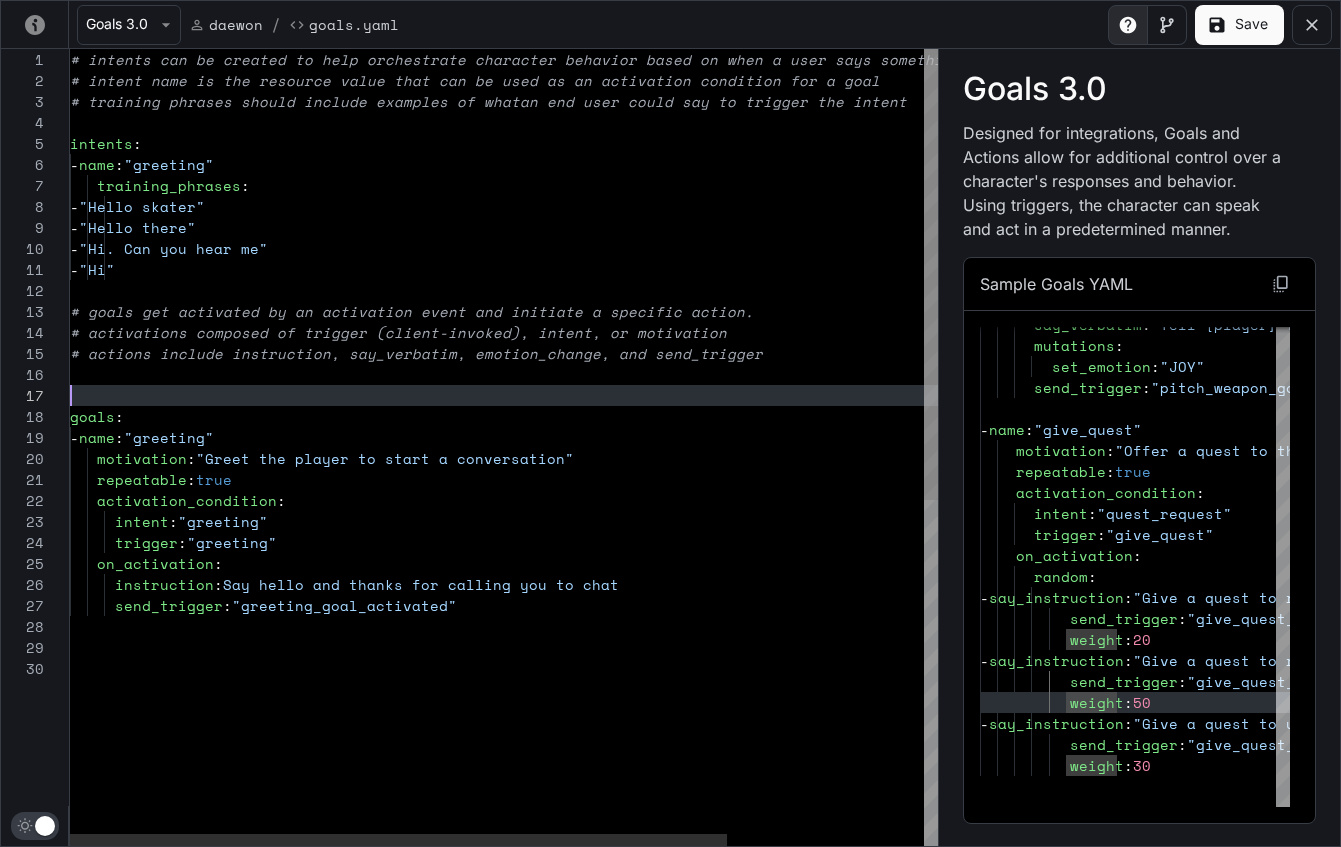 type on "**********" 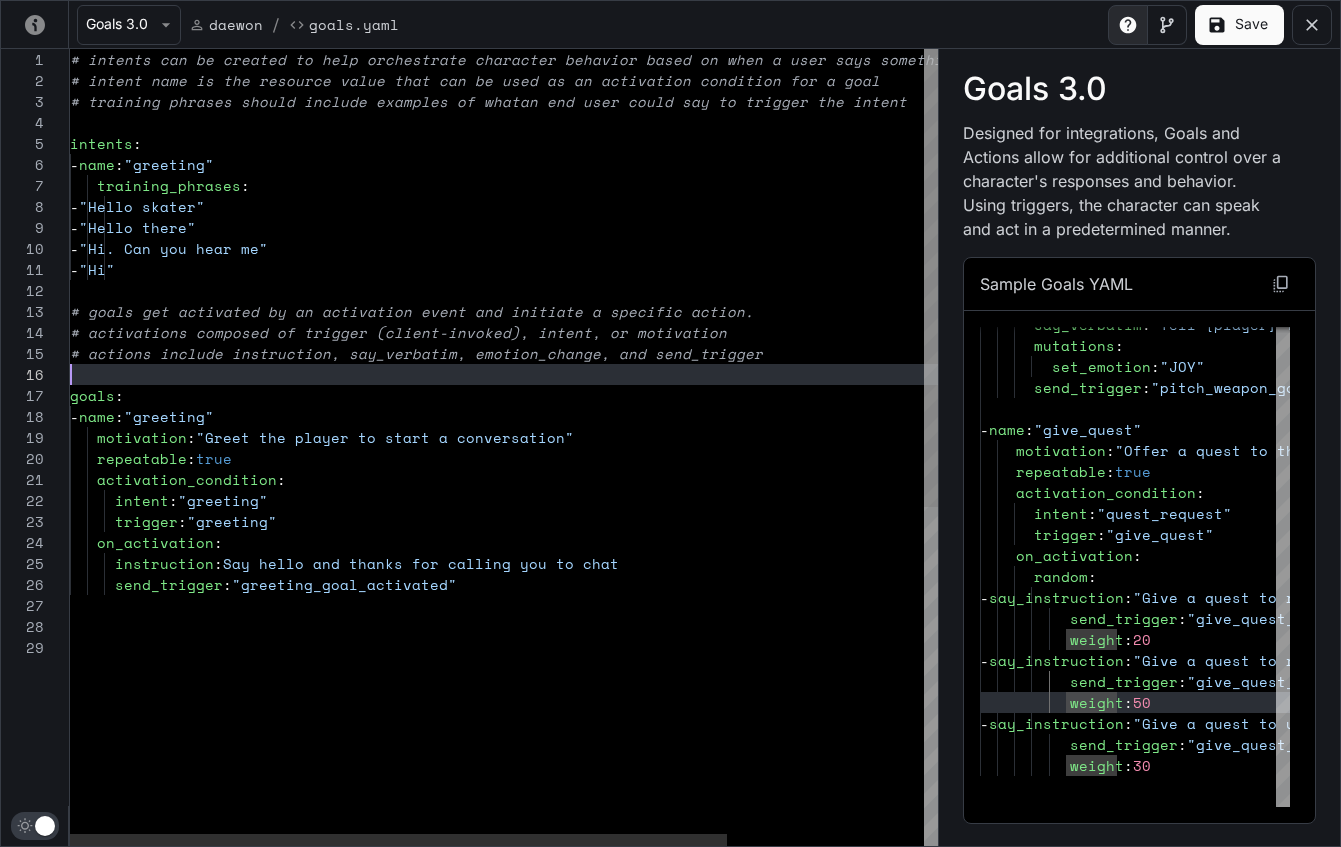 type on "**********" 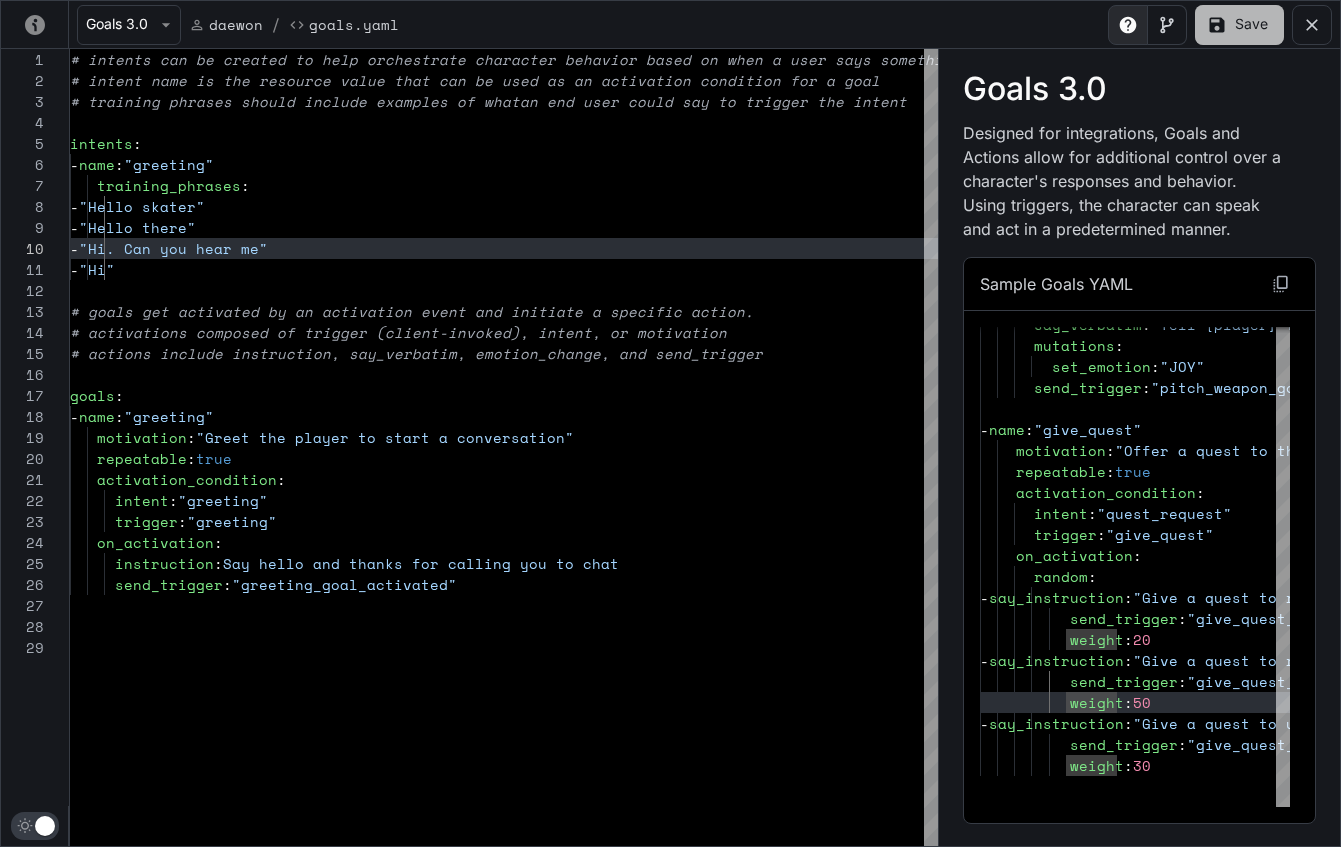 click on "Save" at bounding box center (1239, 25) 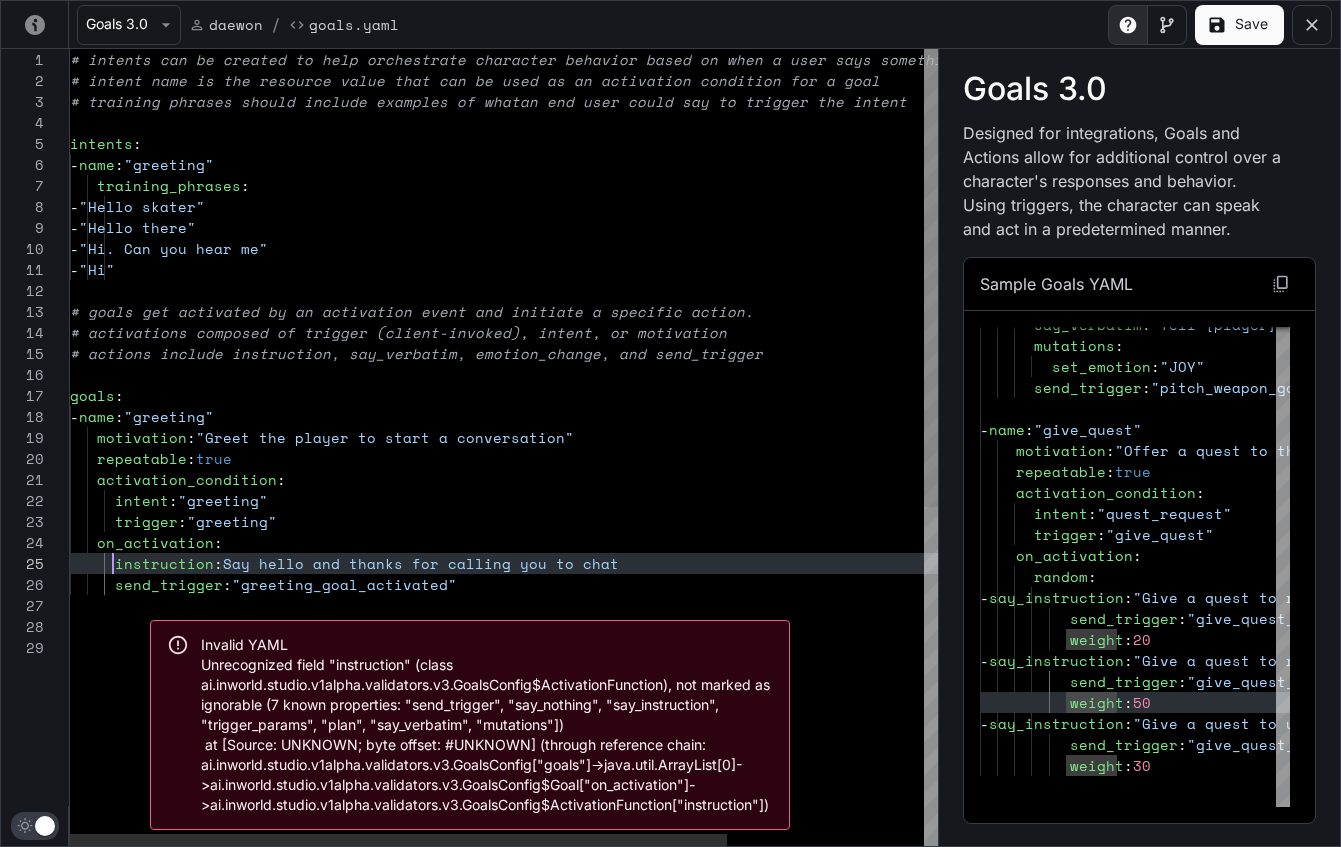 click on "intents :  -  name :  "greeting"     training_phrases :      -  "Hello skater"      -  "Hello there"      -  "Hi. Can you hear me"      -  "Hi" # goals get activated by an activation event and i nitiate a specific action. # activations composed of trigger (client-invoked) , intent, or motivation # actions include instruction, say_verbatim, emoti on_change, and send_trigger goals :  -  name :  "greeting"     repeatable :  true     activation_condition :       intent :  "greeting"       trigger :  "greeting"     on_activation :       instruction :  Say hello and thanks for calling you to chat     motivation :  "Greet the player to start a conversation"       send_trigger :  "greeting_goal_activated" # training phrases should include examples of what  an end user could say to trigger the intent # intent name is the resource value that can be us" at bounding box center [634, 741] 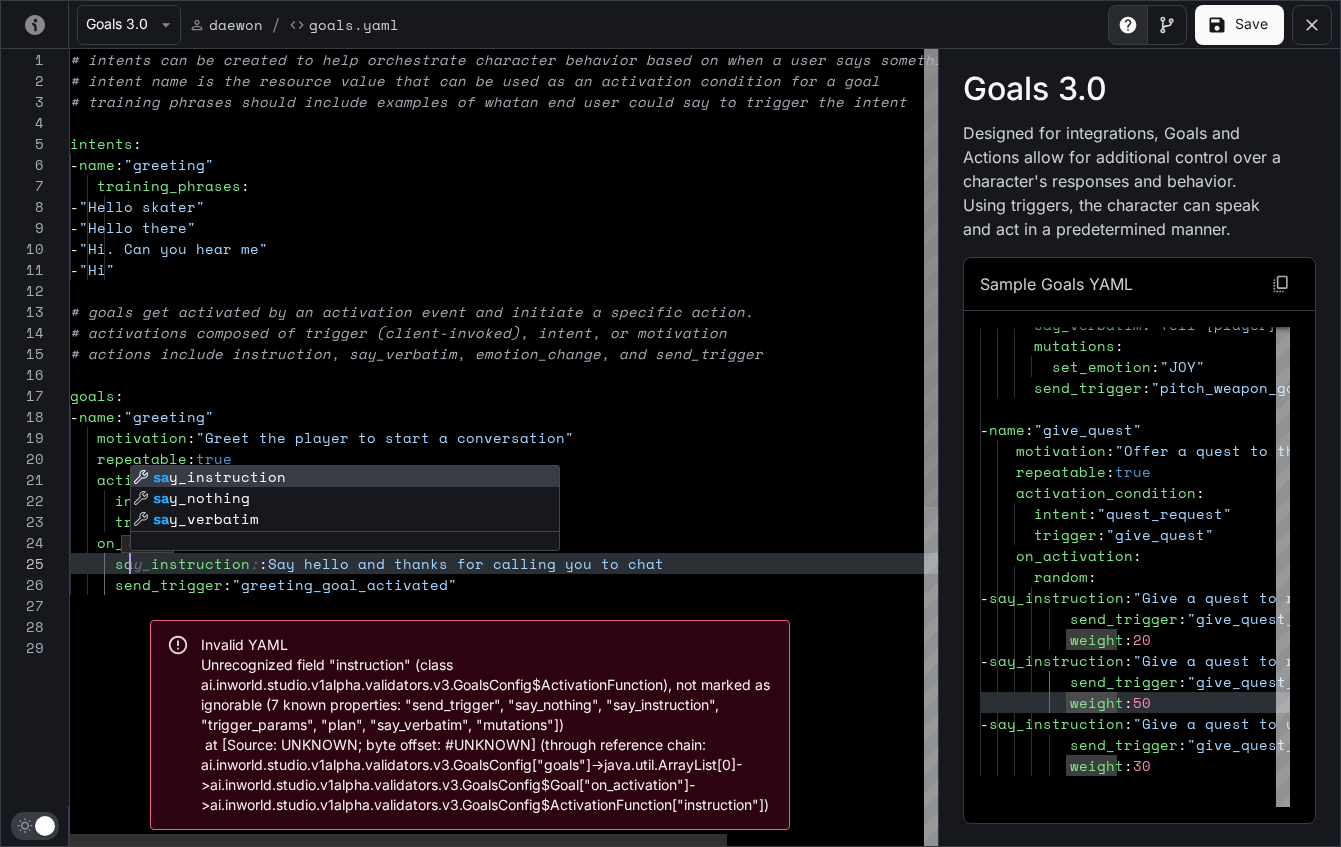 type on "**********" 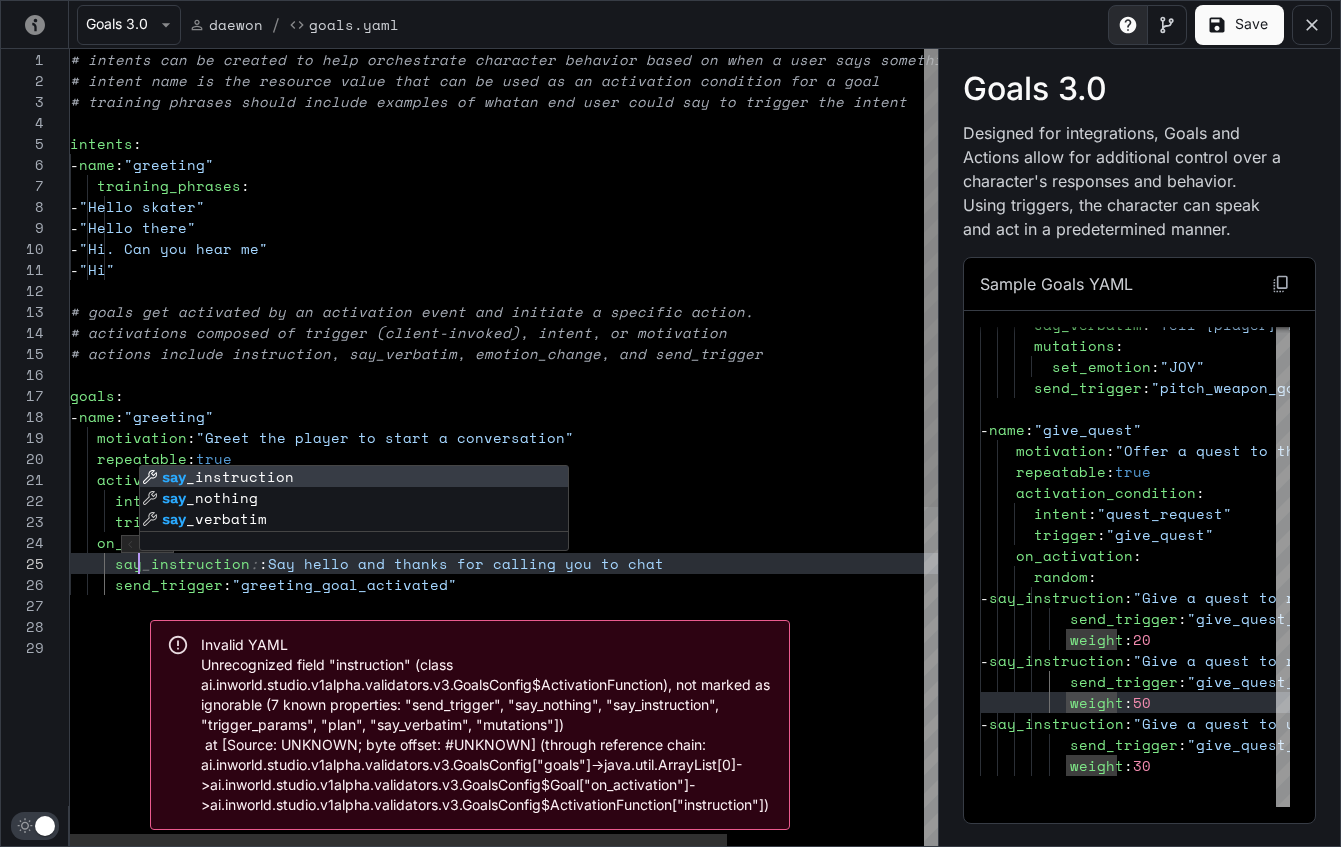 scroll, scrollTop: 84, scrollLeft: 69, axis: both 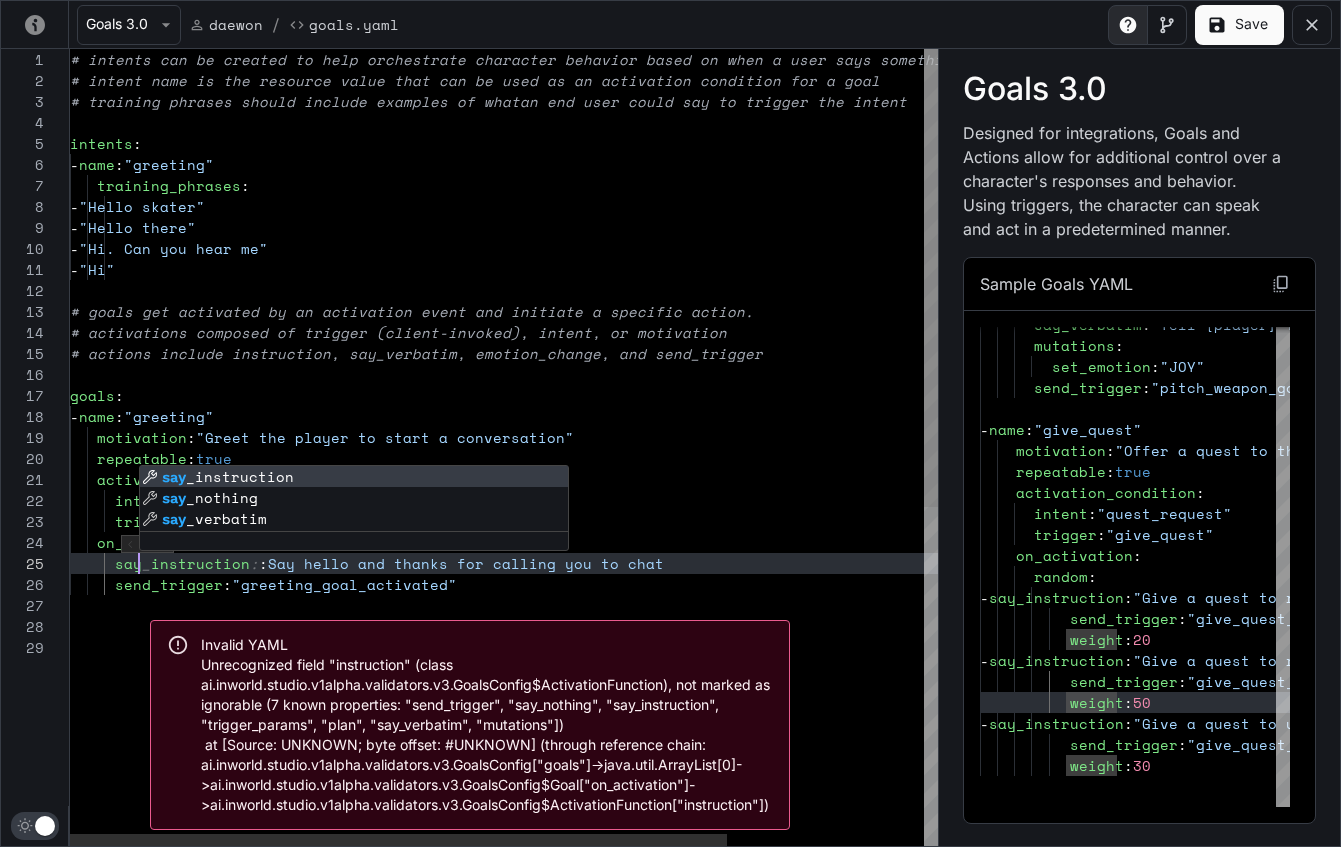type on "**********" 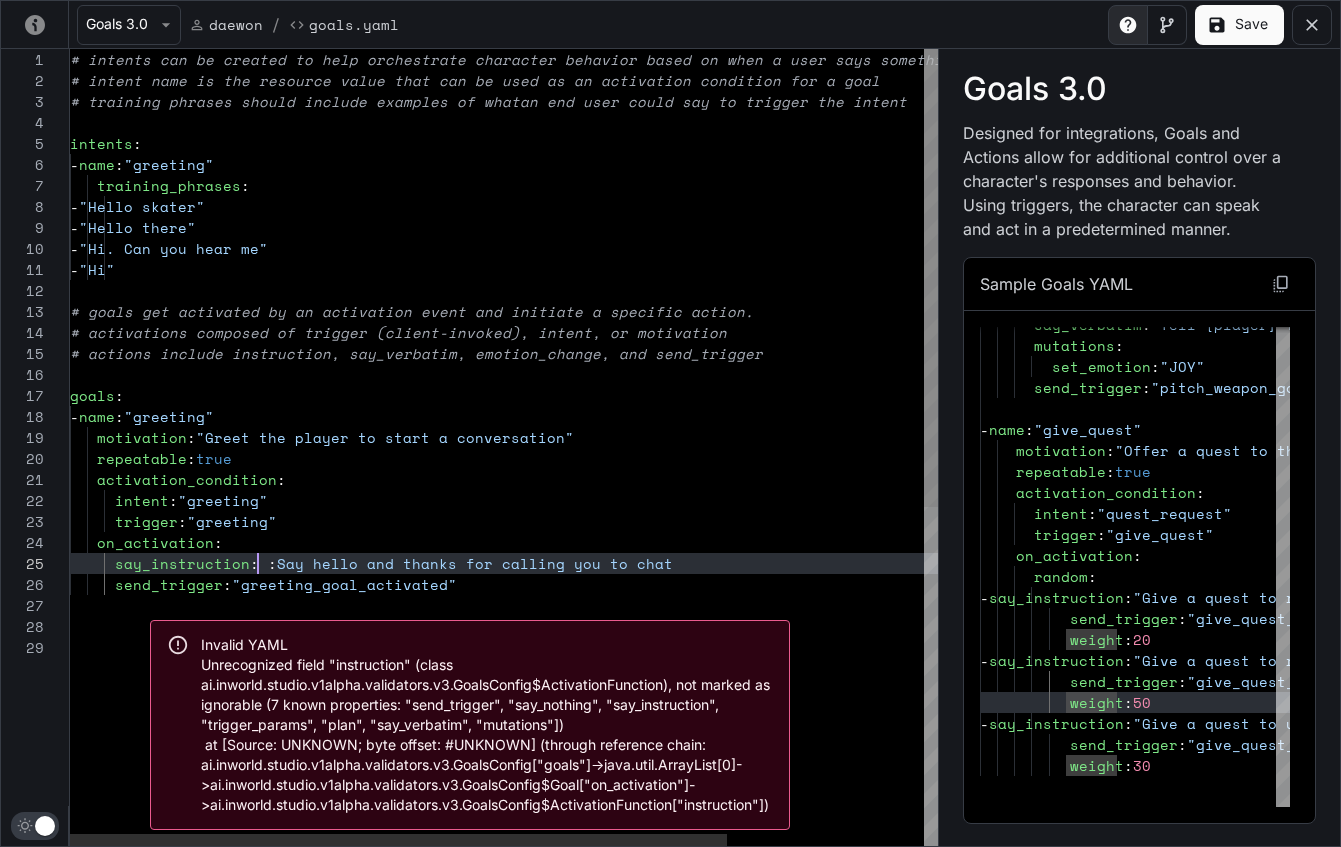 type on "**********" 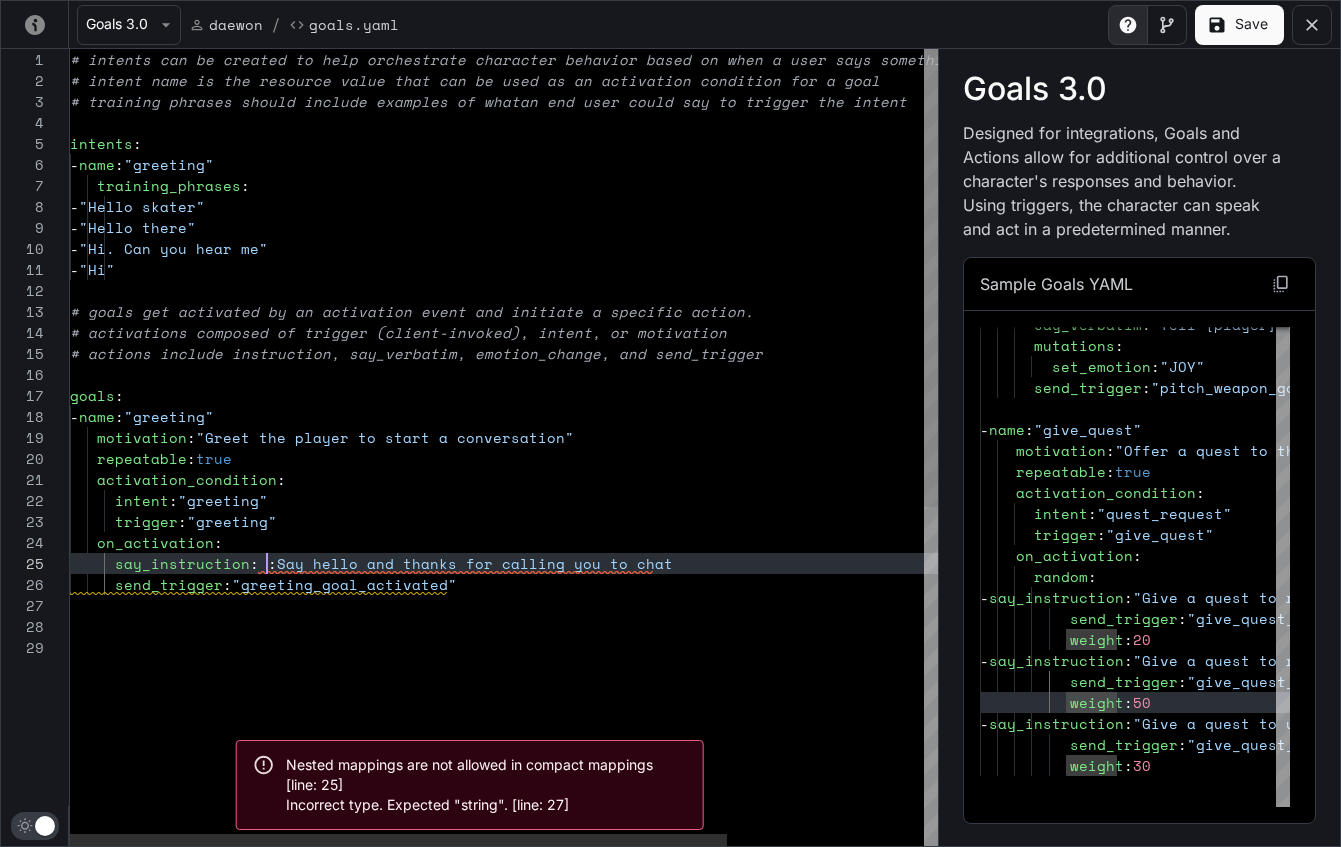 type on "**********" 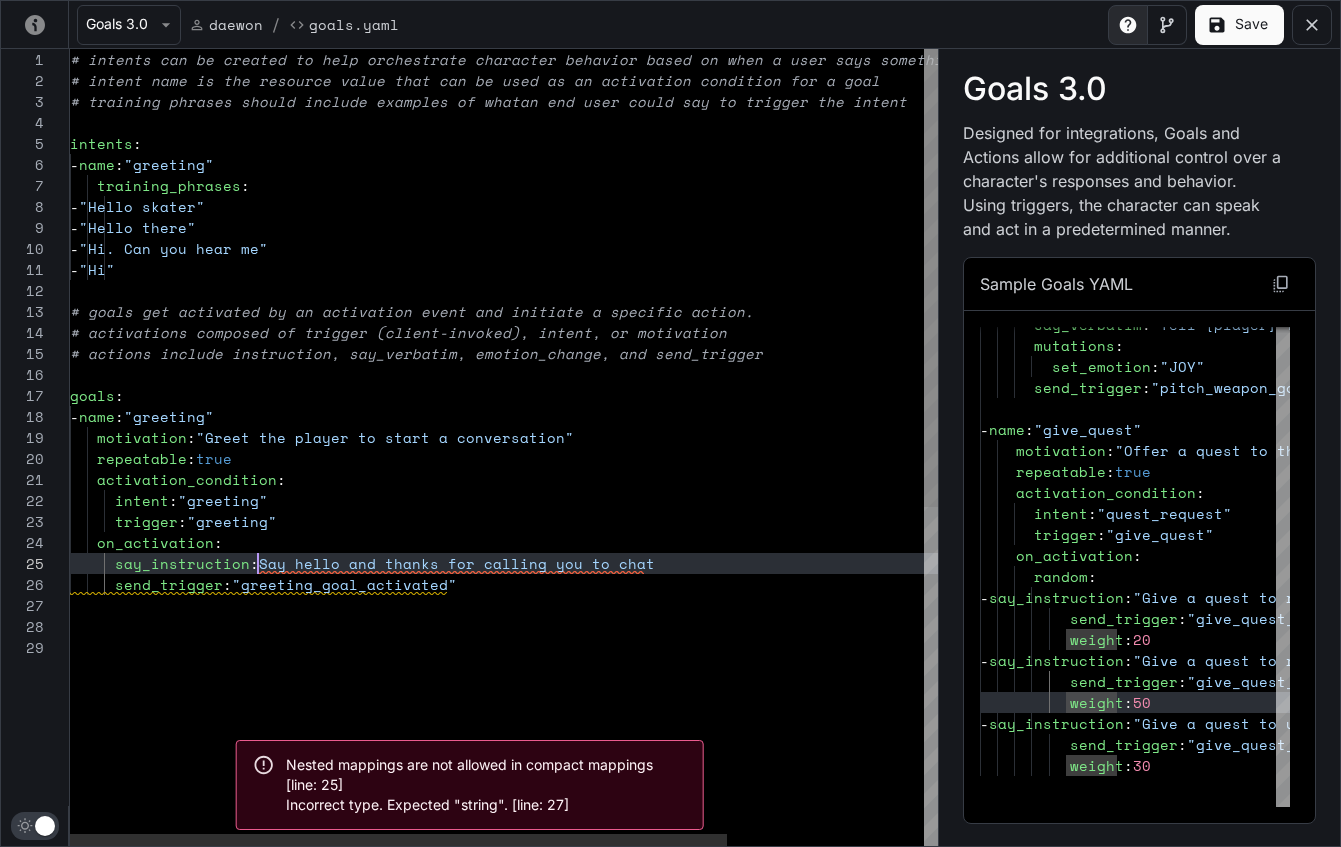type on "**********" 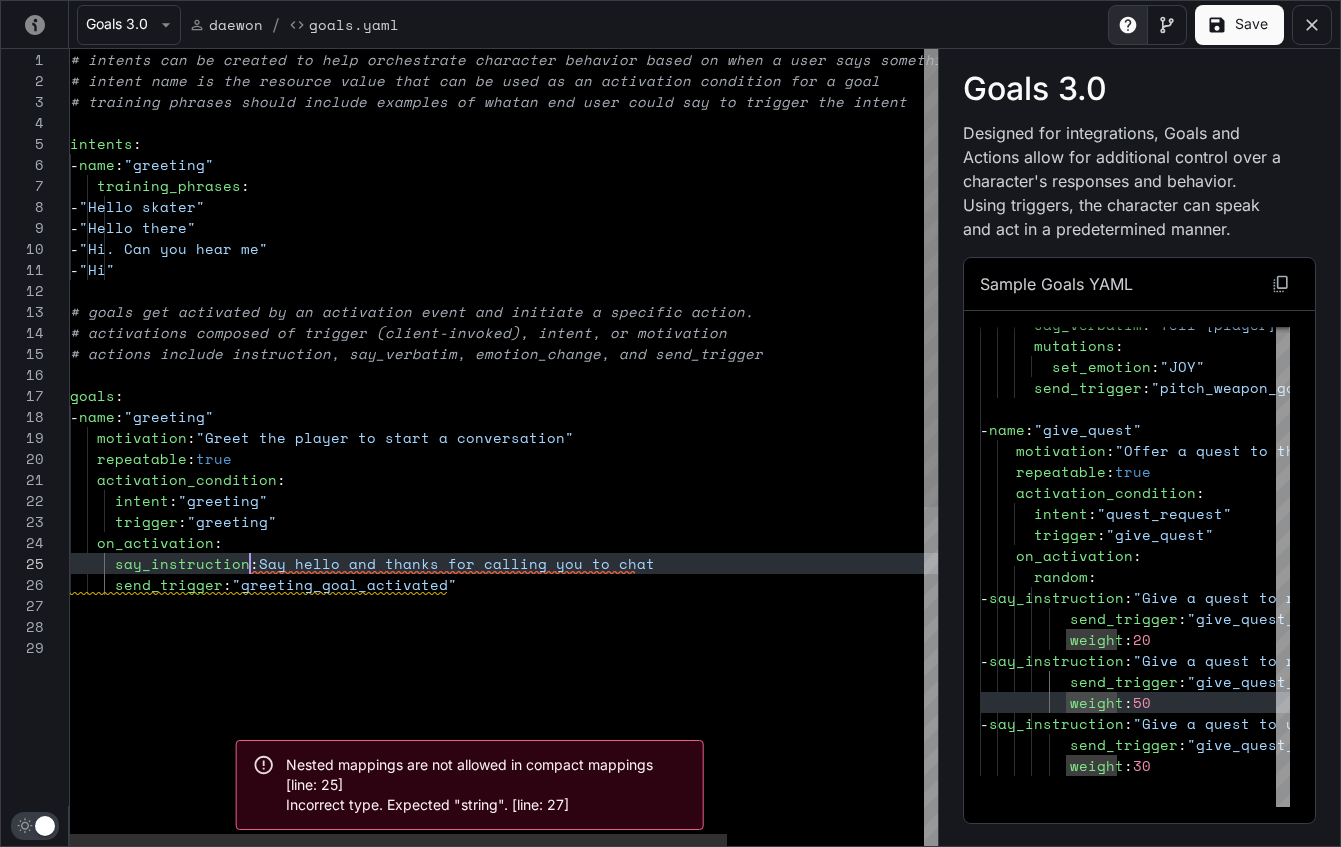 type on "**********" 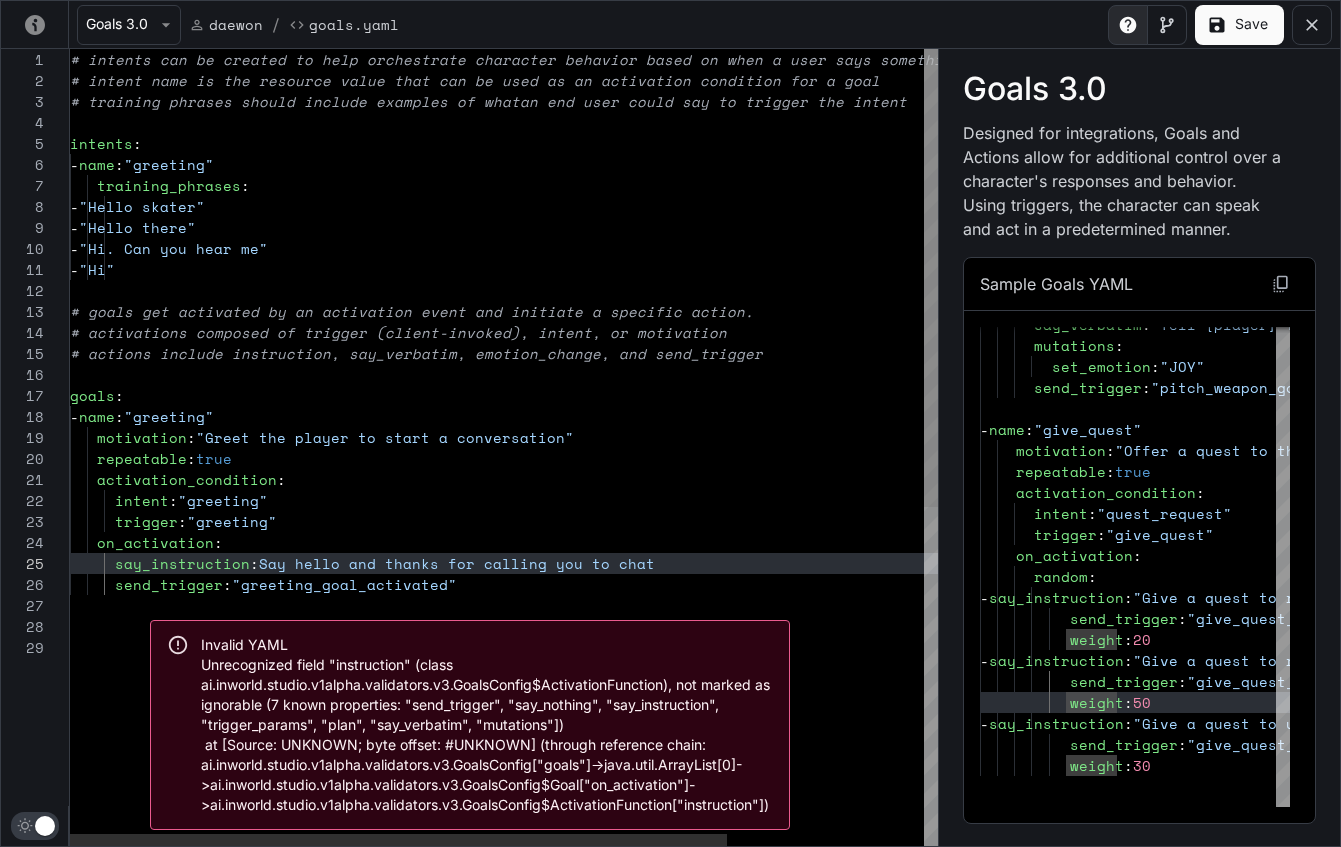scroll, scrollTop: 84, scrollLeft: 188, axis: both 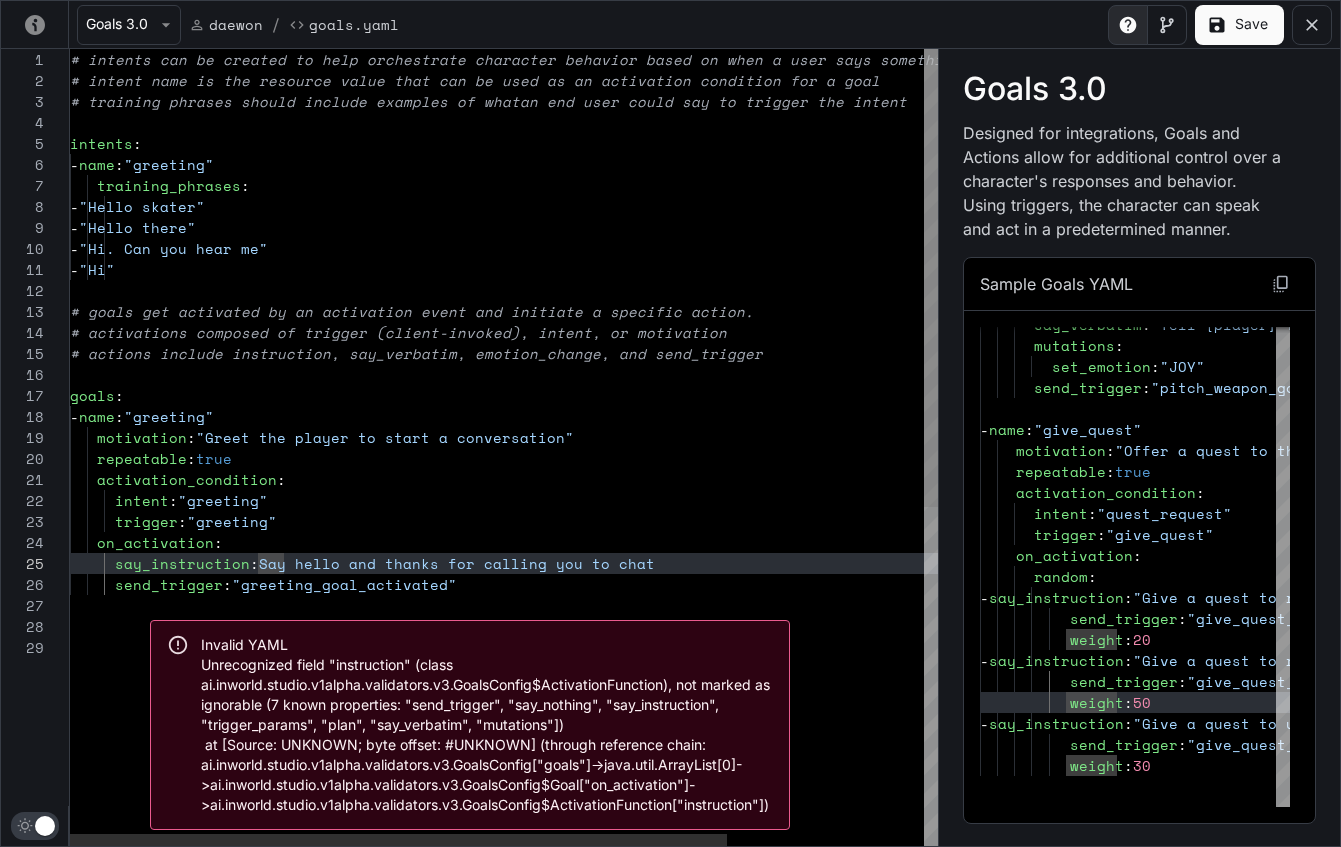 click on "intents :  -  name :  "greeting"     training_phrases :      -  "Hello skater"      -  "Hello there"      -  "Hi. Can you hear me"      -  "Hi" # goals get activated by an activation event and i nitiate a specific action. # activations composed of trigger (client-invoked) , intent, or motivation # actions include instruction, say_verbatim, emoti on_change, and send_trigger goals :  -  name :  "greeting"     repeatable :  true     activation_condition :       intent :  "greeting"       trigger :  "greeting"     on_activation :       say_instruction :  Say hello and thanks for calling you to chat     motivation :  "Greet the player to start a conversation"       send_trigger :  "greeting_goal_activated" # training phrases should include examples of what  an end user could say to trigger the intent # intent name is the resource value that can be us" at bounding box center (634, 741) 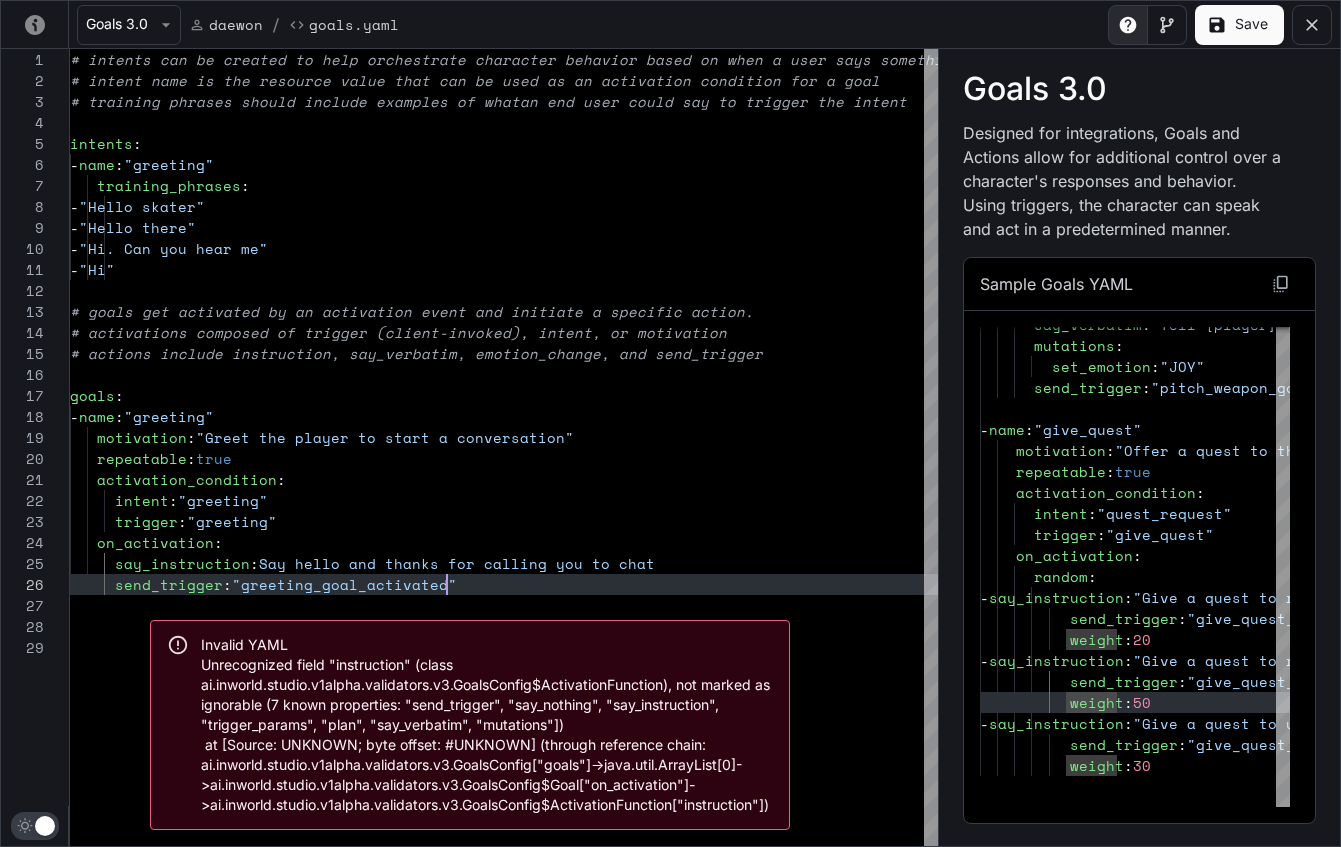 type on "**********" 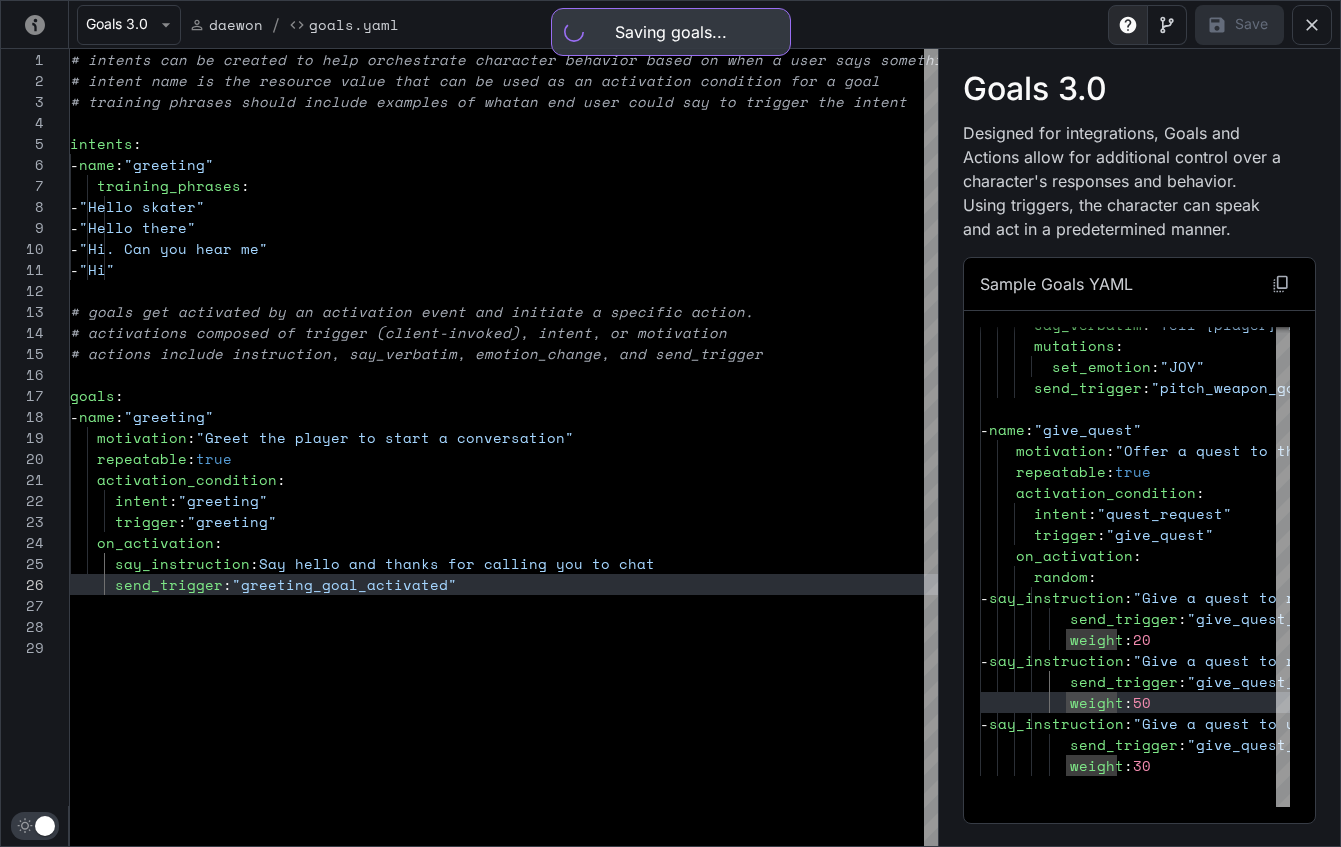 type on "***" 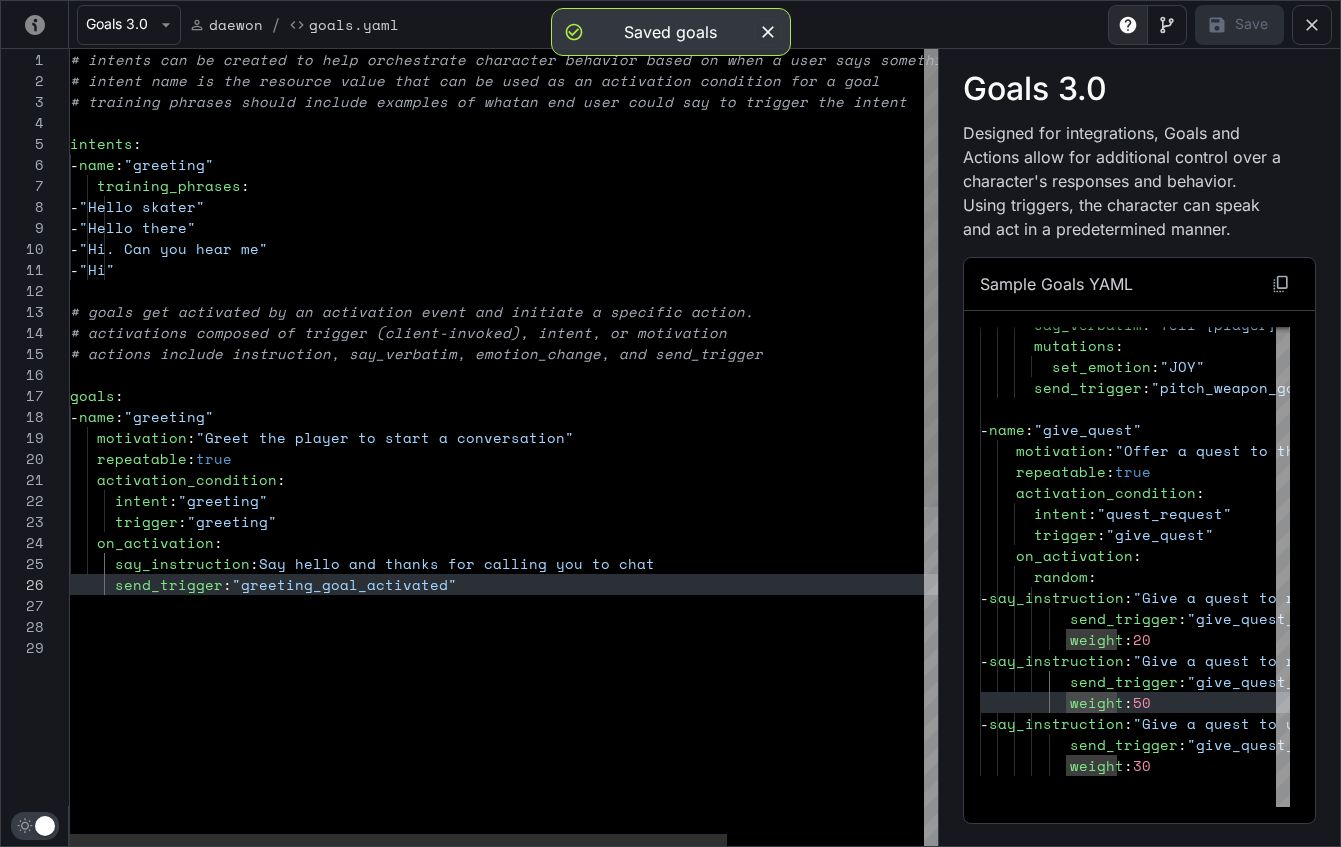 click on "intents :  -  name :  "greeting"     training_phrases :      -  "Hello skater"      -  "Hello there"      -  "Hi. Can you hear me"      -  "Hi" # goals get activated by an activation event and i nitiate a specific action. # activations composed of trigger (client-invoked) , intent, or motivation # actions include instruction, say_verbatim, emoti on_change, and send_trigger goals :  -  name :  "greeting"     repeatable :  true     activation_condition :       intent :  "greeting"       trigger :  "greeting"     on_activation :       say_instruction :  Say hello and thanks for calling you to chat     motivation :  "Greet the player to start a conversation"       send_trigger :  "greeting_goal_activated" # training phrases should include examples of what  an end user could say to trigger the intent # intent name is the resource value that can be us" at bounding box center (634, 741) 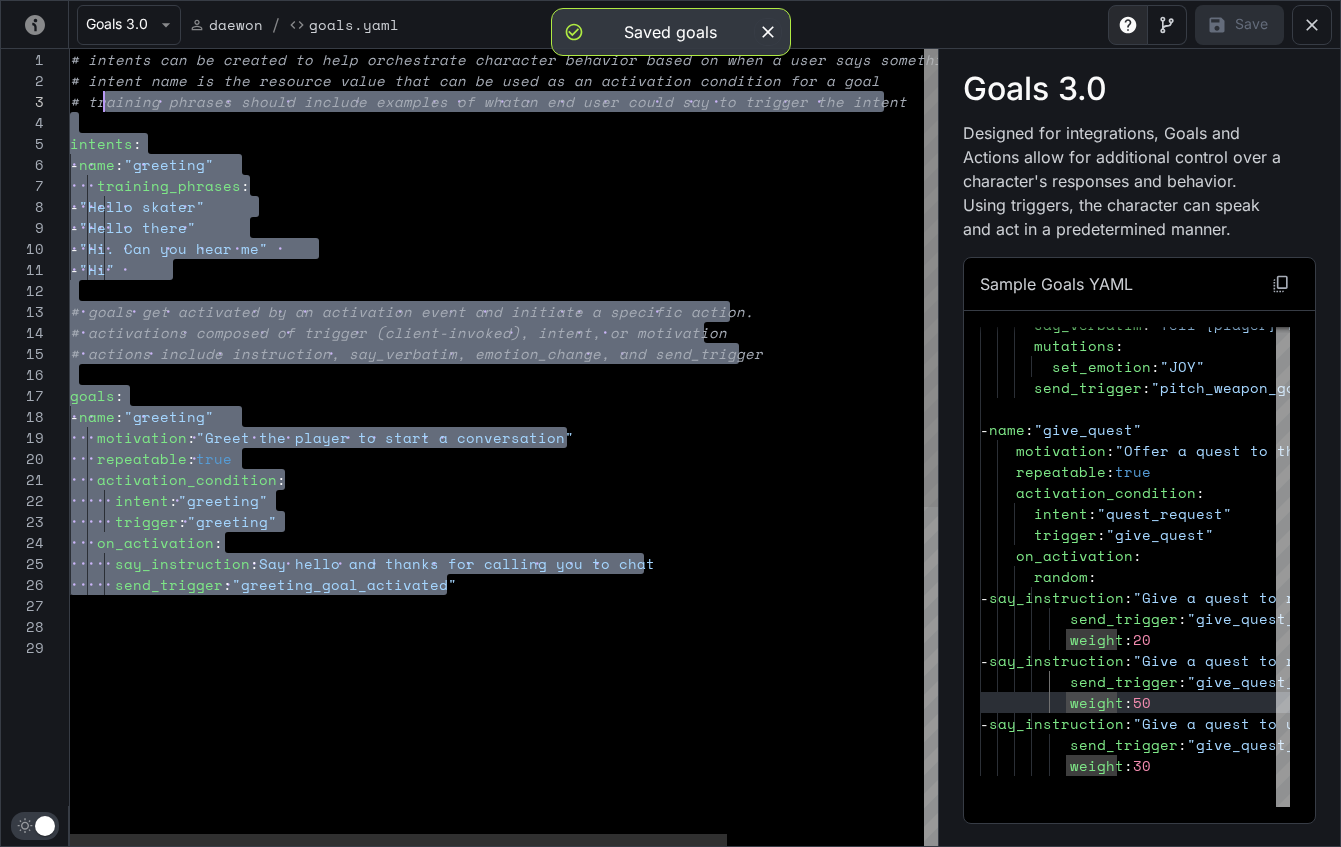 scroll, scrollTop: 21, scrollLeft: 26, axis: both 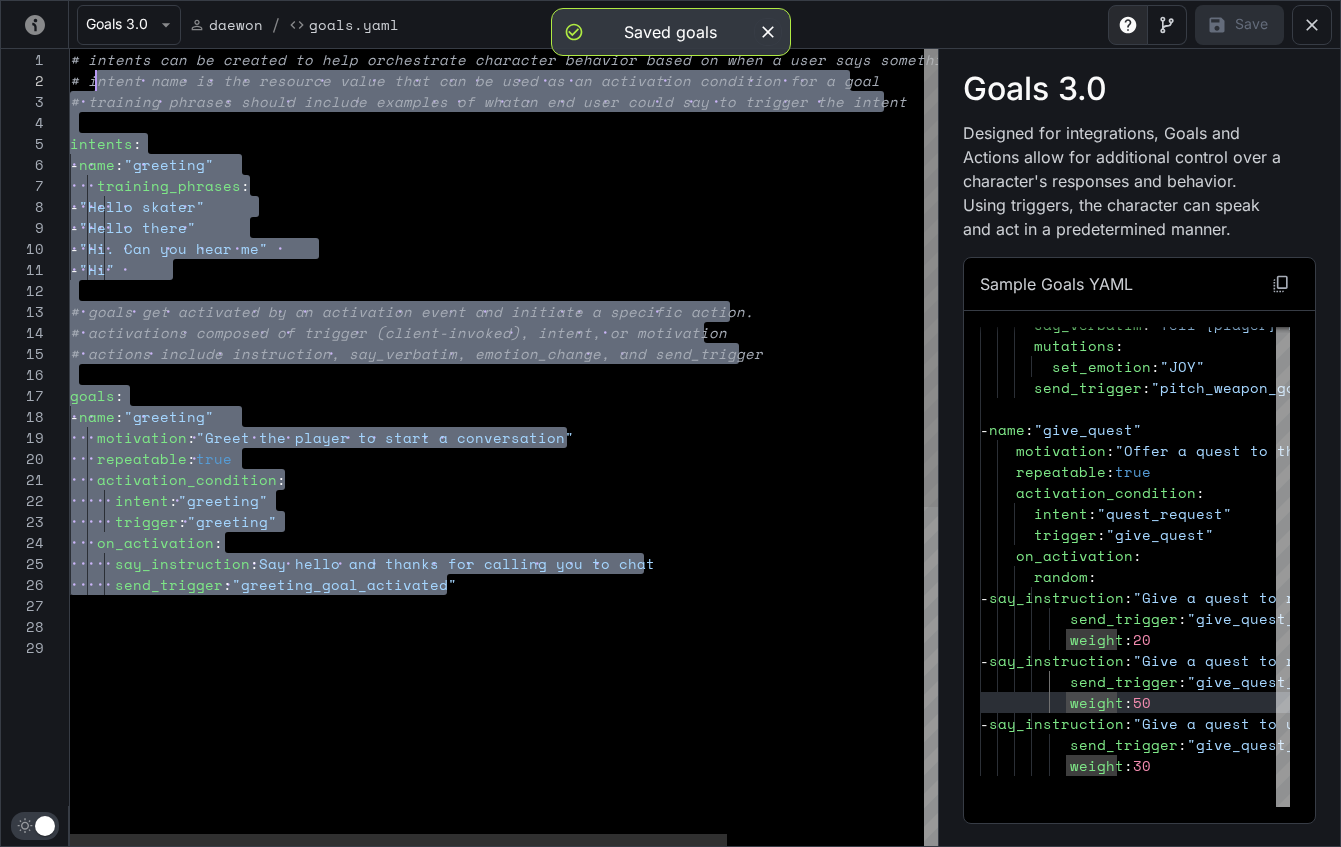 drag, startPoint x: 470, startPoint y: 585, endPoint x: 97, endPoint y: 89, distance: 620.6005 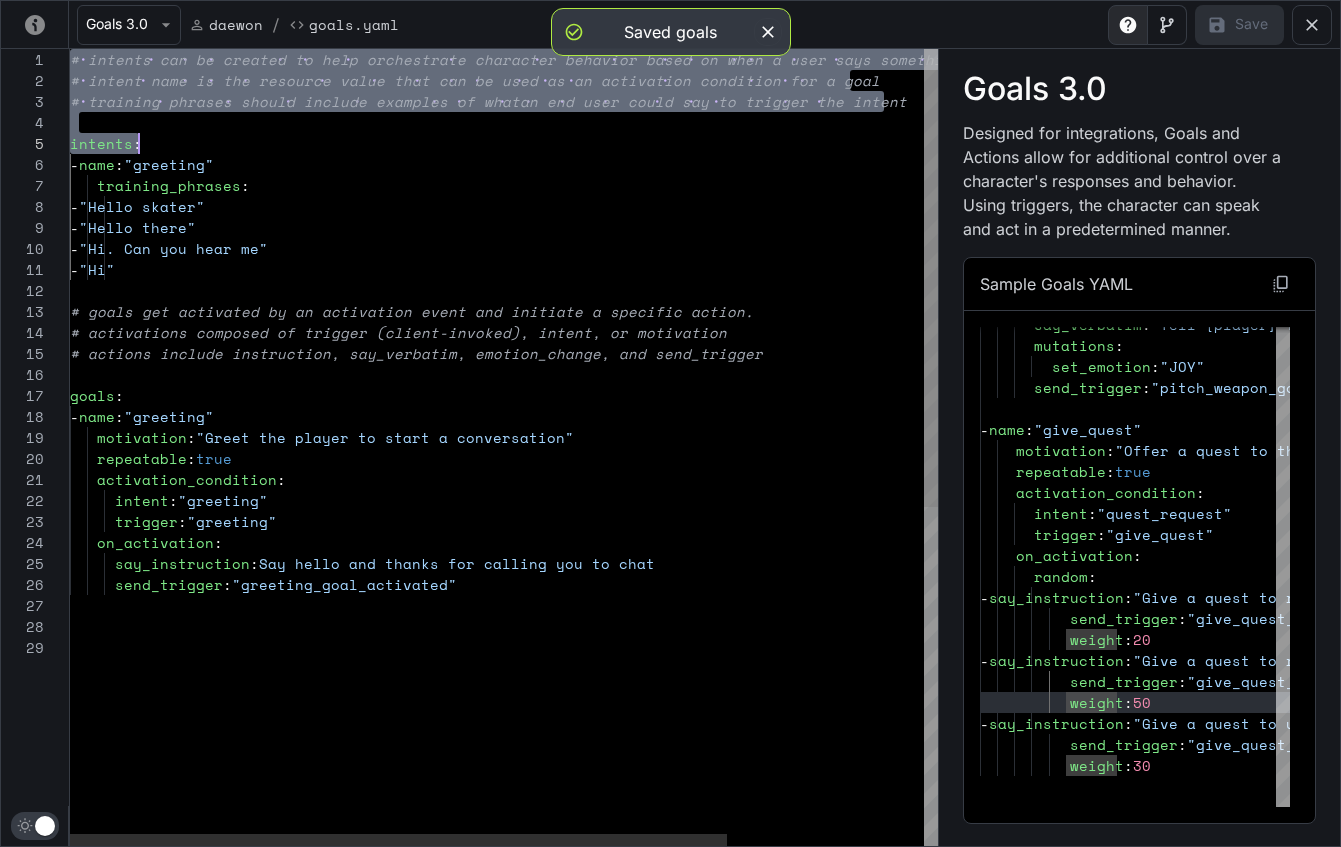 type on "**********" 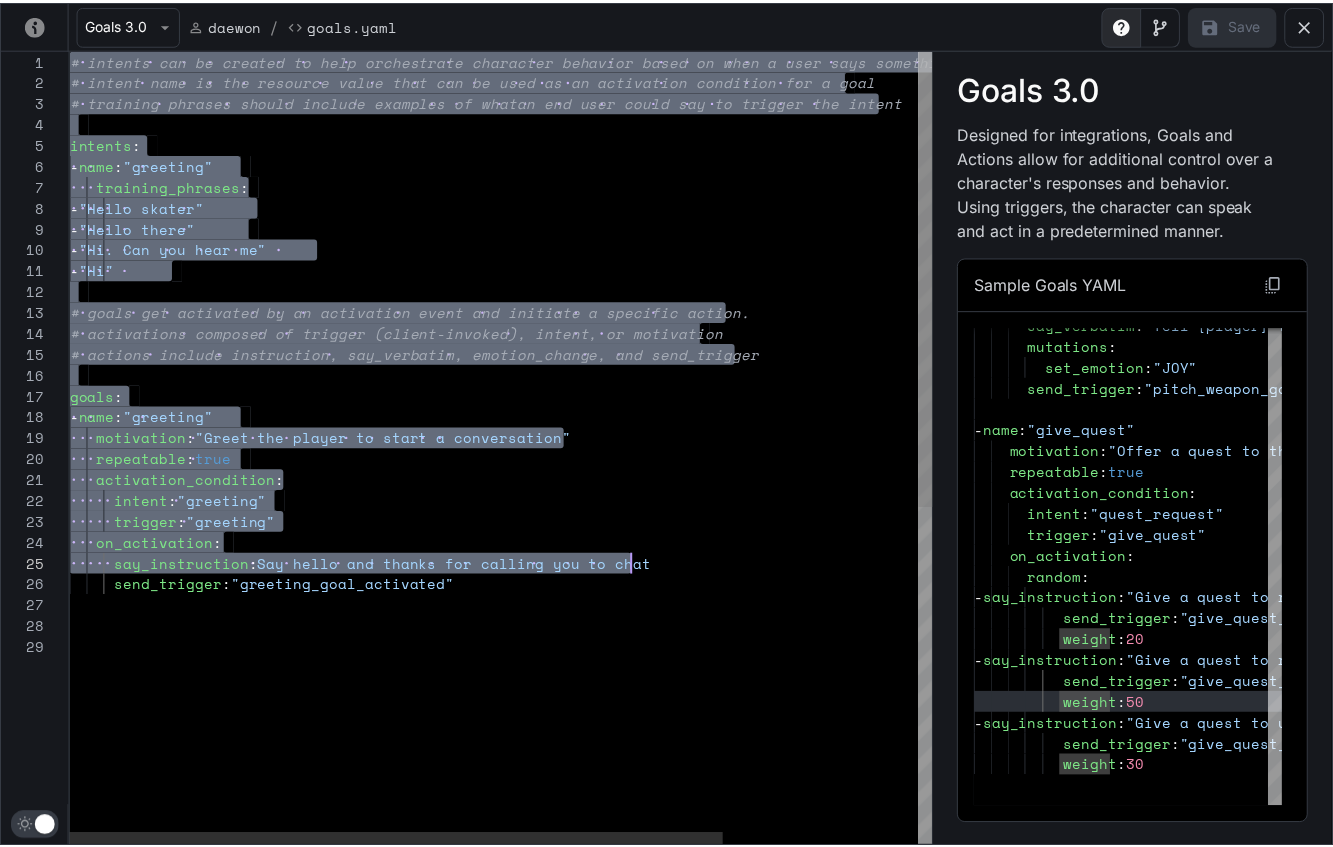 scroll, scrollTop: 0, scrollLeft: 377, axis: horizontal 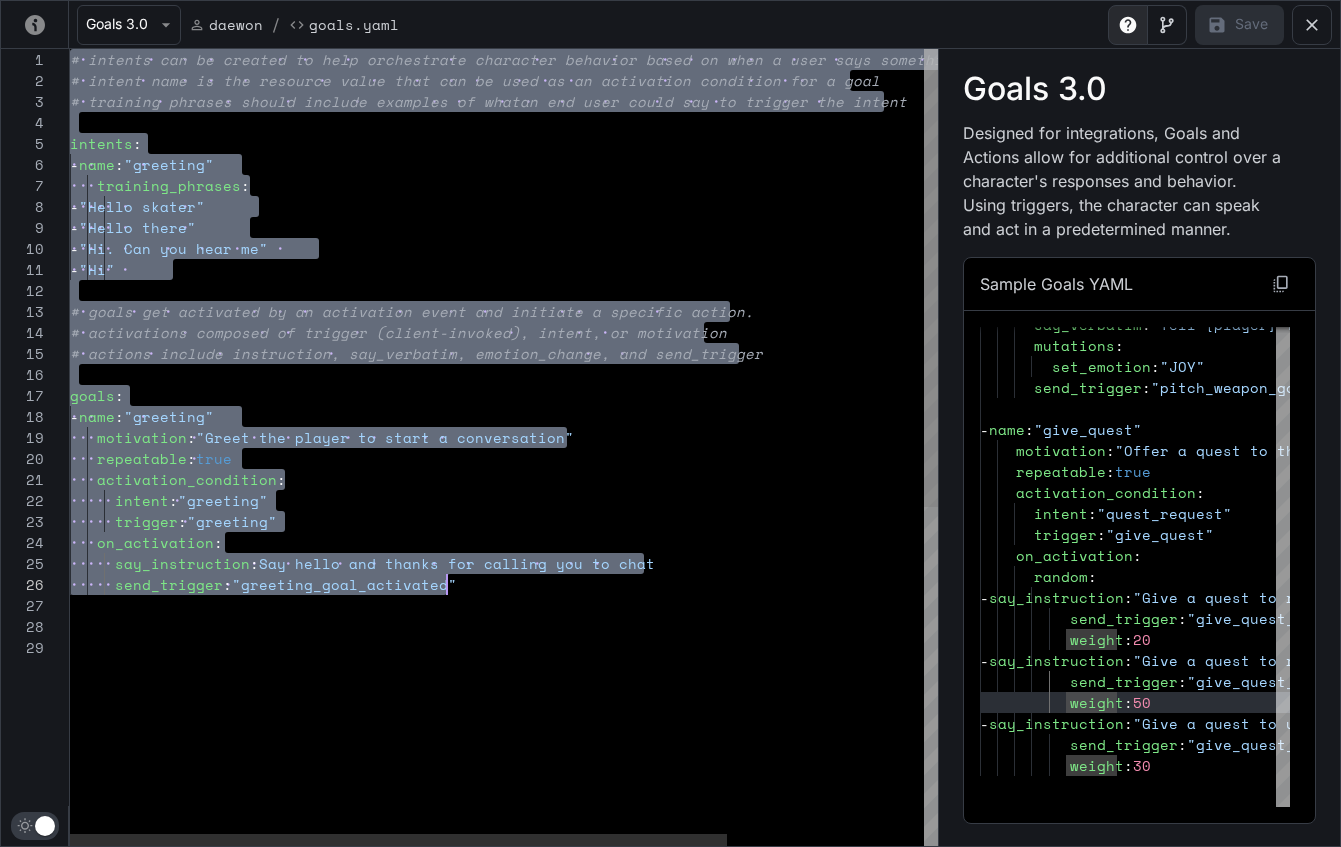drag, startPoint x: 71, startPoint y: 65, endPoint x: 668, endPoint y: 584, distance: 791.0563 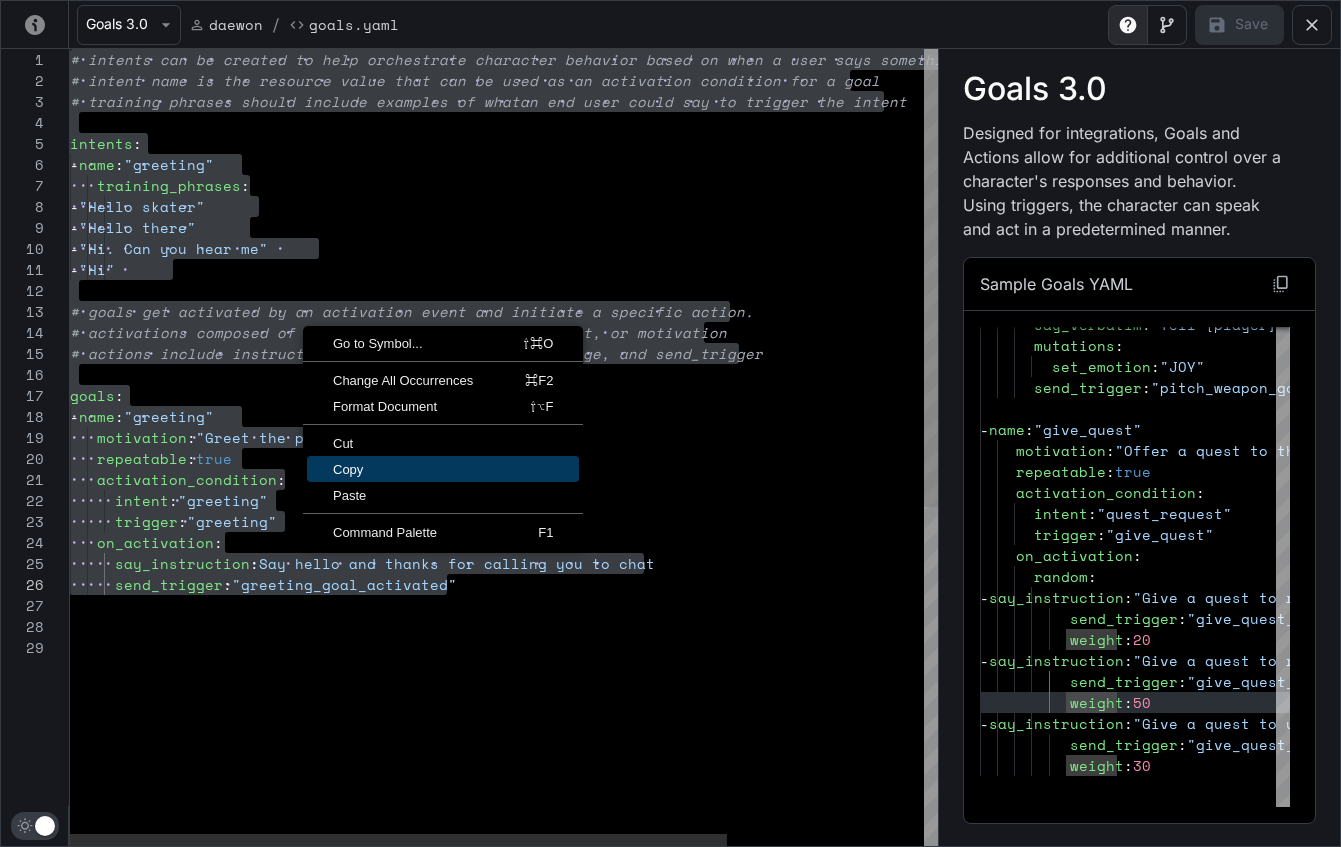 click on "Copy" at bounding box center (443, 469) 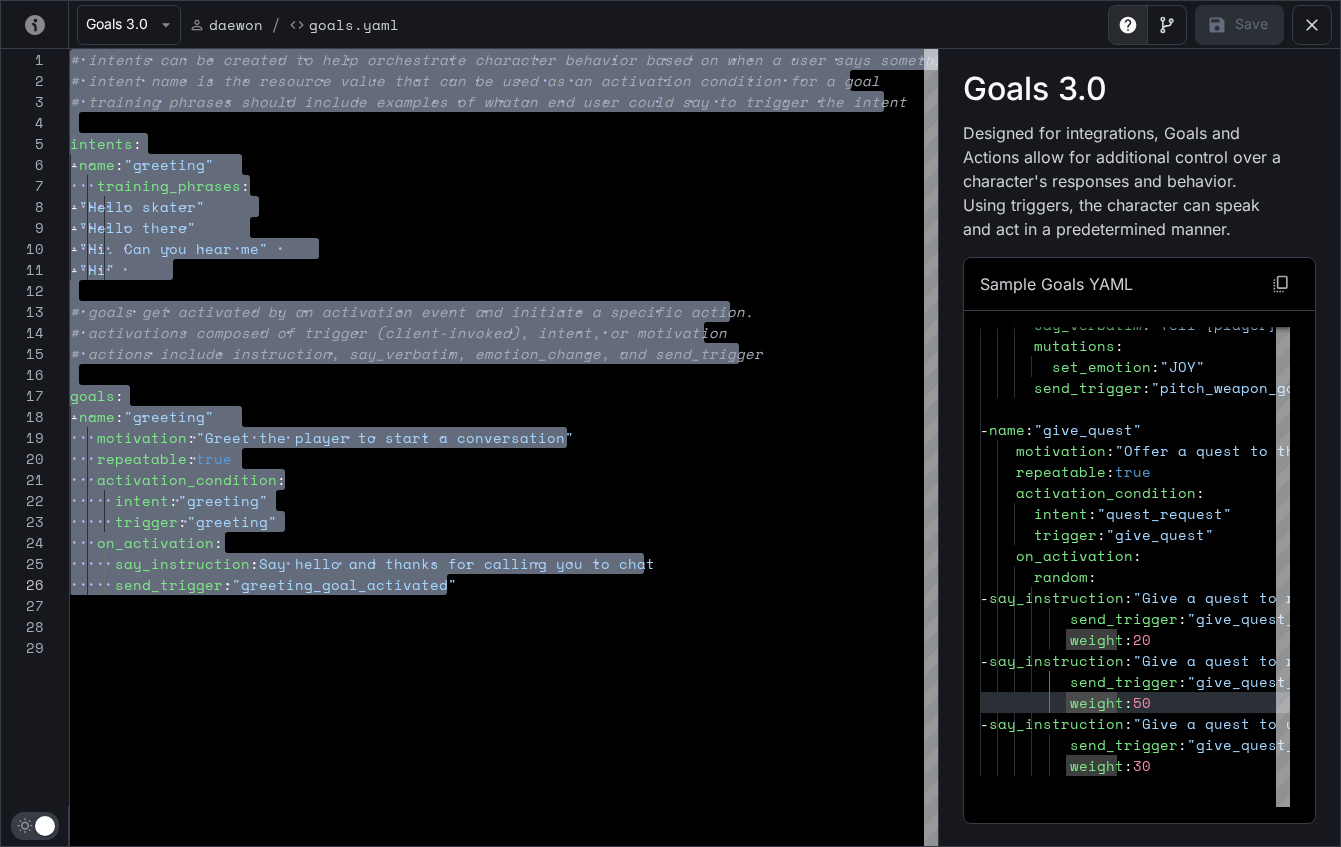 click 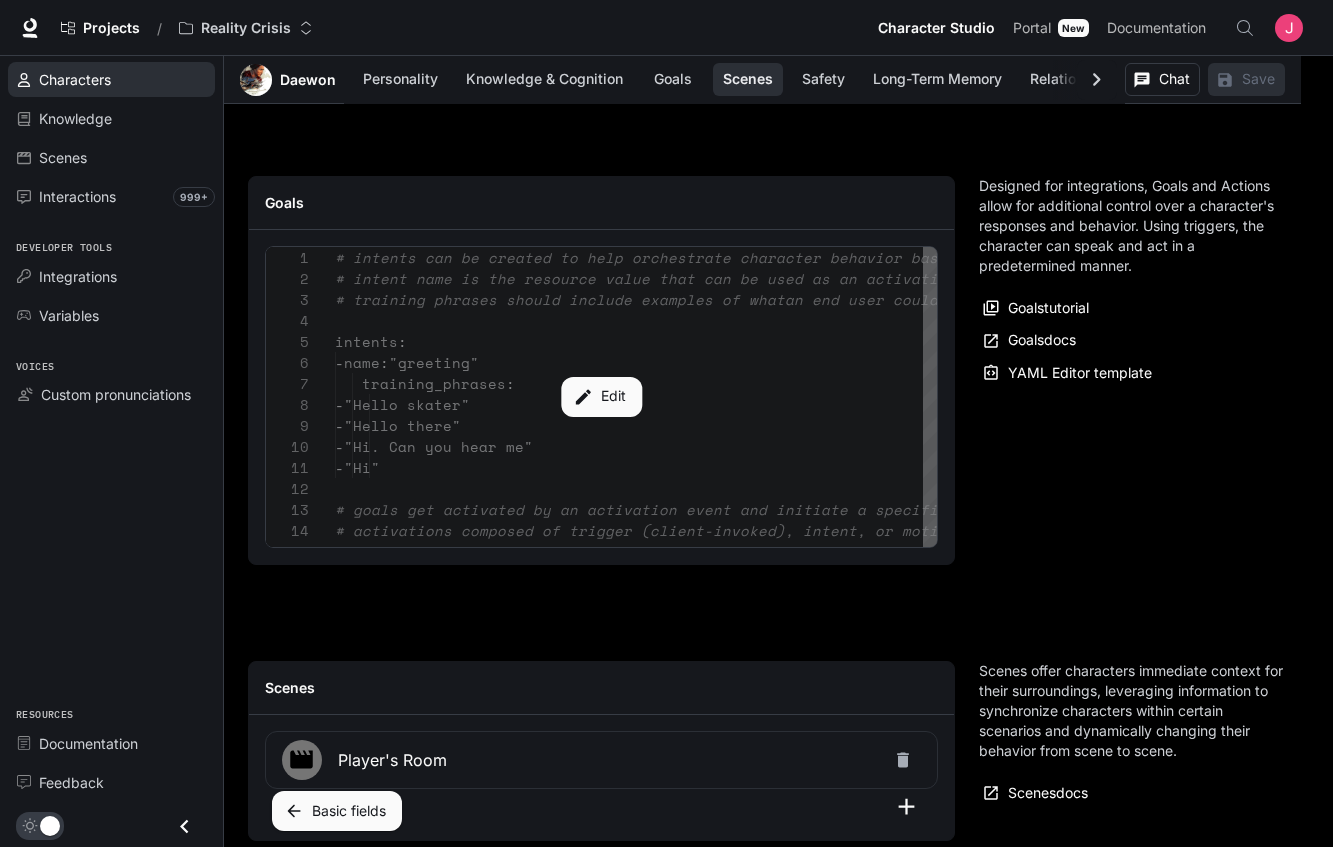 click on "Characters" at bounding box center [75, 79] 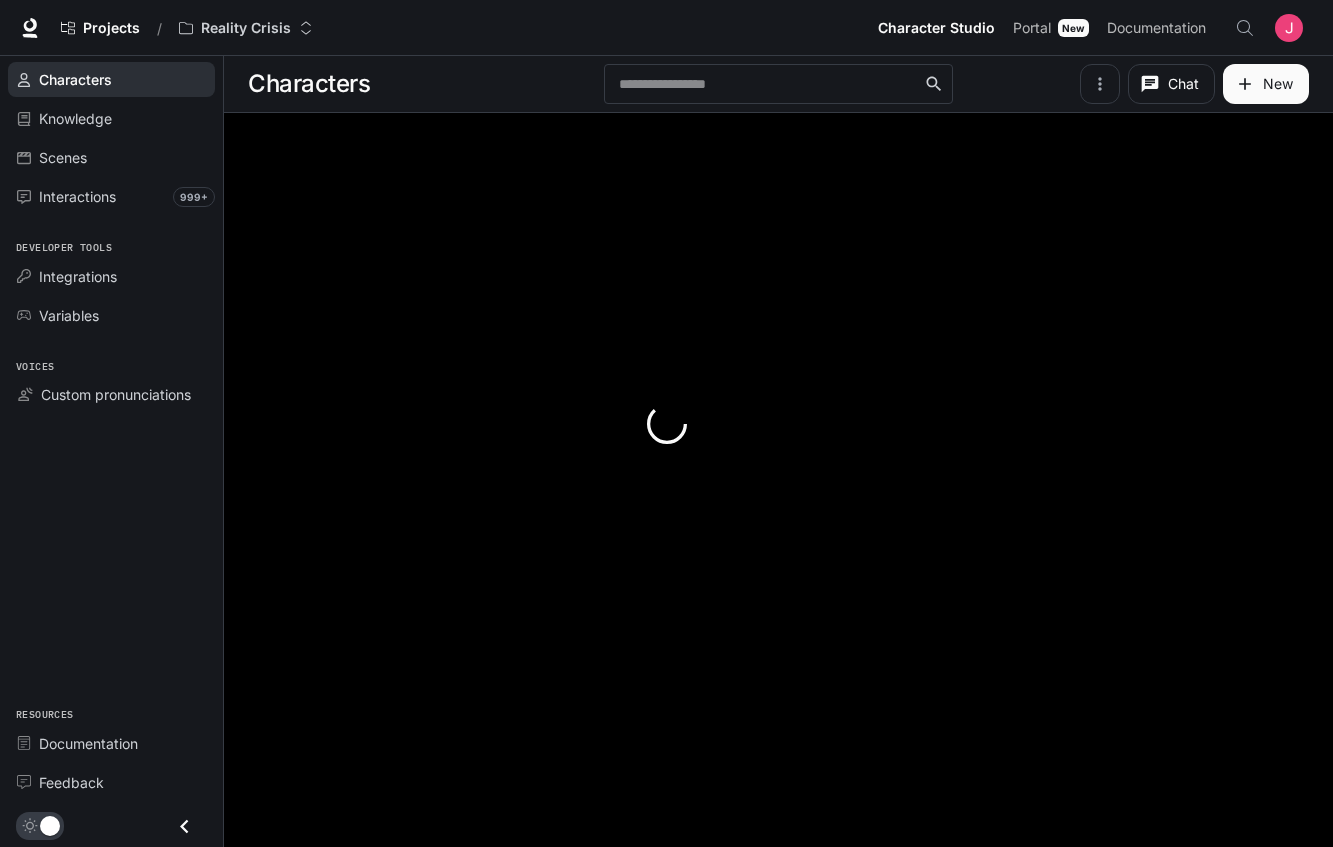 scroll, scrollTop: 0, scrollLeft: 0, axis: both 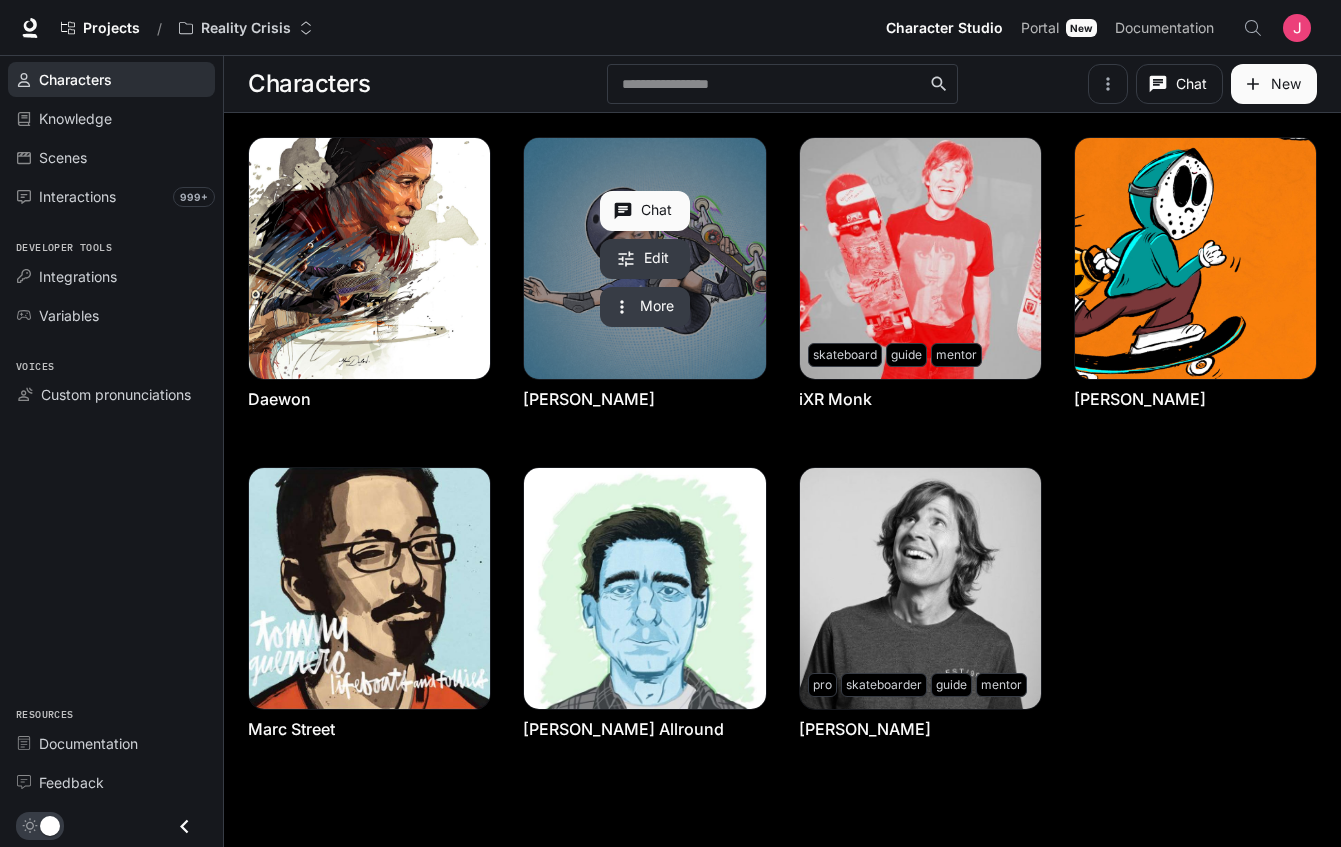 click on "Edit" at bounding box center (645, 259) 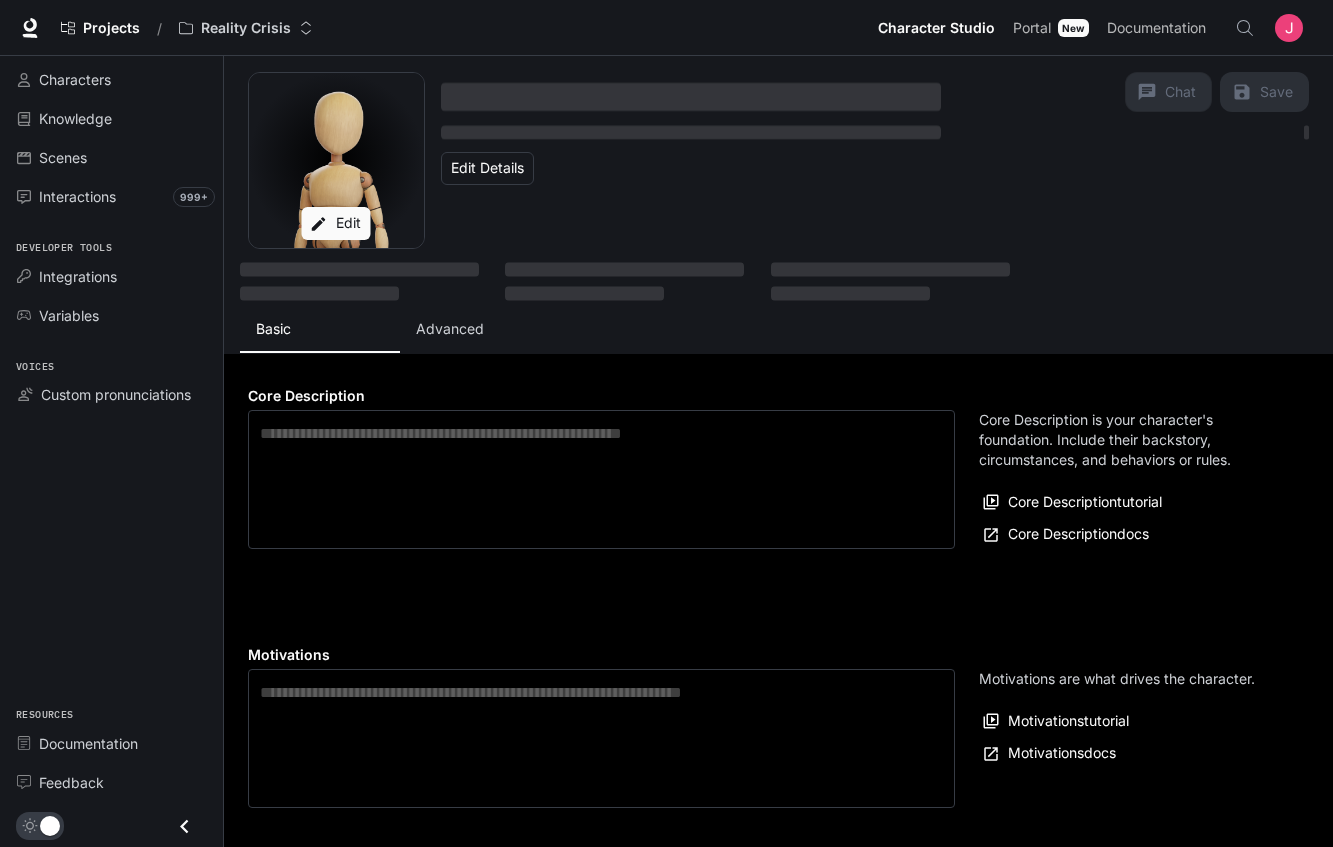 type on "**********" 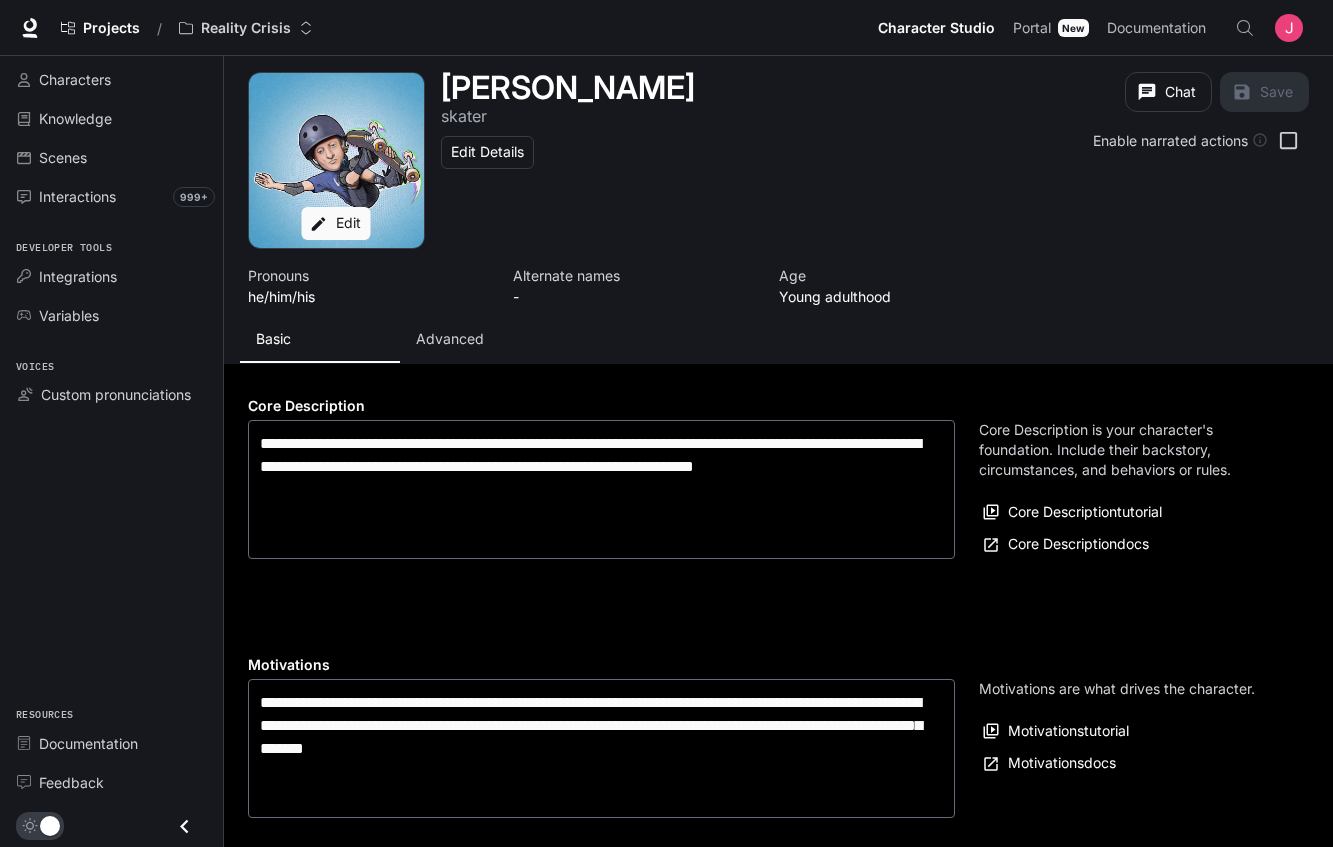 type on "**********" 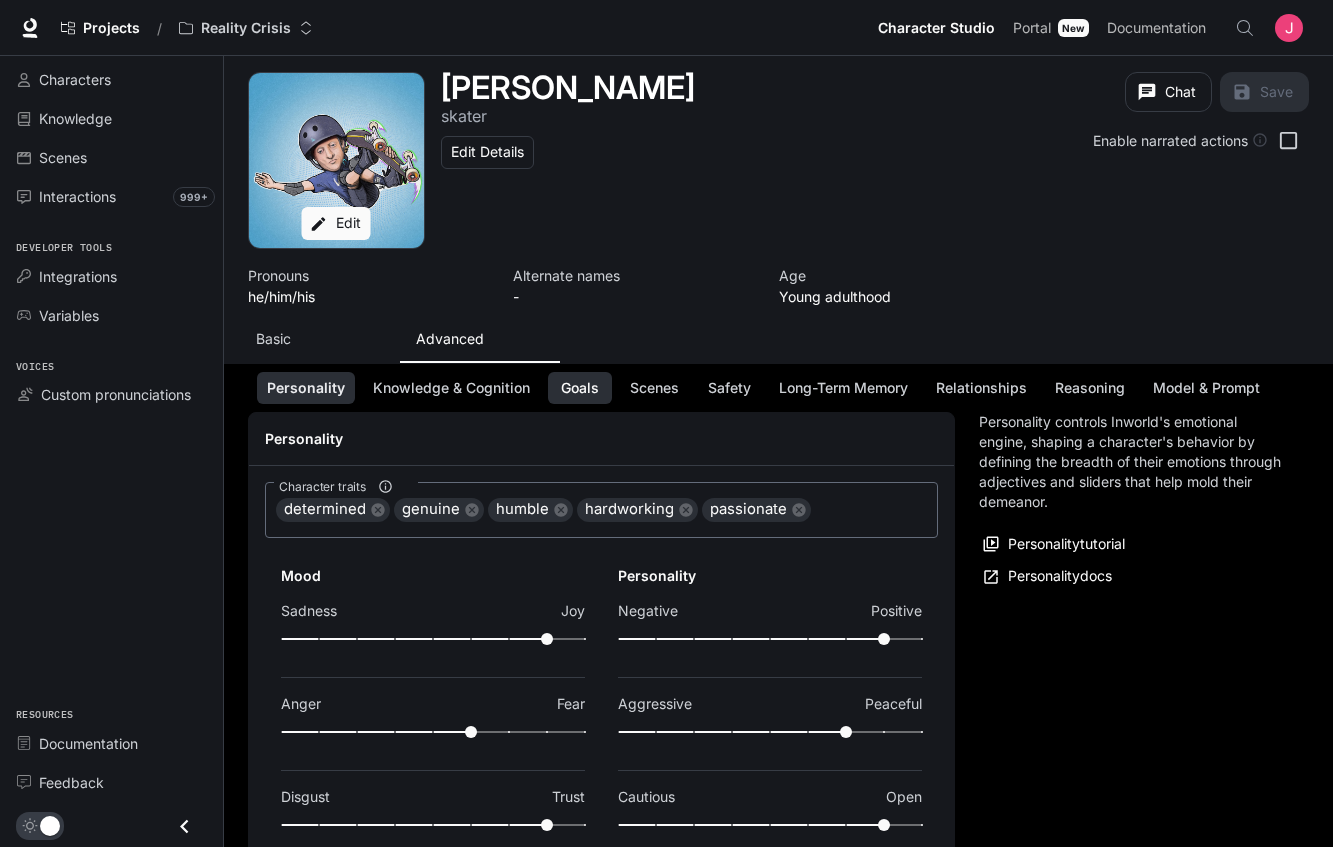 click on "Goals" at bounding box center [580, 388] 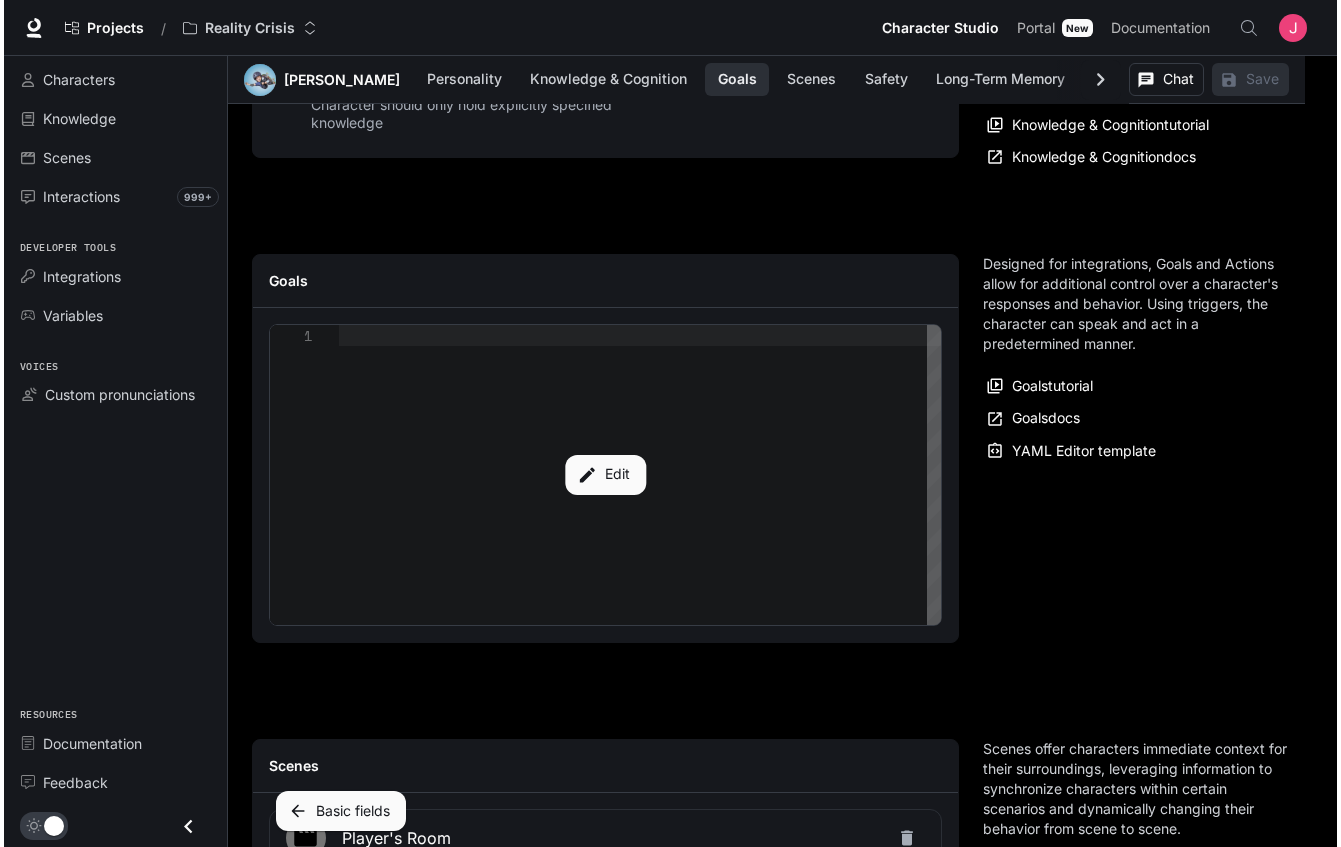 scroll, scrollTop: 1903, scrollLeft: 0, axis: vertical 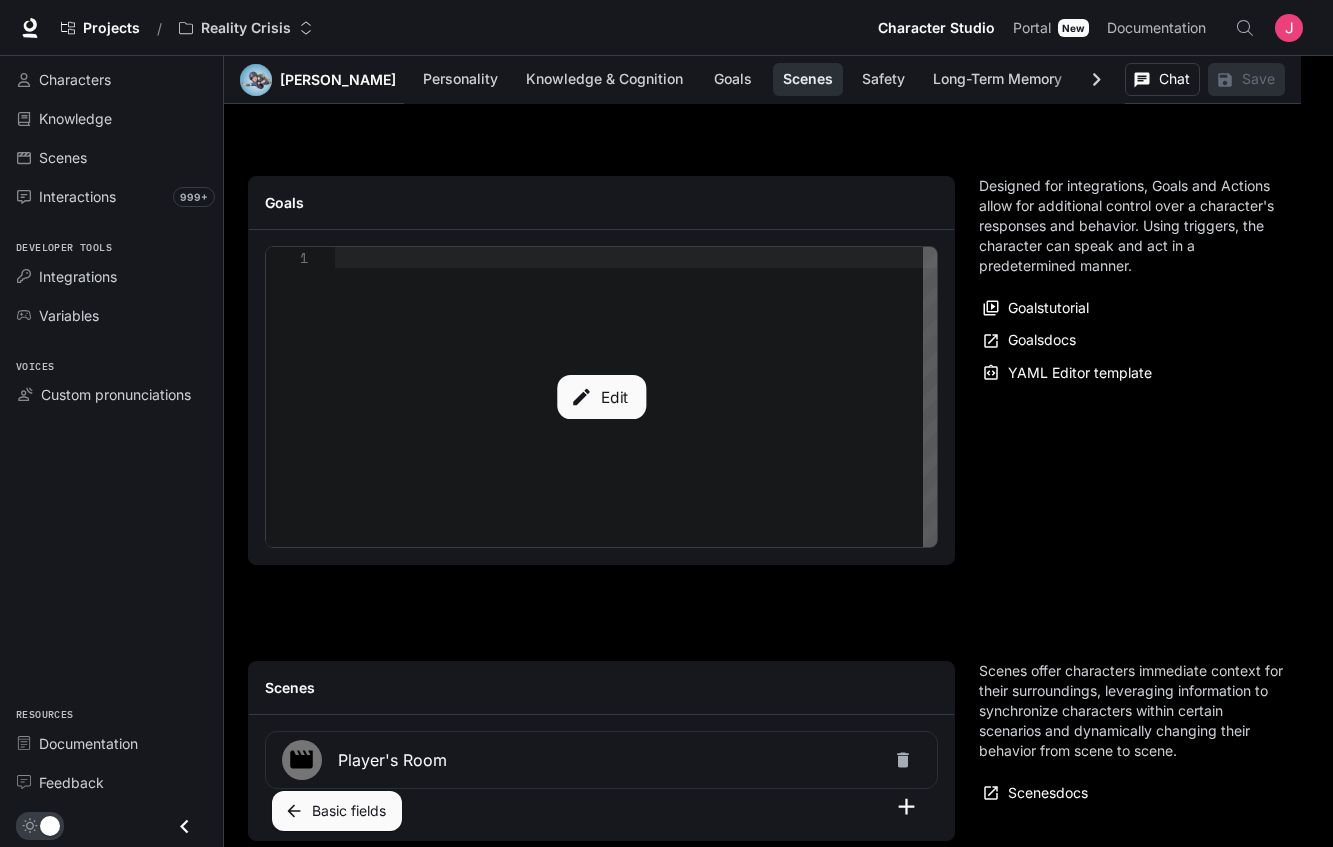click on "Edit" at bounding box center [601, 397] 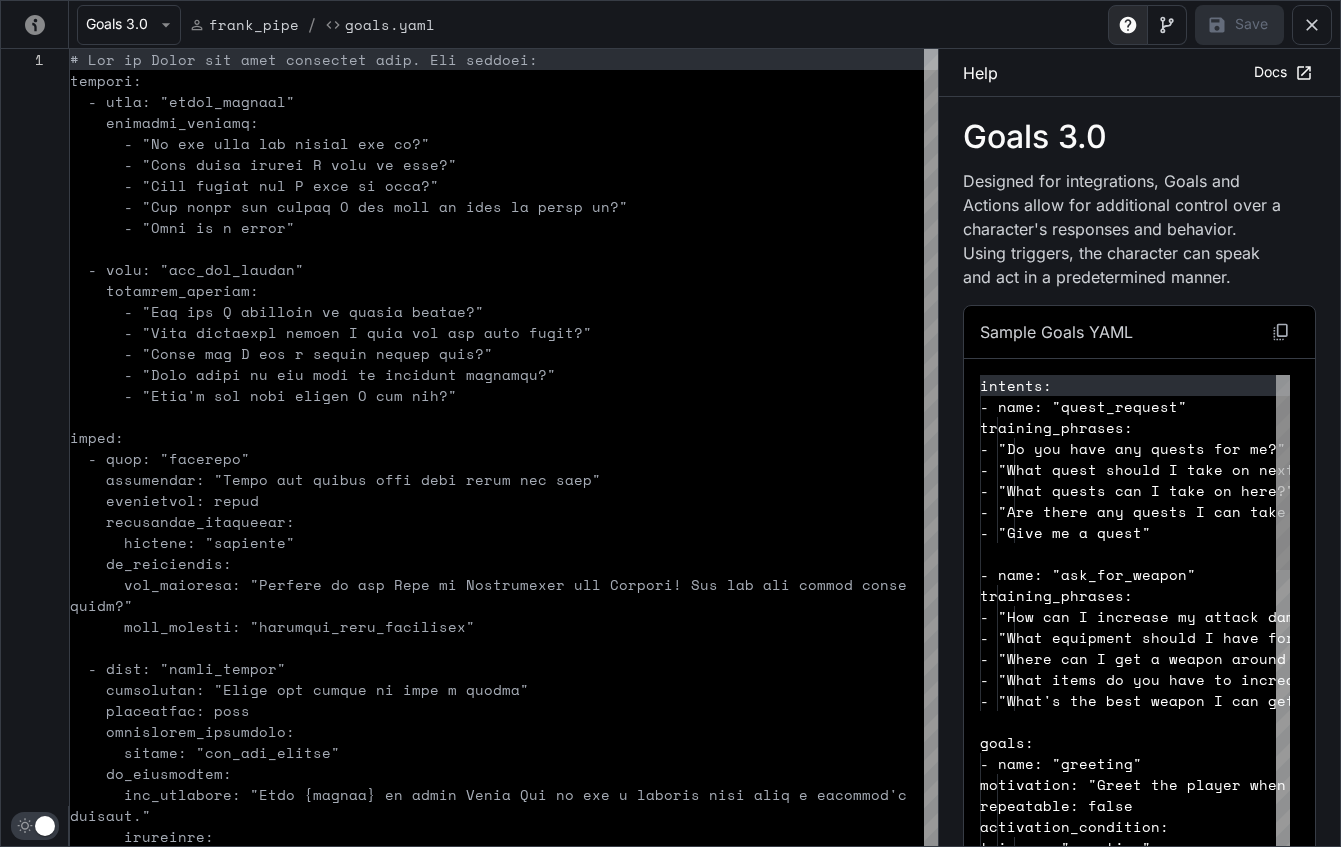 scroll, scrollTop: 210, scrollLeft: 0, axis: vertical 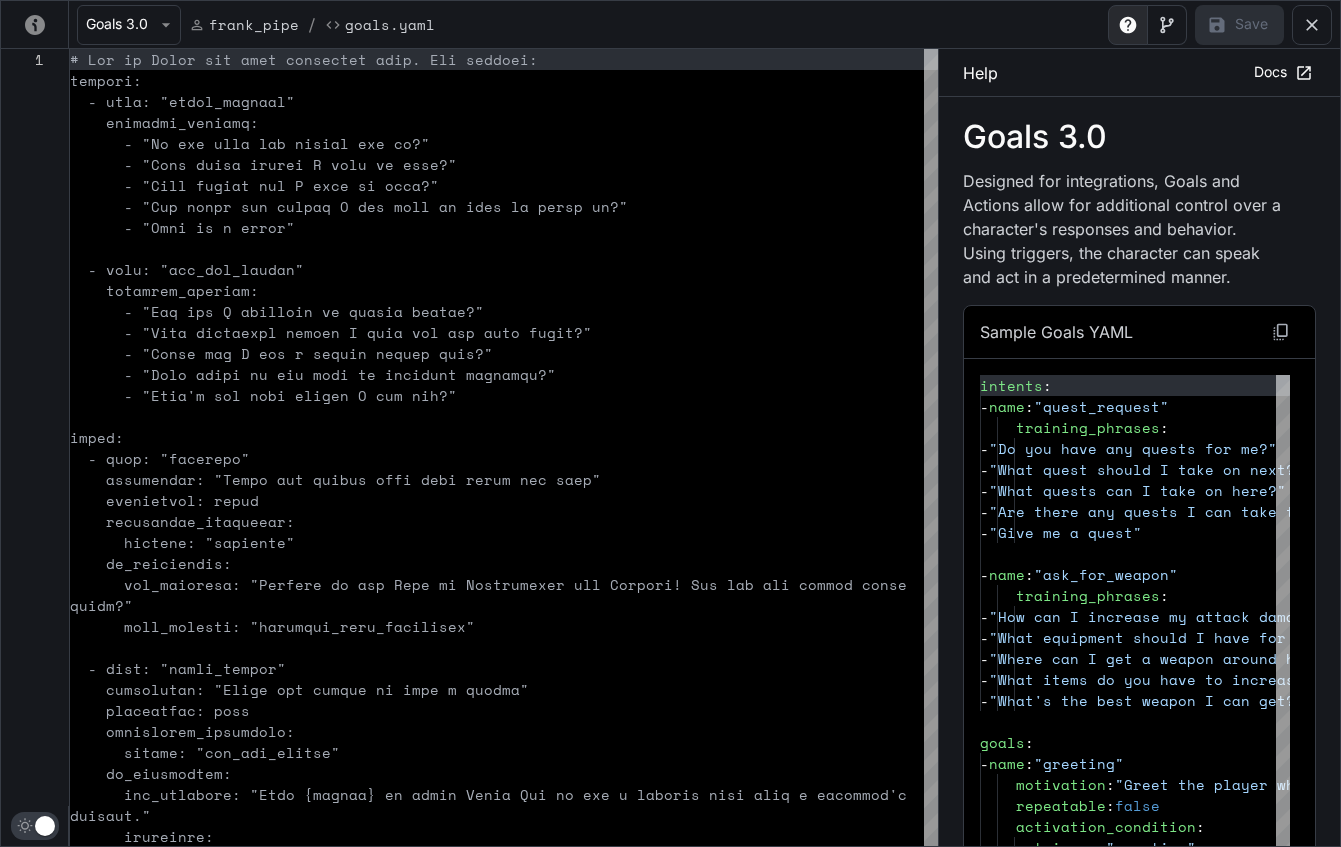 click at bounding box center (504, 447) 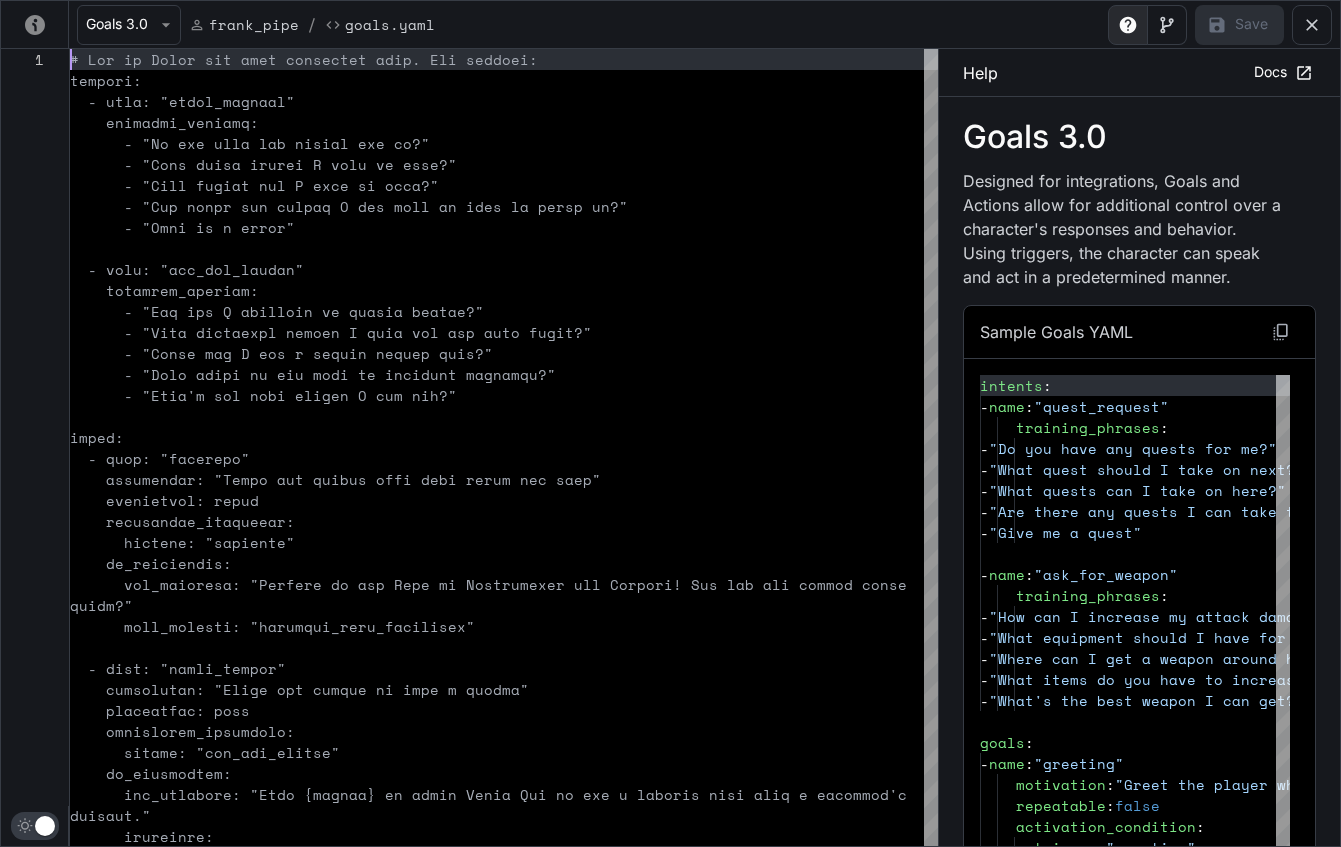 type on "**********" 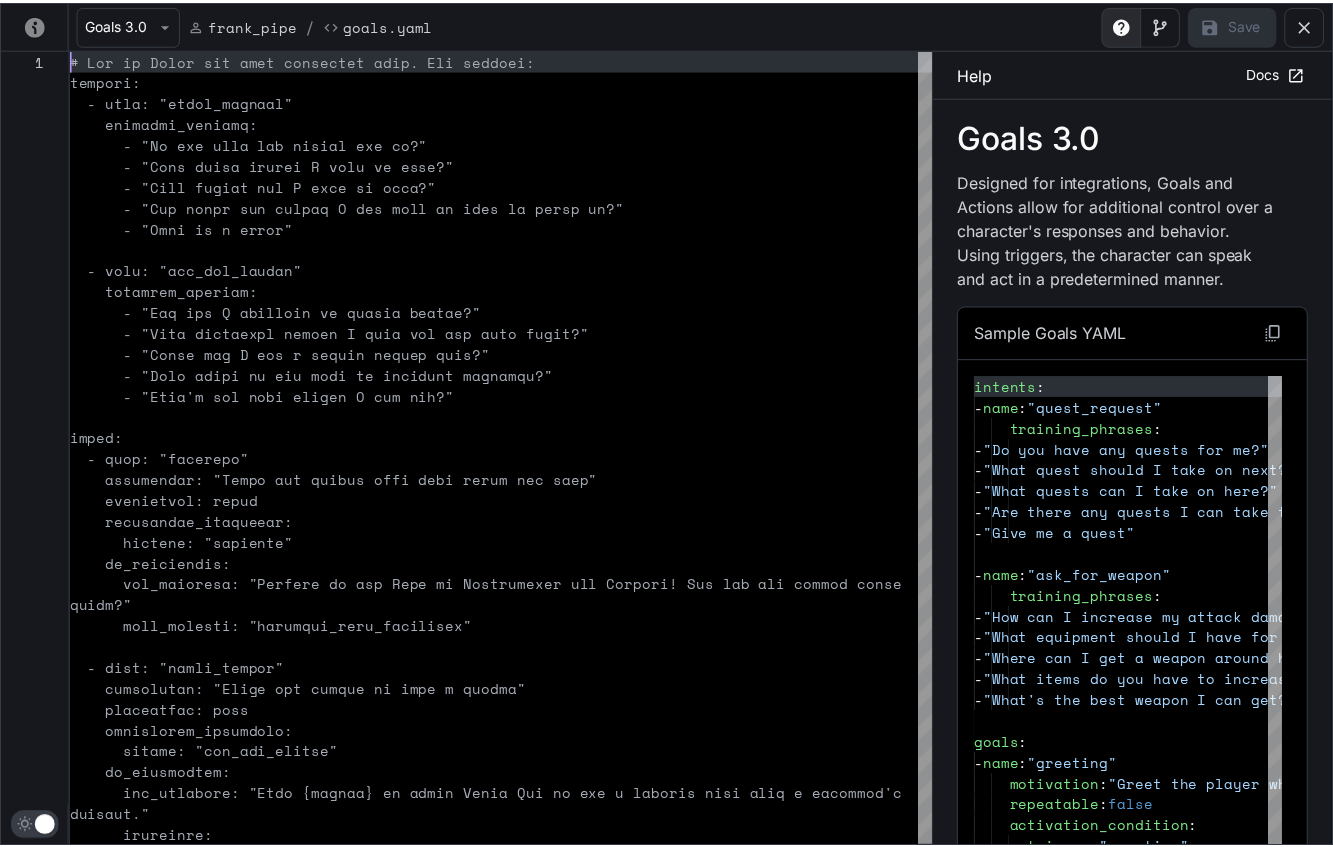 scroll, scrollTop: 105, scrollLeft: 377, axis: both 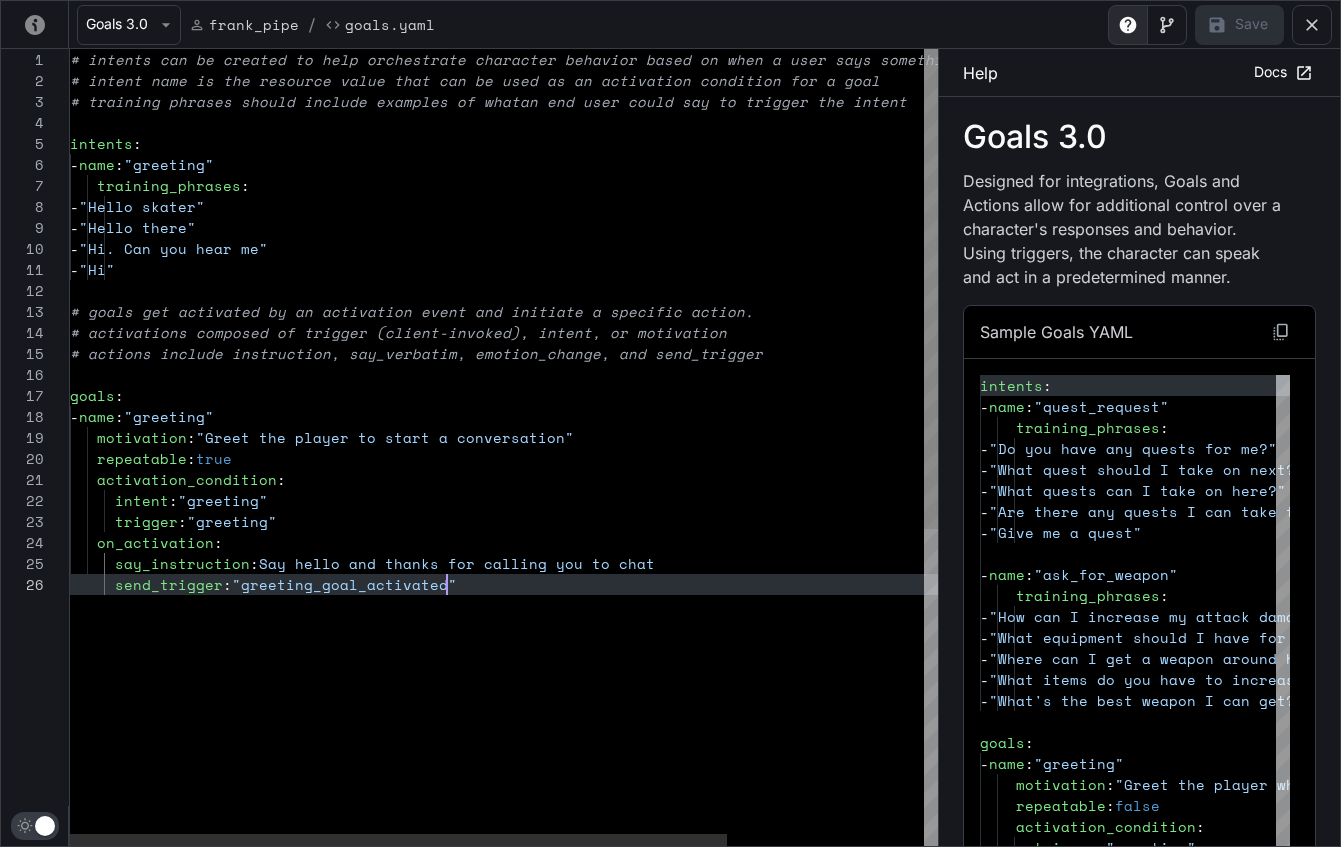 type on "**********" 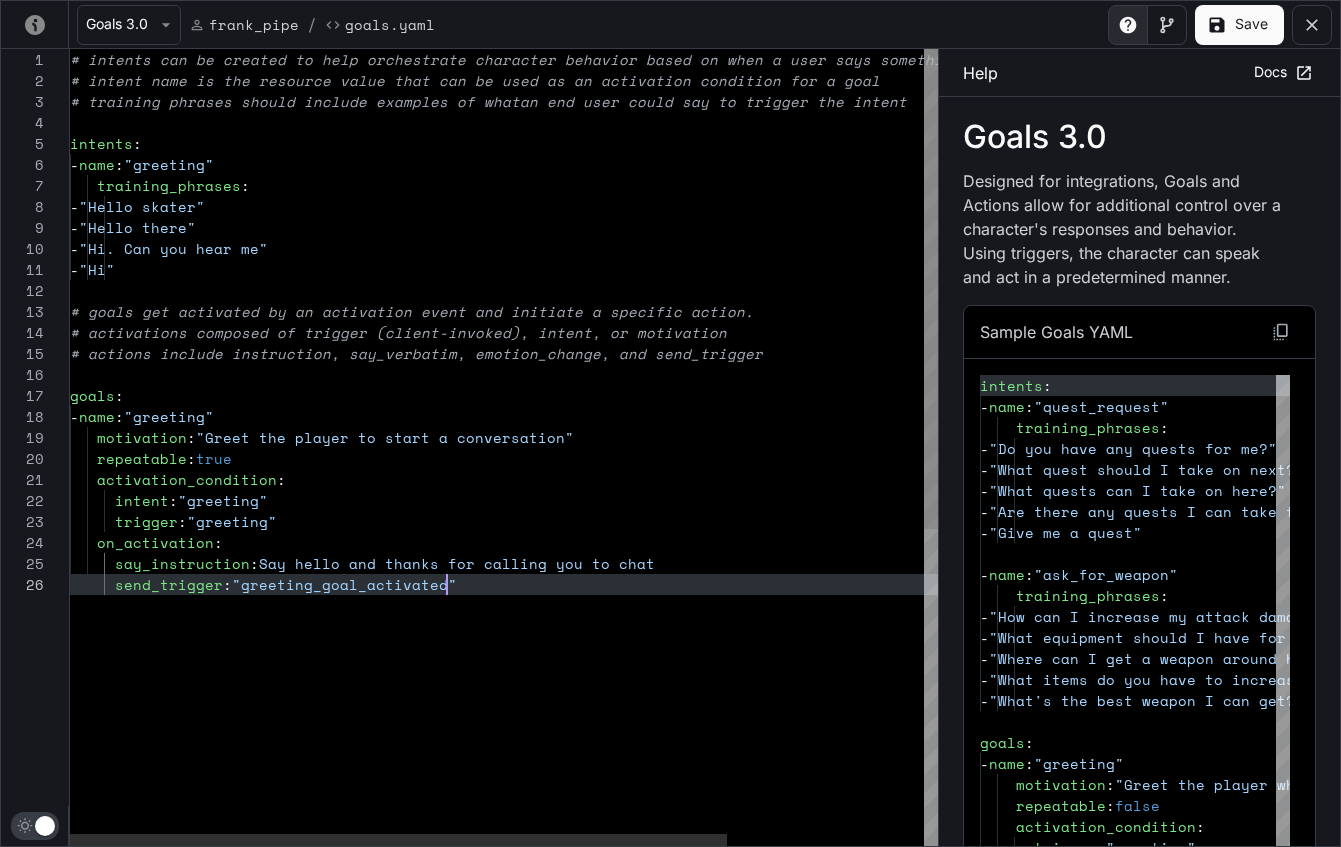 click on "# intents can be created to help orchestrate chara cter behavior based on when a user says something  similar to what is defined # intent name is the resource value that can be us ed as an activation condition for a goal # training phrases should include examples of what  an end user could say to trigger the intent intents :  -  name :  "greeting"     training_phrases :      -  "Hello skater"      -  "Hello there"      -  "Hi. Can you hear me"      -  "Hi" # goals get activated by an activation event and i nitiate a specific action. # activations composed of trigger (client-invoked) , intent, or motivation # actions include instruction, say_verbatim, emoti on_change, and send_trigger goals :  -  name :  "greeting"     motivation :  "Greet the player to start a conversation"     repeatable :  true     activation_condition :       intent :  "greeting"       trigger" at bounding box center (634, 710) 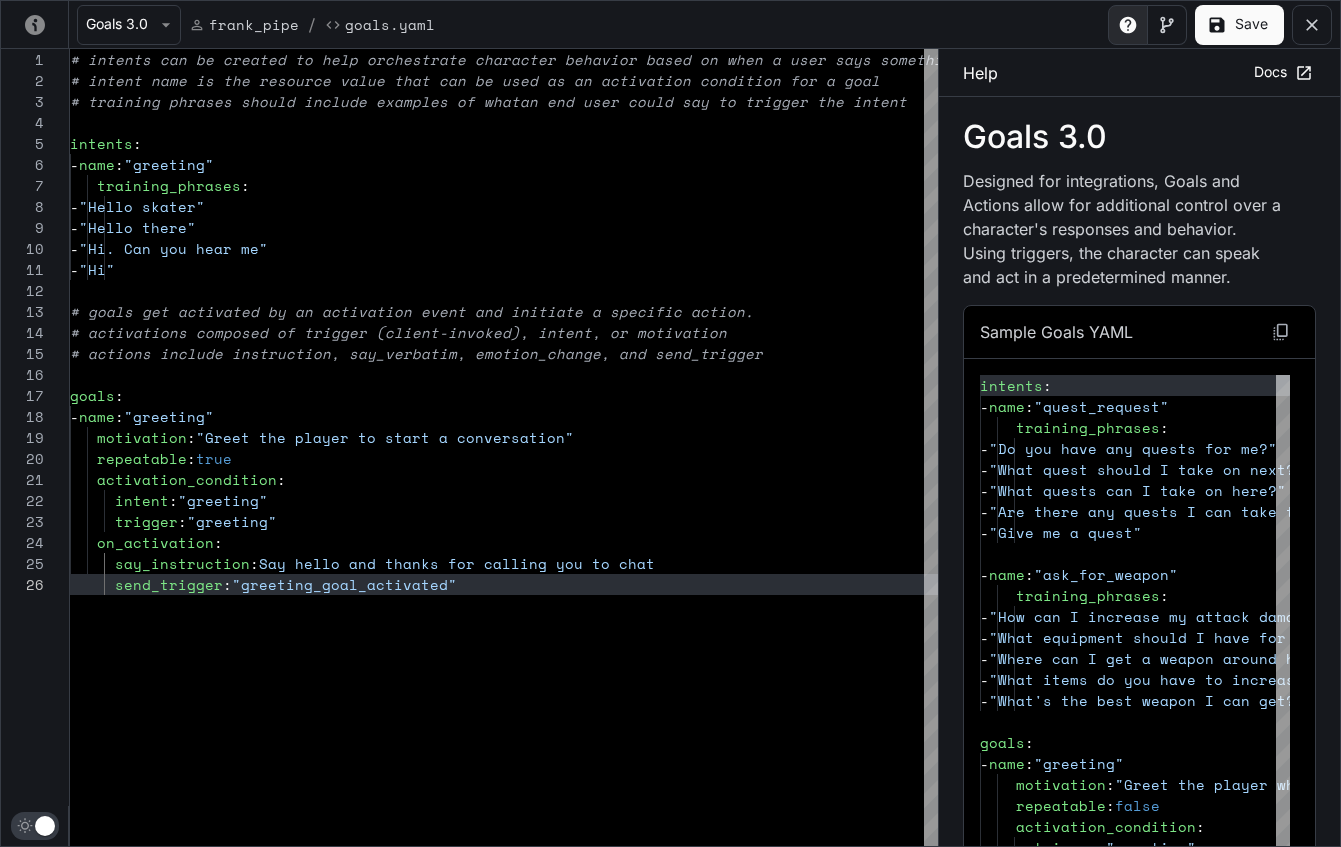 click on "Save" at bounding box center [1239, 25] 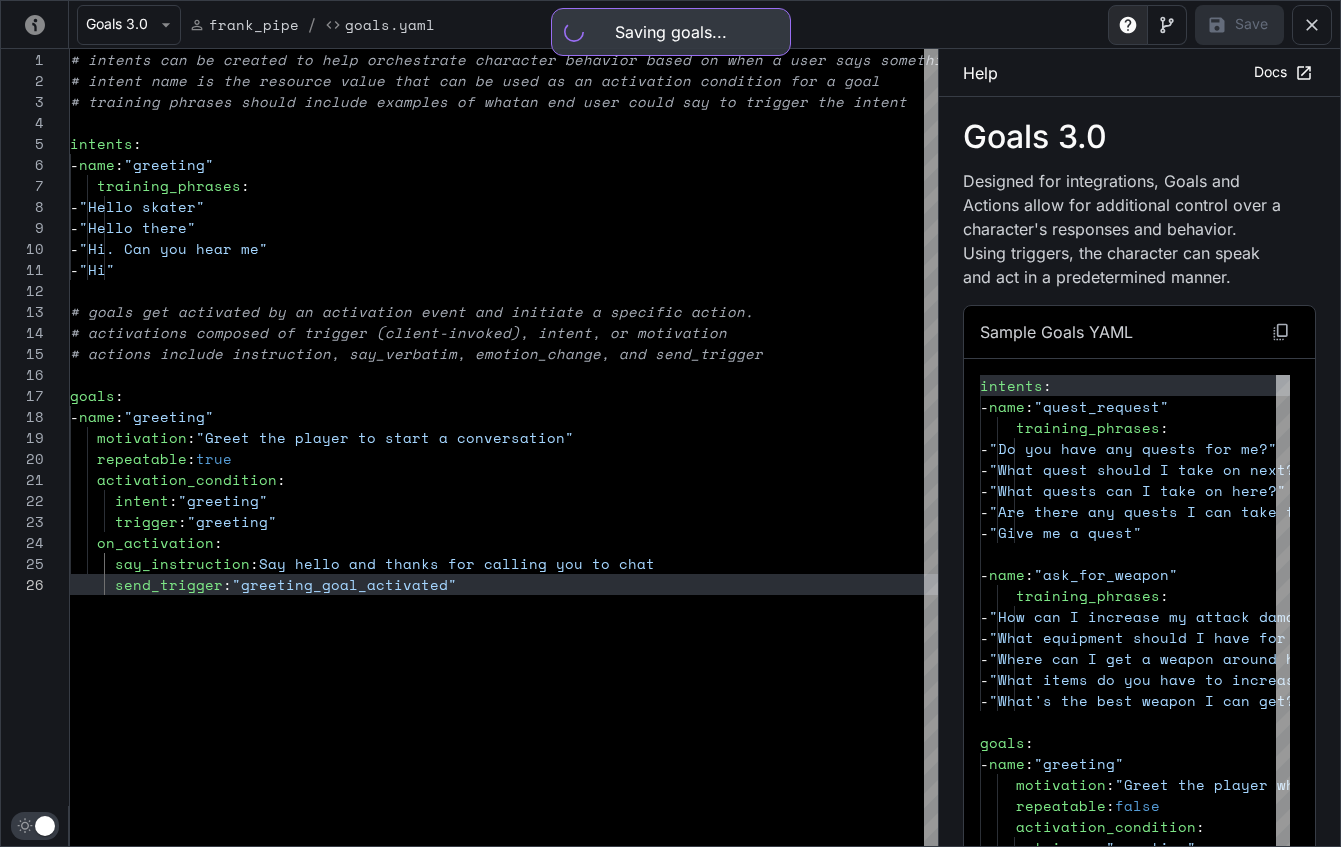 type on "**" 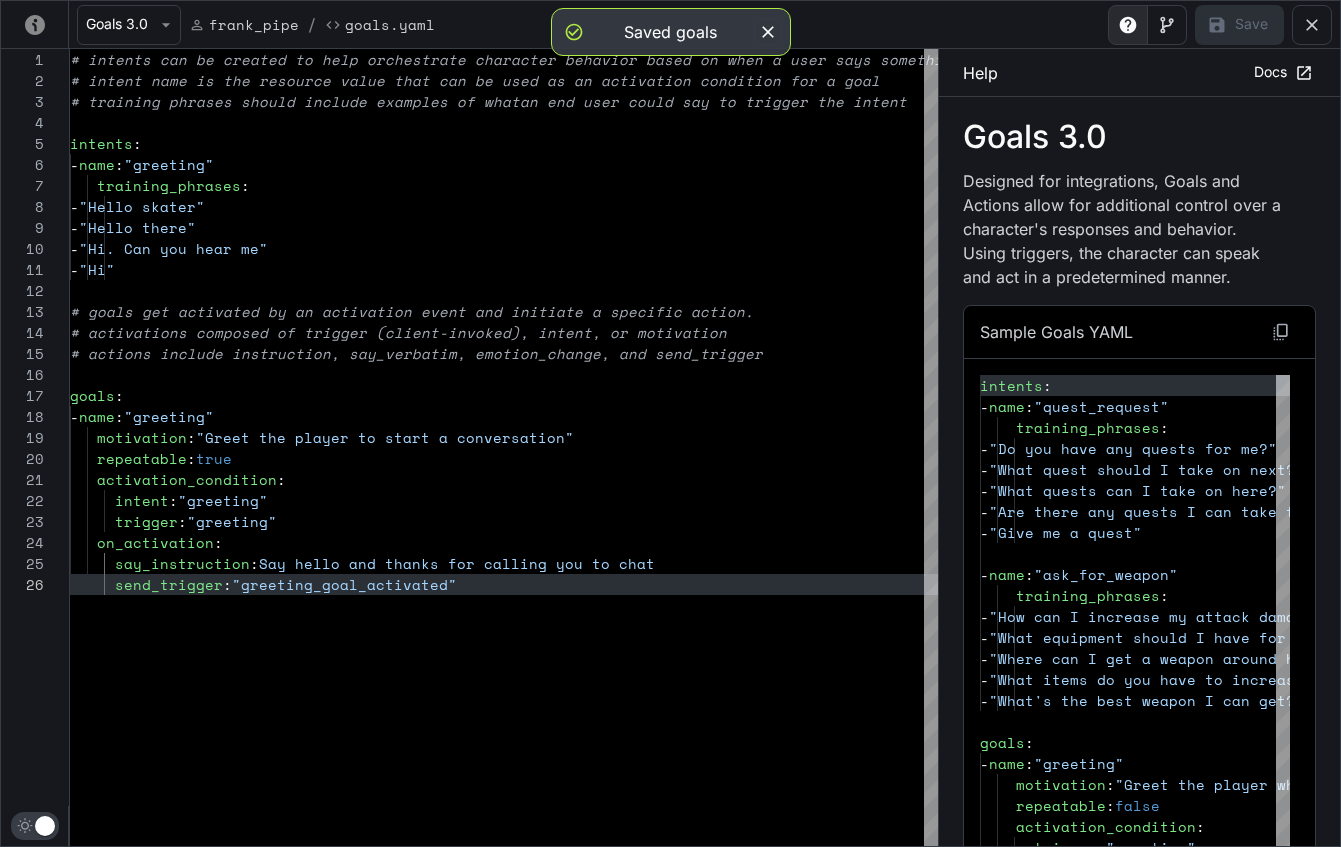 click 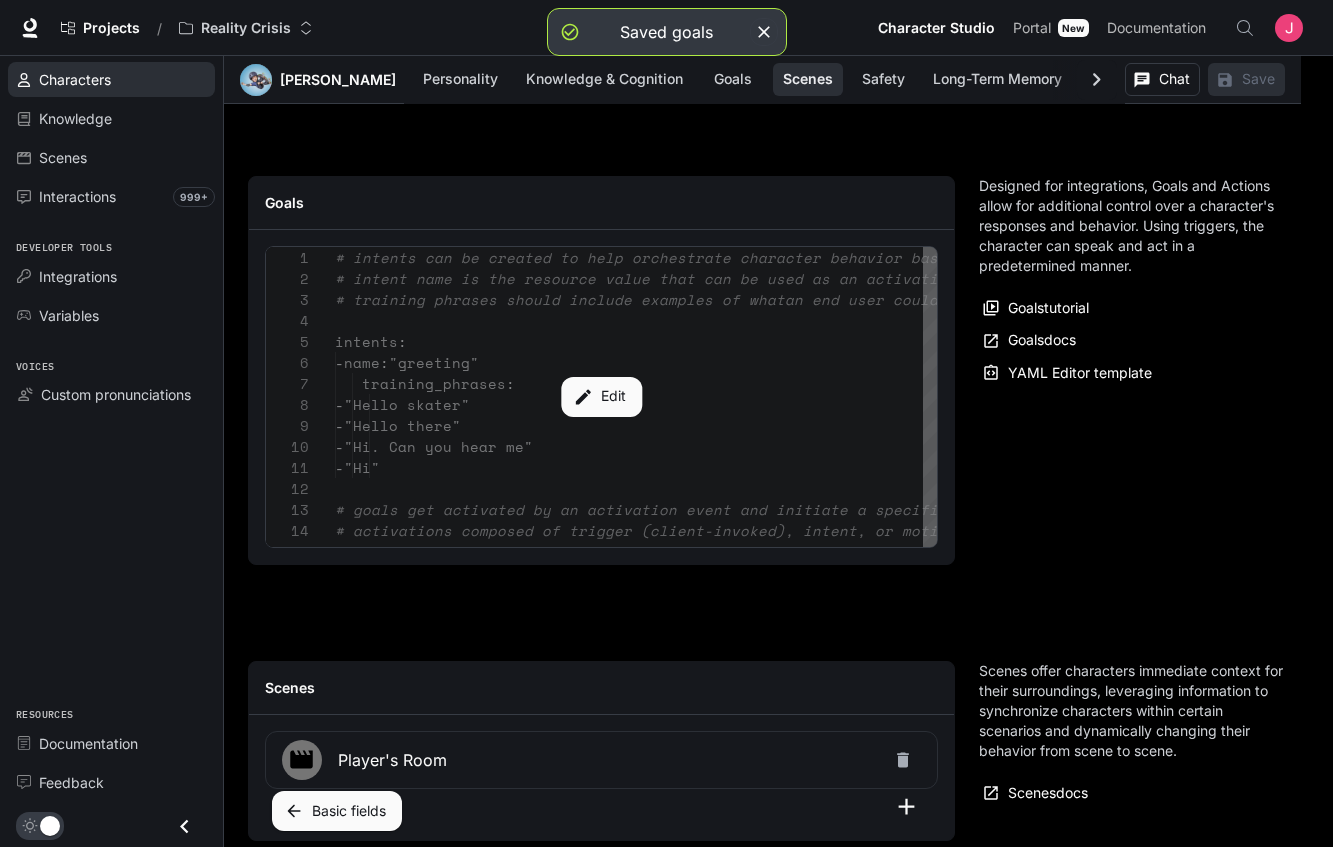 click on "Characters" at bounding box center (75, 79) 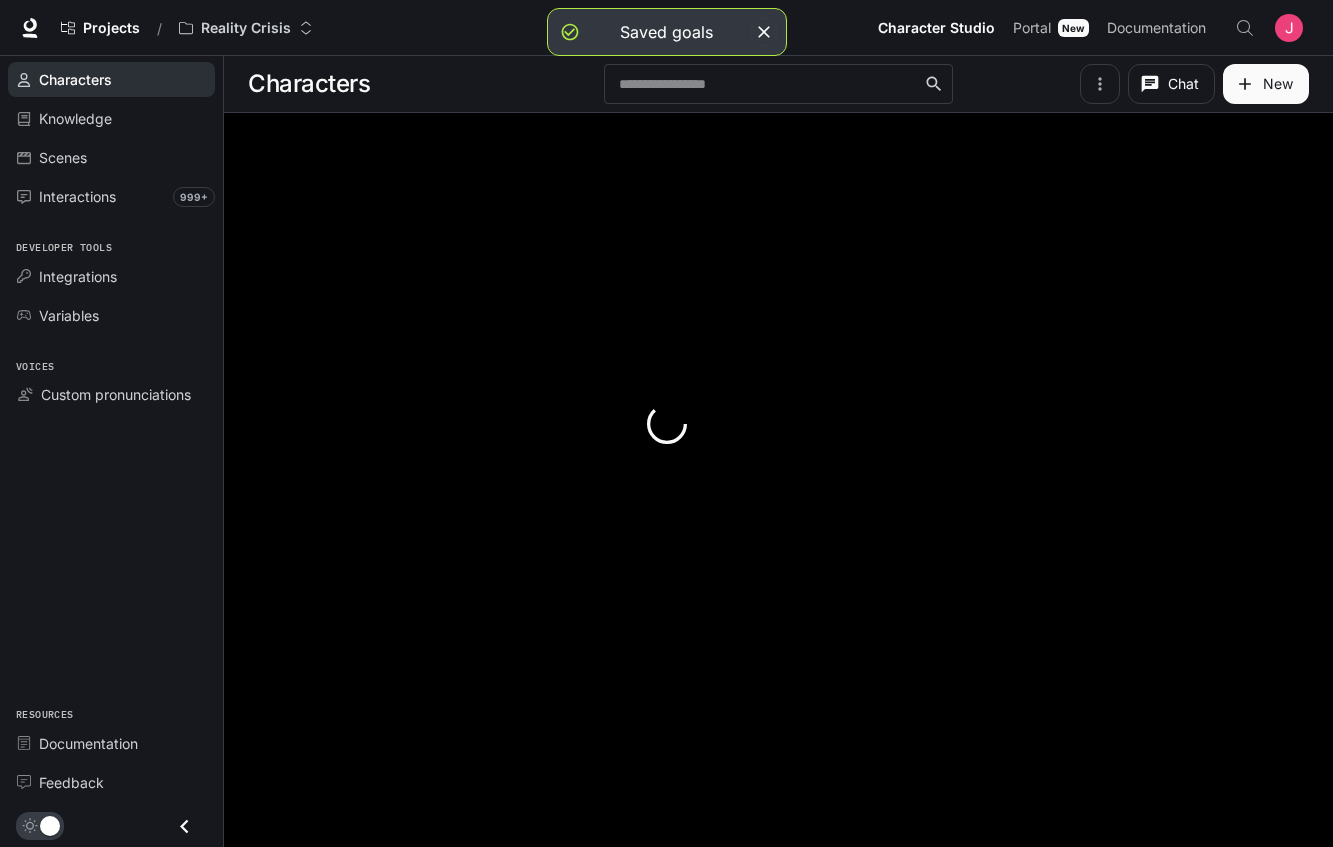 scroll, scrollTop: 0, scrollLeft: 0, axis: both 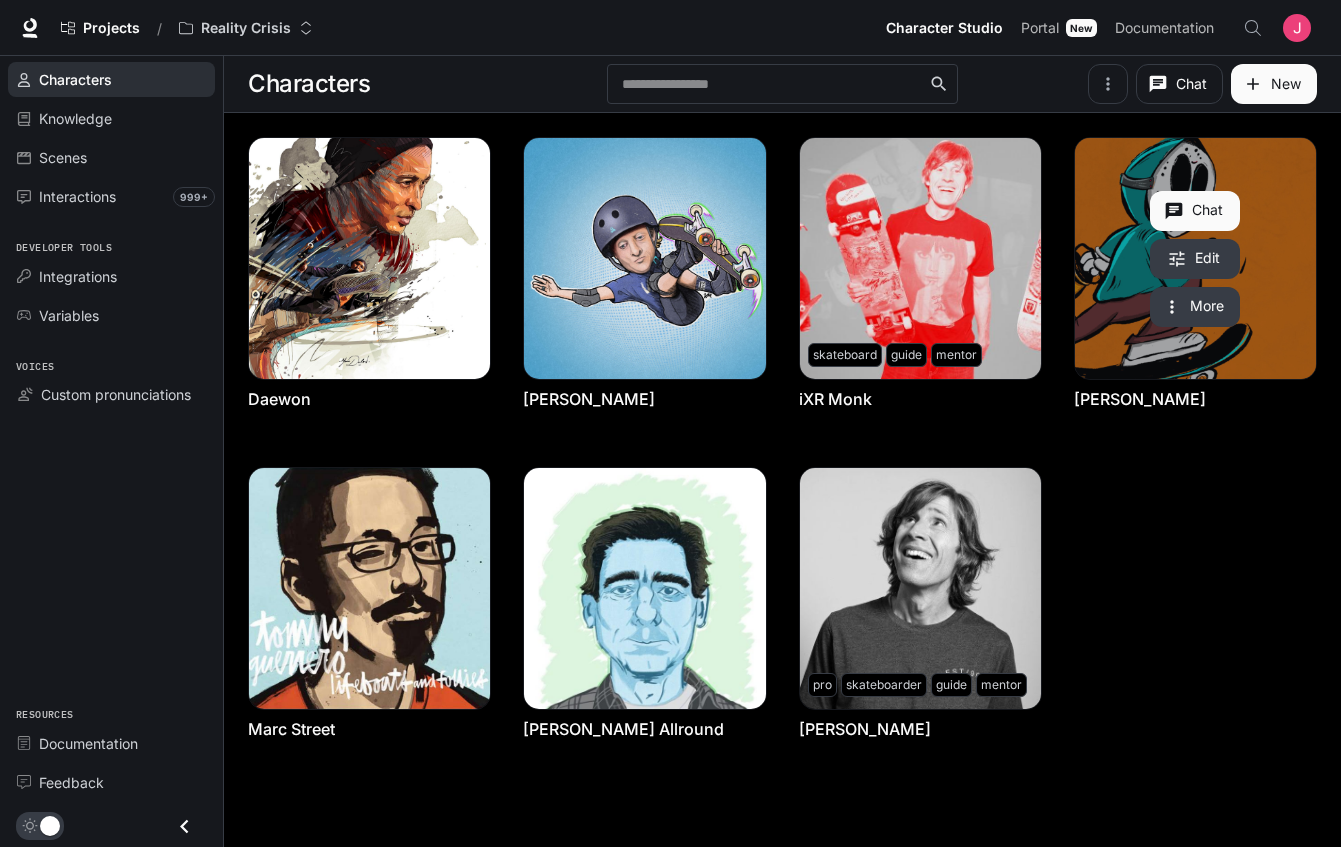click at bounding box center (1195, 258) 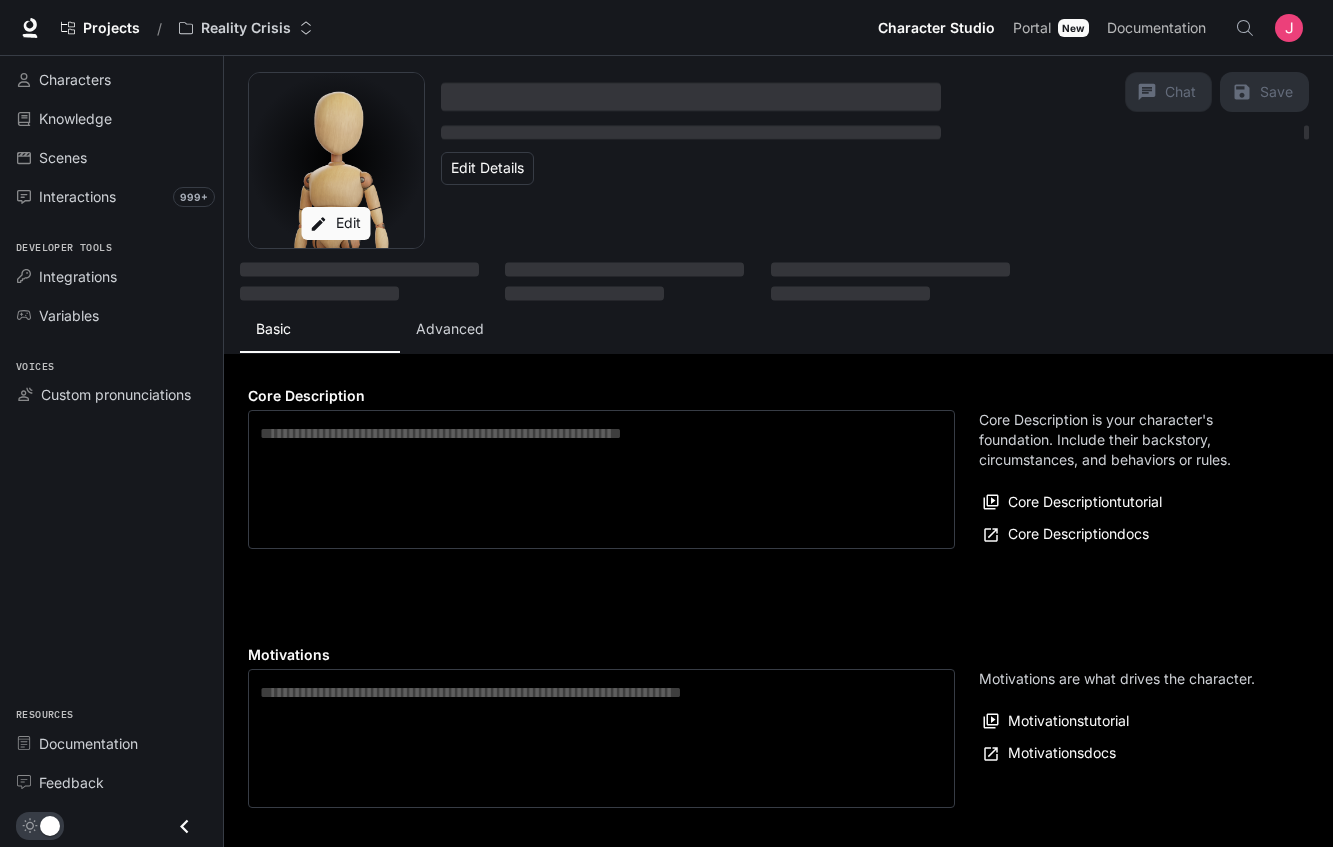 type on "**********" 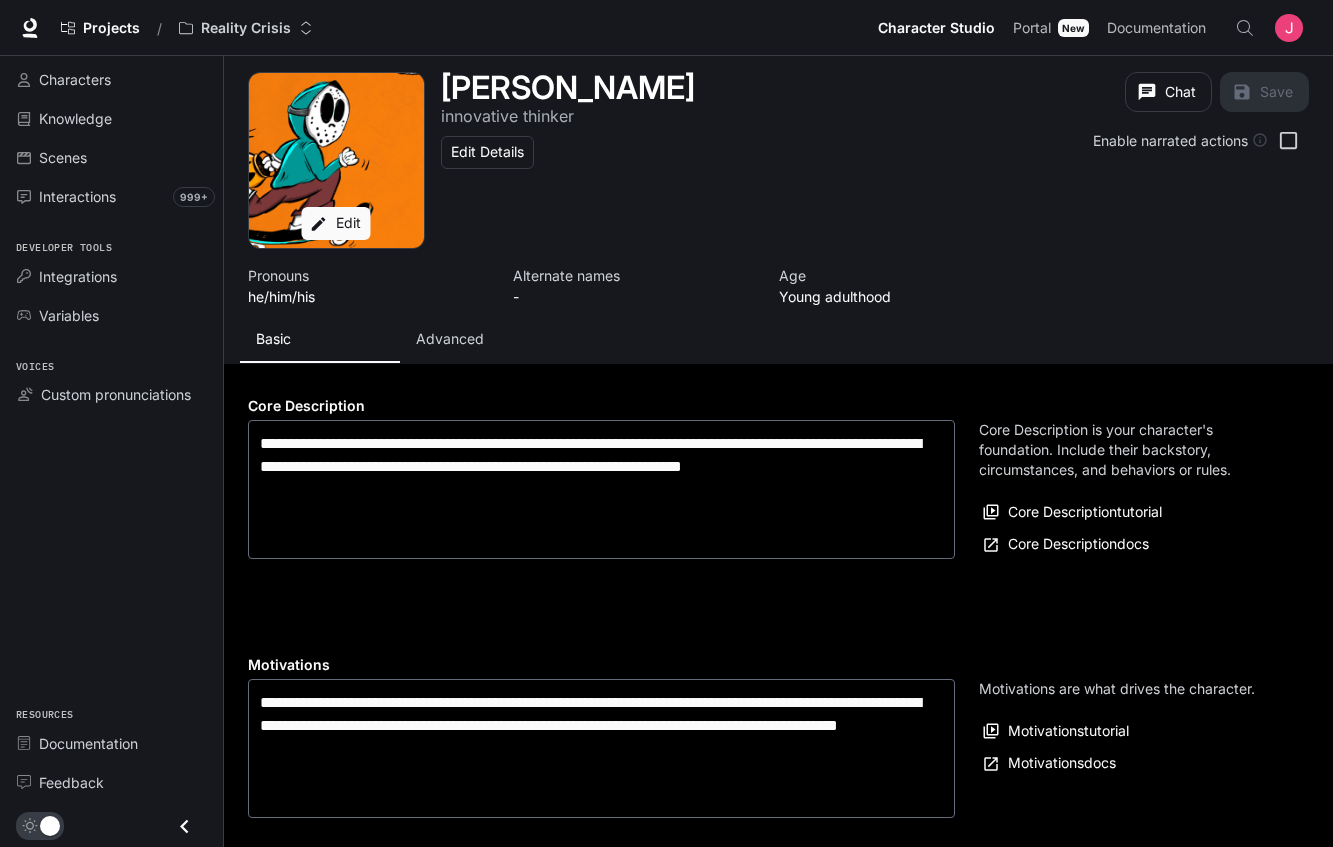 click on "Advanced" at bounding box center [450, 339] 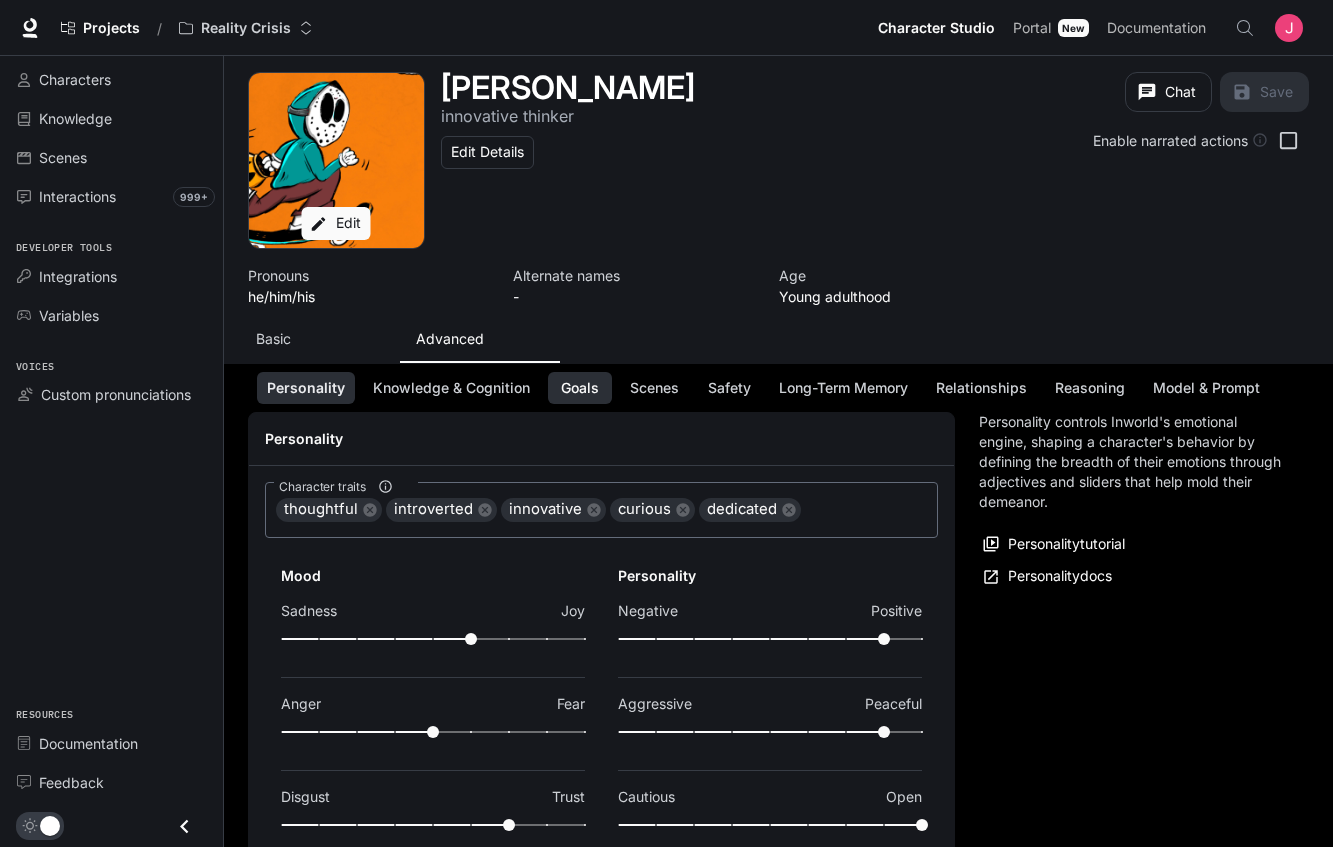 click on "Goals" at bounding box center (580, 388) 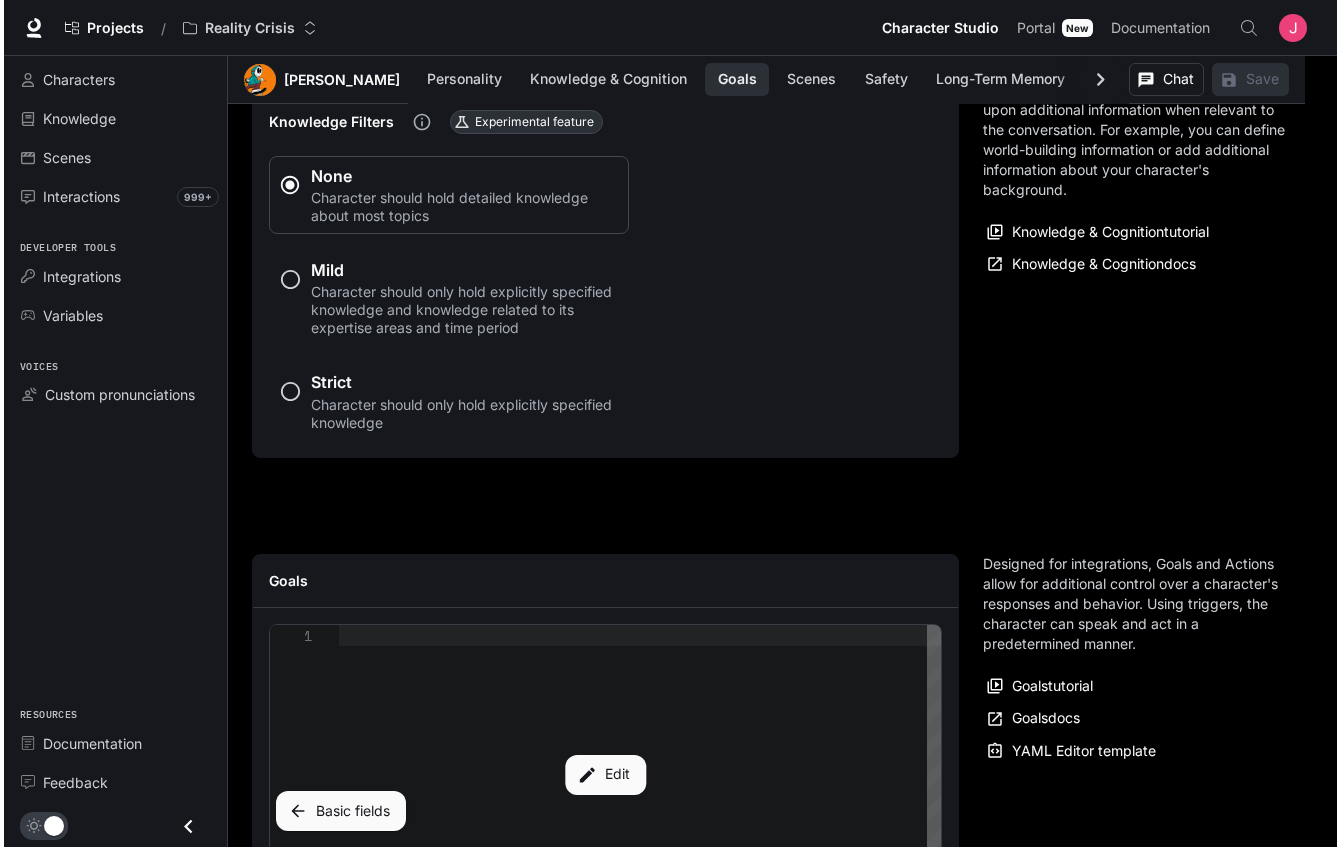 scroll, scrollTop: 1903, scrollLeft: 0, axis: vertical 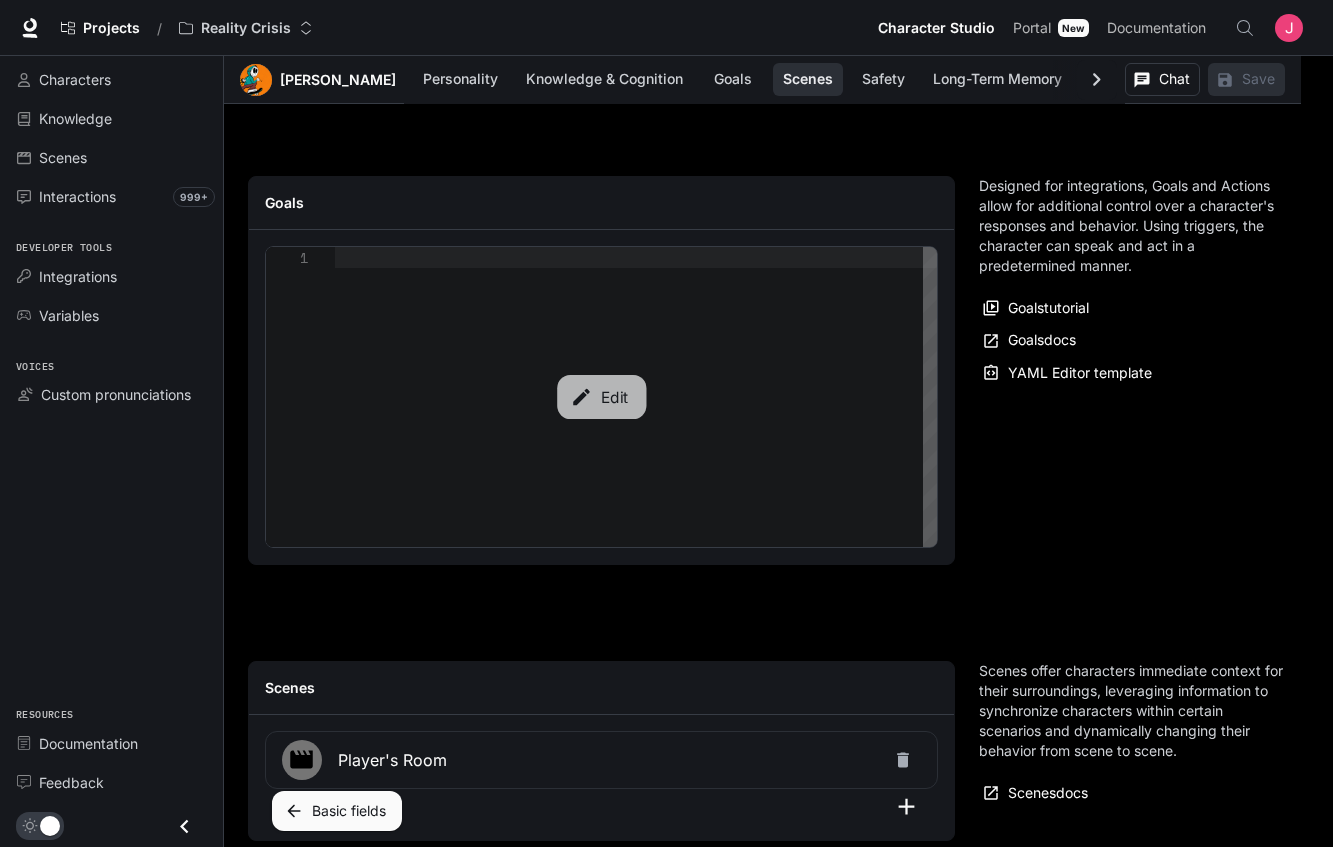 click on "Edit" at bounding box center (601, 397) 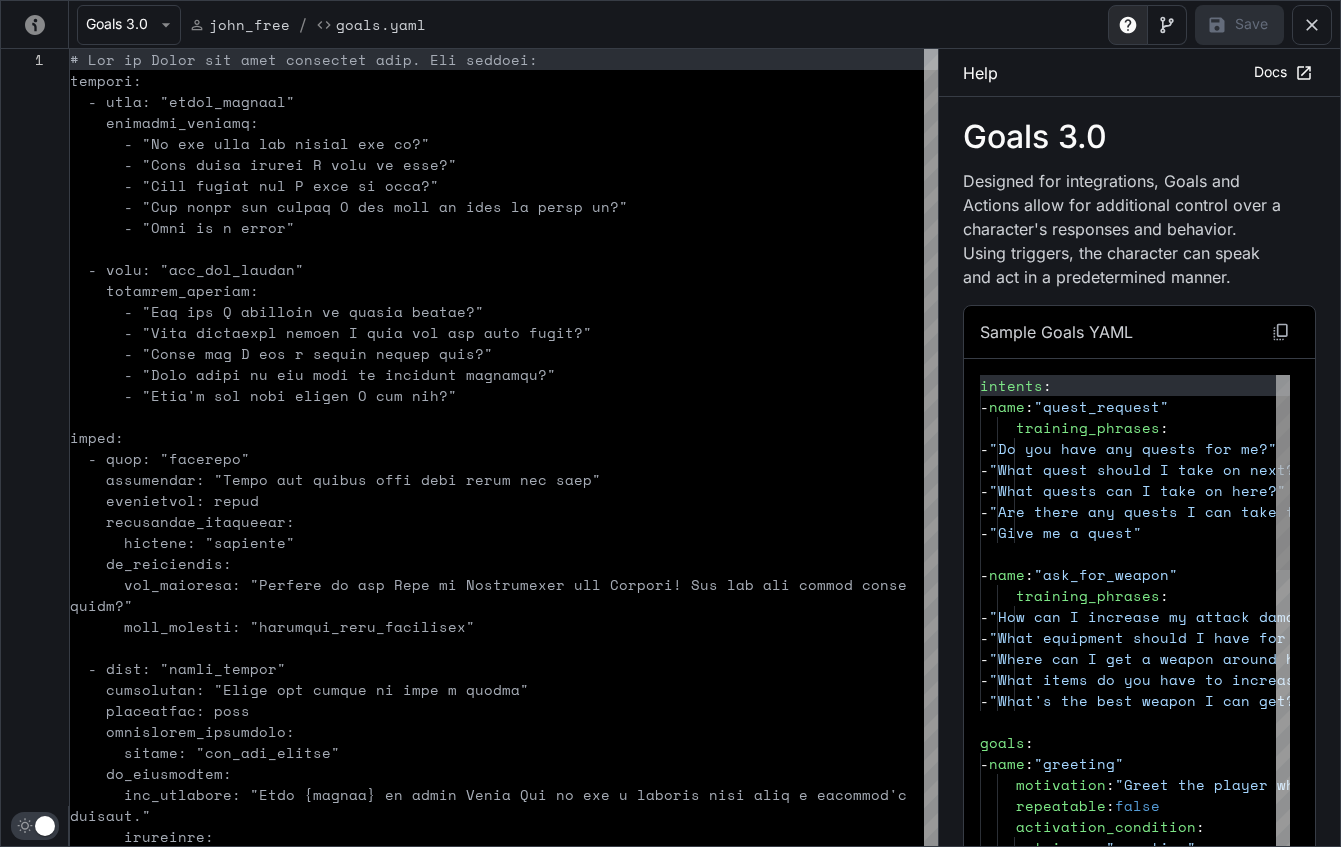 scroll, scrollTop: 210, scrollLeft: 0, axis: vertical 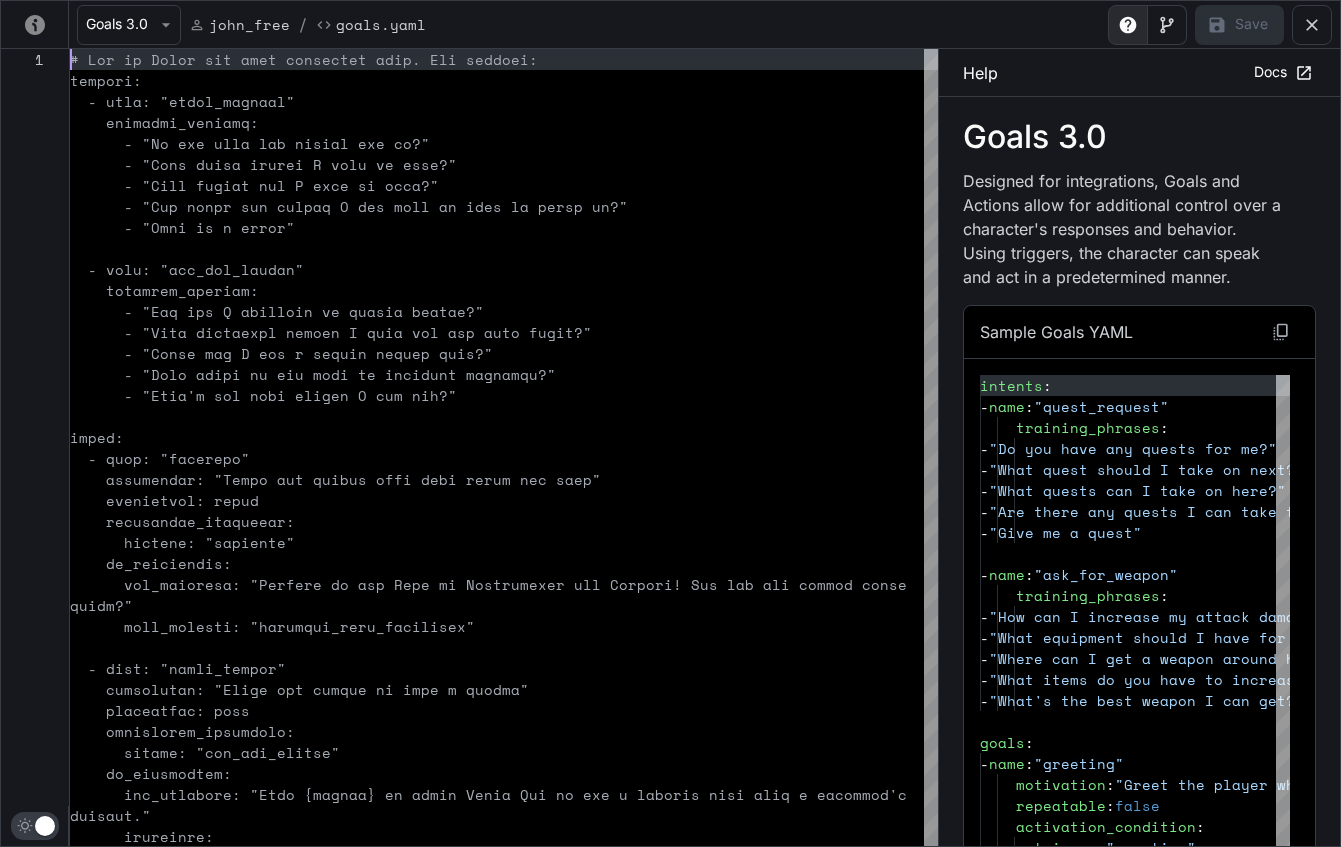 click at bounding box center (504, 447) 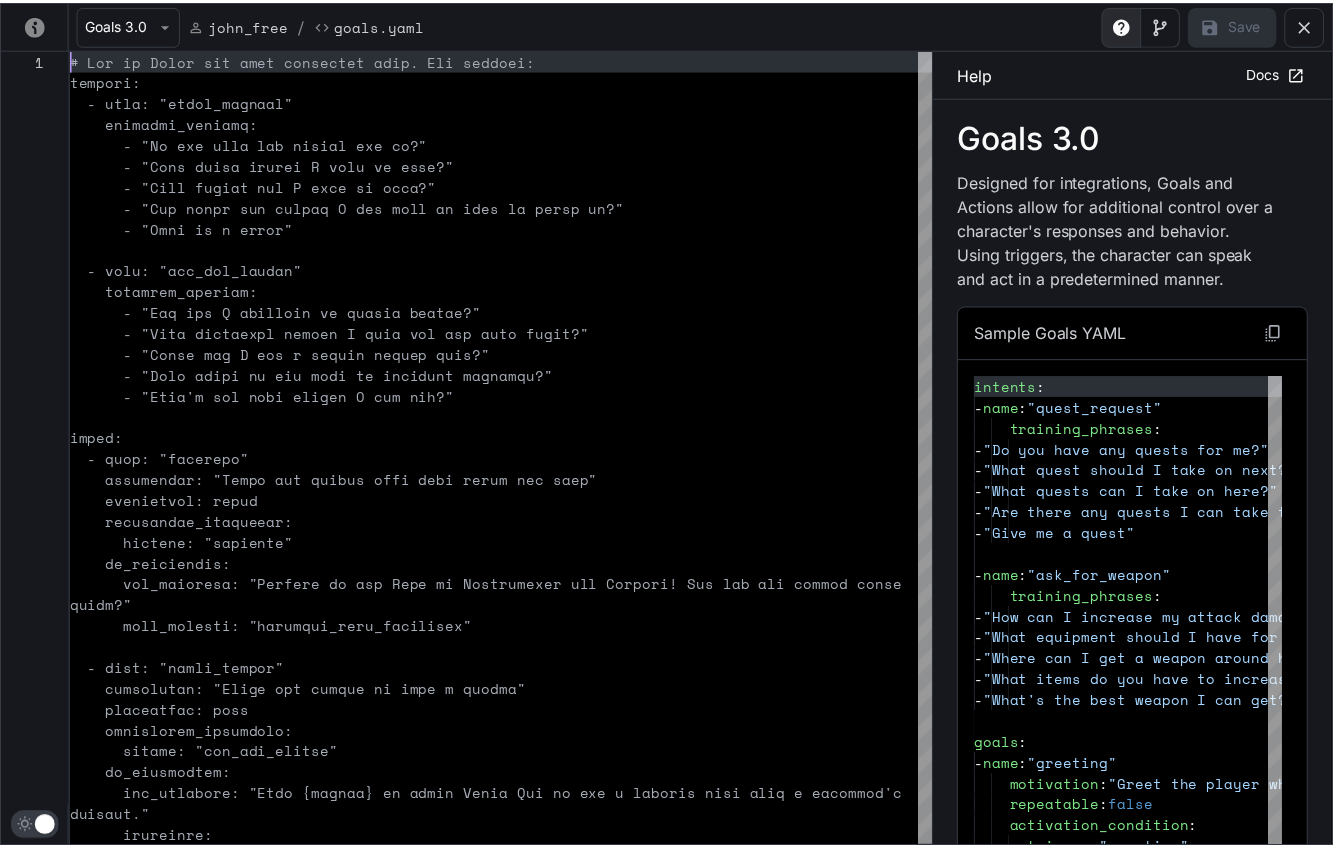 scroll, scrollTop: 105, scrollLeft: 377, axis: both 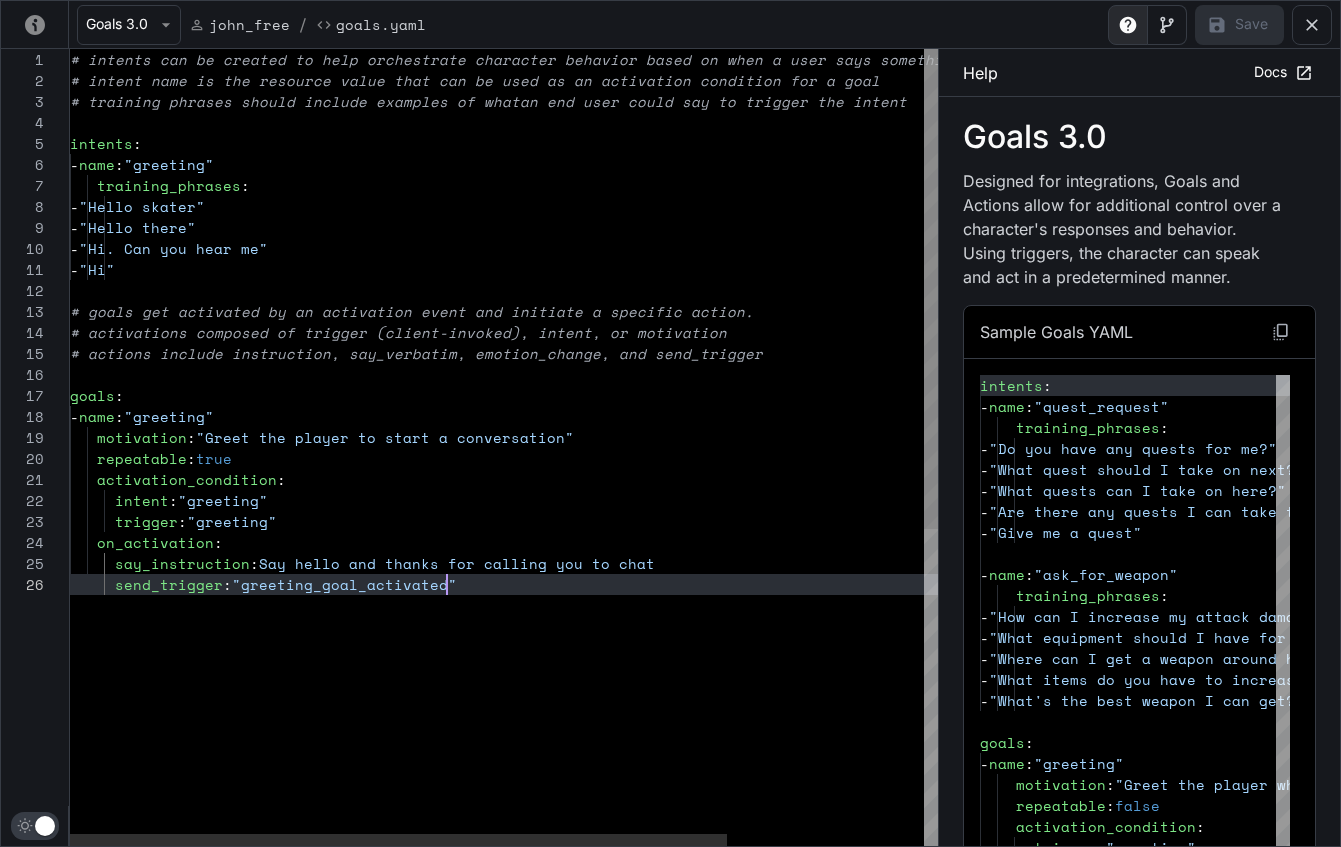 type on "**********" 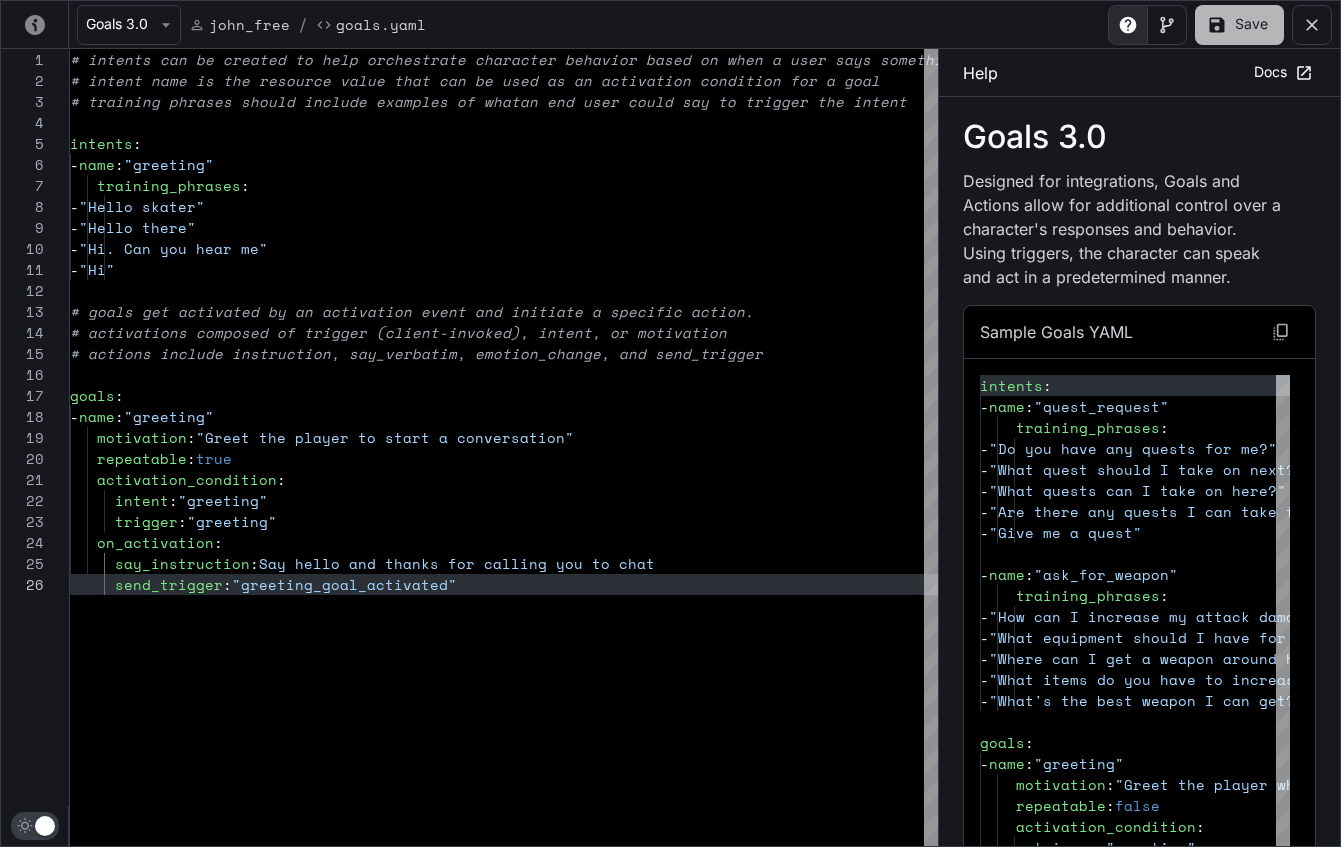 click on "Save" at bounding box center [1239, 25] 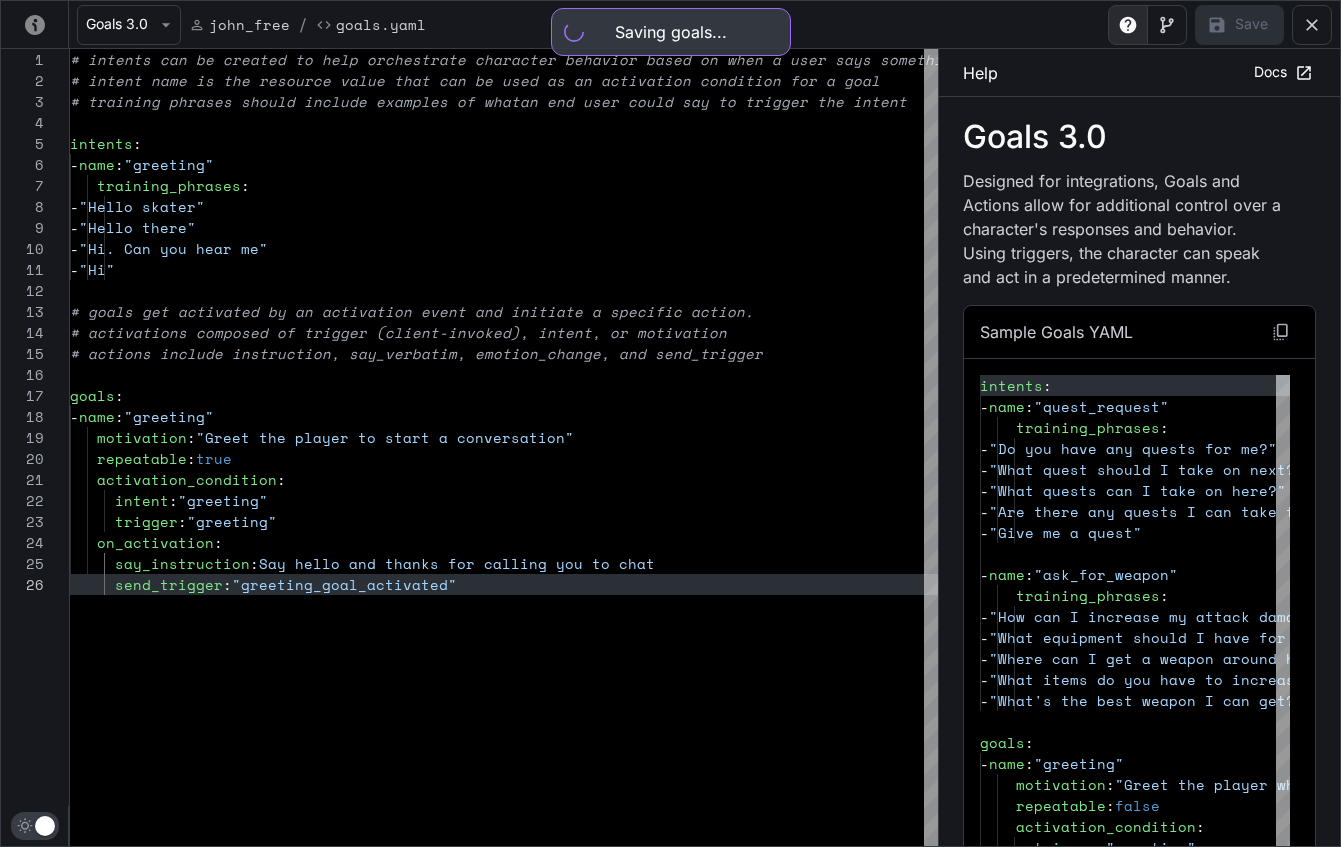 type on "**" 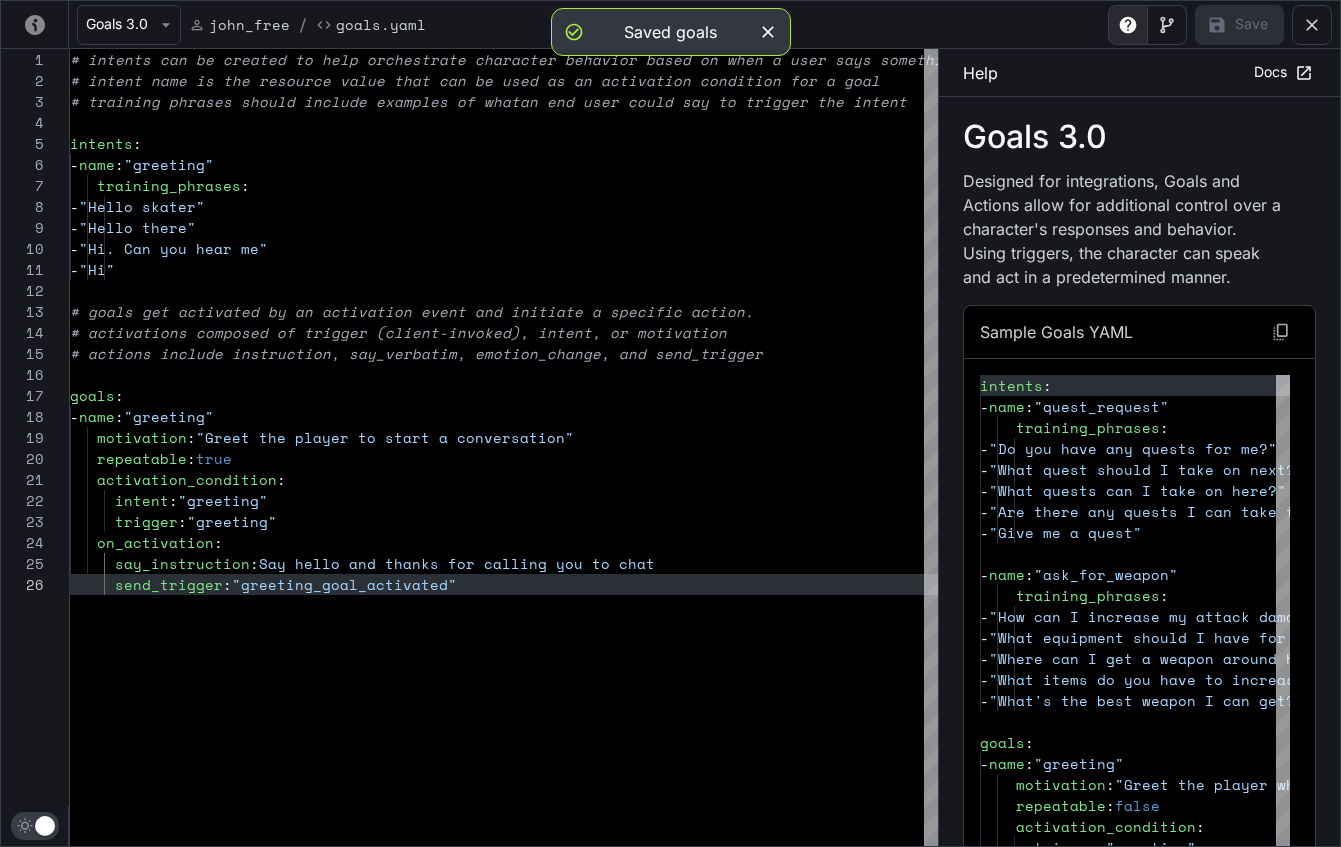 click 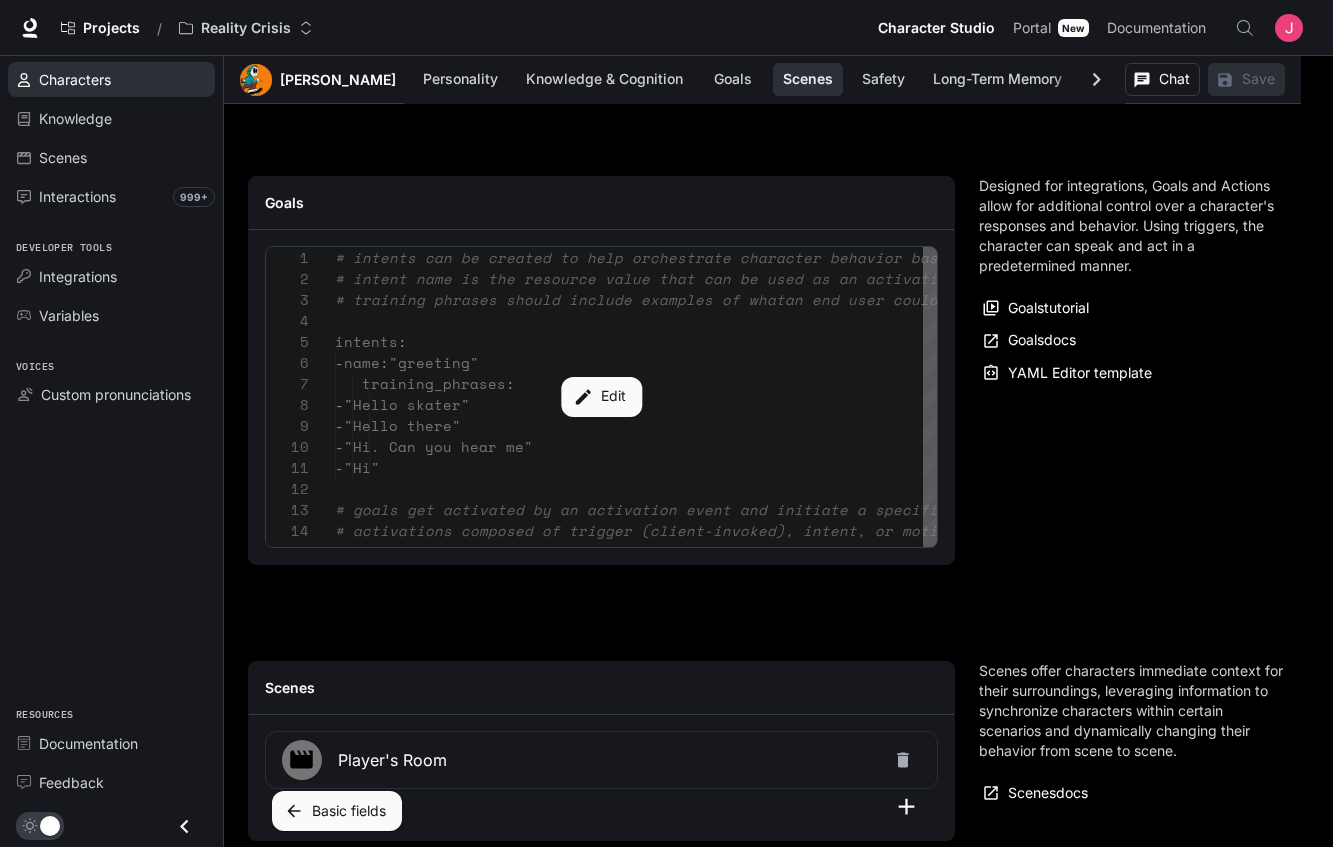 click on "Characters" at bounding box center (75, 79) 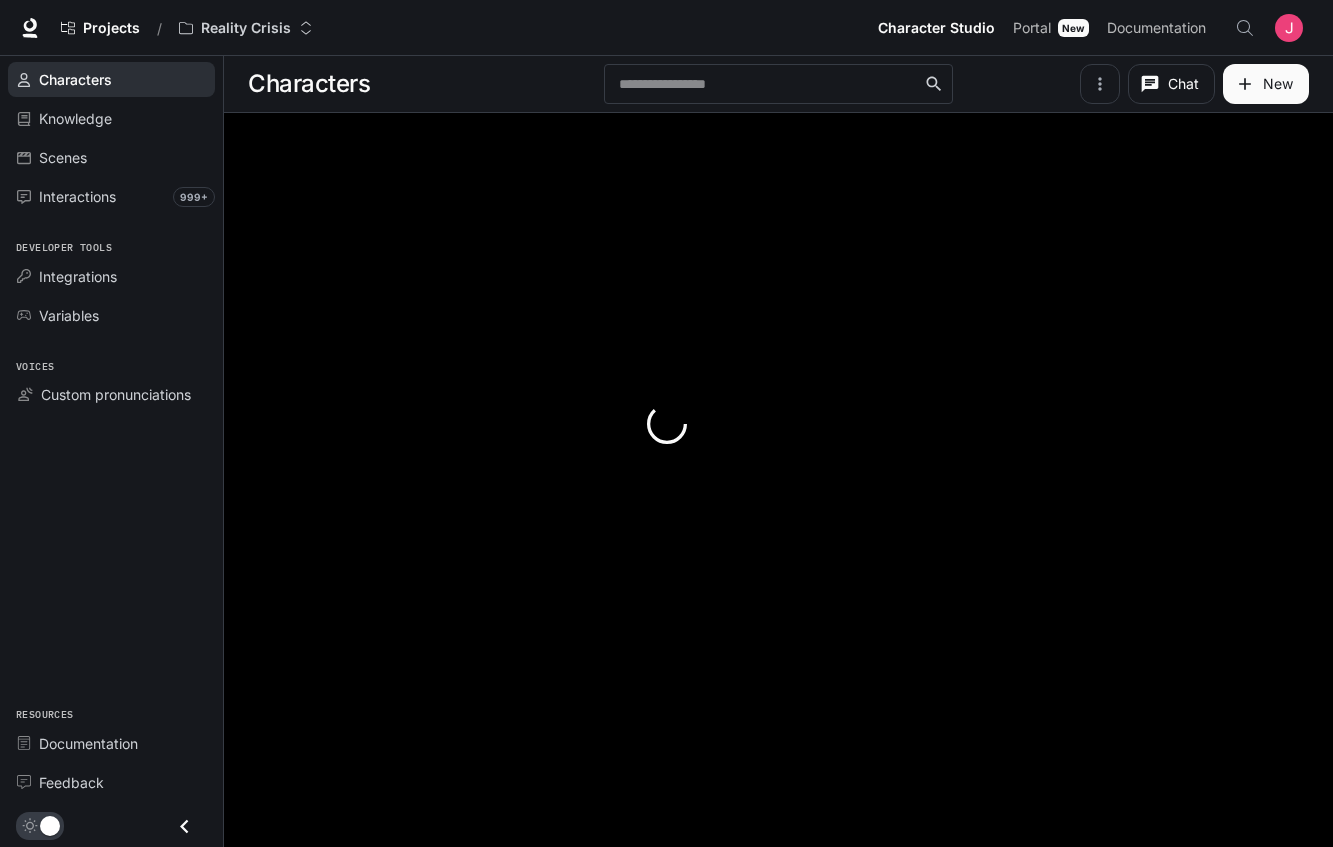 scroll, scrollTop: 0, scrollLeft: 0, axis: both 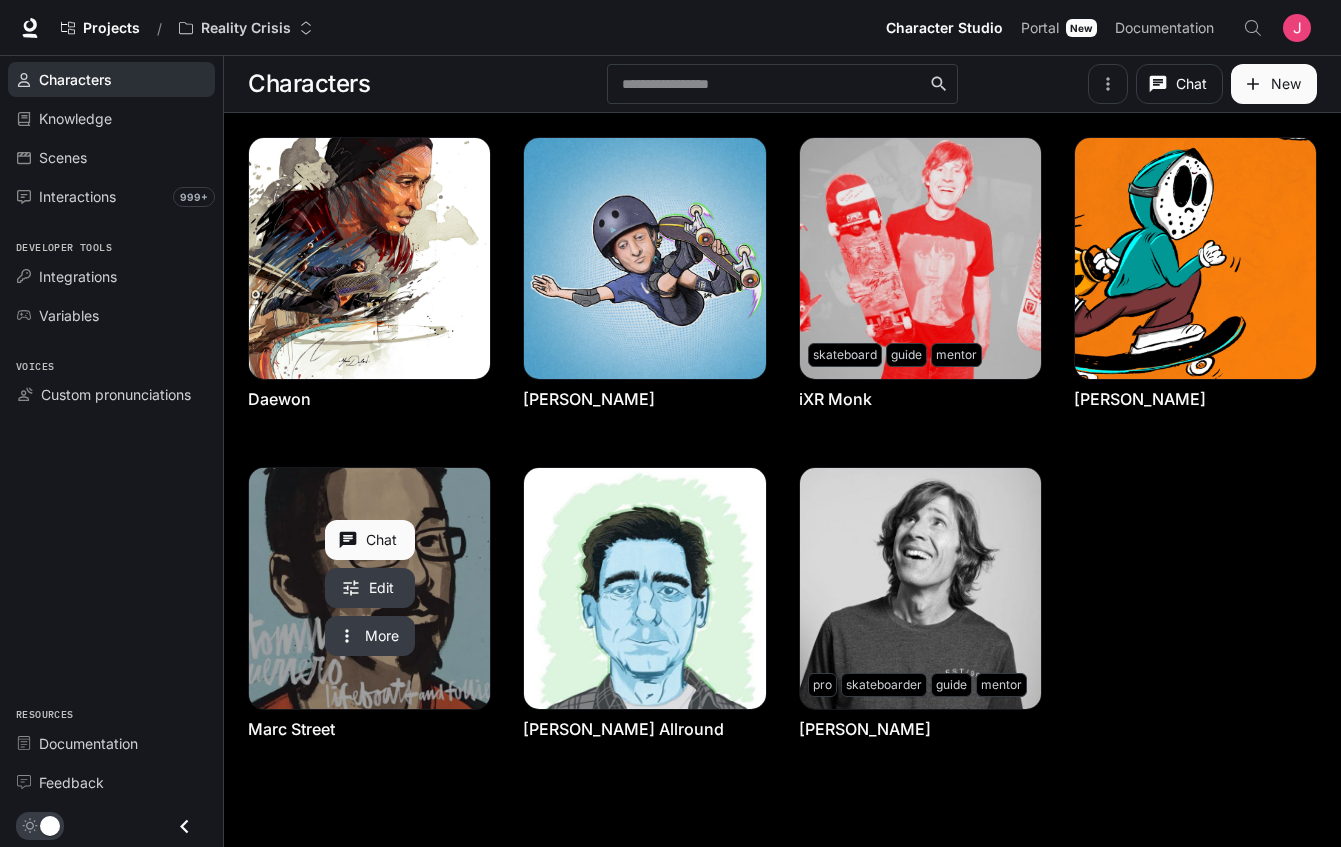 click at bounding box center (369, 588) 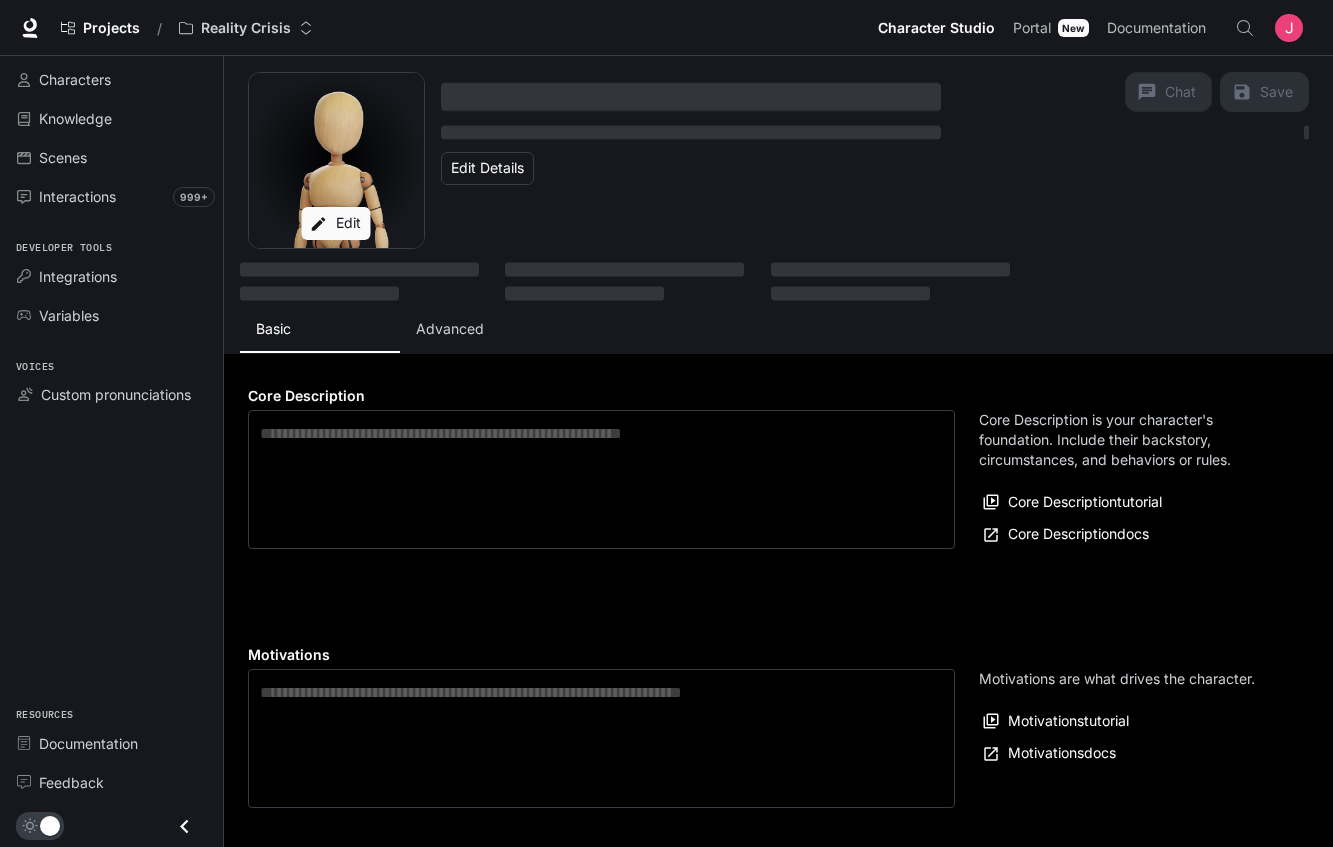 type on "**********" 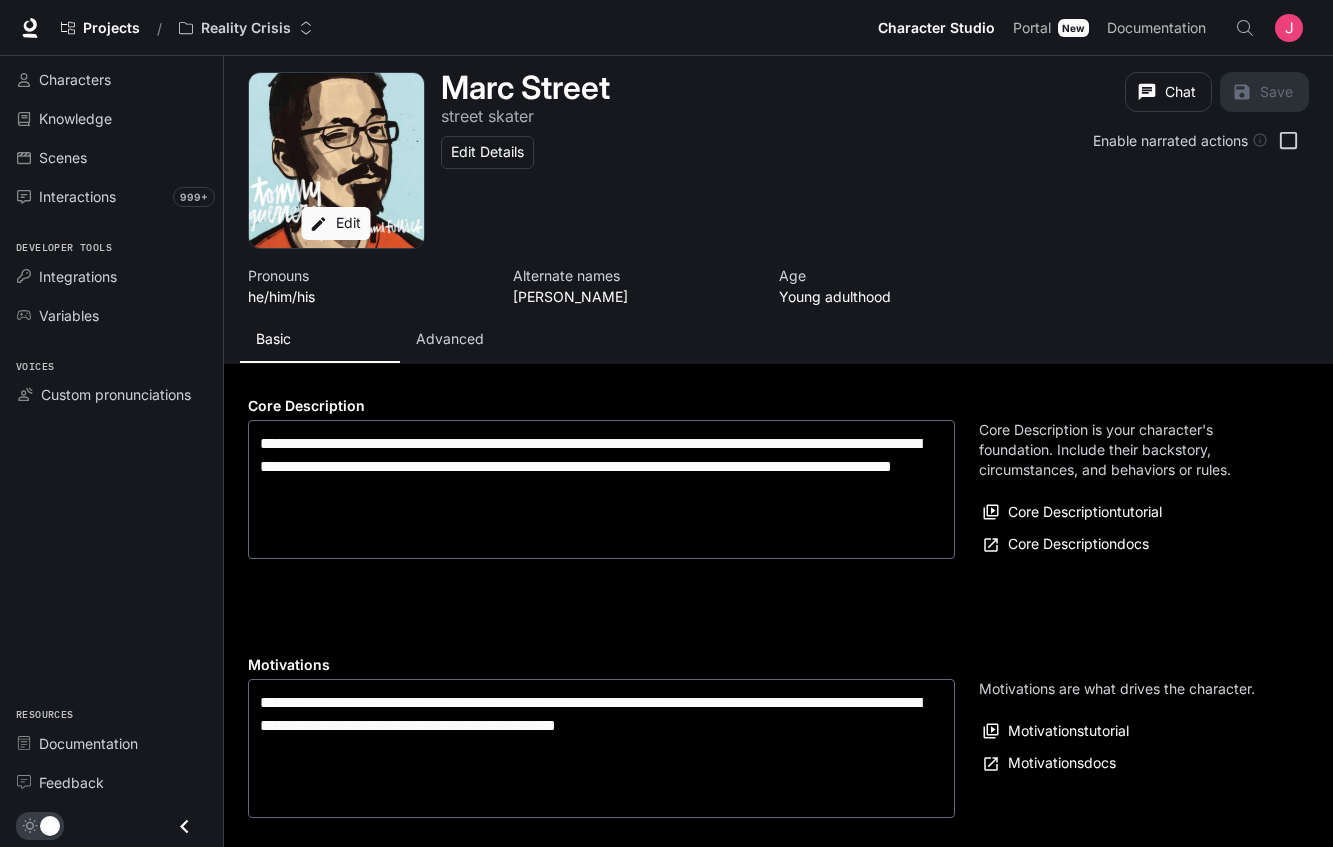 click on "Advanced" at bounding box center (450, 339) 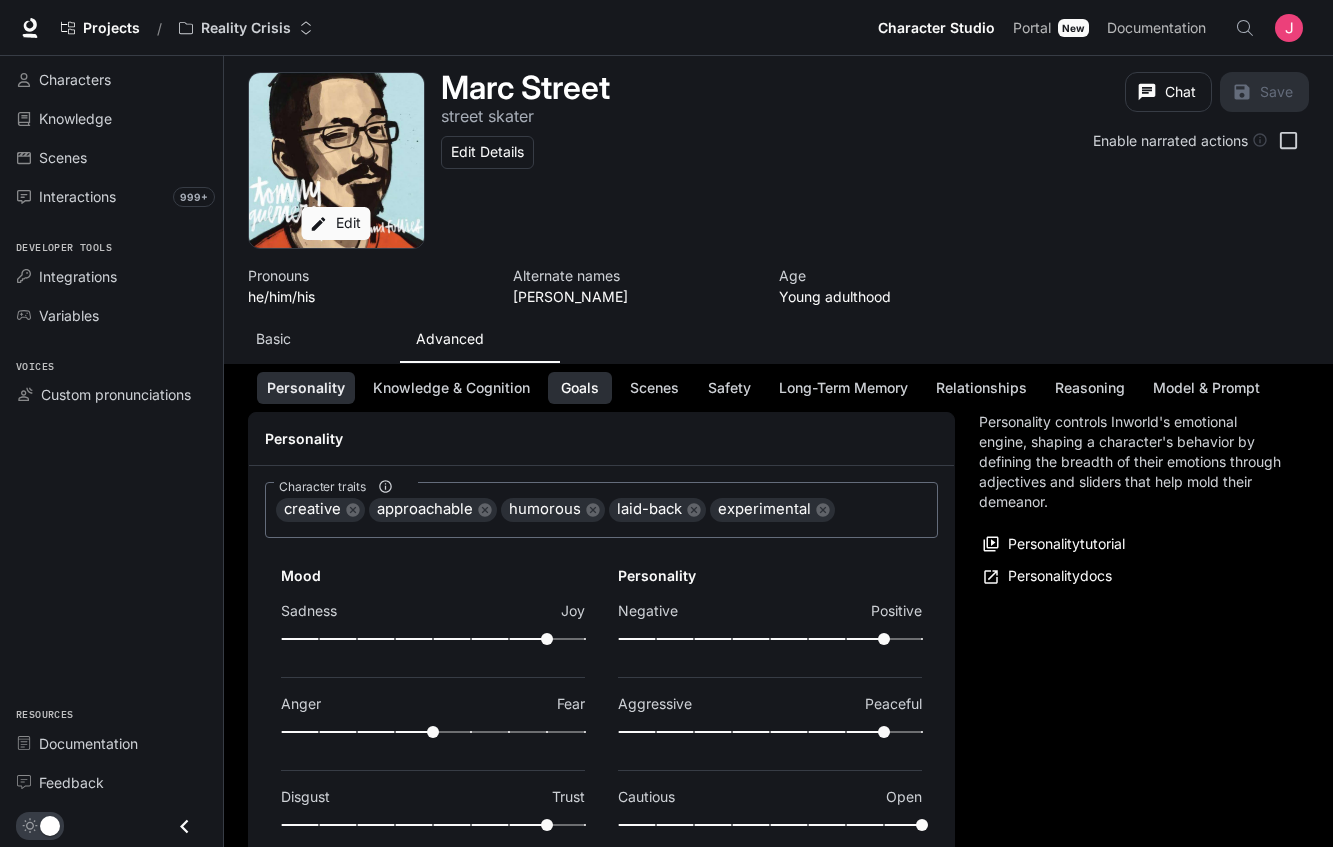 click on "Goals" at bounding box center (580, 388) 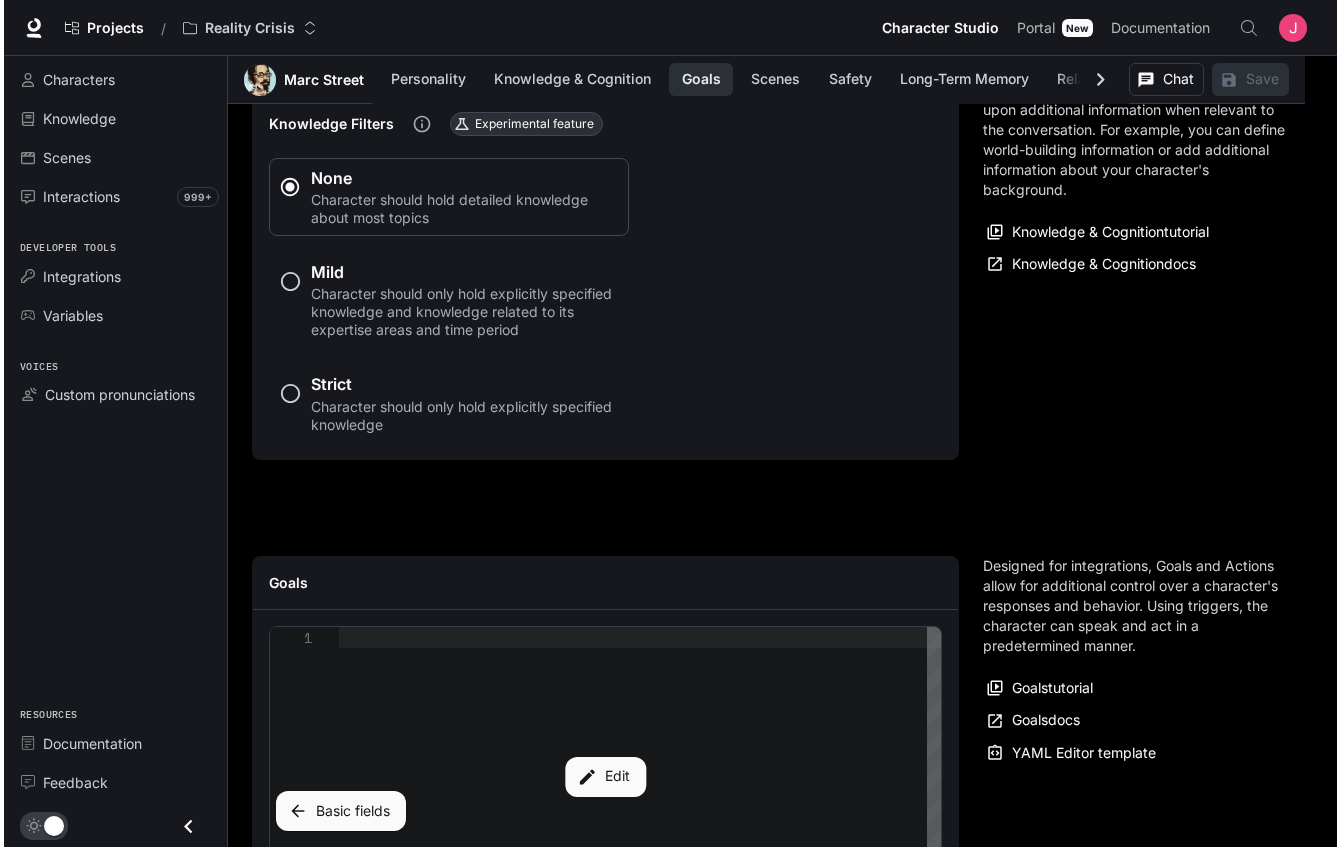 scroll, scrollTop: 1903, scrollLeft: 0, axis: vertical 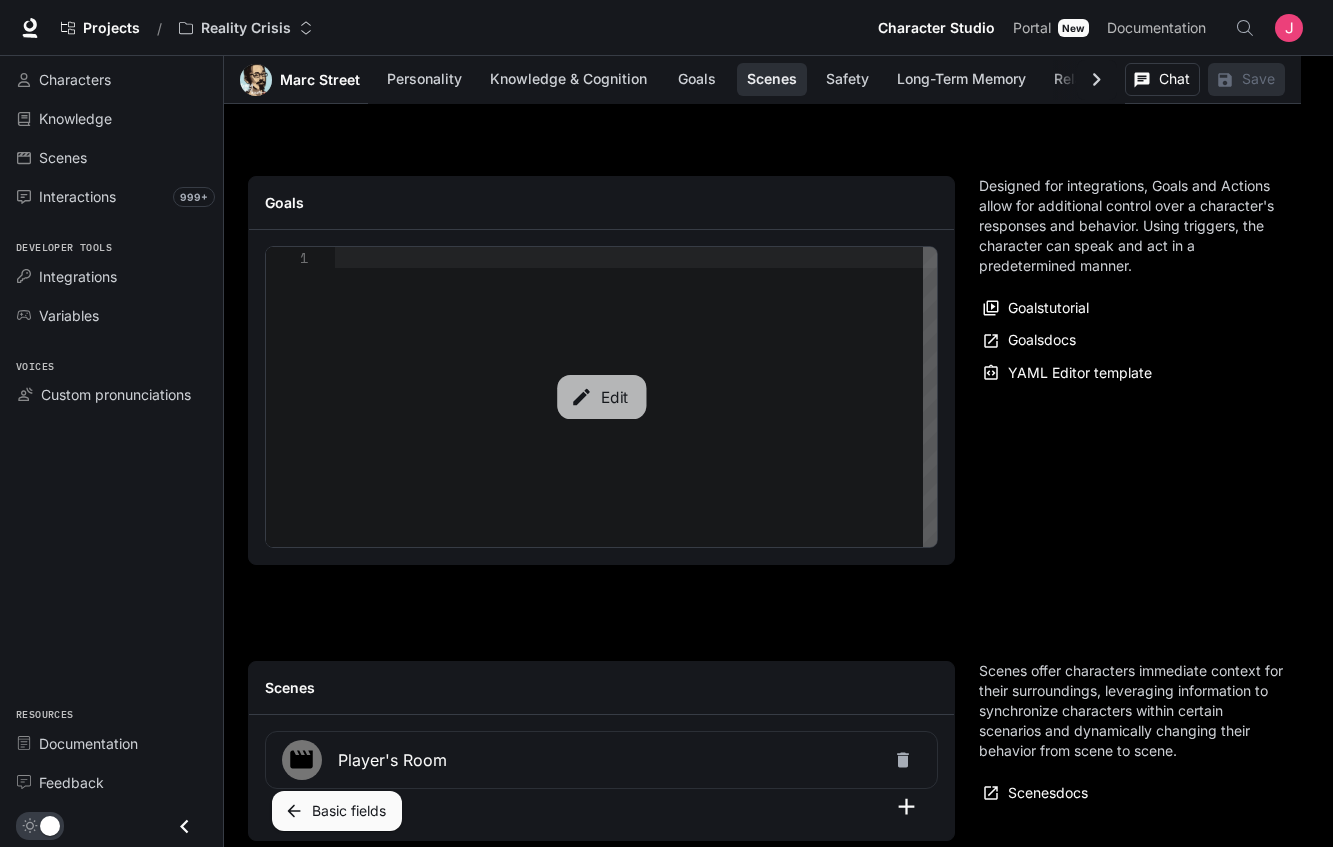 click on "Edit" at bounding box center (601, 397) 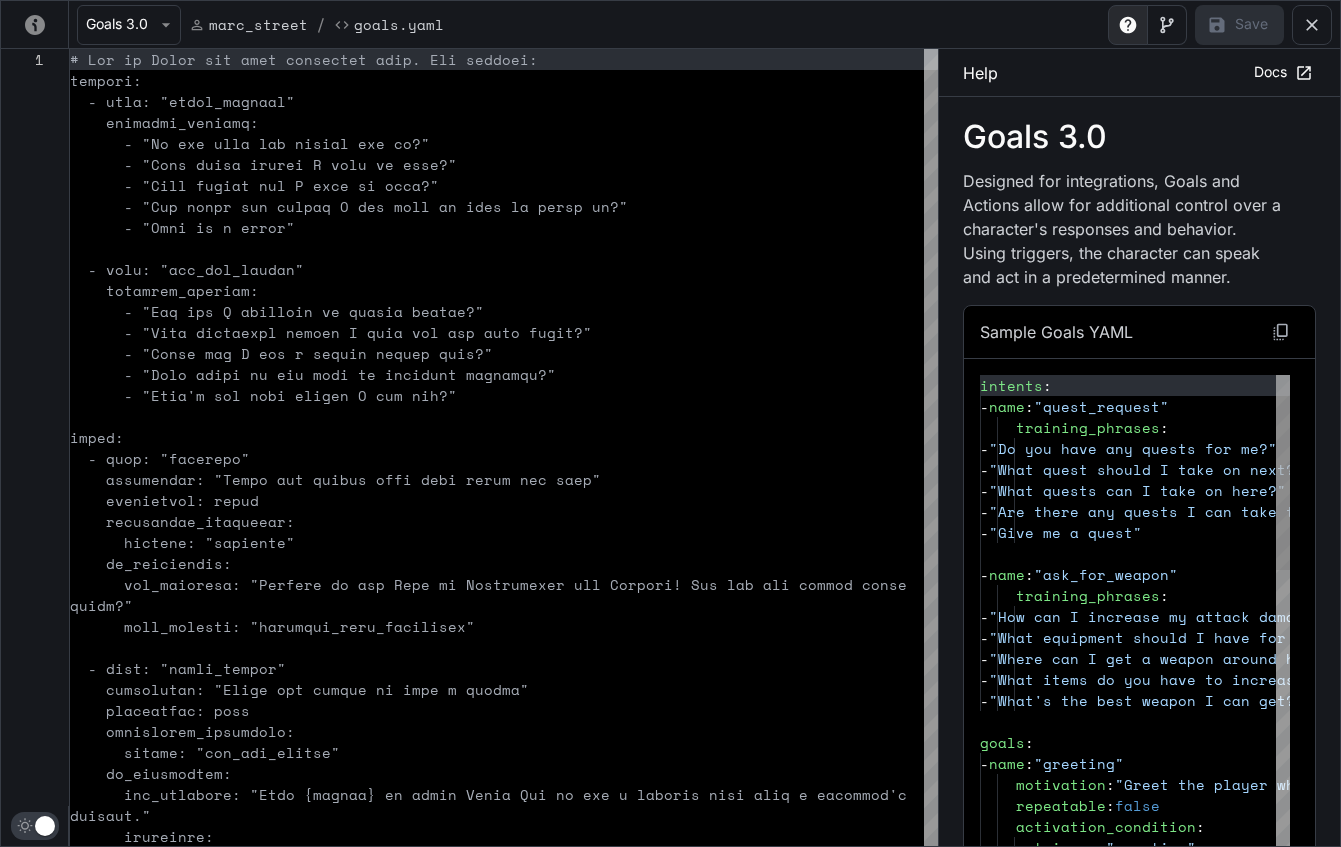 scroll, scrollTop: 210, scrollLeft: 0, axis: vertical 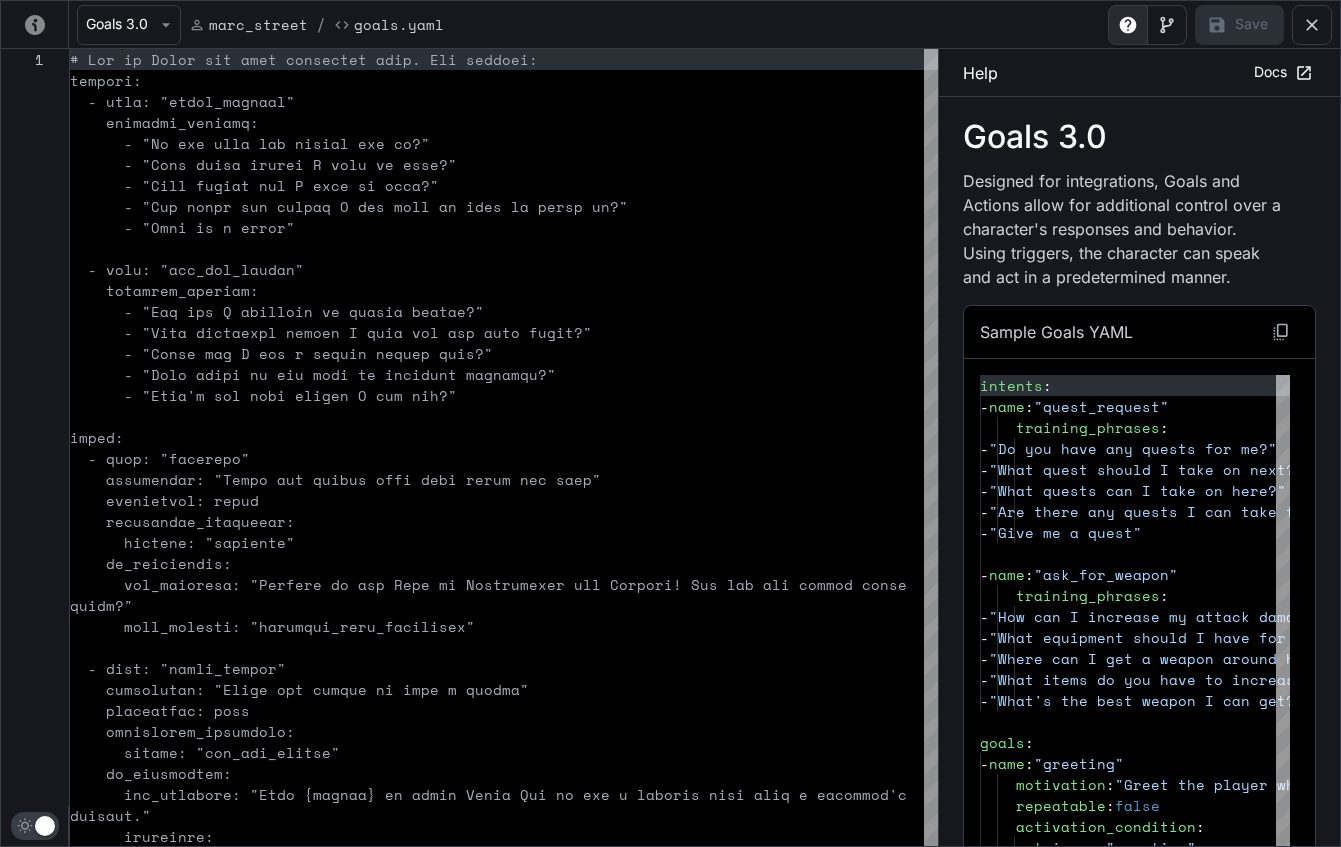 click at bounding box center [504, 447] 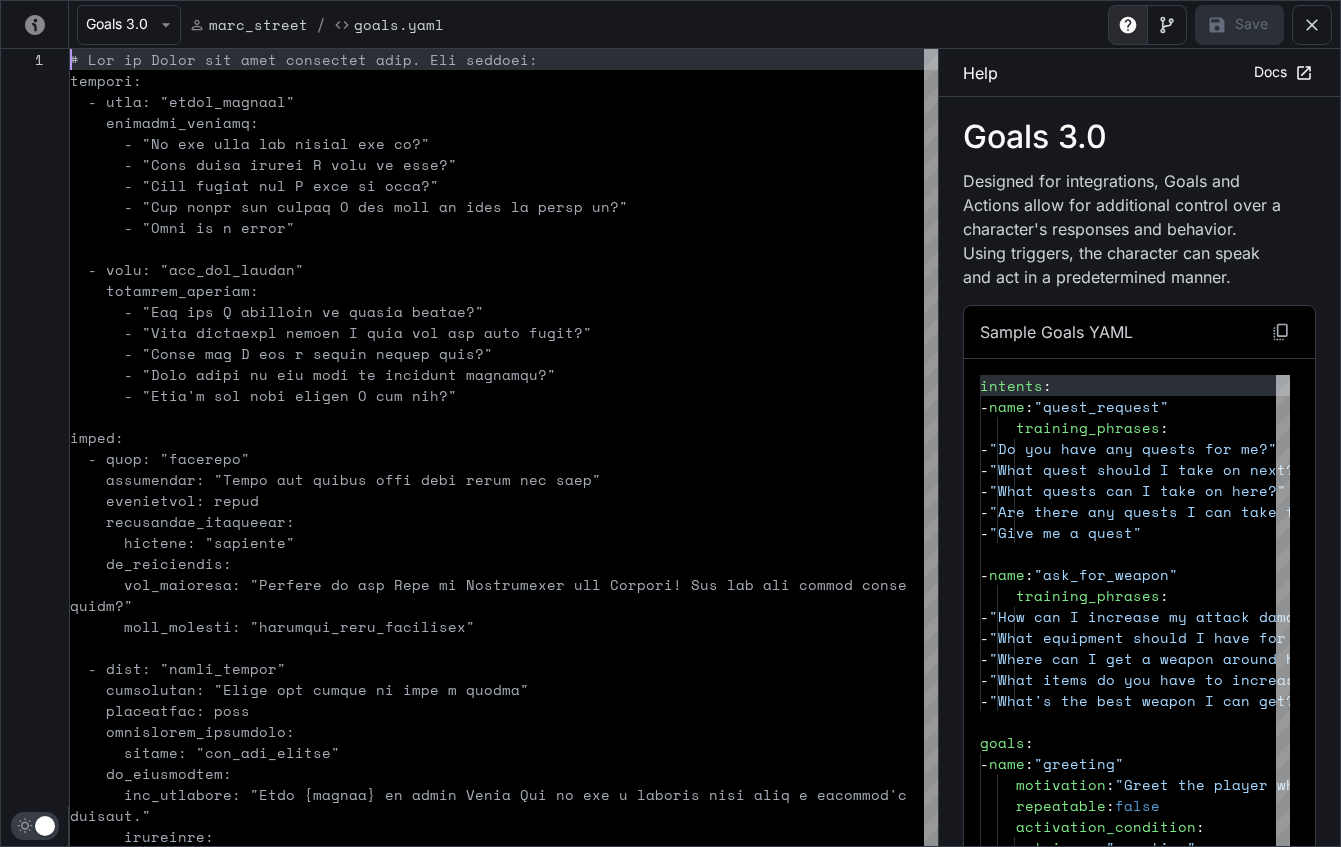 type on "**********" 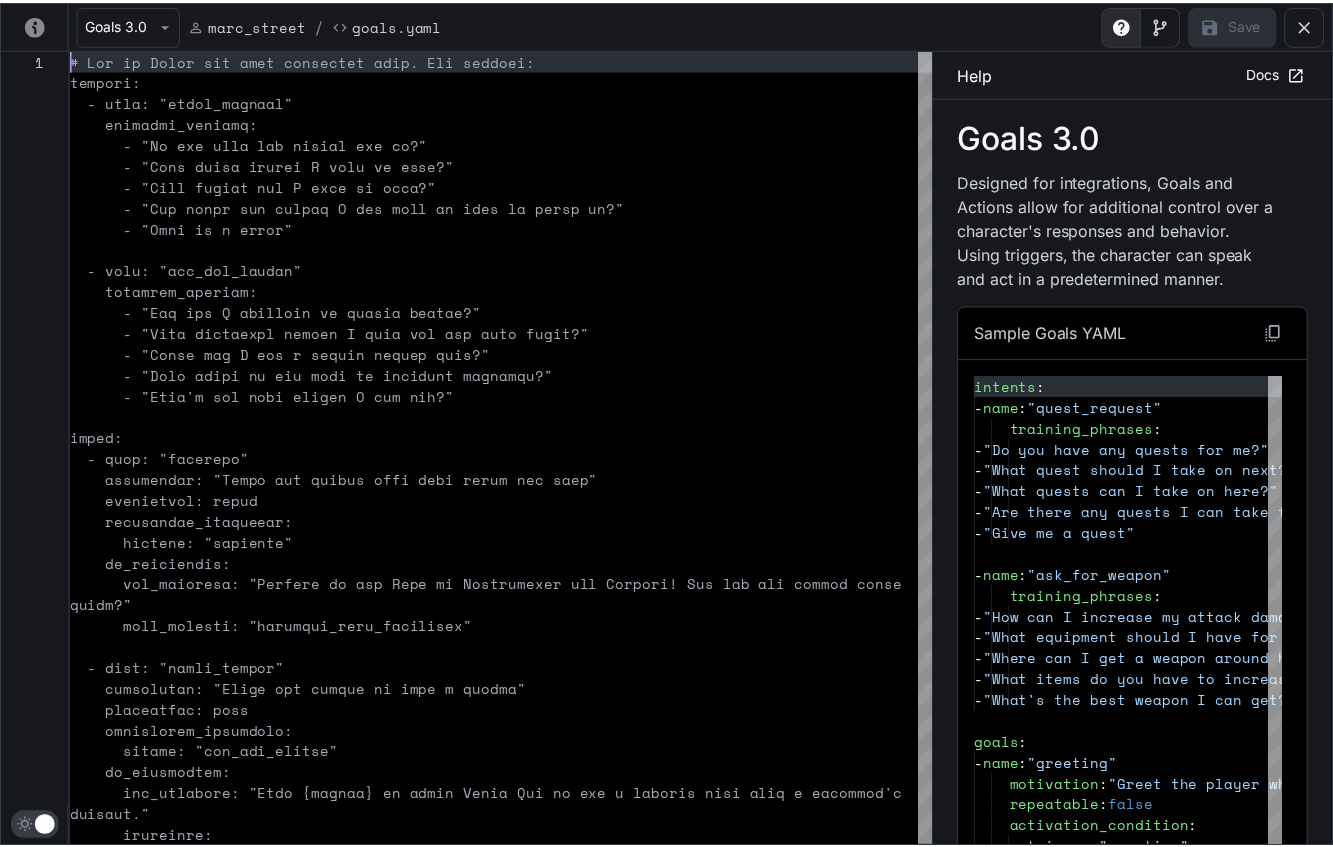 scroll, scrollTop: 105, scrollLeft: 377, axis: both 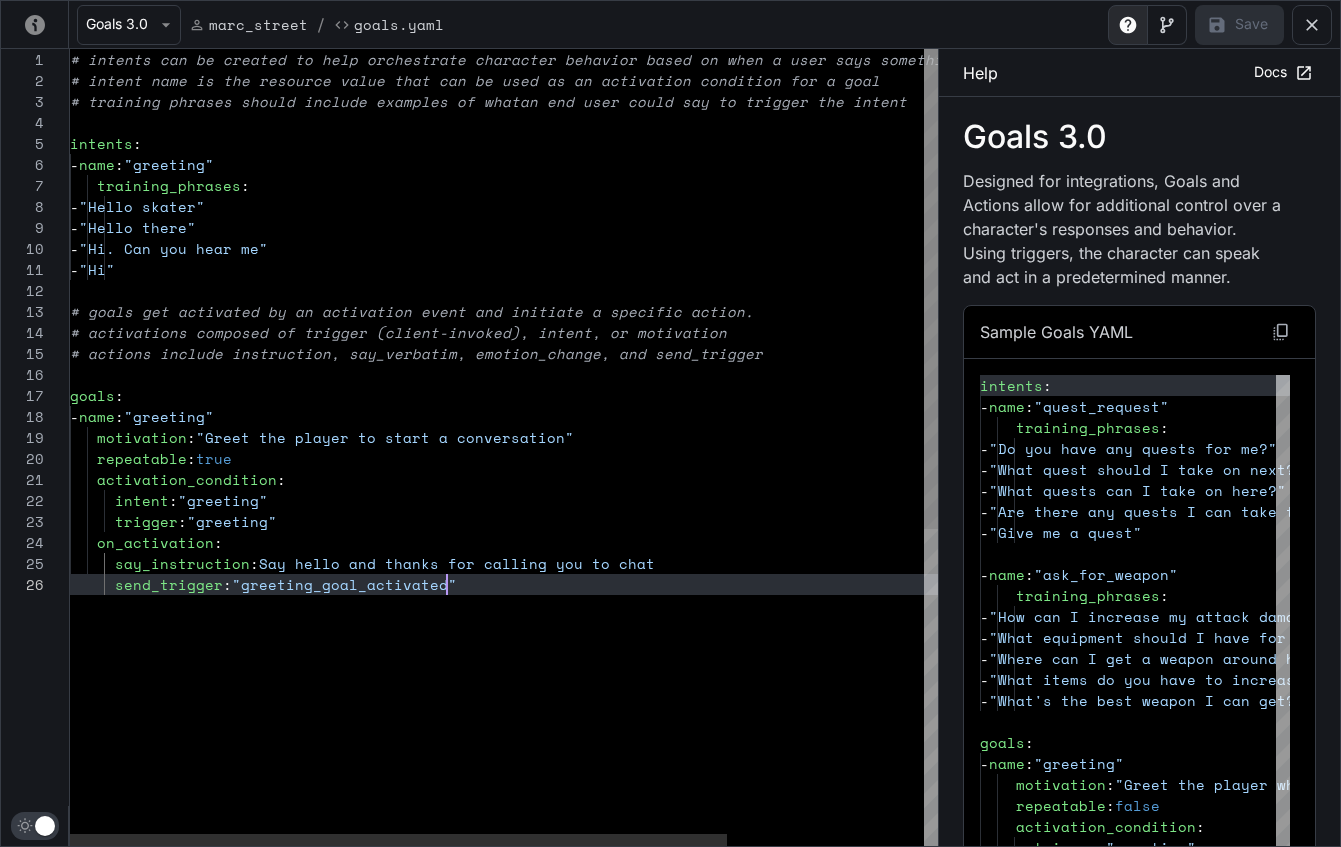 type on "**********" 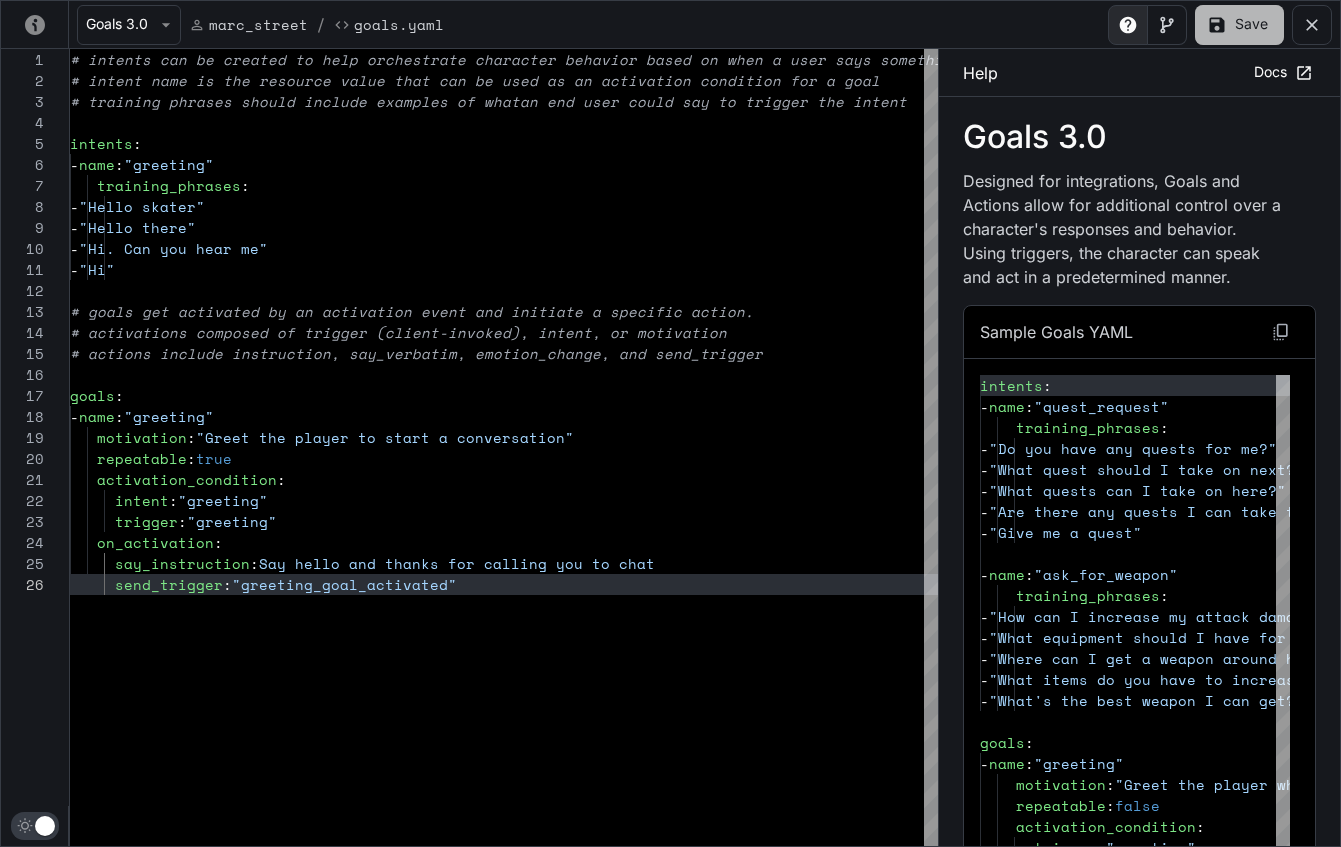click on "Save" at bounding box center (1239, 25) 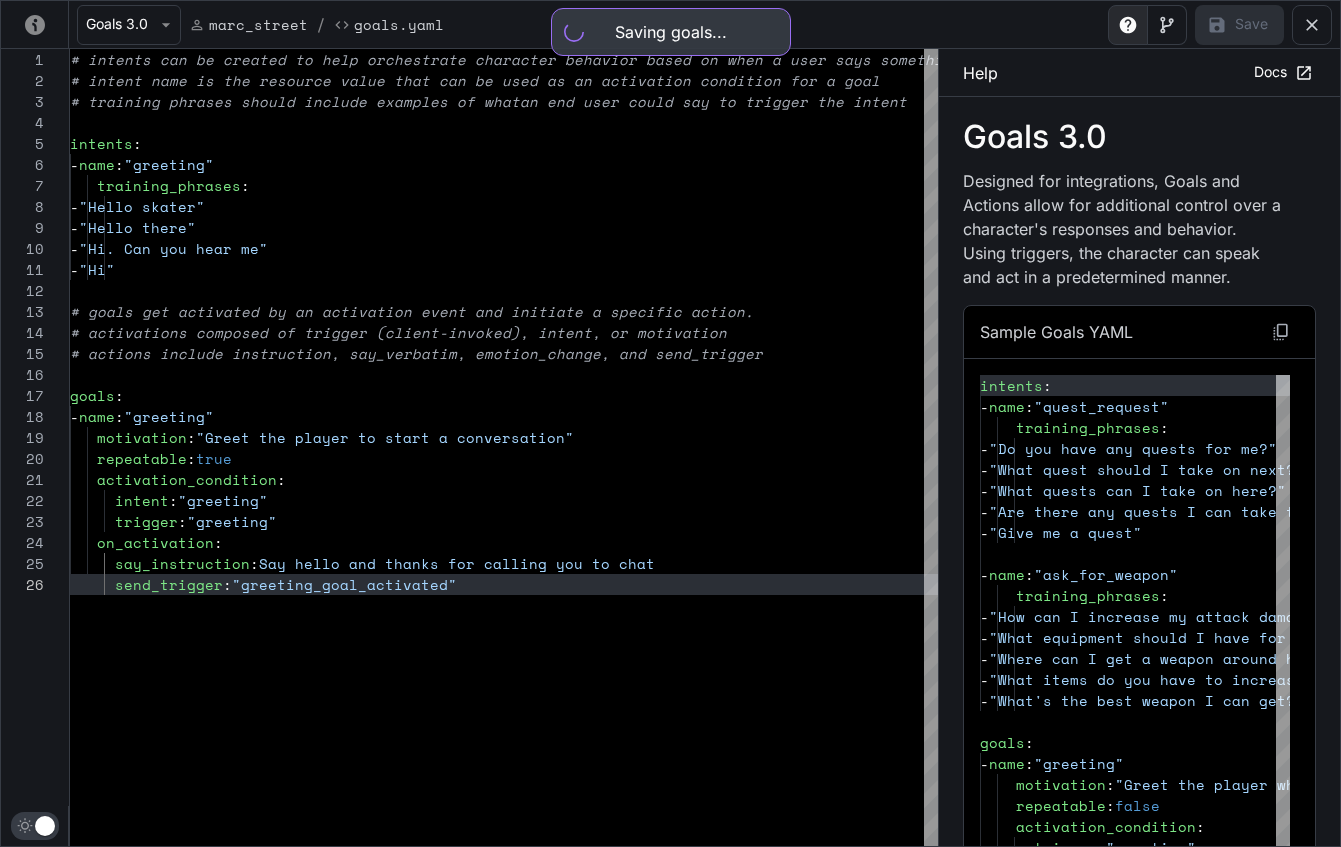 type on "**" 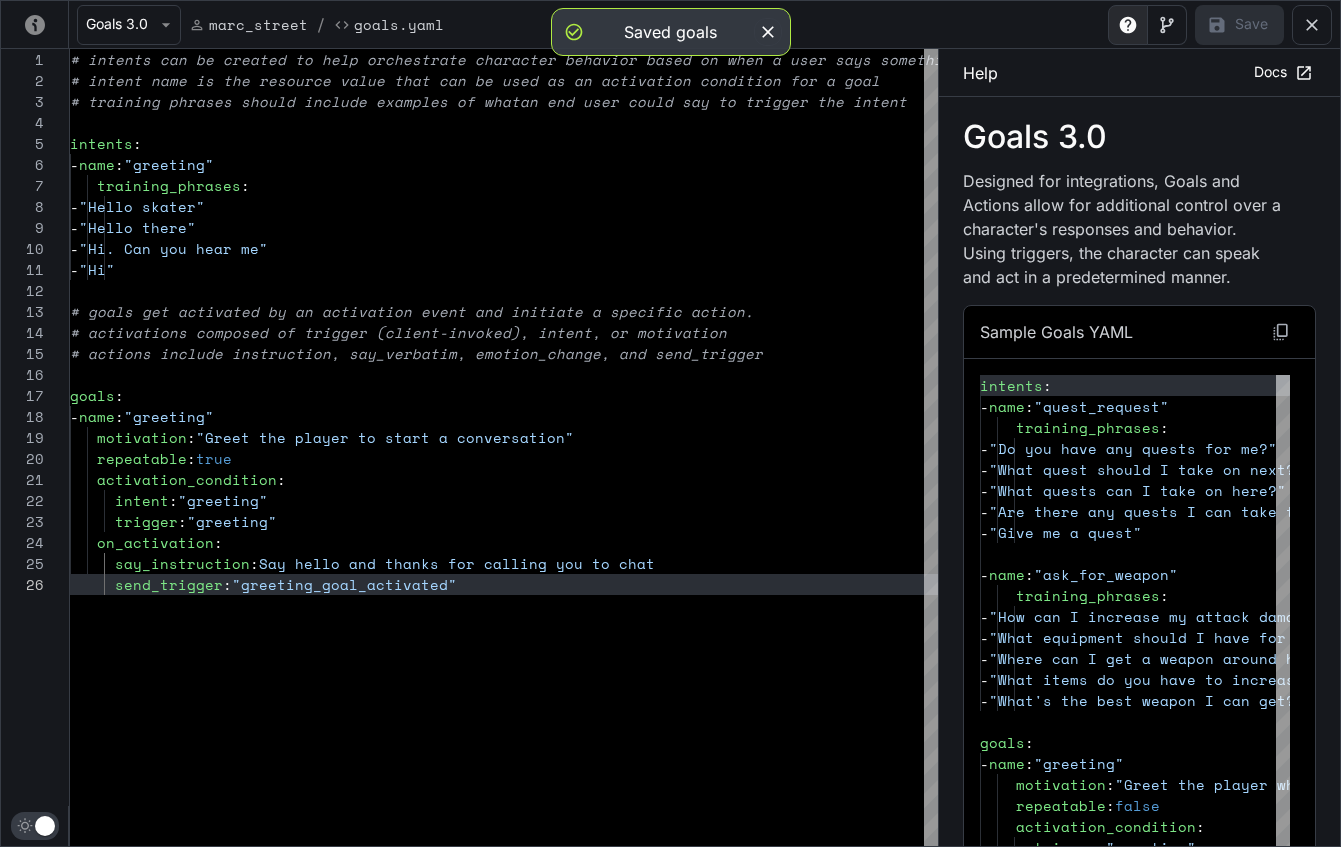 click 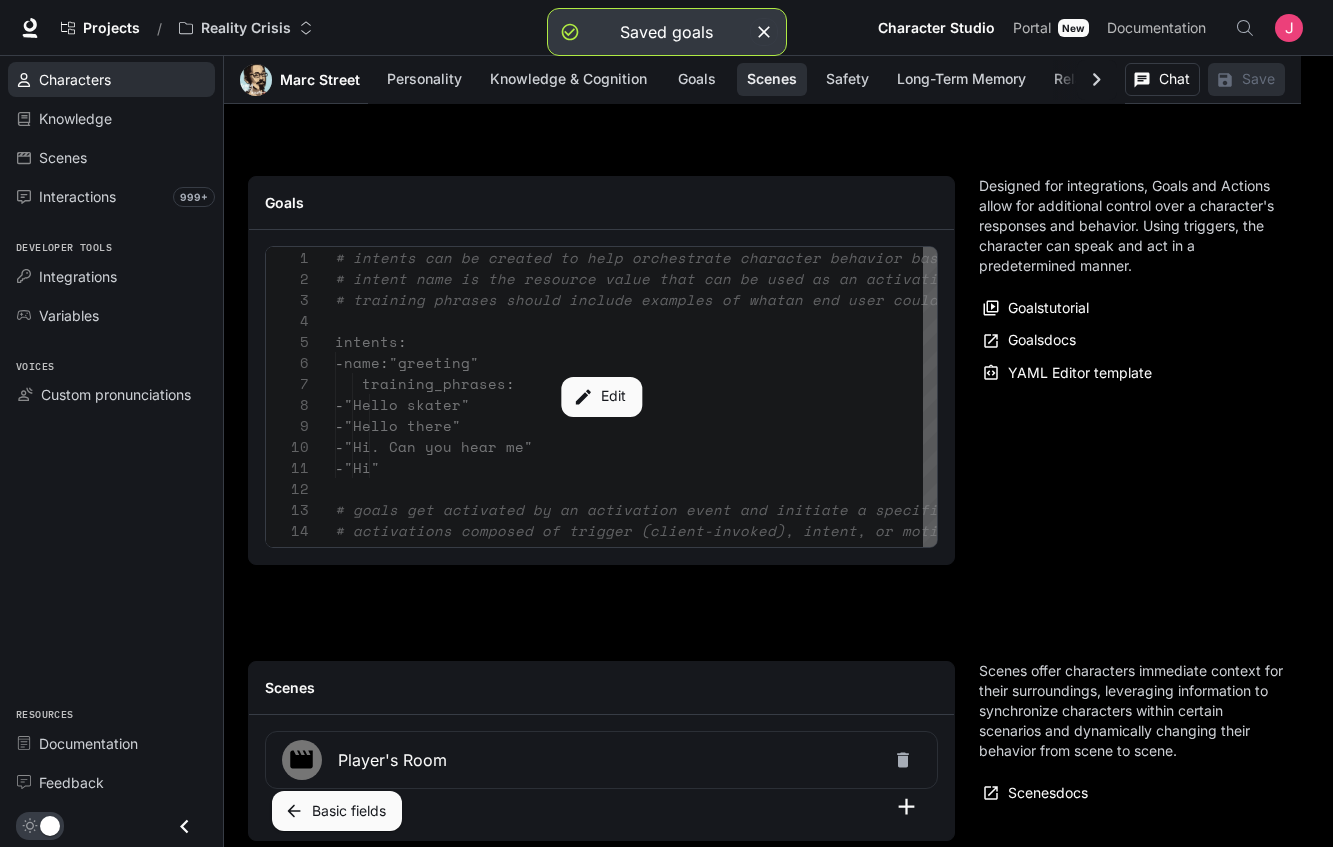 click on "Characters" at bounding box center [75, 79] 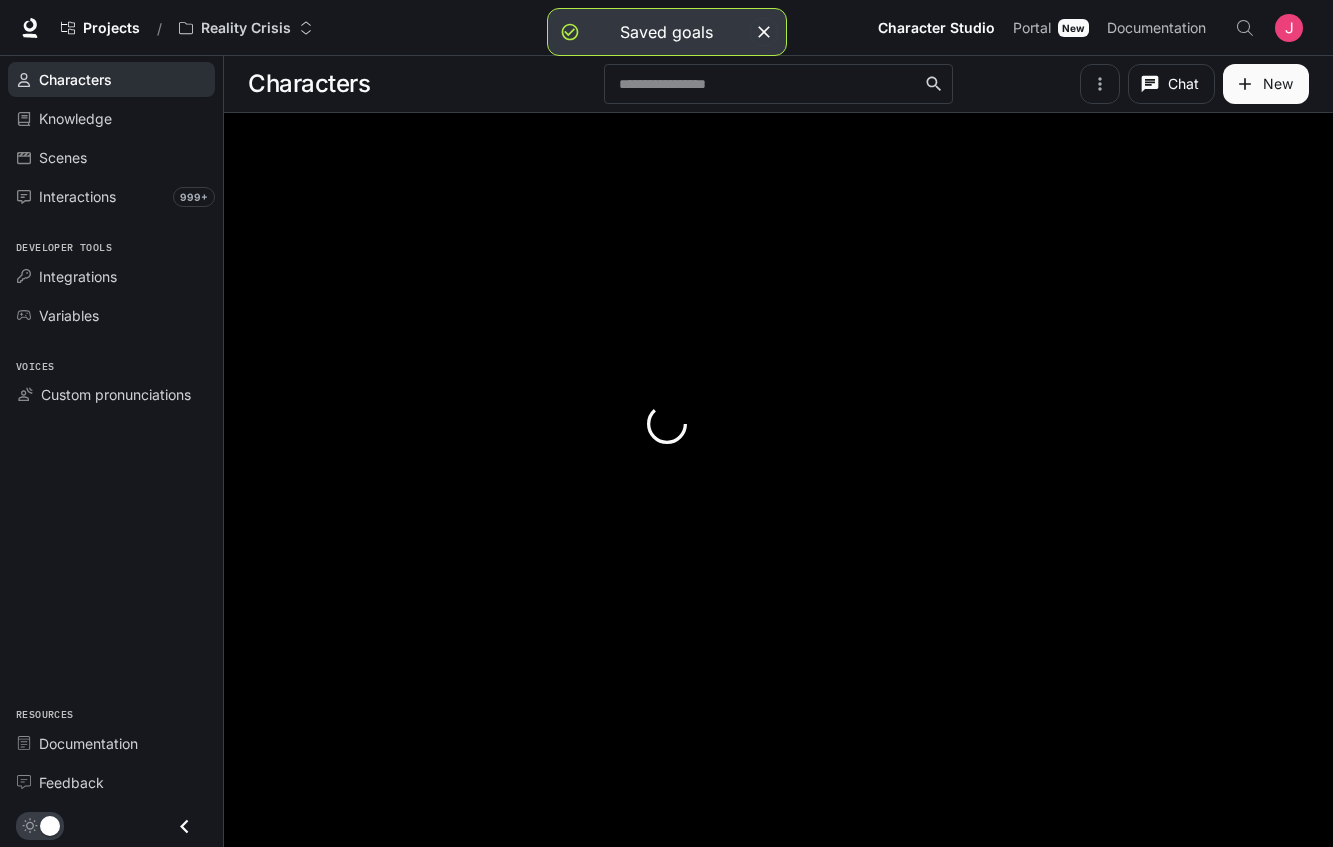scroll, scrollTop: 0, scrollLeft: 0, axis: both 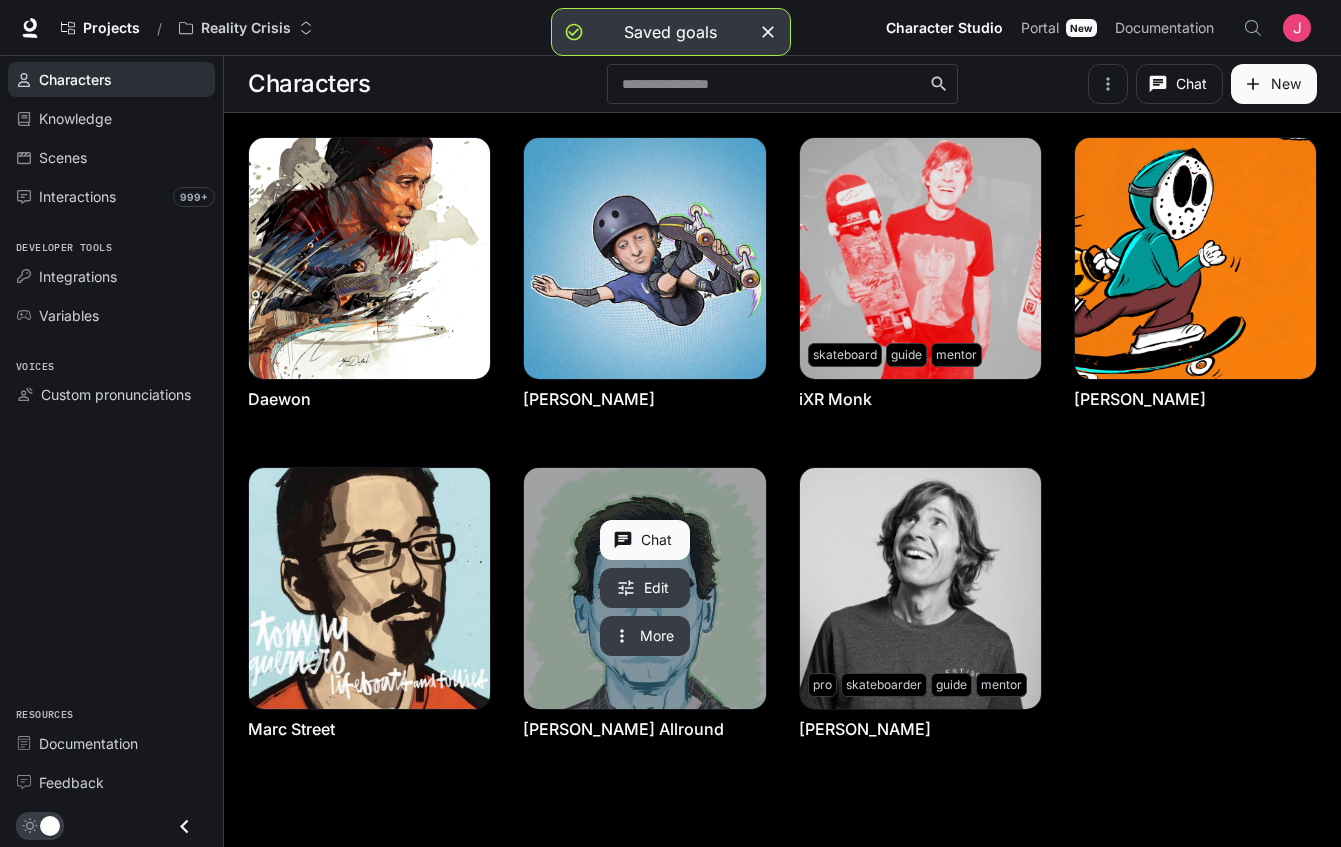 click at bounding box center (644, 588) 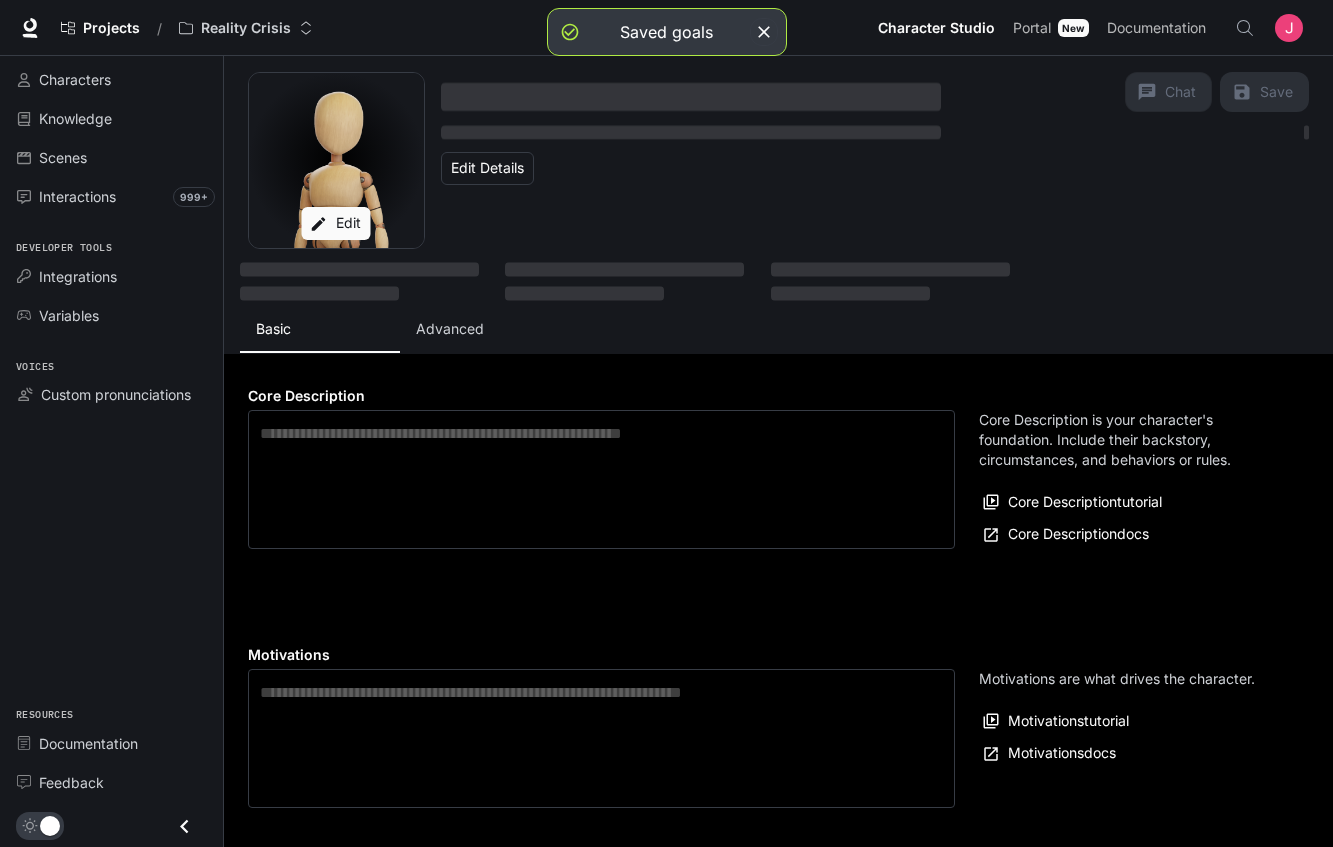 type on "**********" 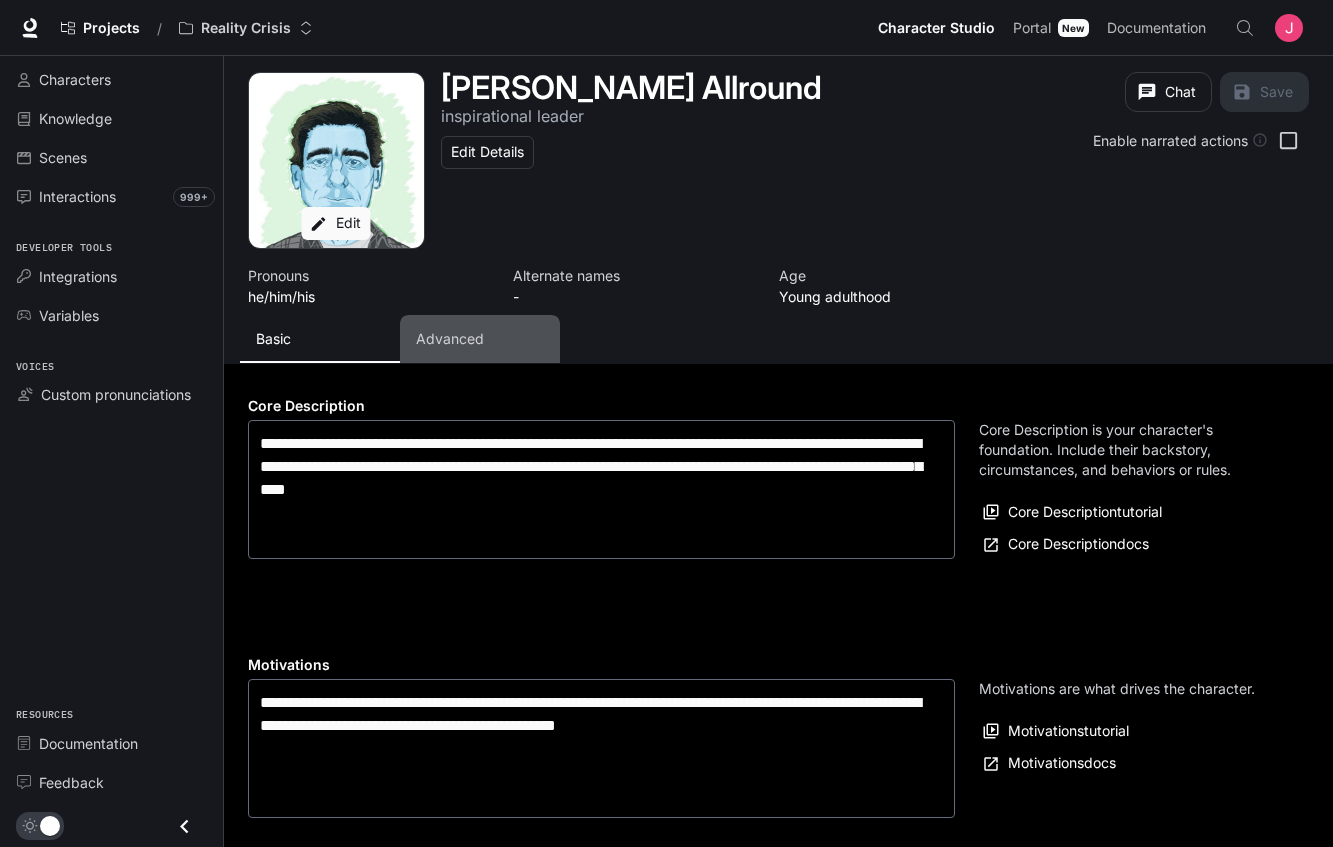 click on "Advanced" at bounding box center [450, 339] 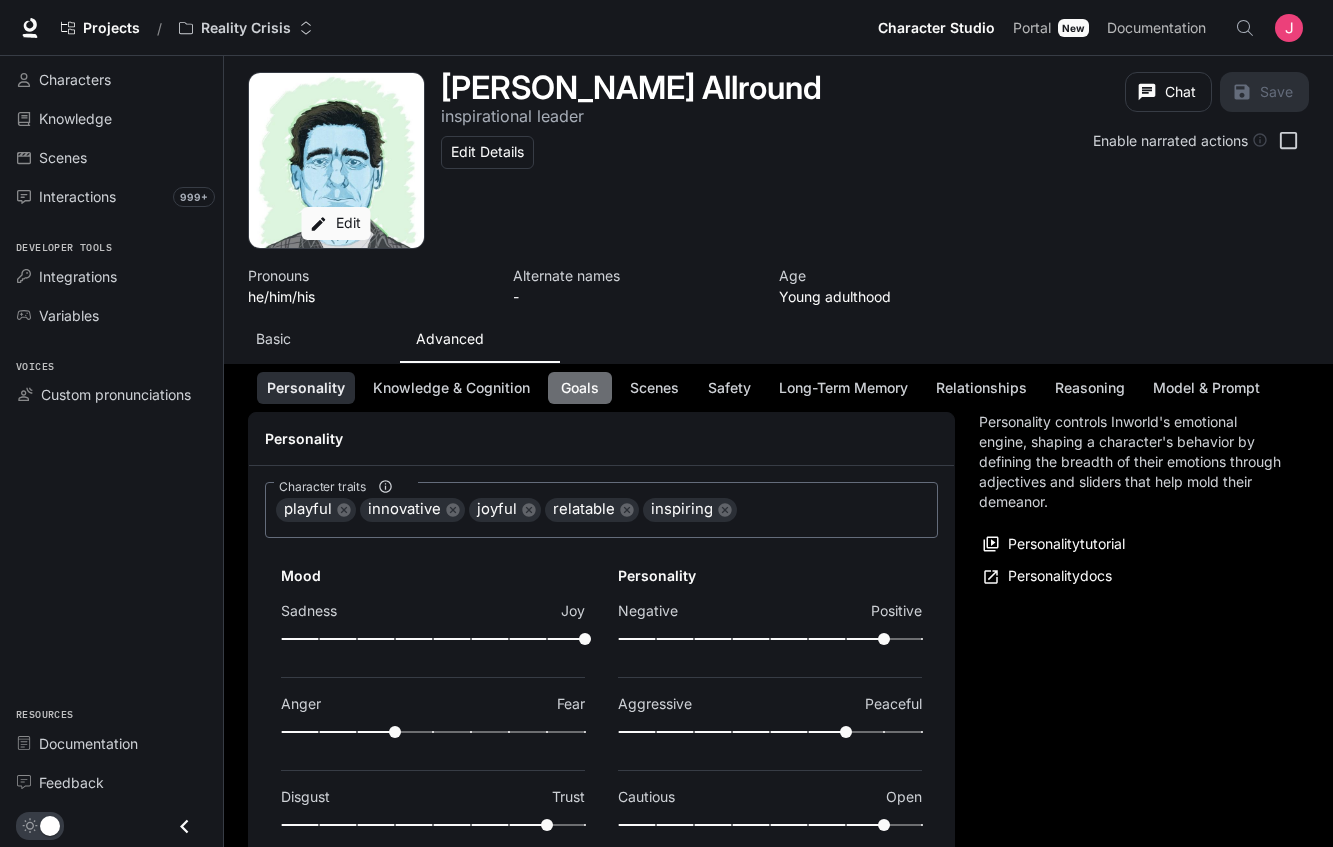 click on "Goals" at bounding box center (580, 388) 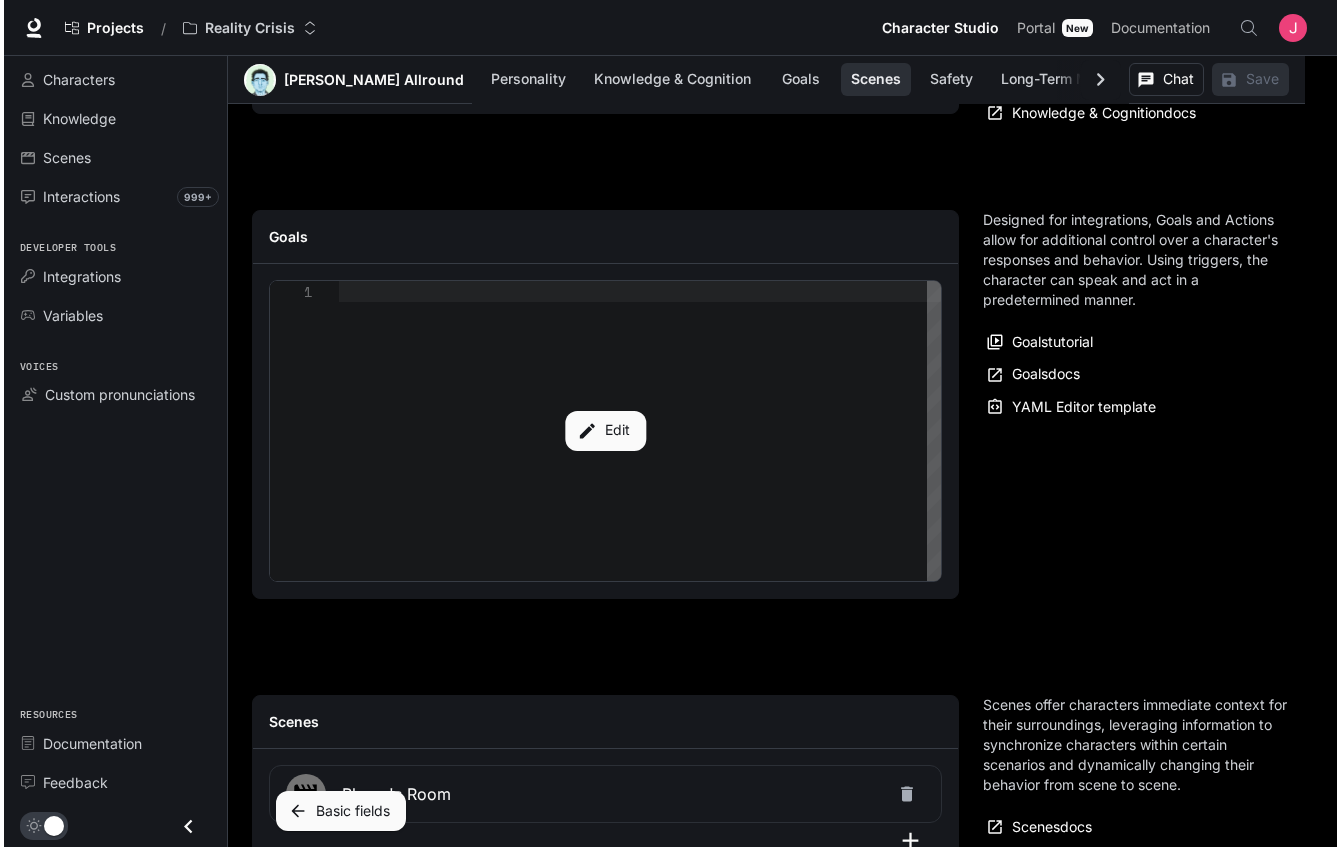 scroll, scrollTop: 1903, scrollLeft: 0, axis: vertical 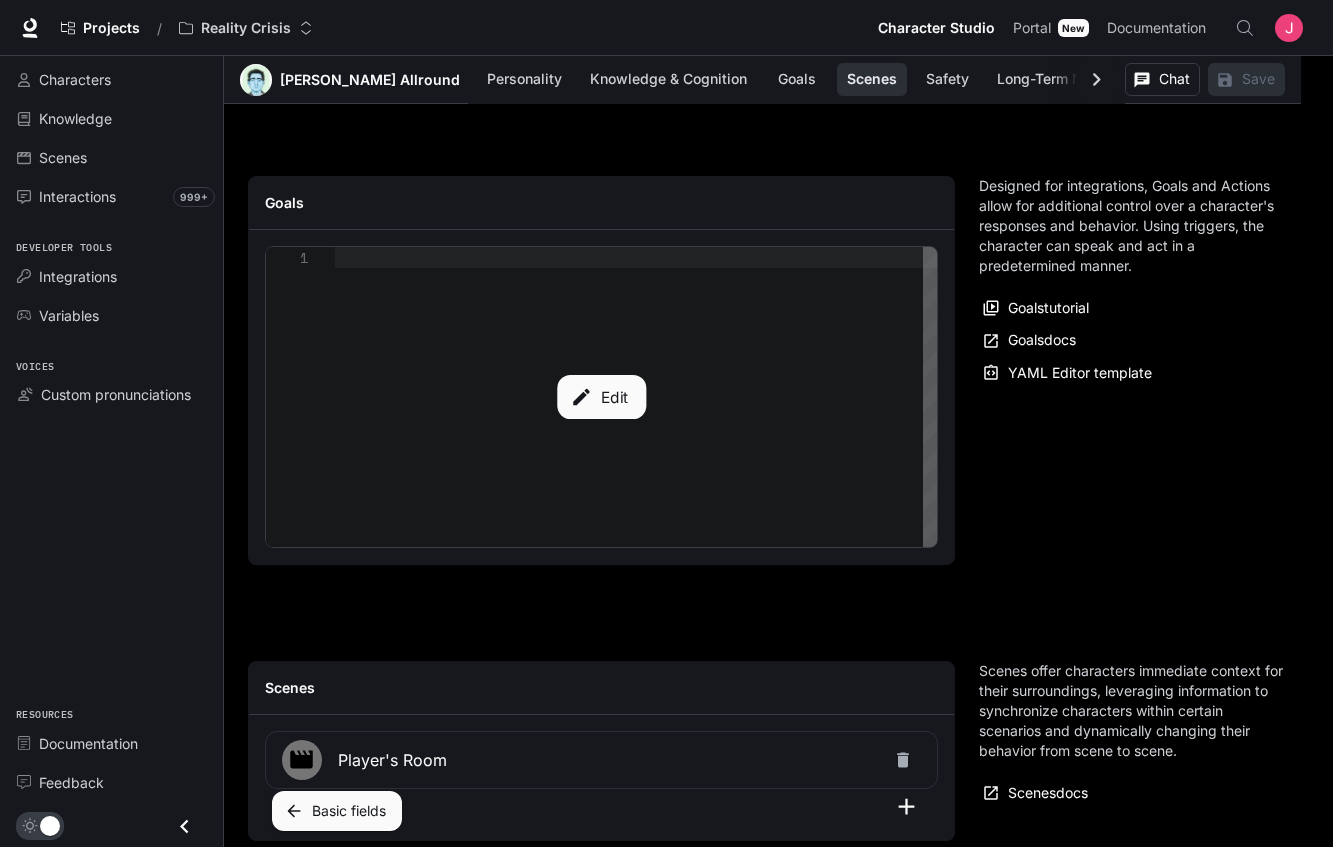 click on "Edit" at bounding box center (601, 397) 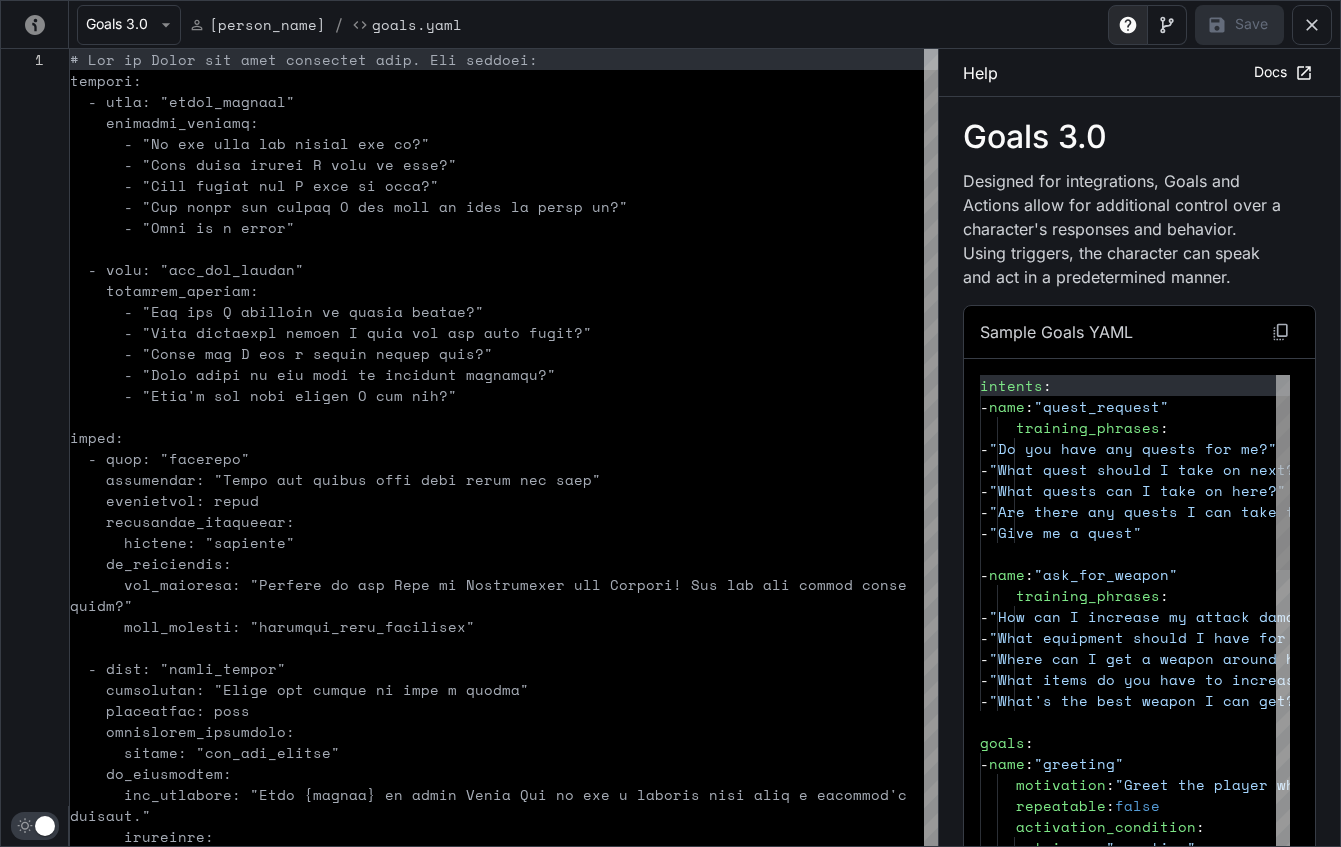 scroll, scrollTop: 210, scrollLeft: 0, axis: vertical 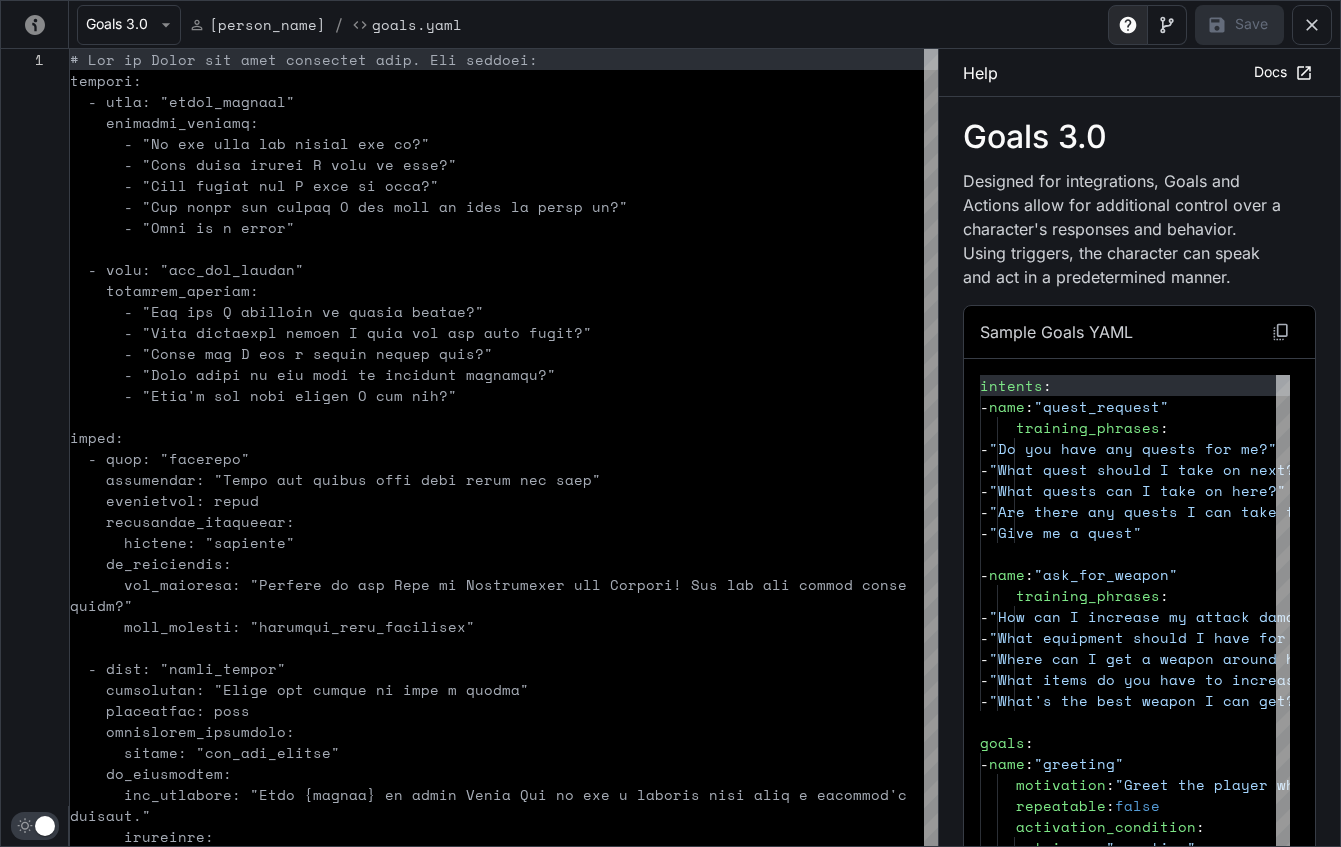 click at bounding box center [504, 447] 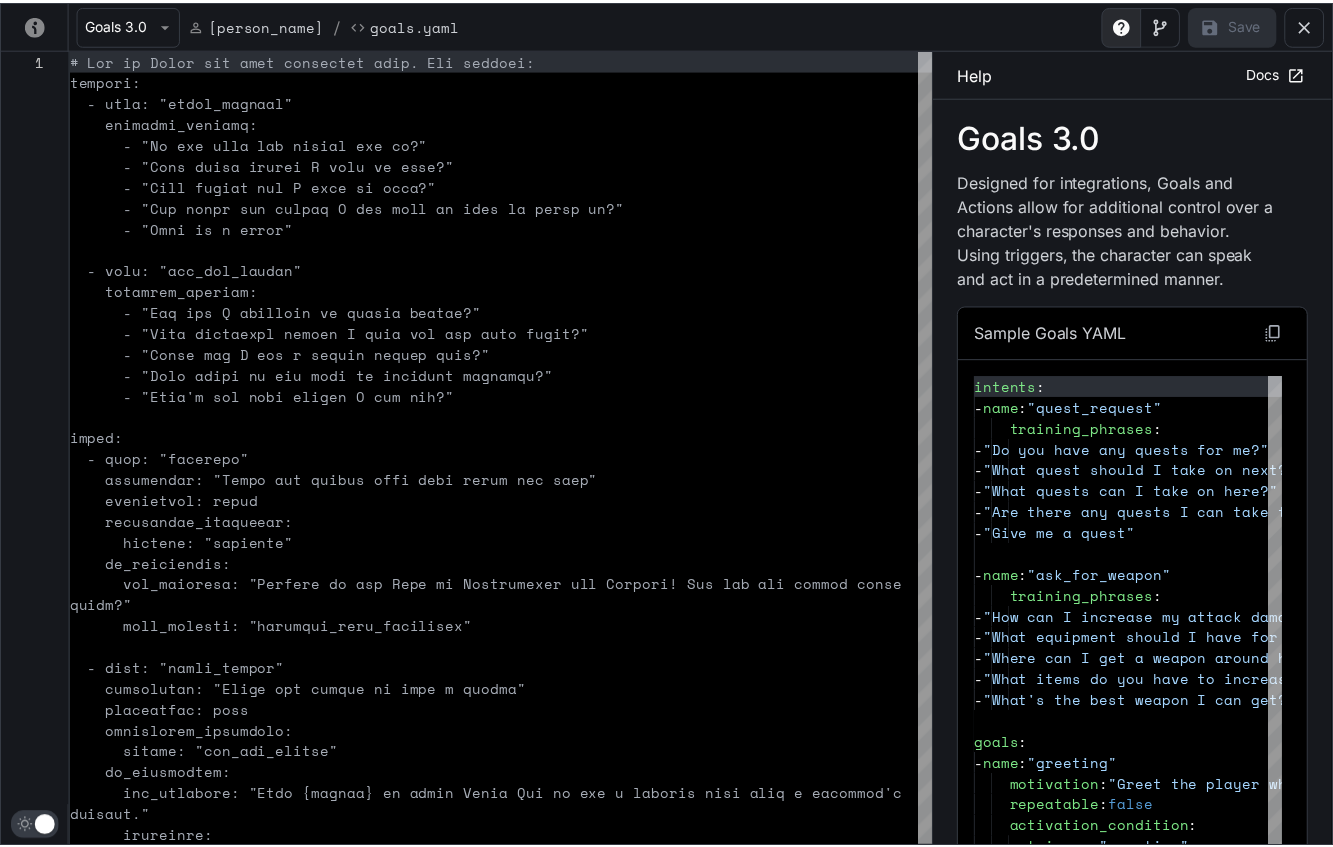 scroll, scrollTop: 105, scrollLeft: 377, axis: both 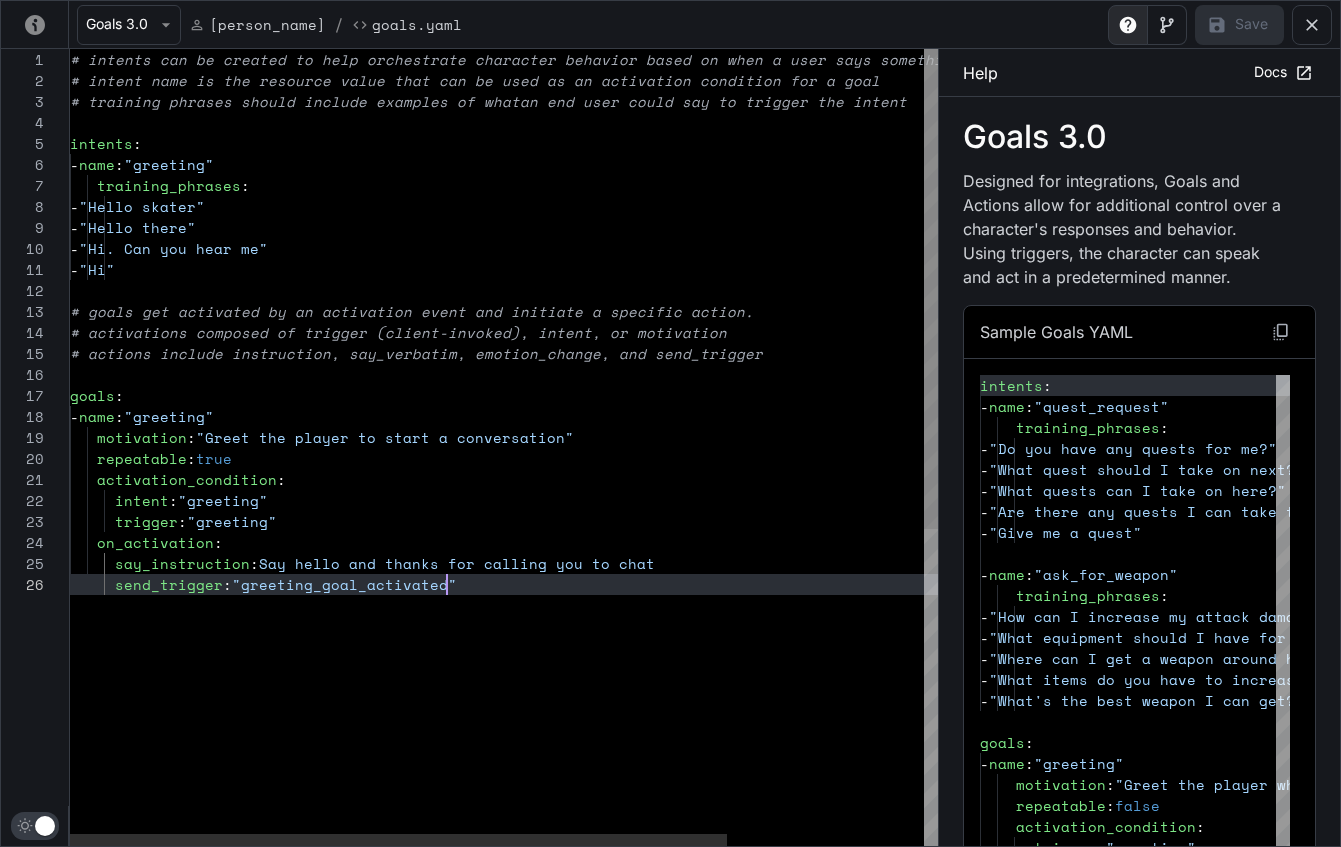 type on "**********" 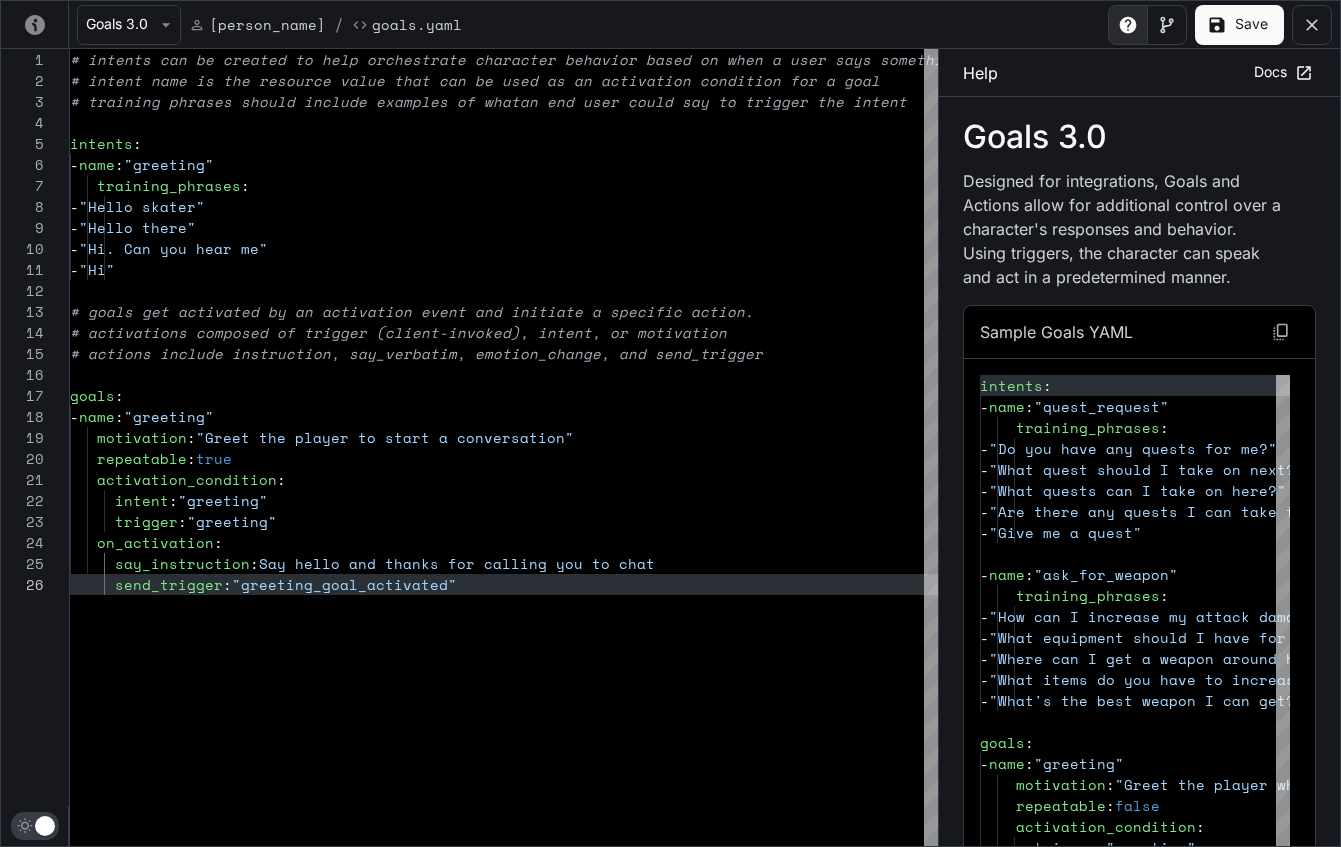 click 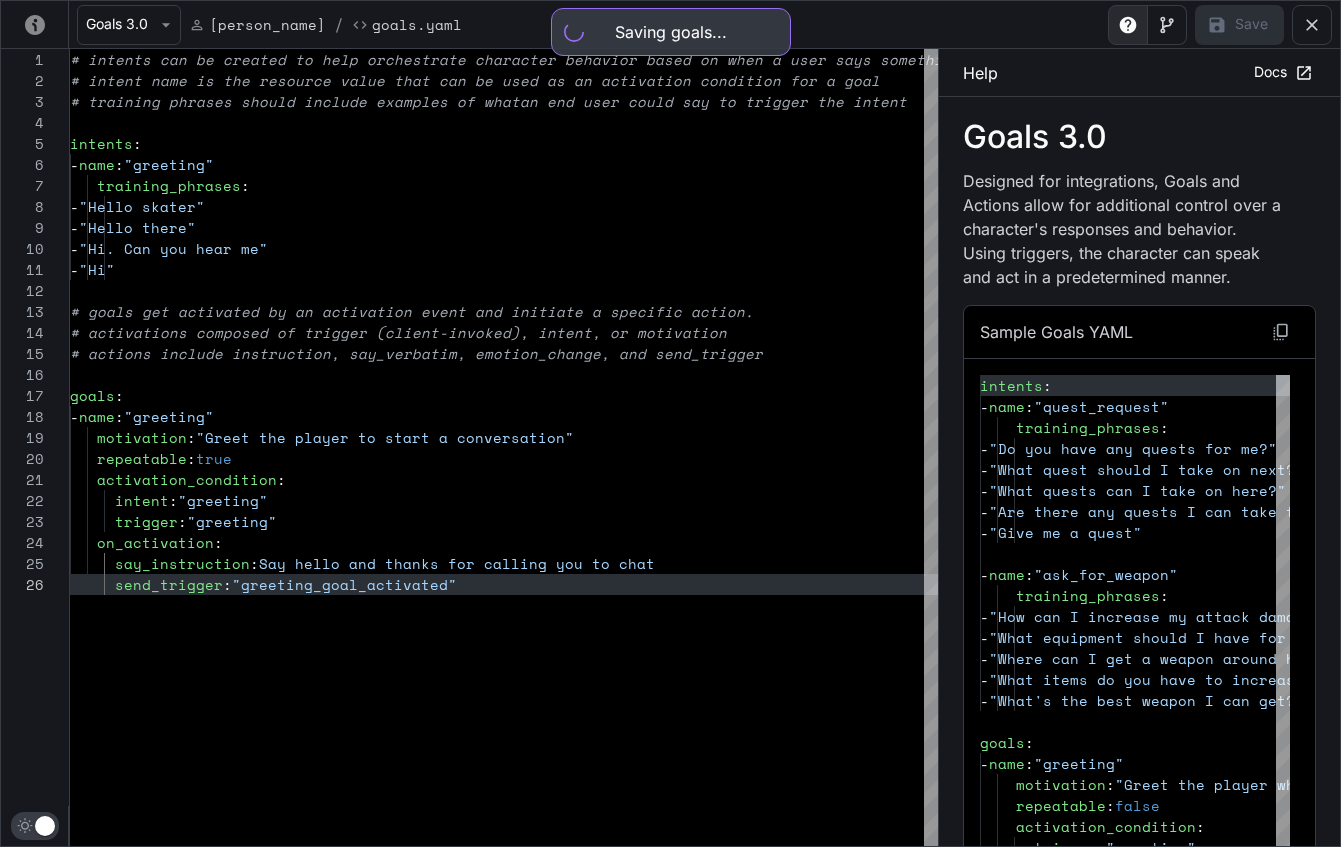 type on "***" 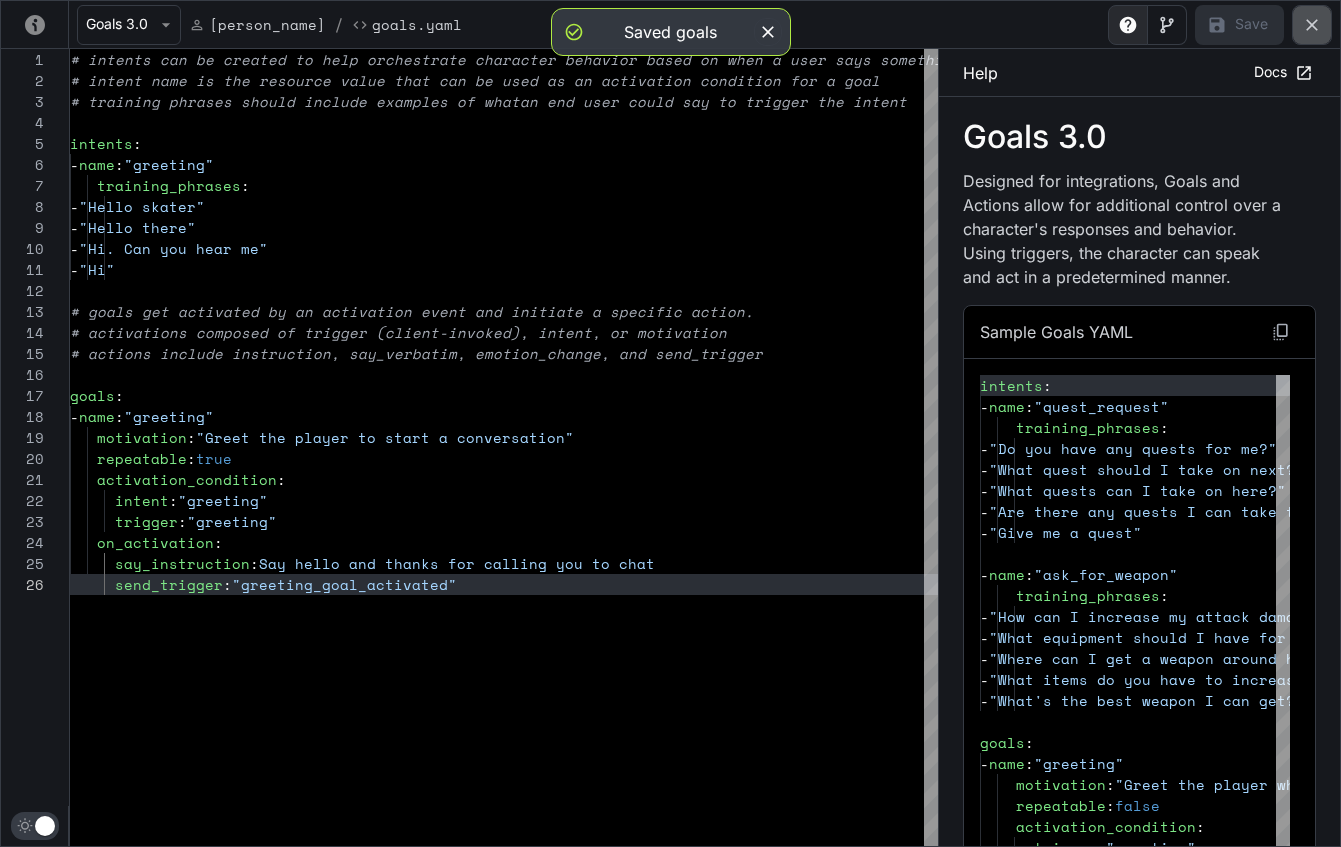 click 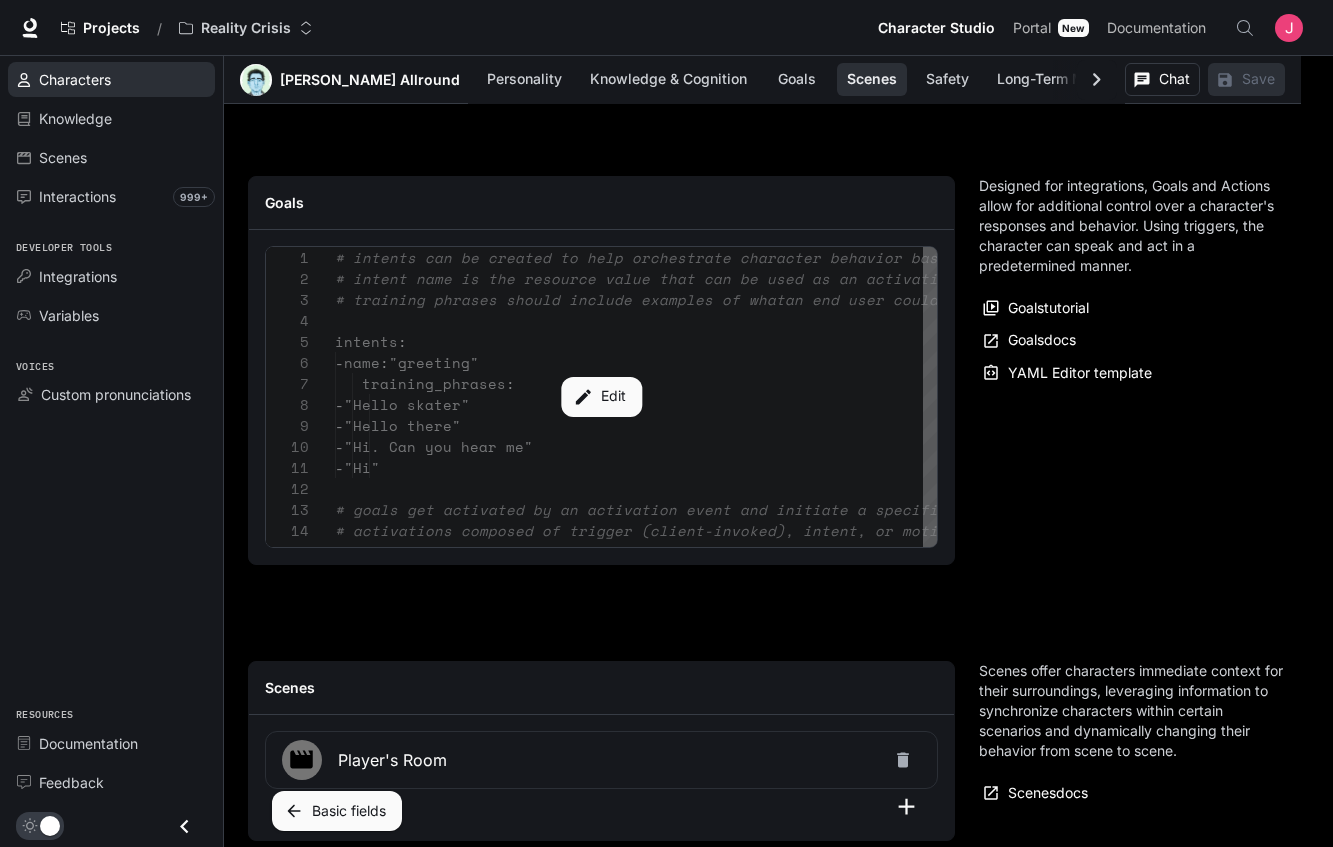 click on "Characters" at bounding box center (75, 79) 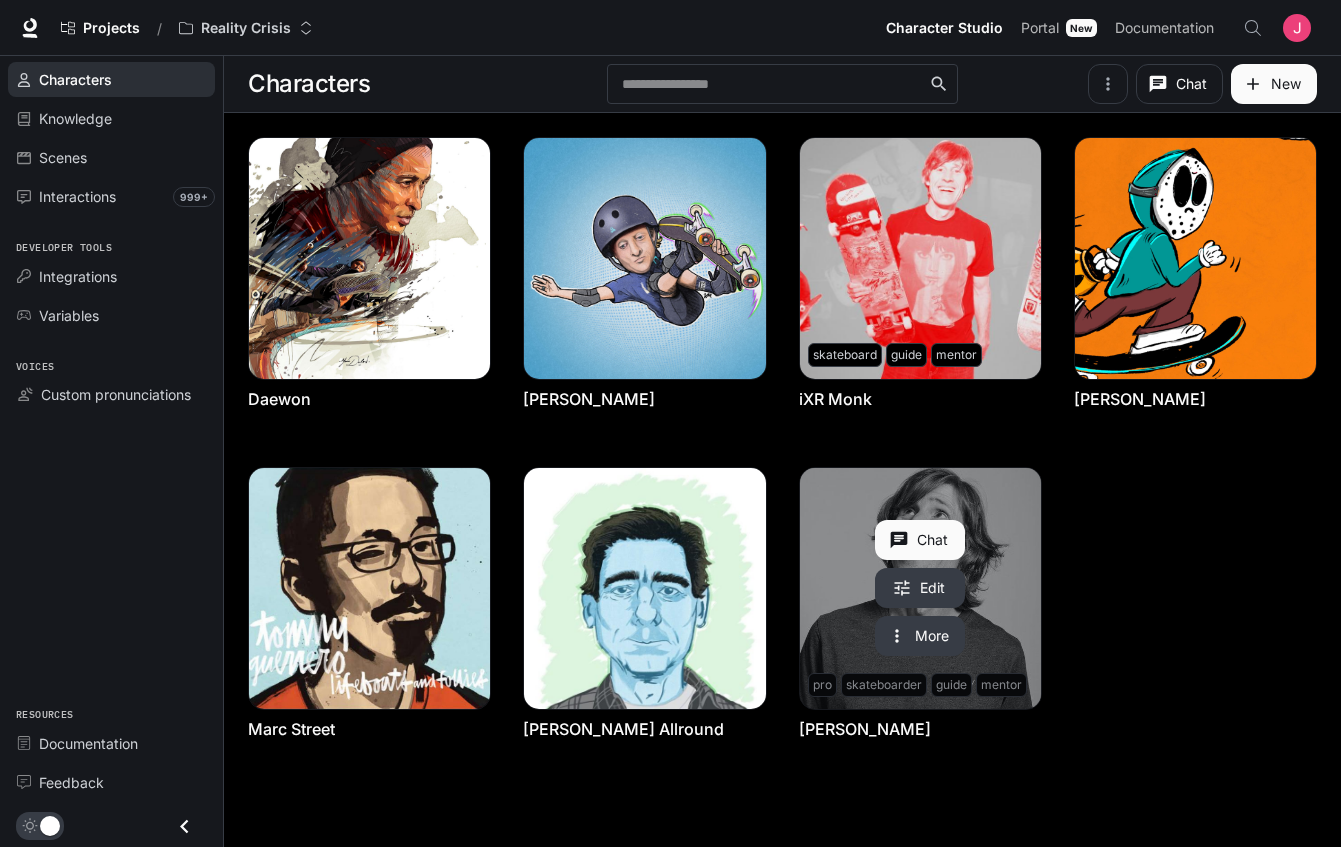 click at bounding box center [920, 588] 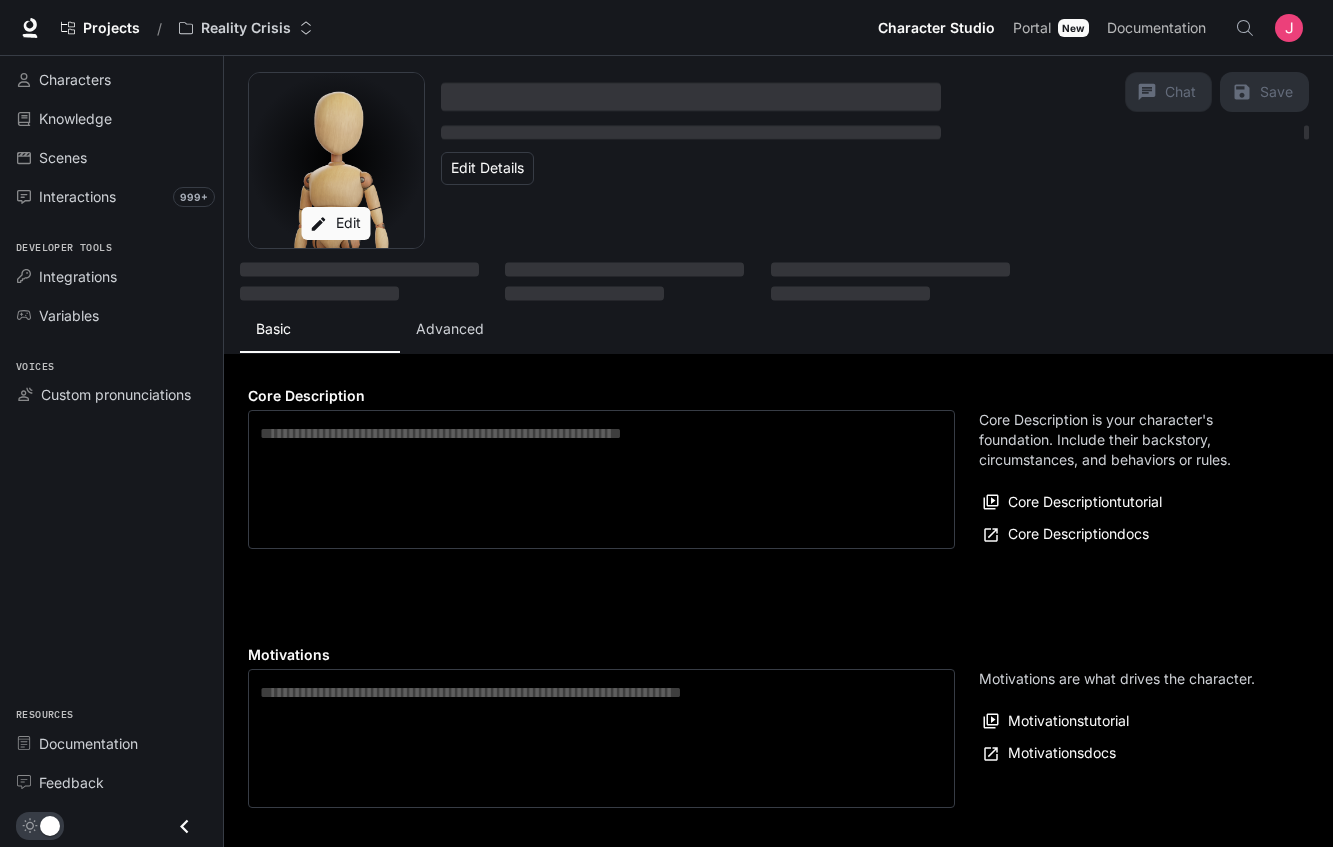 type on "**********" 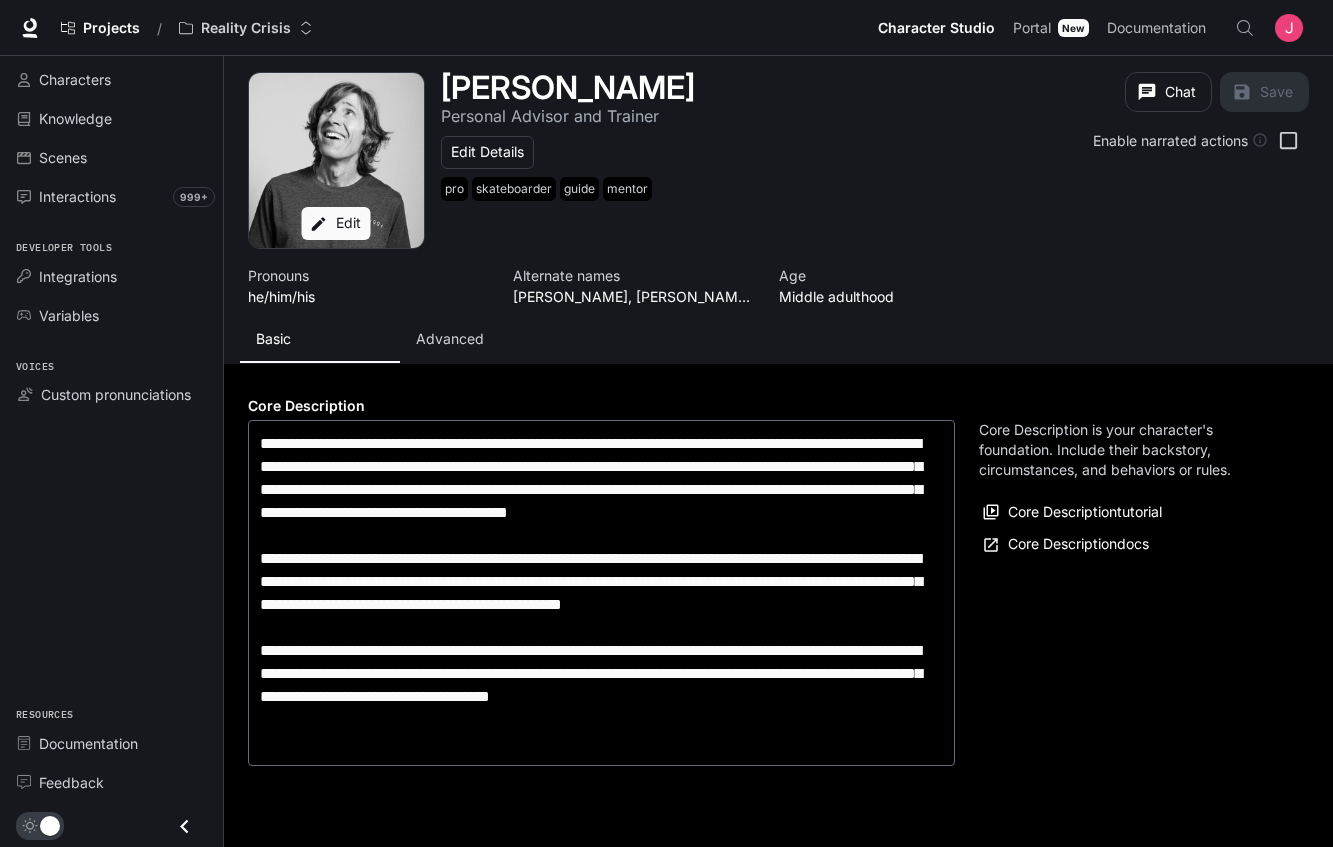 type on "**********" 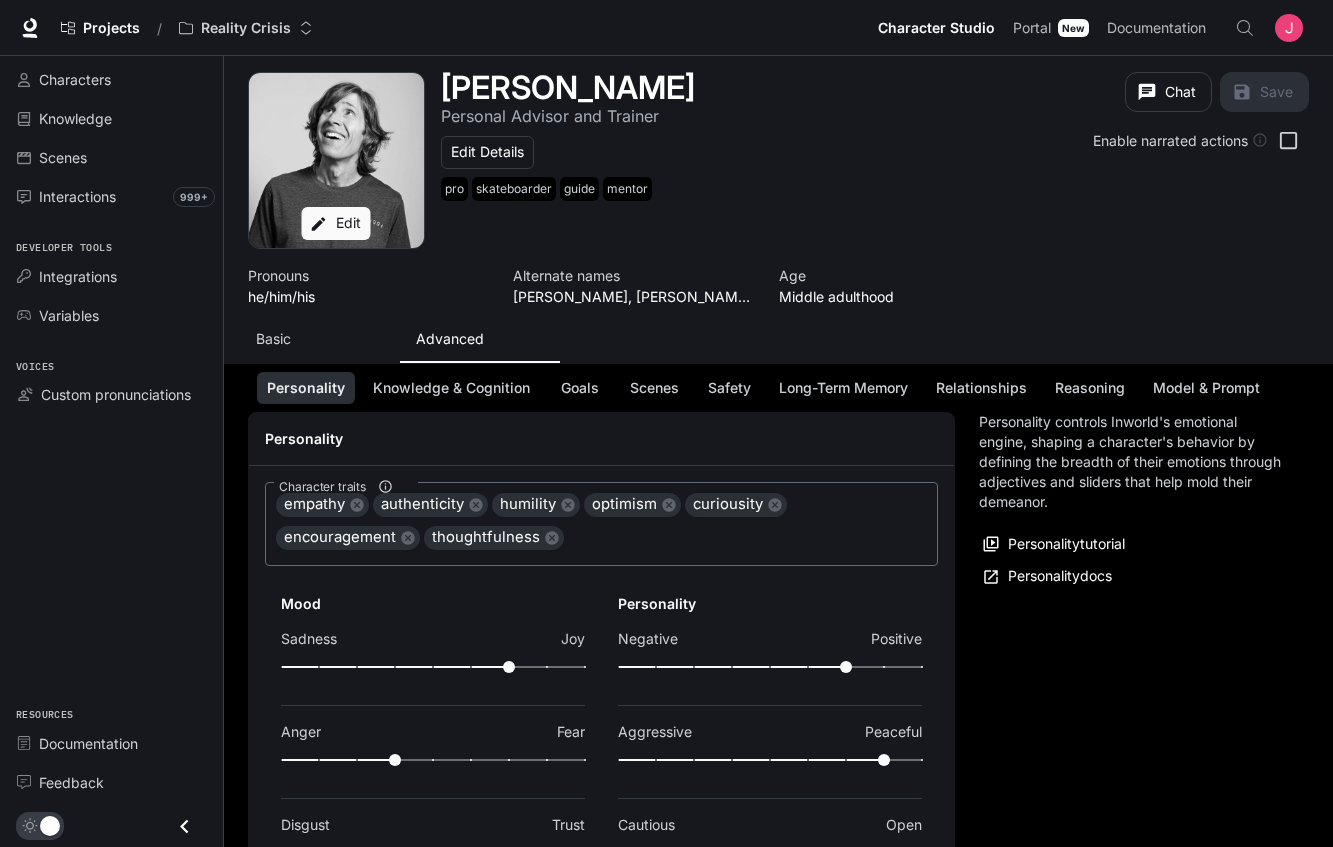 scroll, scrollTop: 189, scrollLeft: 0, axis: vertical 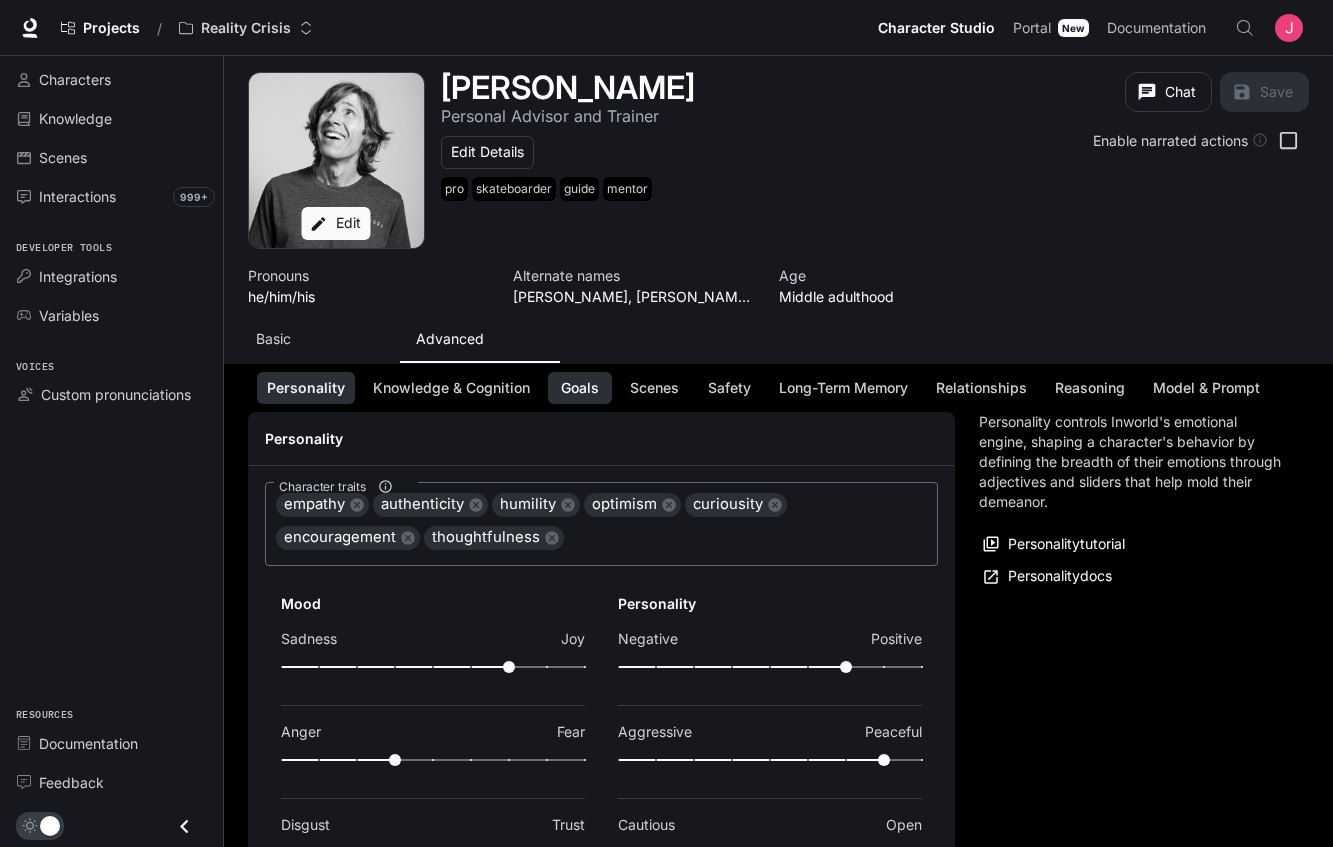 click on "Goals" at bounding box center (580, 388) 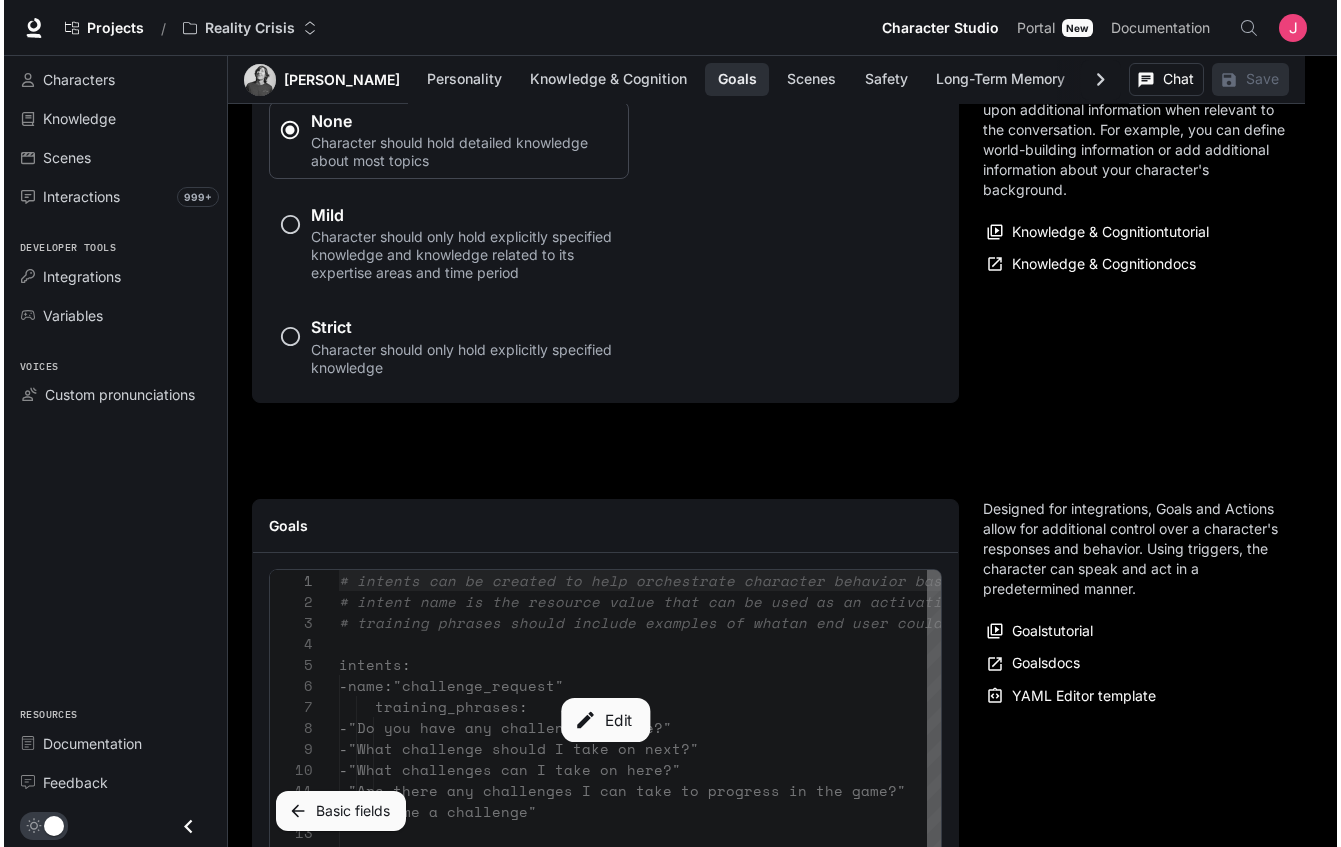 scroll, scrollTop: 2275, scrollLeft: 0, axis: vertical 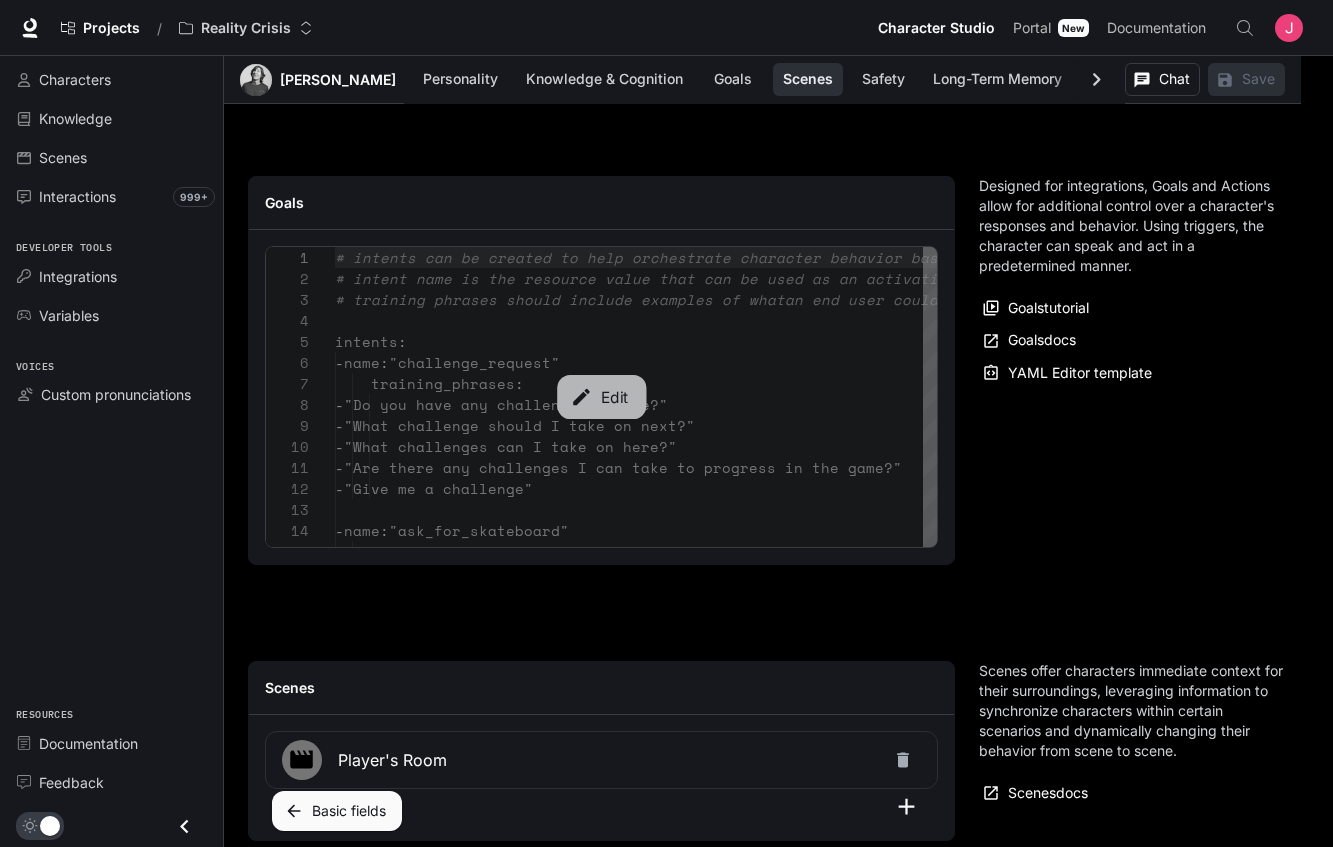 click 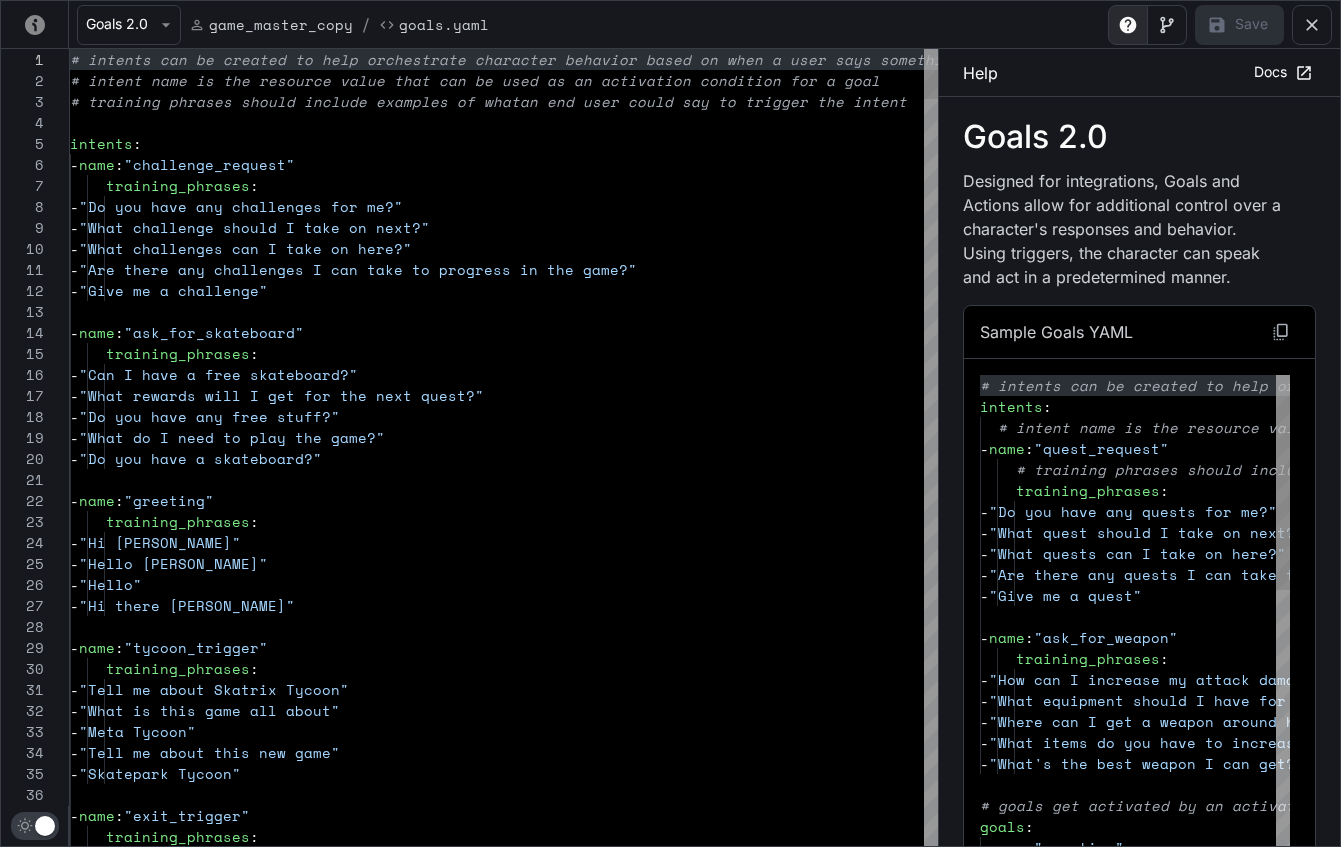 scroll, scrollTop: 189, scrollLeft: 0, axis: vertical 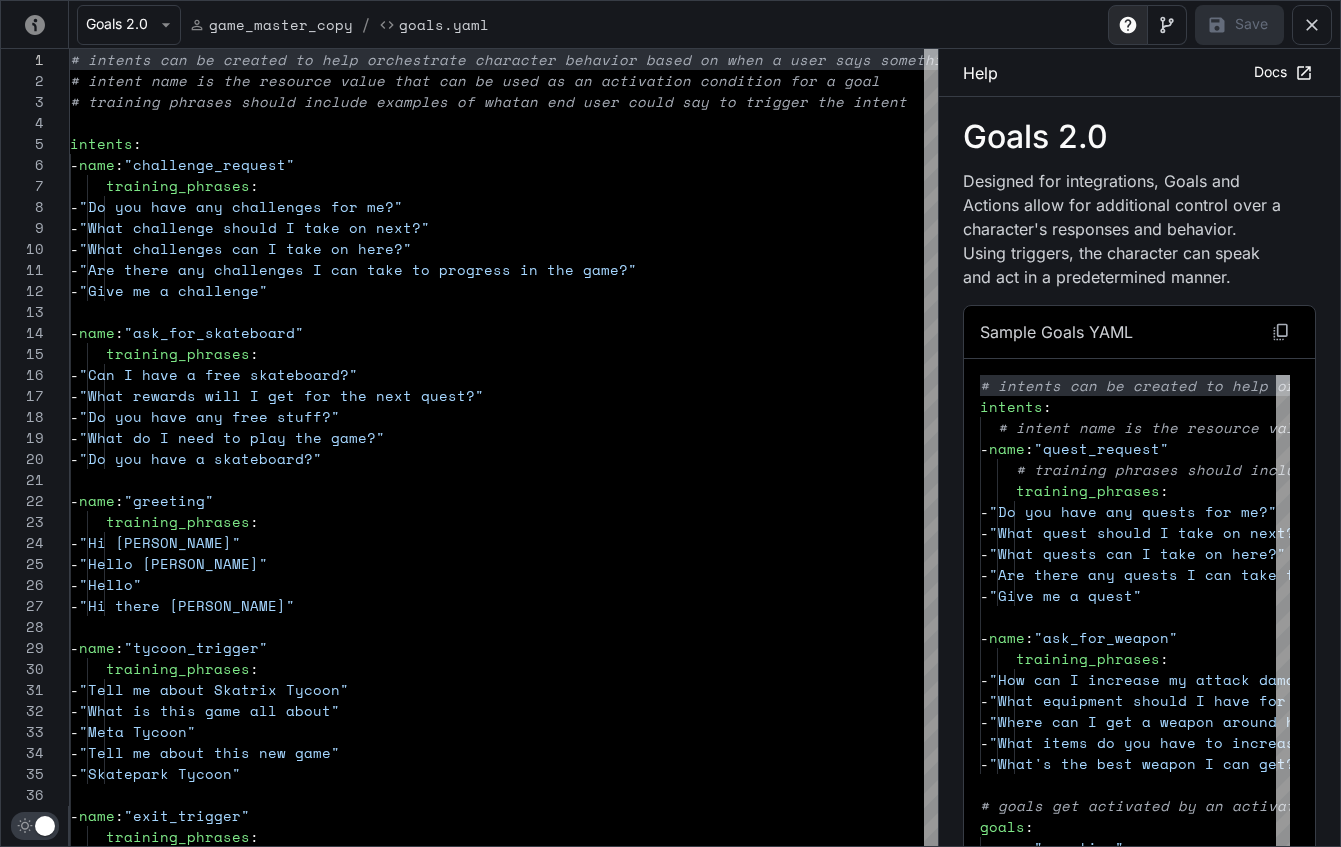 click 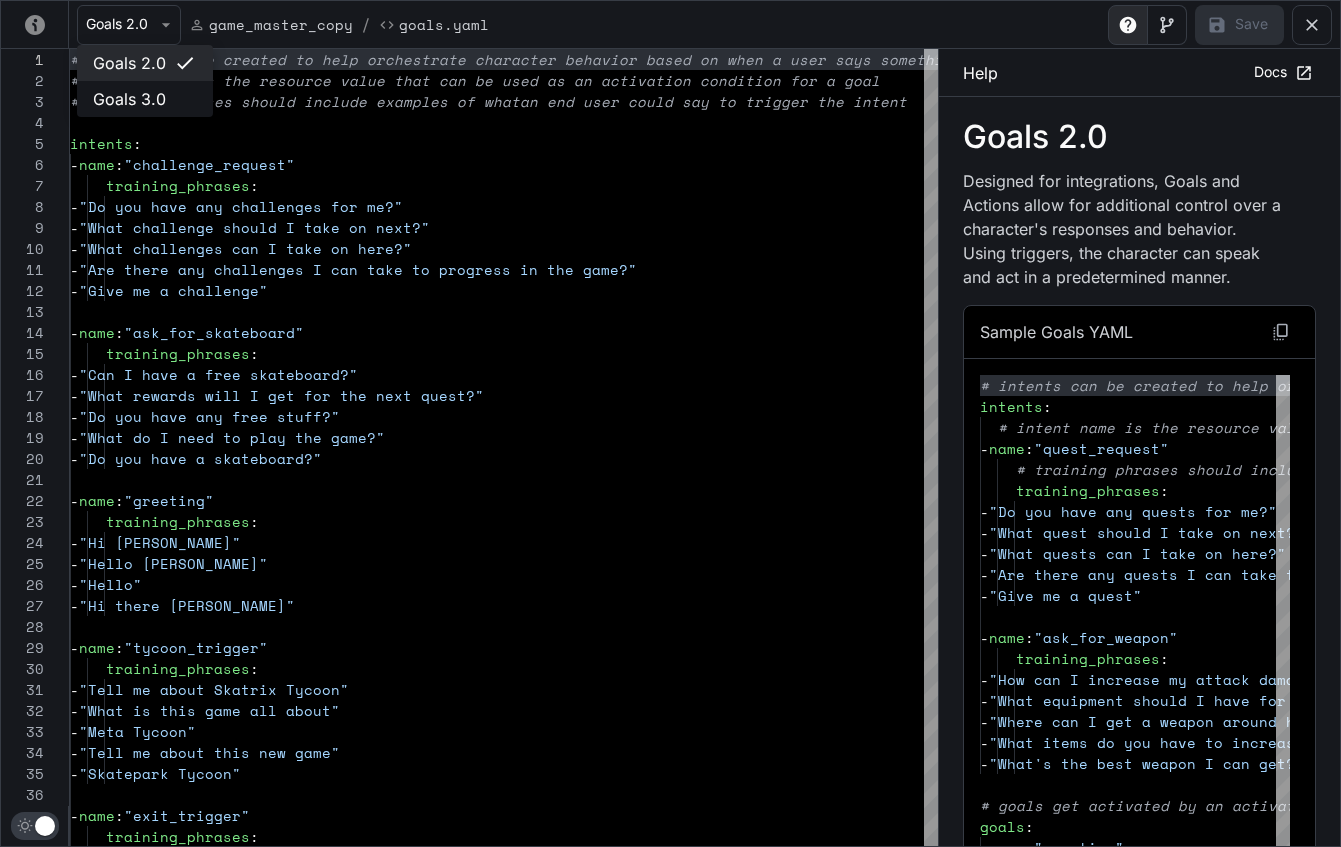 click at bounding box center [670, 423] 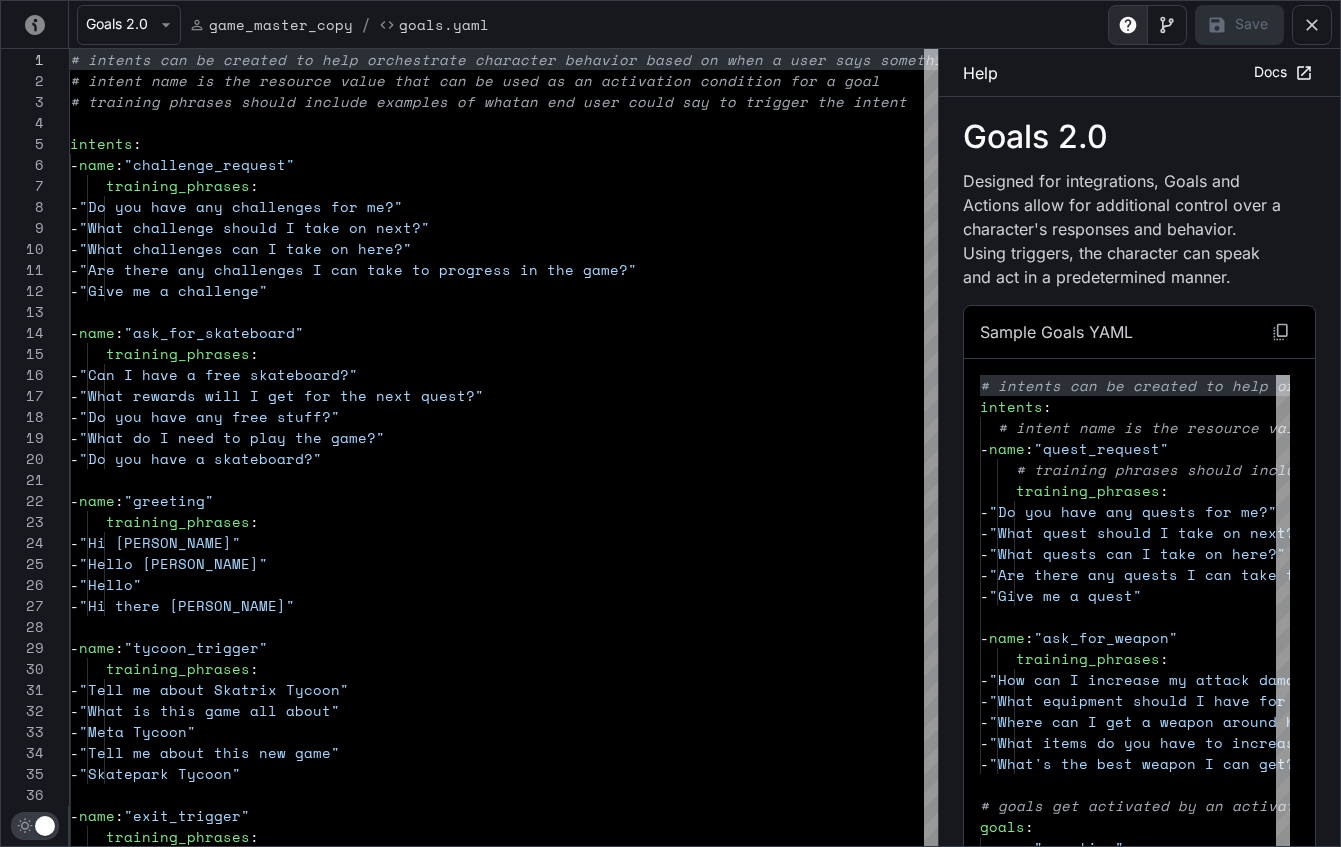 click 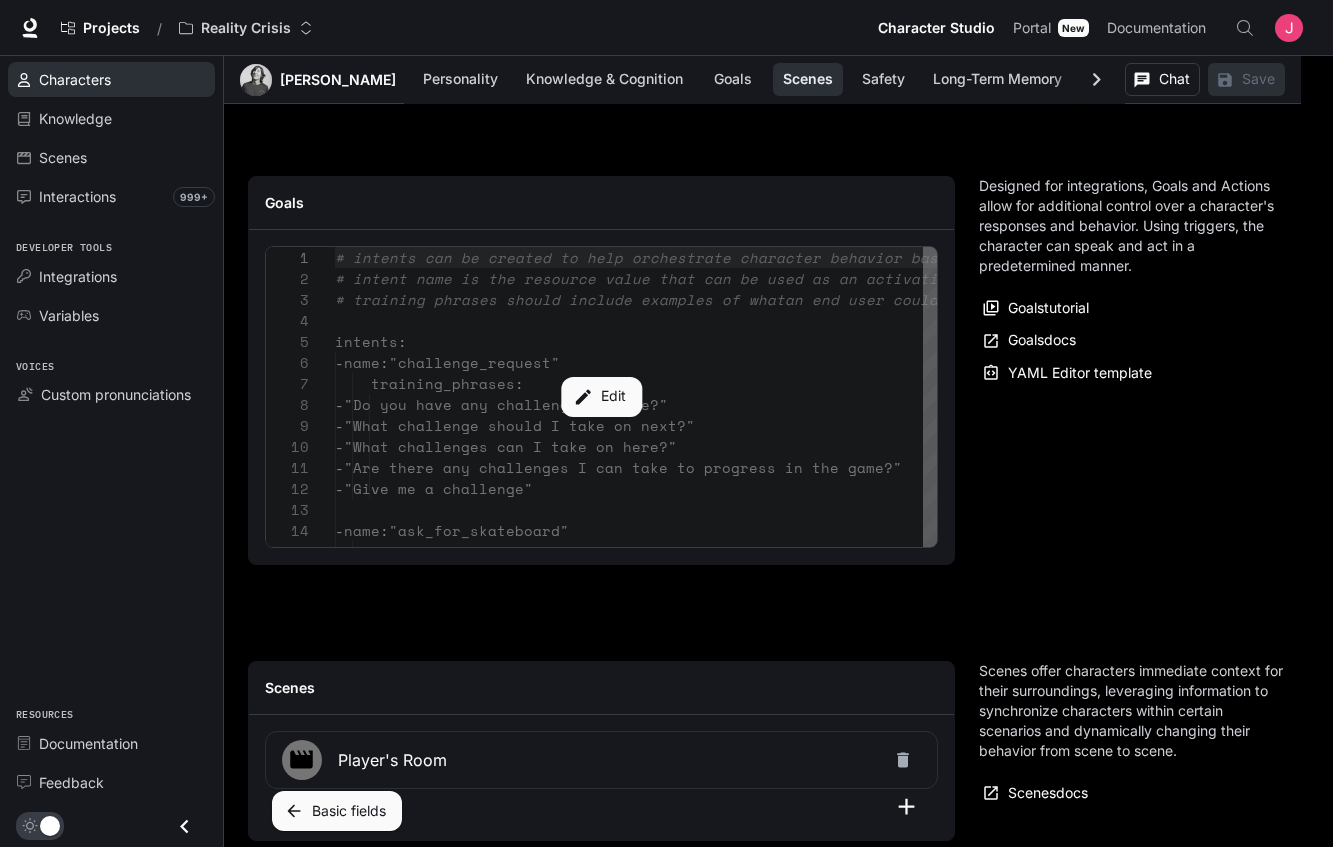 click on "Characters" at bounding box center (75, 79) 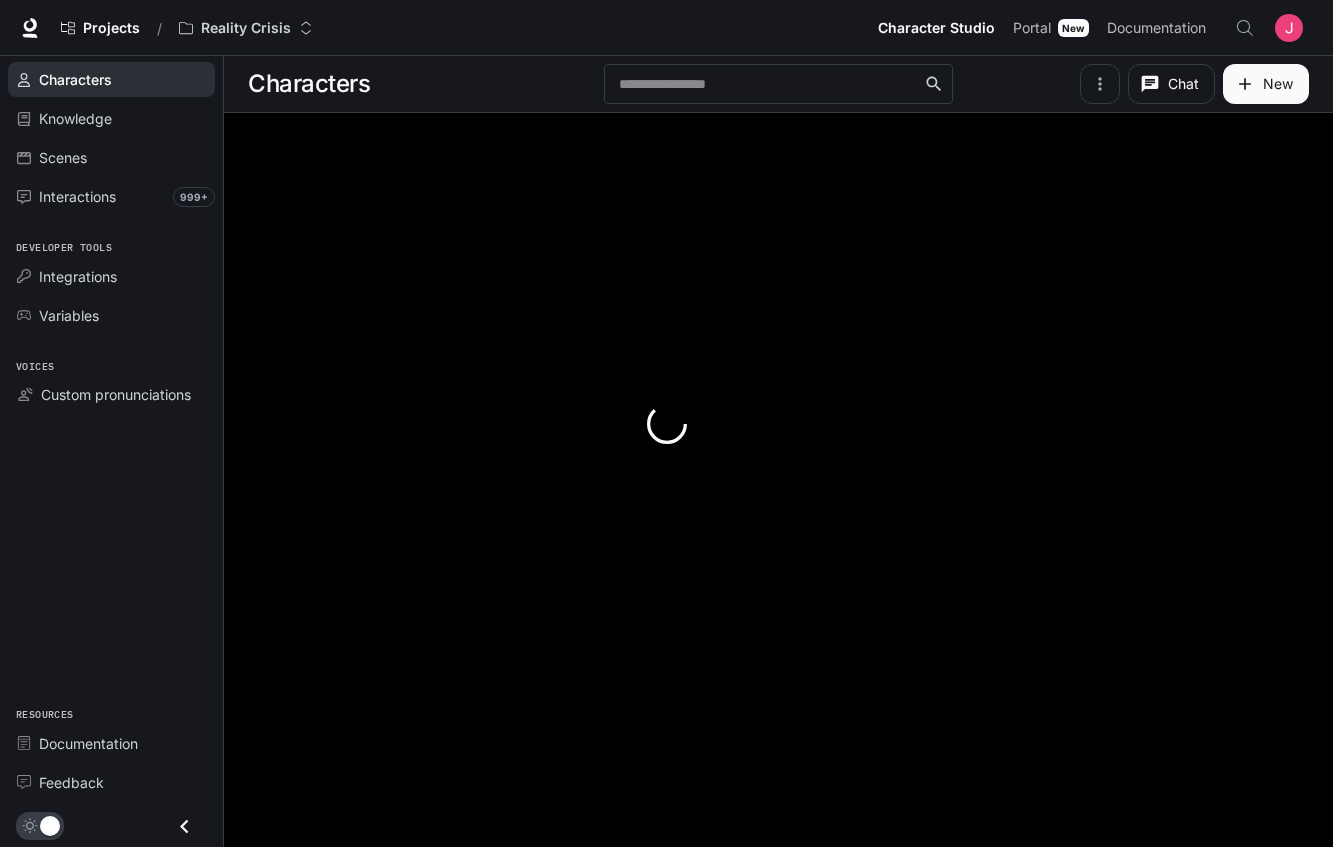 scroll, scrollTop: 0, scrollLeft: 0, axis: both 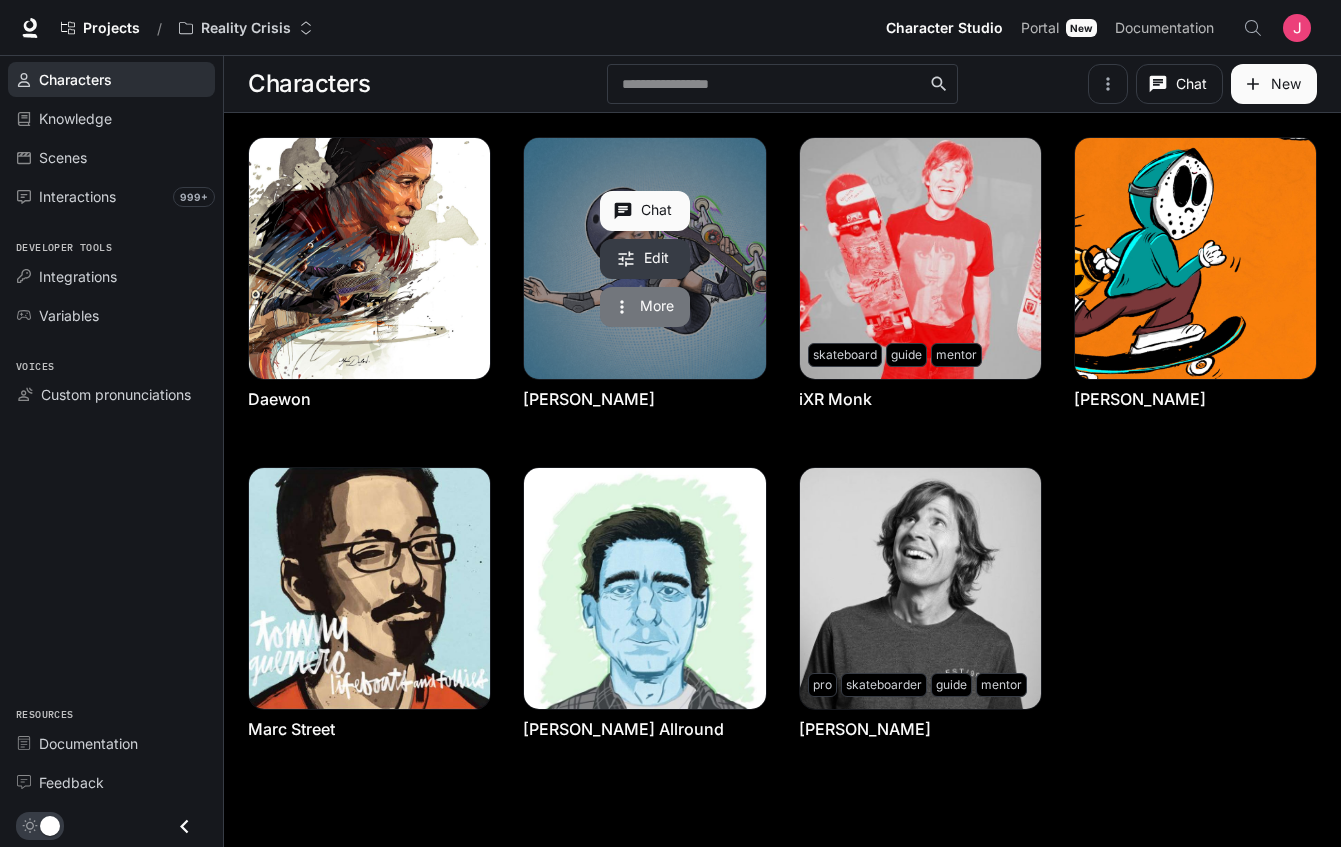 click on "More" at bounding box center (645, 307) 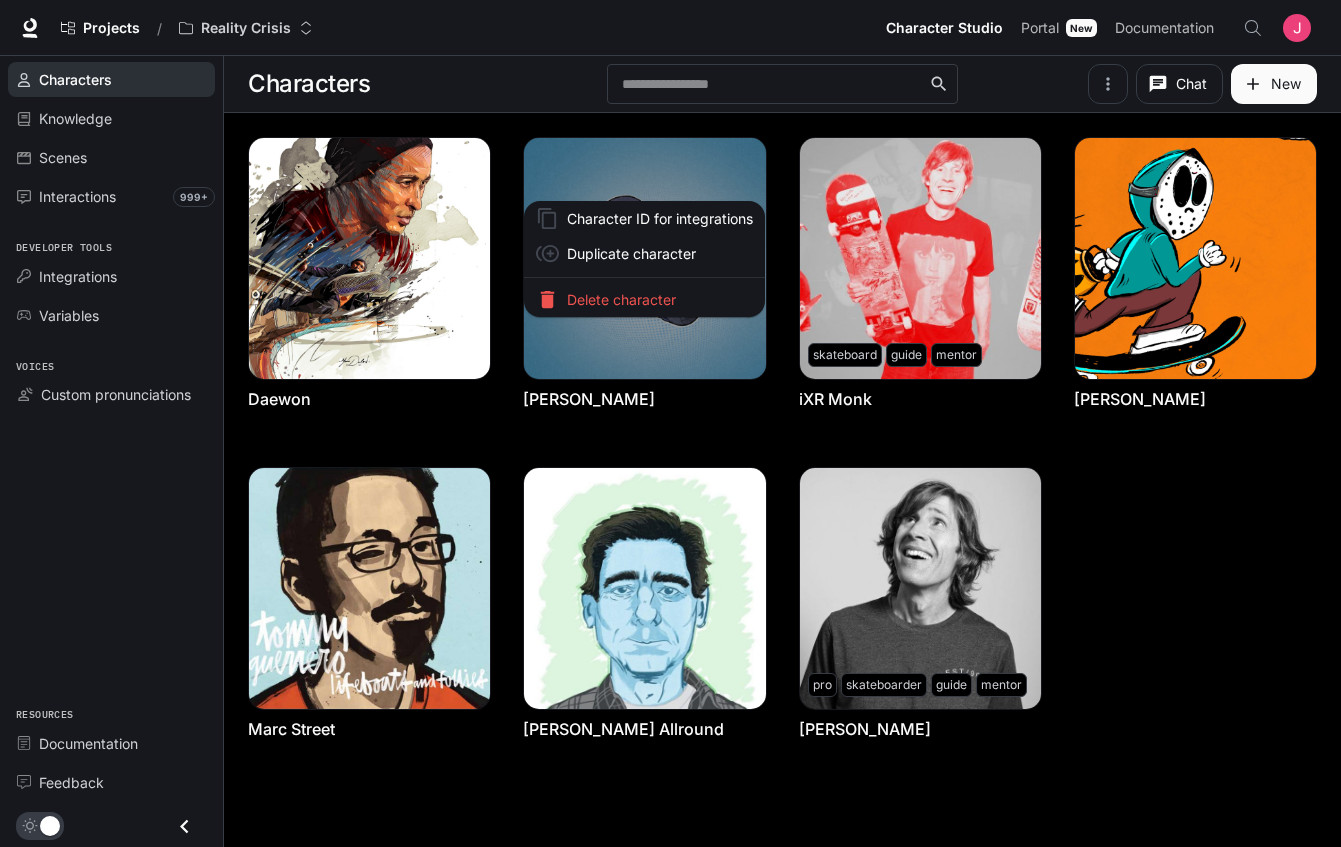 click at bounding box center [670, 423] 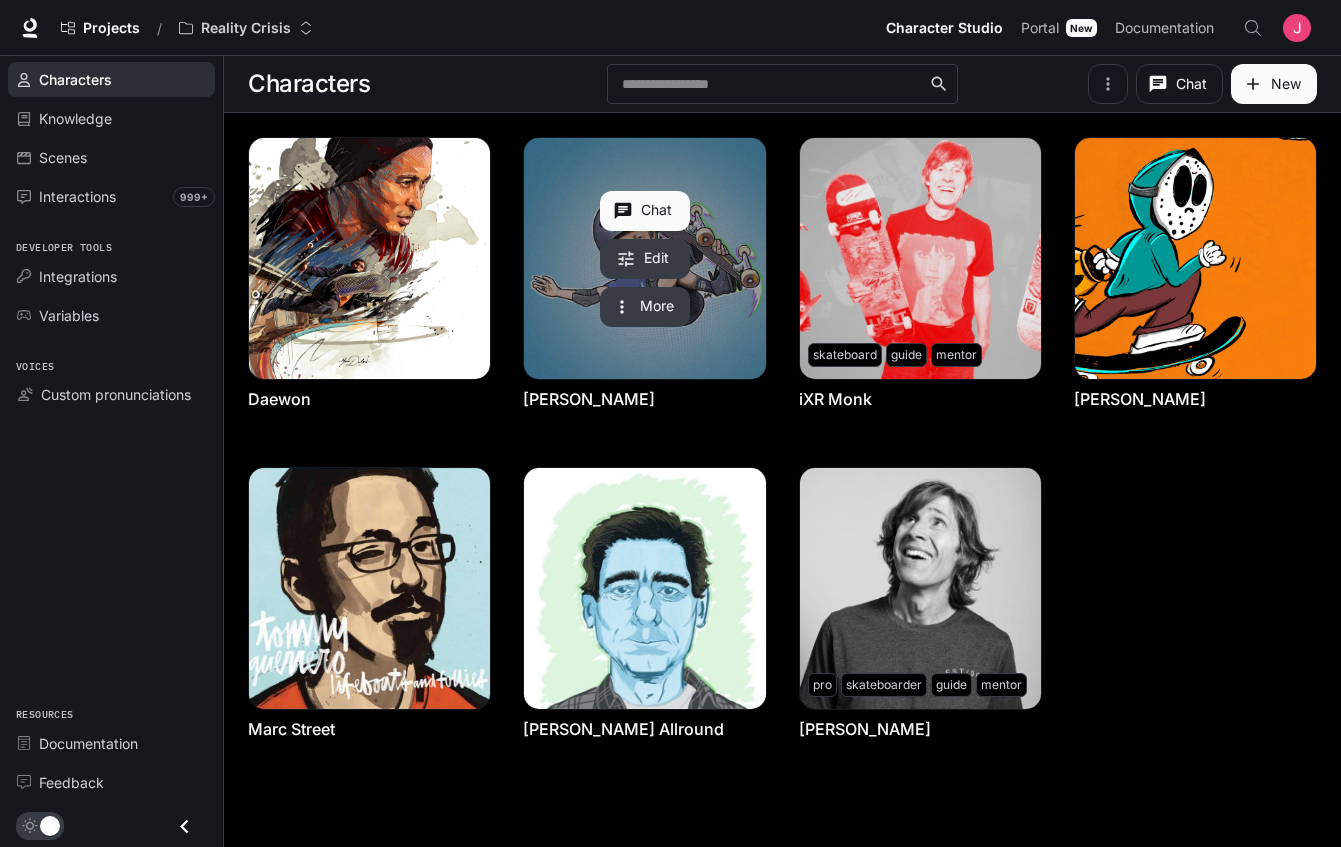 click at bounding box center [644, 258] 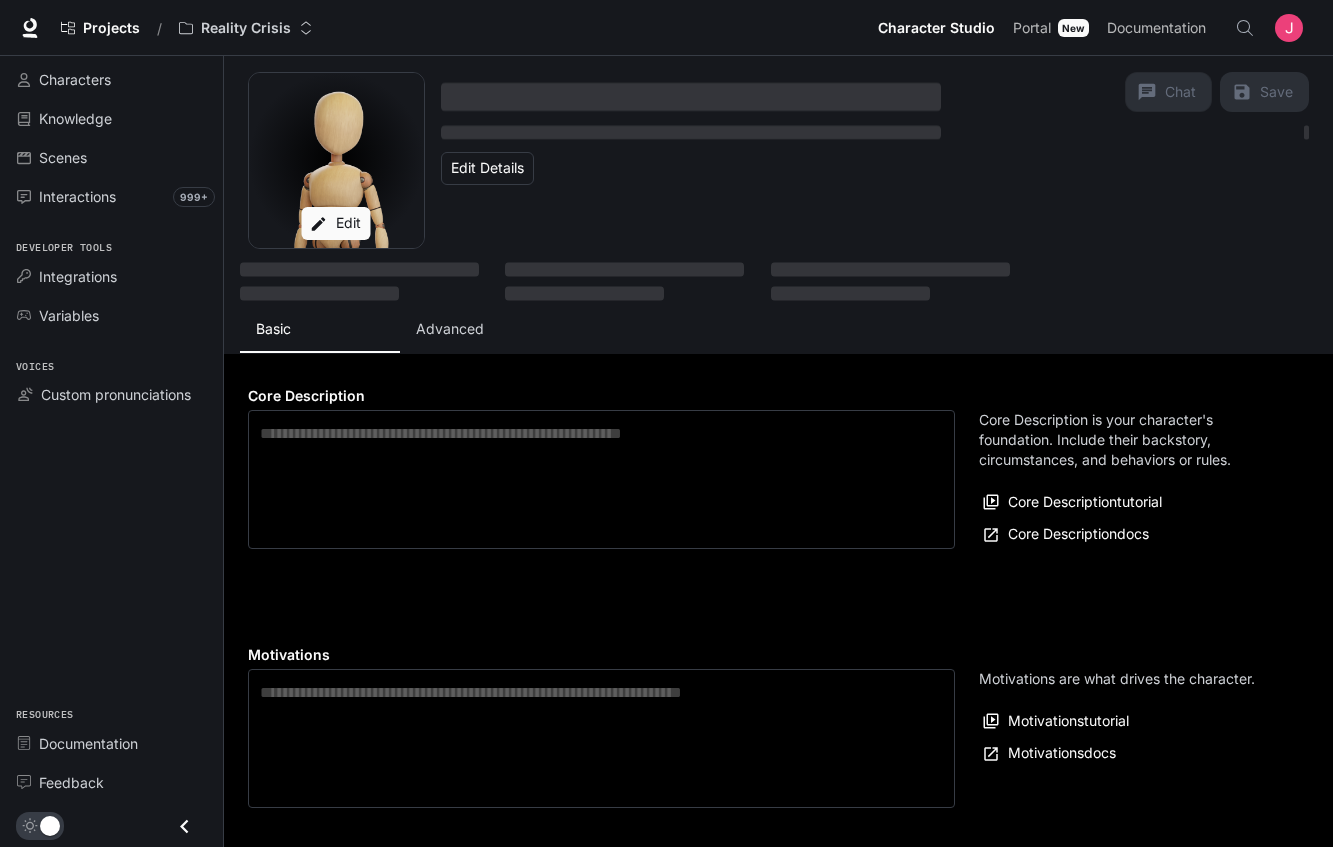 type on "**********" 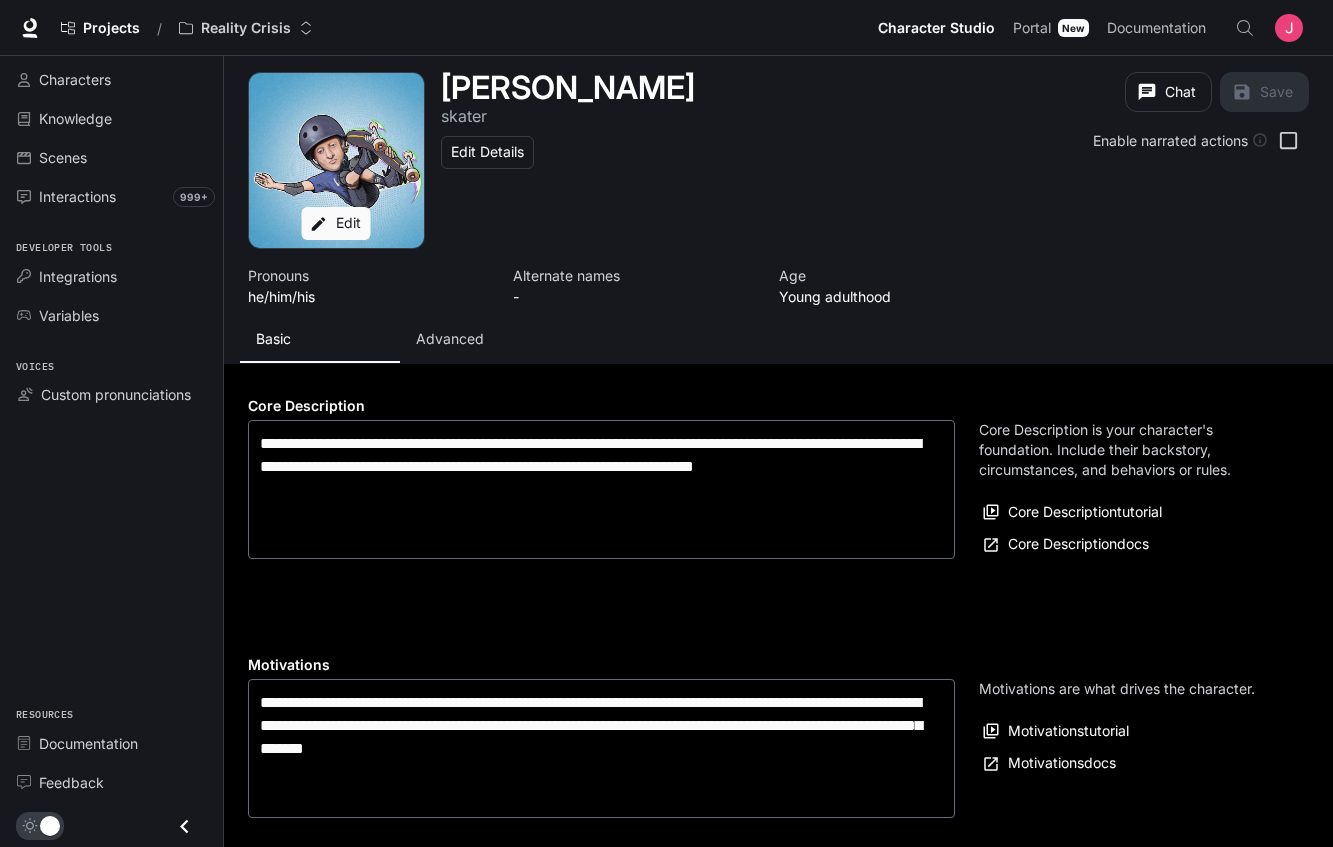 click on "Advanced" at bounding box center (450, 339) 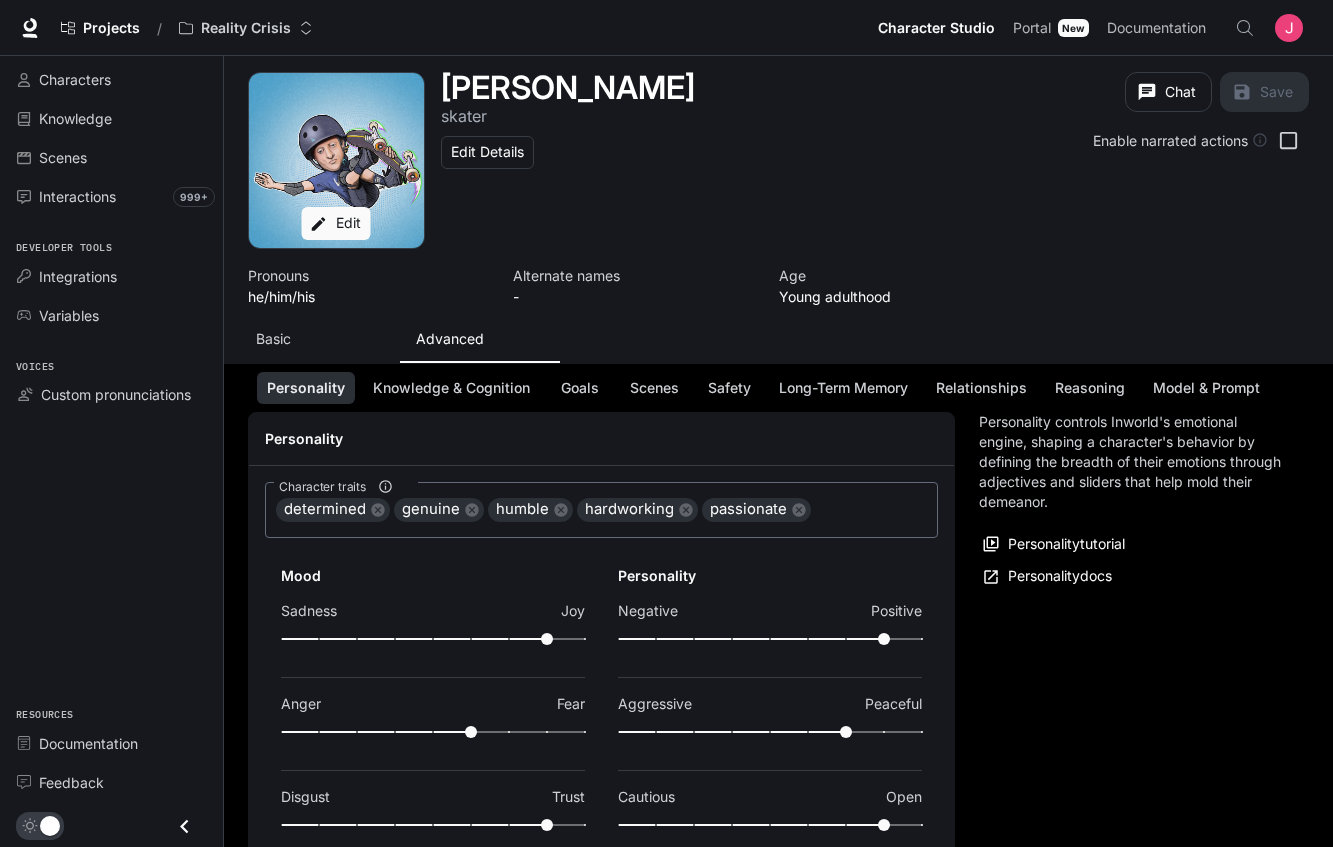 scroll, scrollTop: 210, scrollLeft: 0, axis: vertical 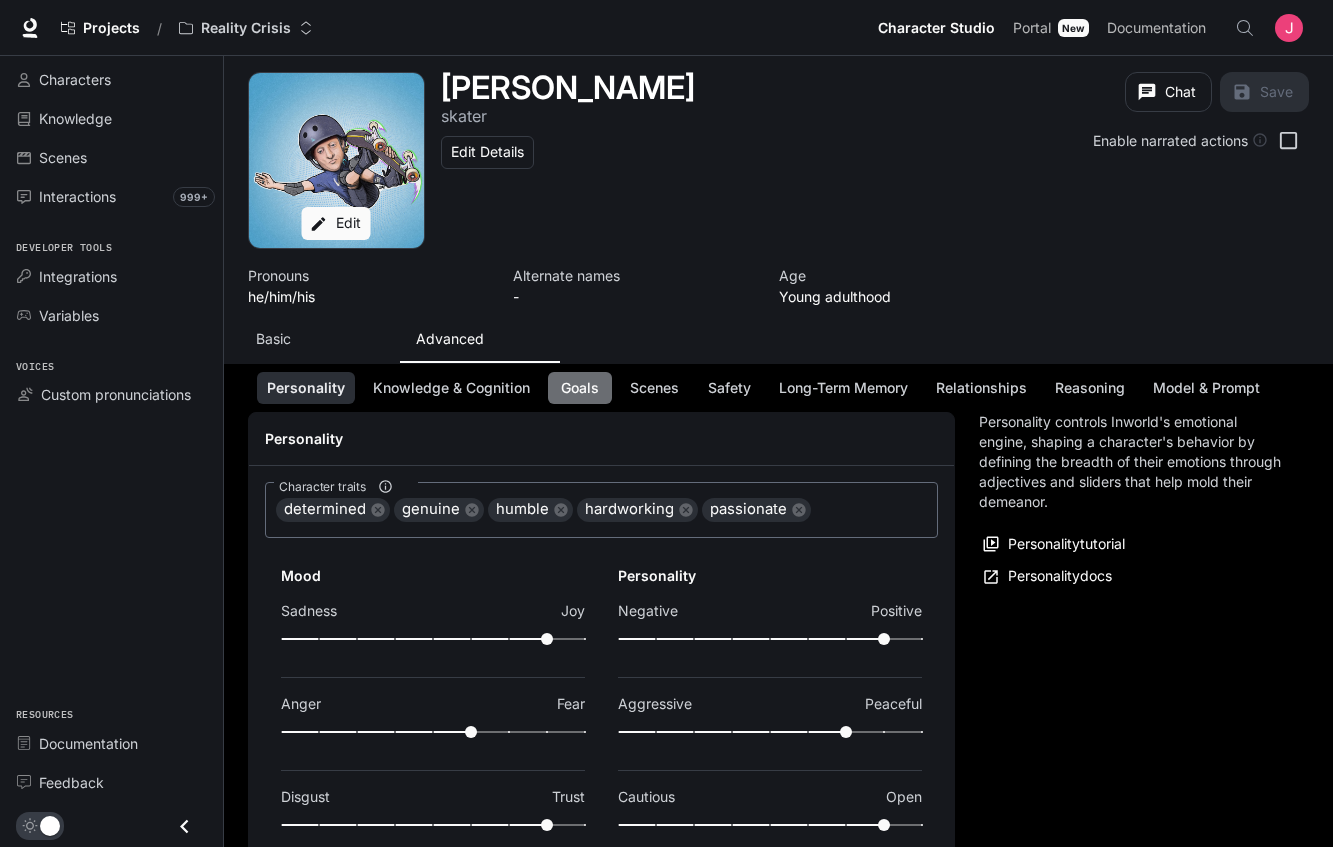 click on "Goals" at bounding box center (580, 388) 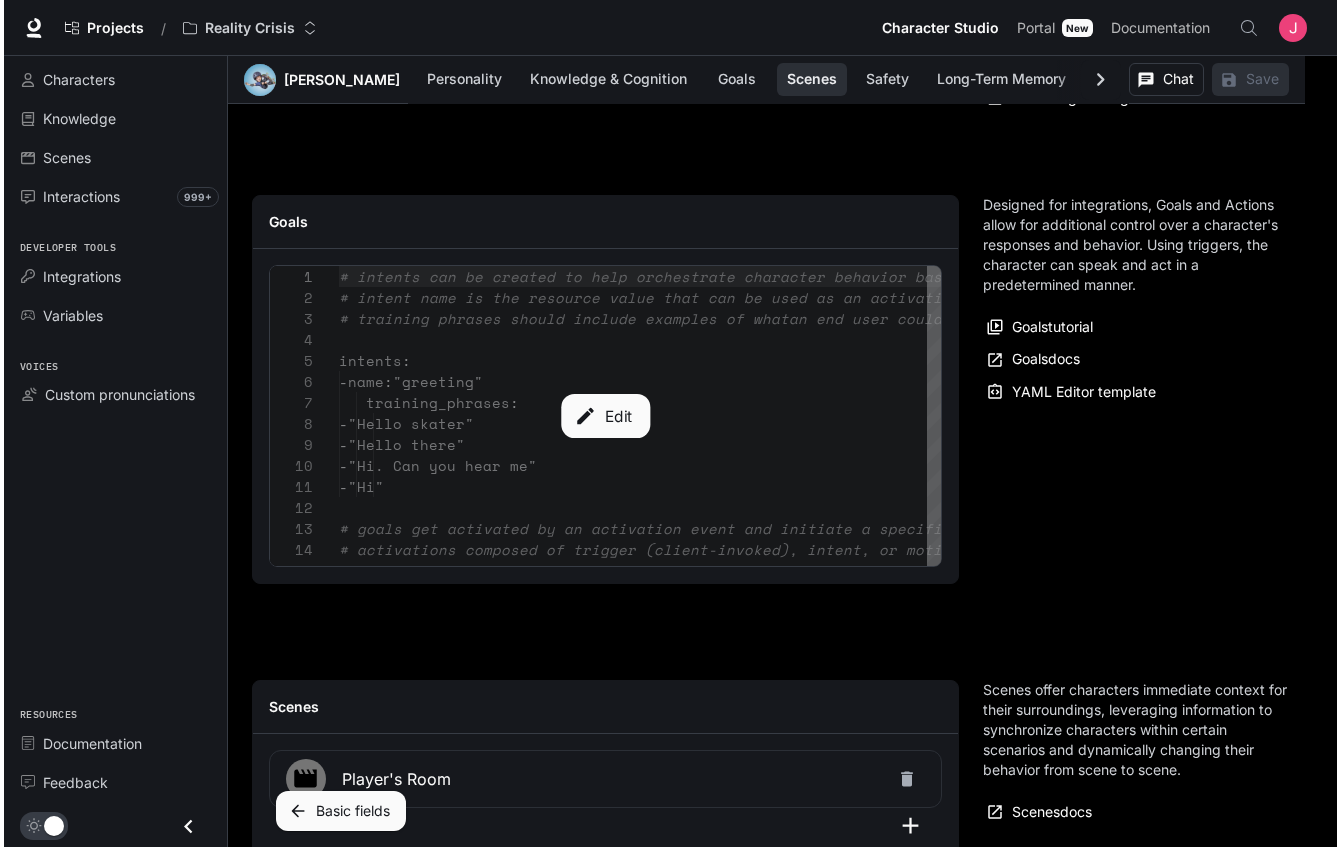 scroll, scrollTop: 1903, scrollLeft: 0, axis: vertical 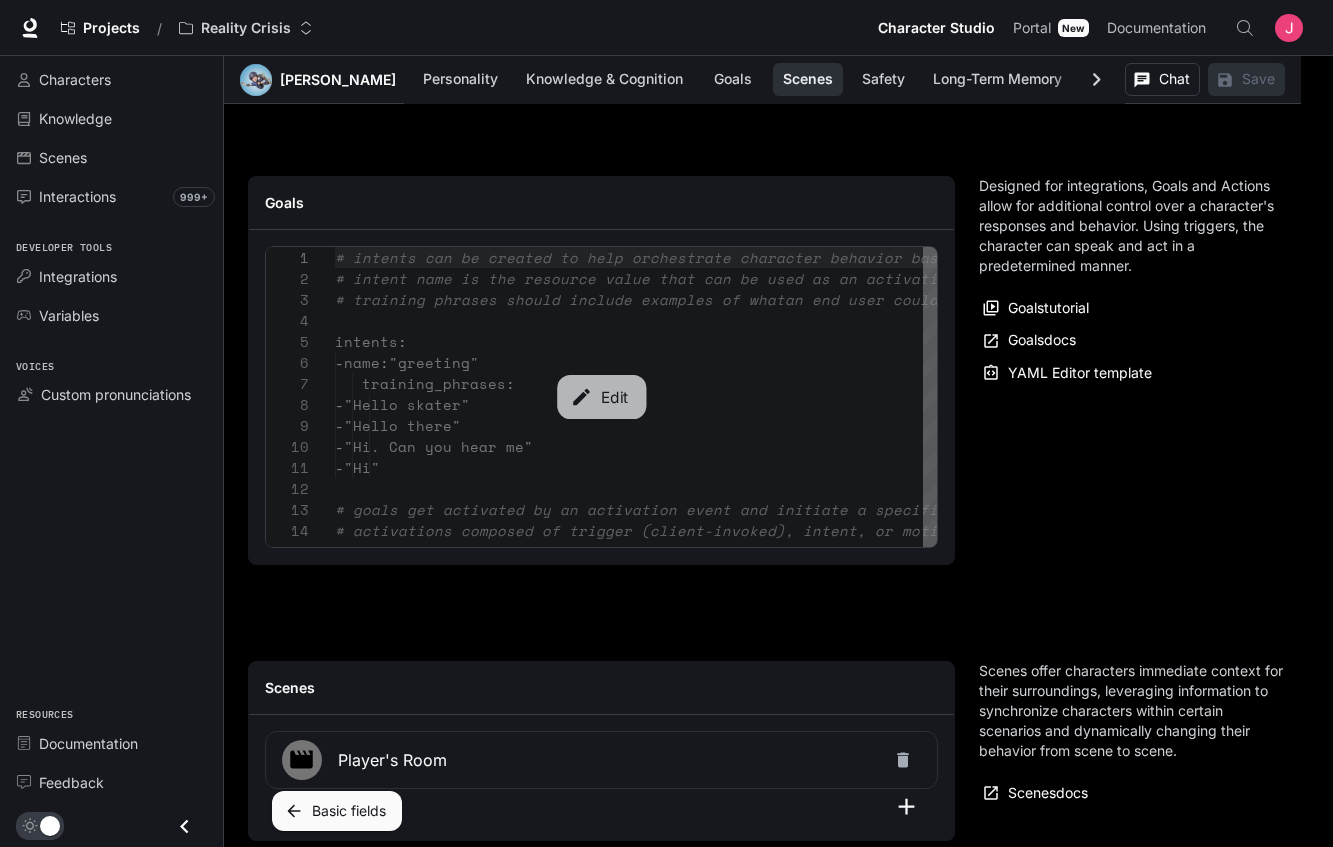 click on "Edit" at bounding box center (601, 397) 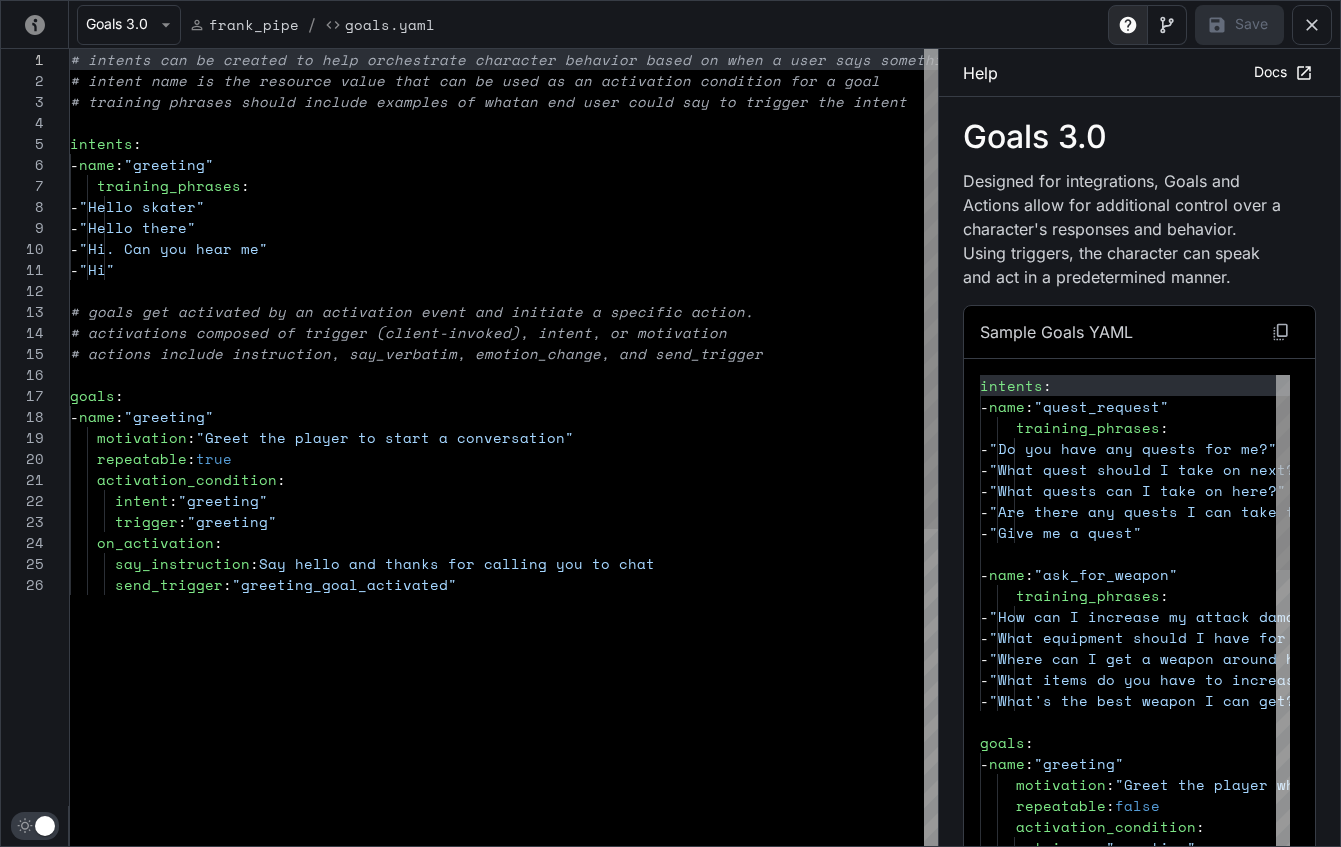 scroll, scrollTop: 210, scrollLeft: 0, axis: vertical 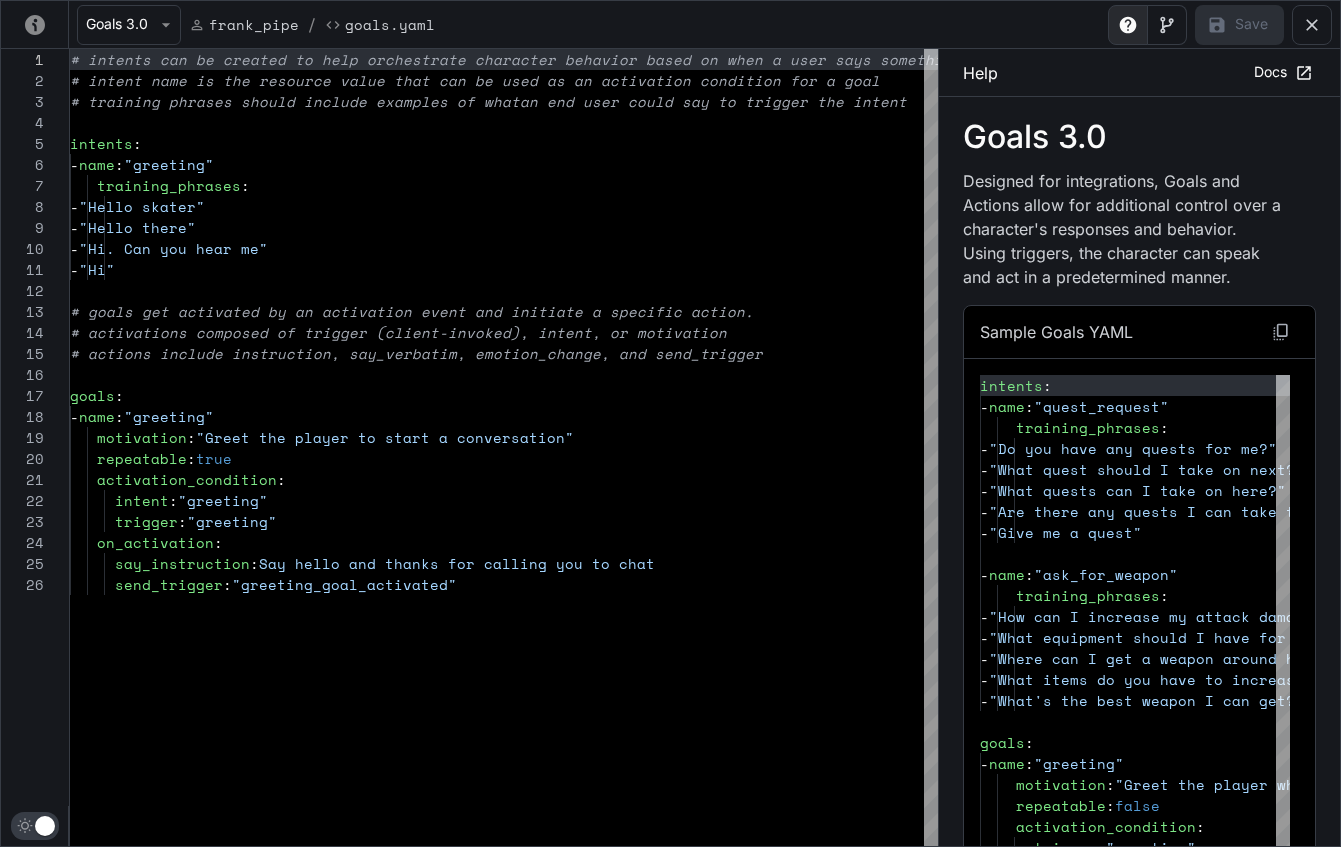 click 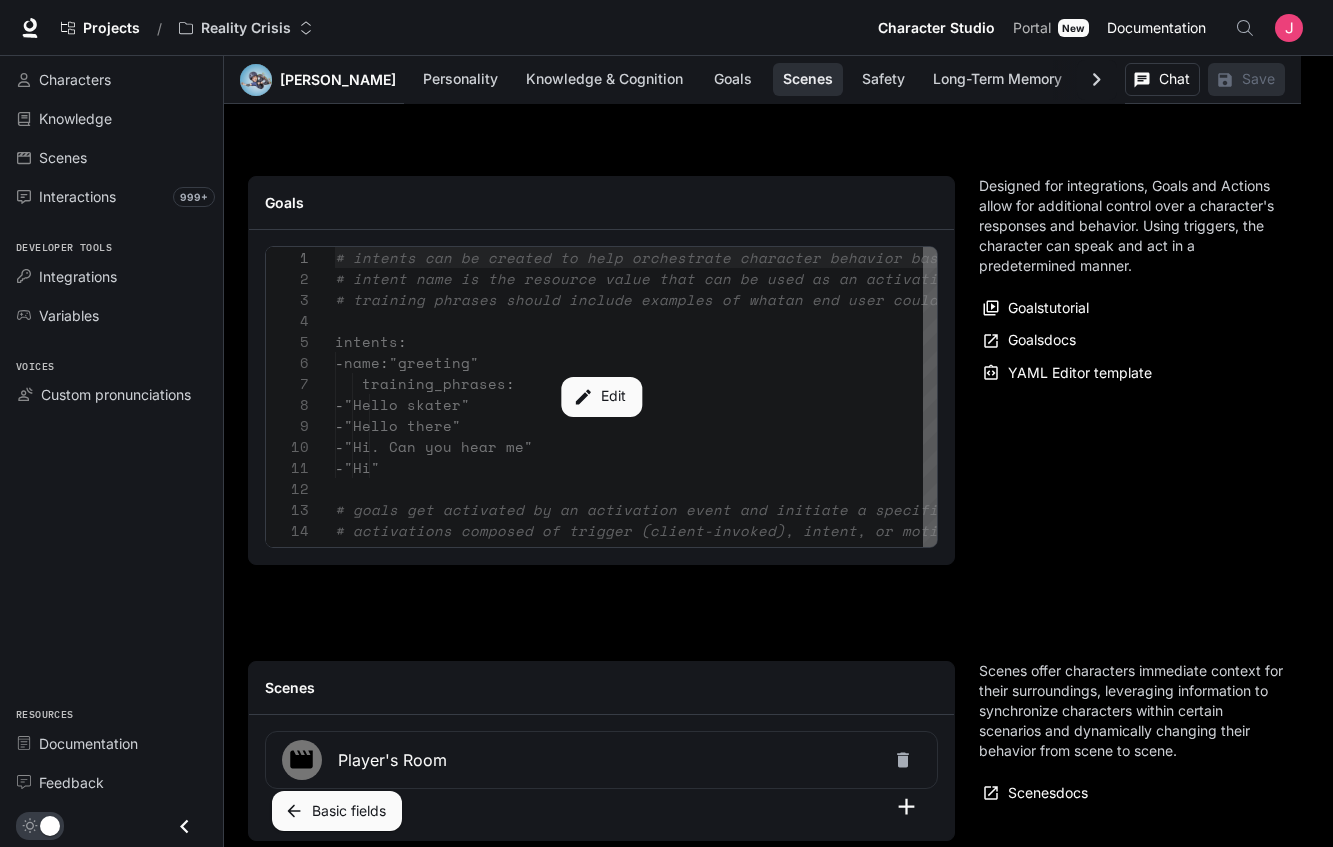click on "Documentation" at bounding box center [1156, 28] 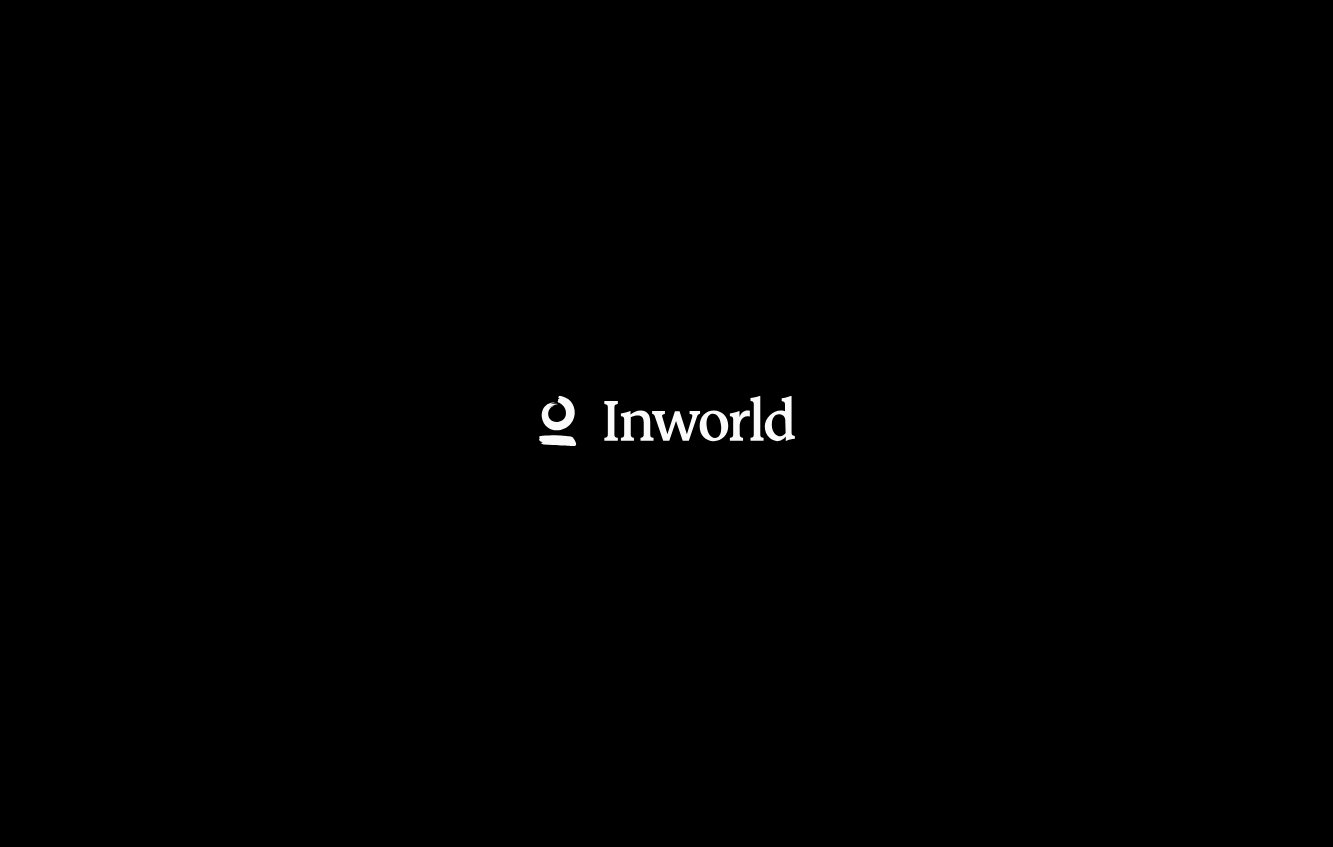 scroll, scrollTop: 0, scrollLeft: 0, axis: both 